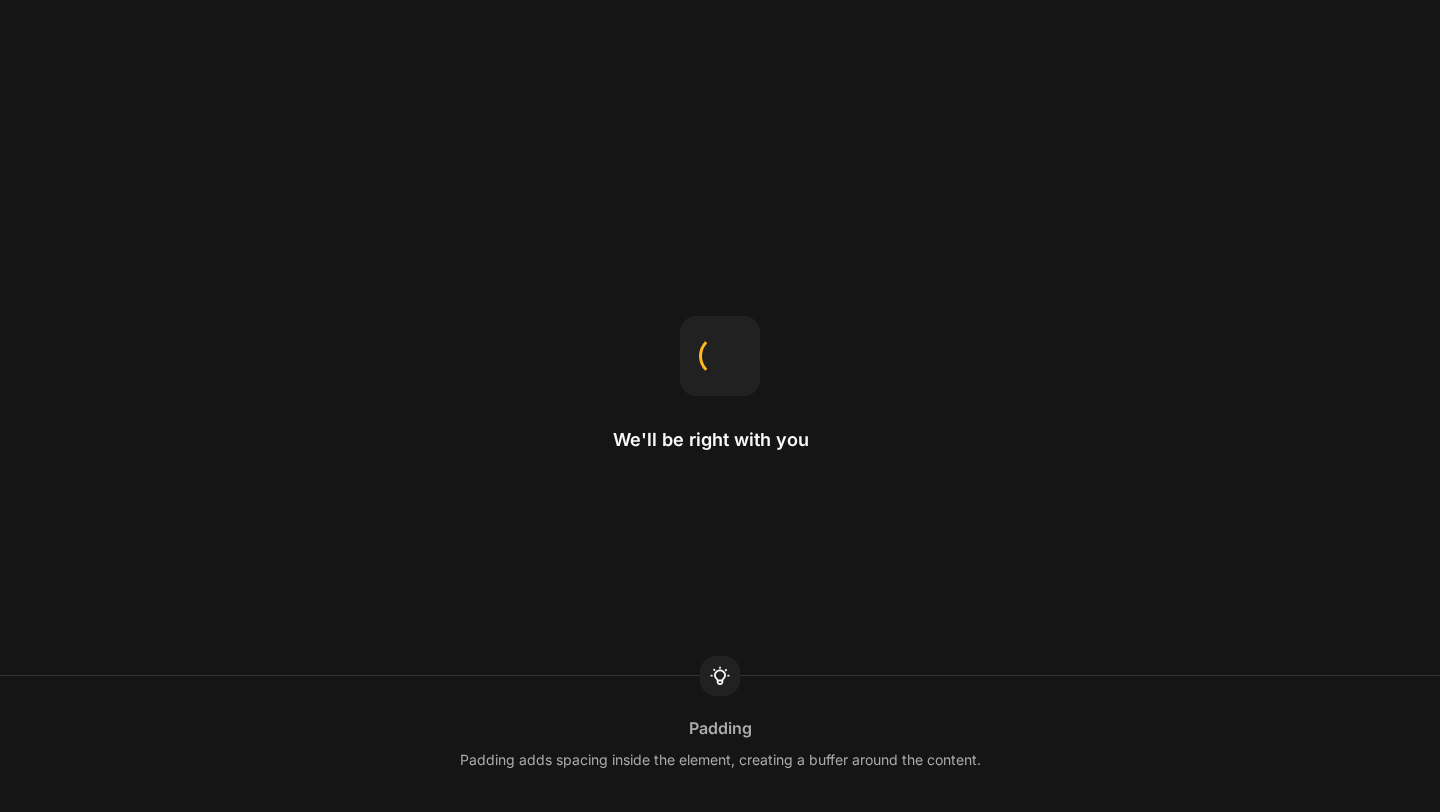 scroll, scrollTop: 0, scrollLeft: 0, axis: both 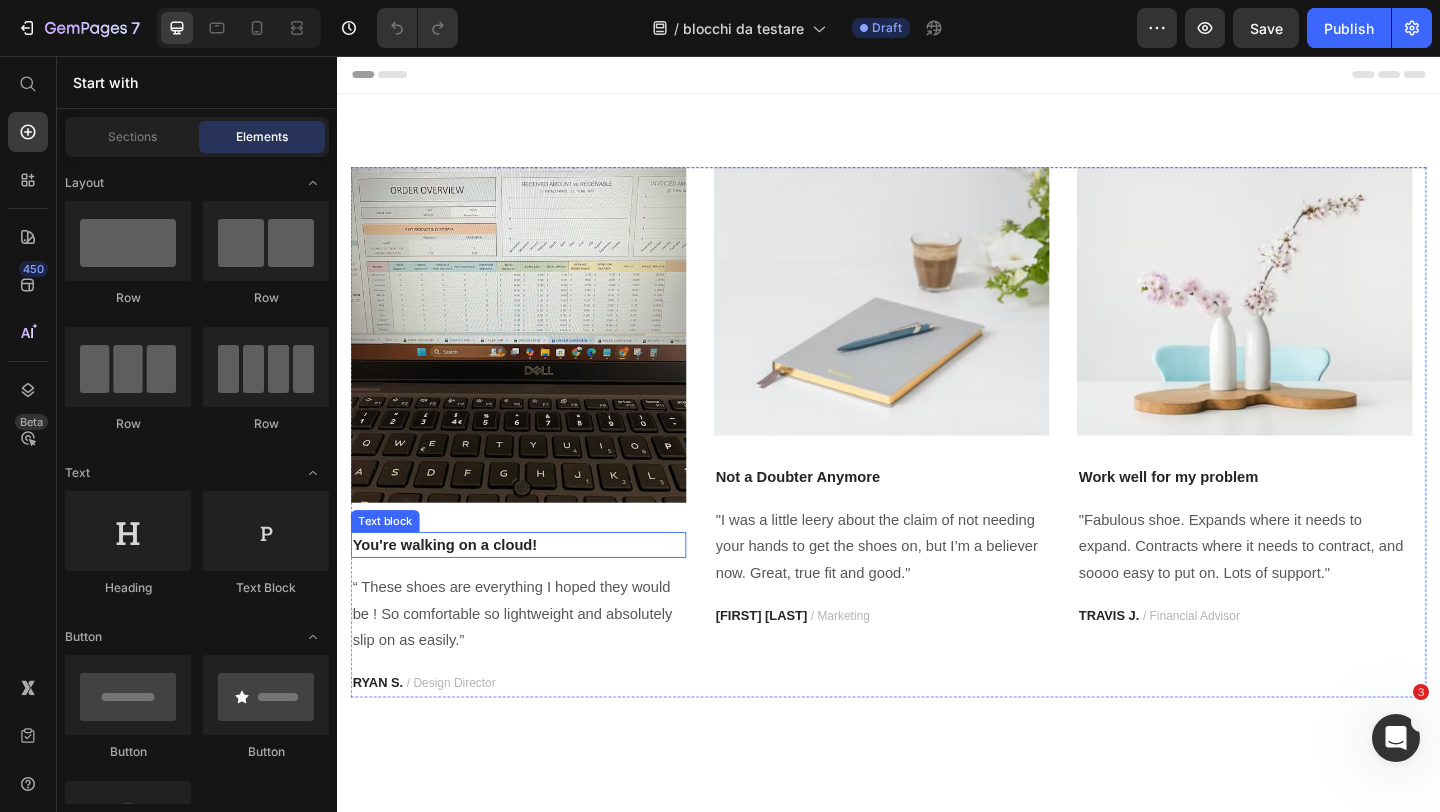 click on "You're walking on a cloud!" at bounding box center [534, 588] 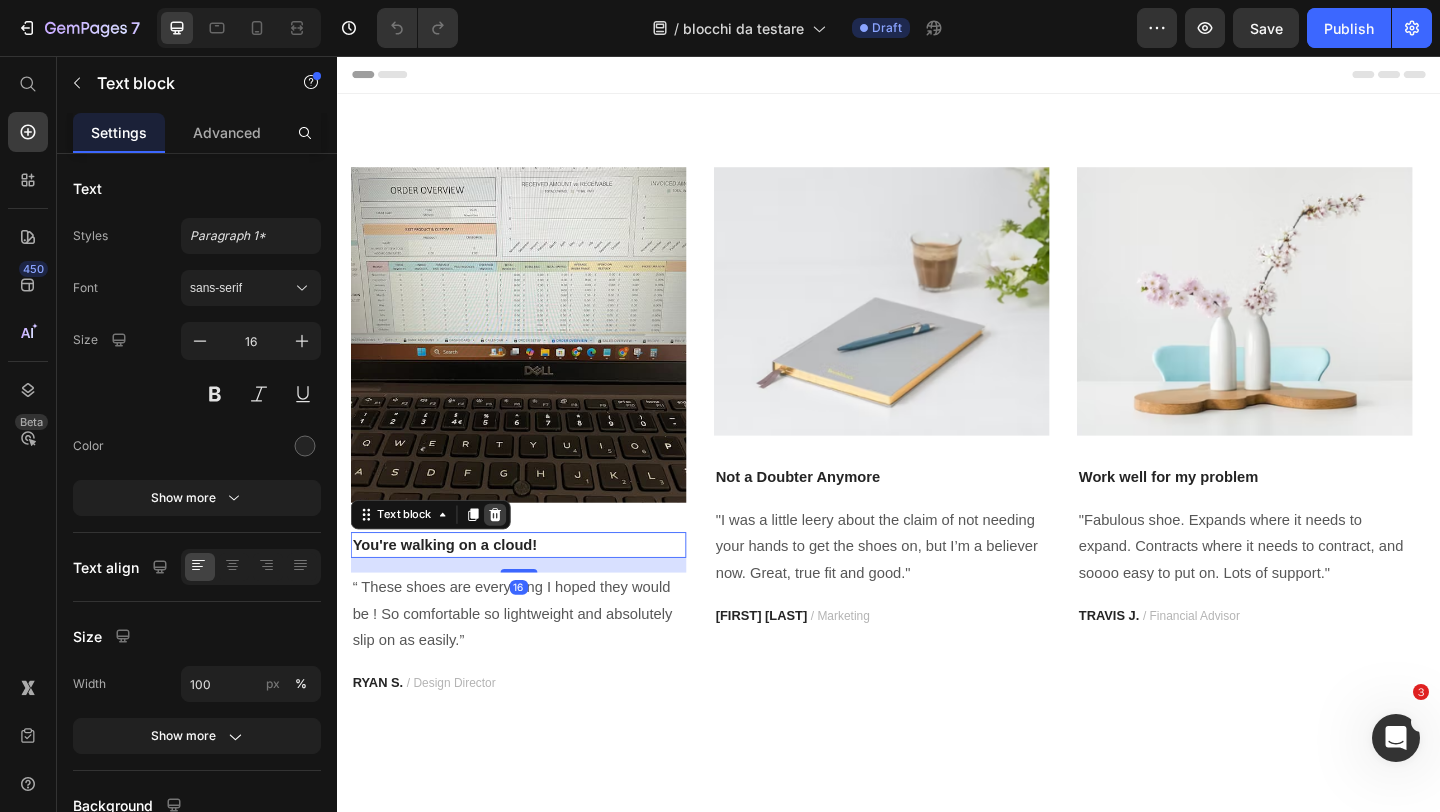click 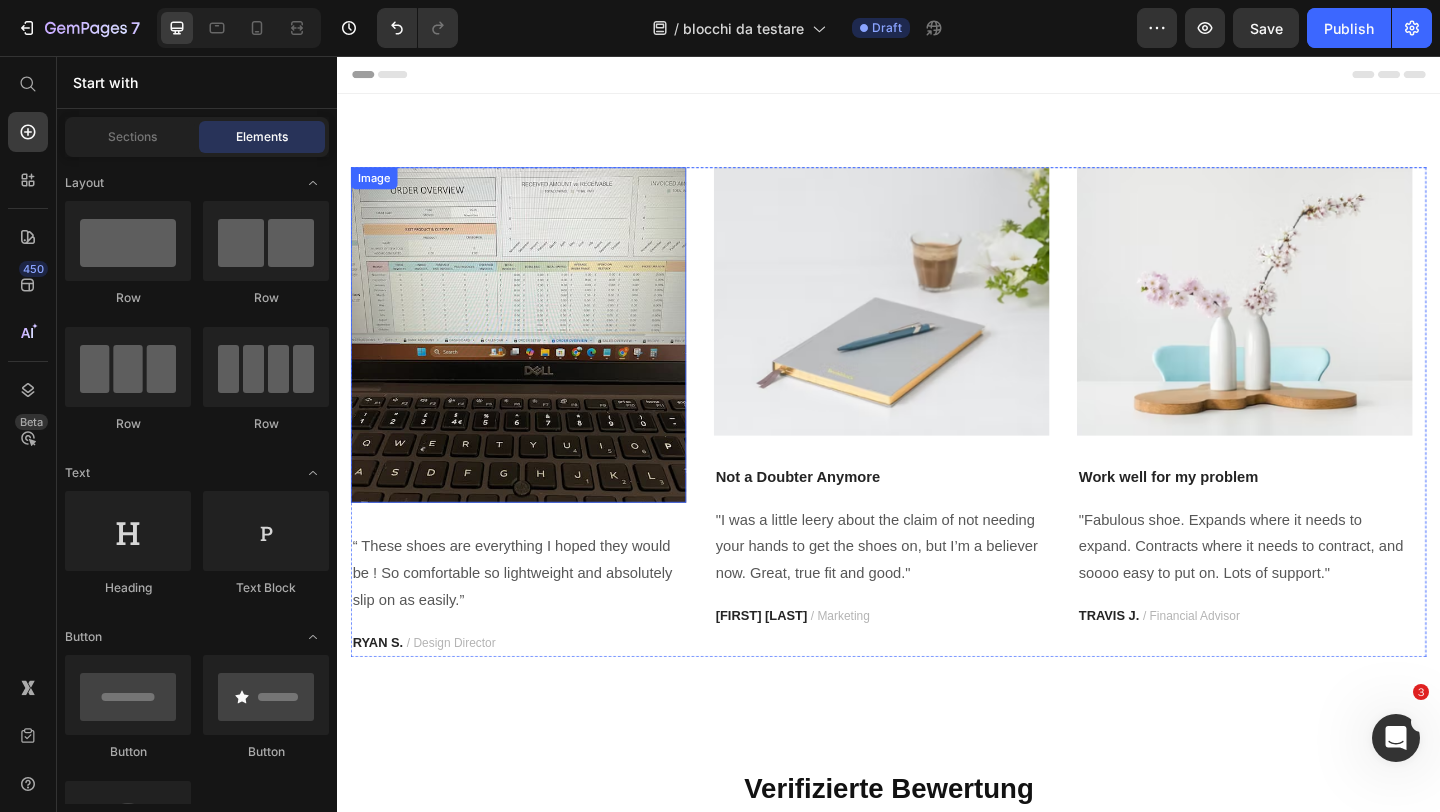 click at bounding box center (534, 359) 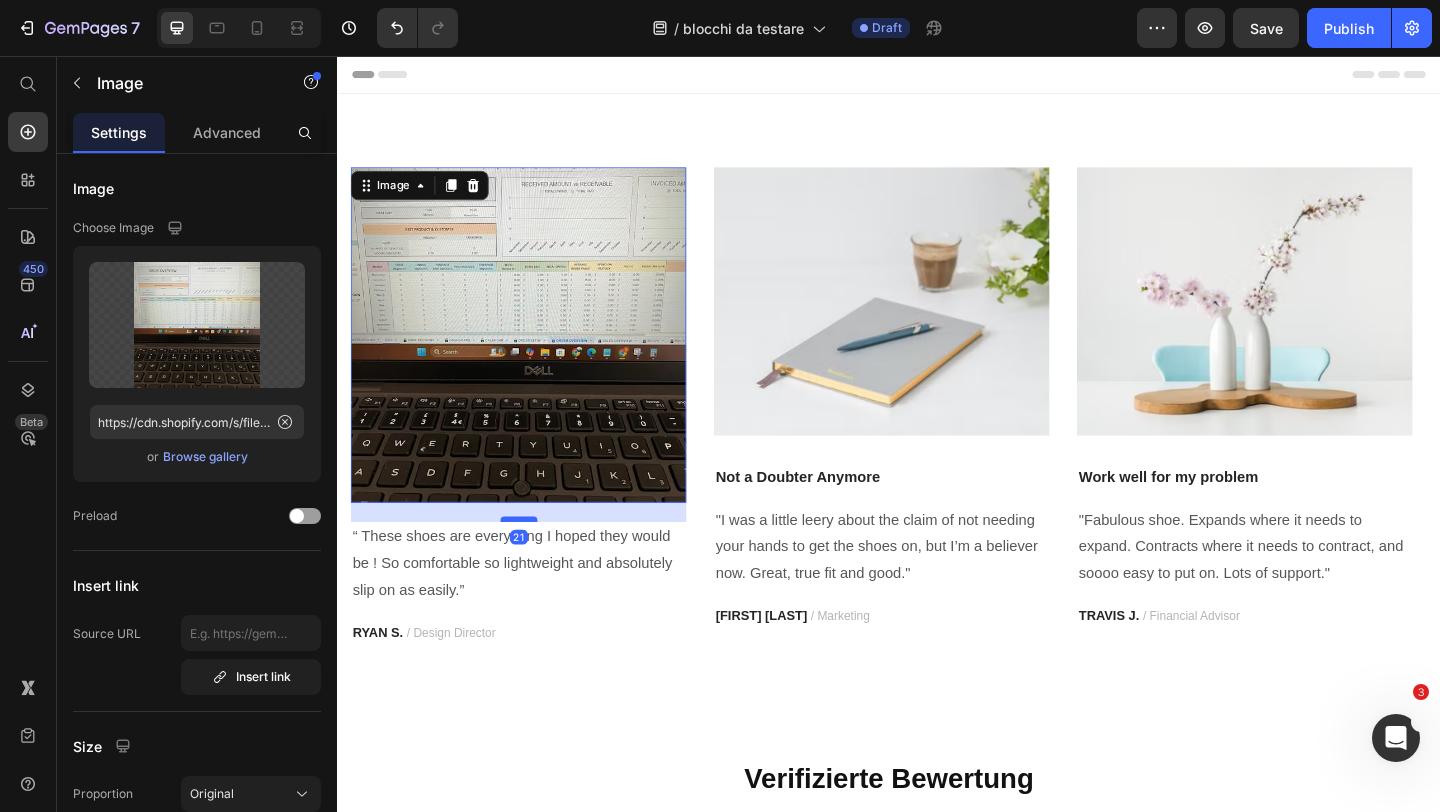 drag, startPoint x: 536, startPoint y: 571, endPoint x: 548, endPoint y: 560, distance: 16.27882 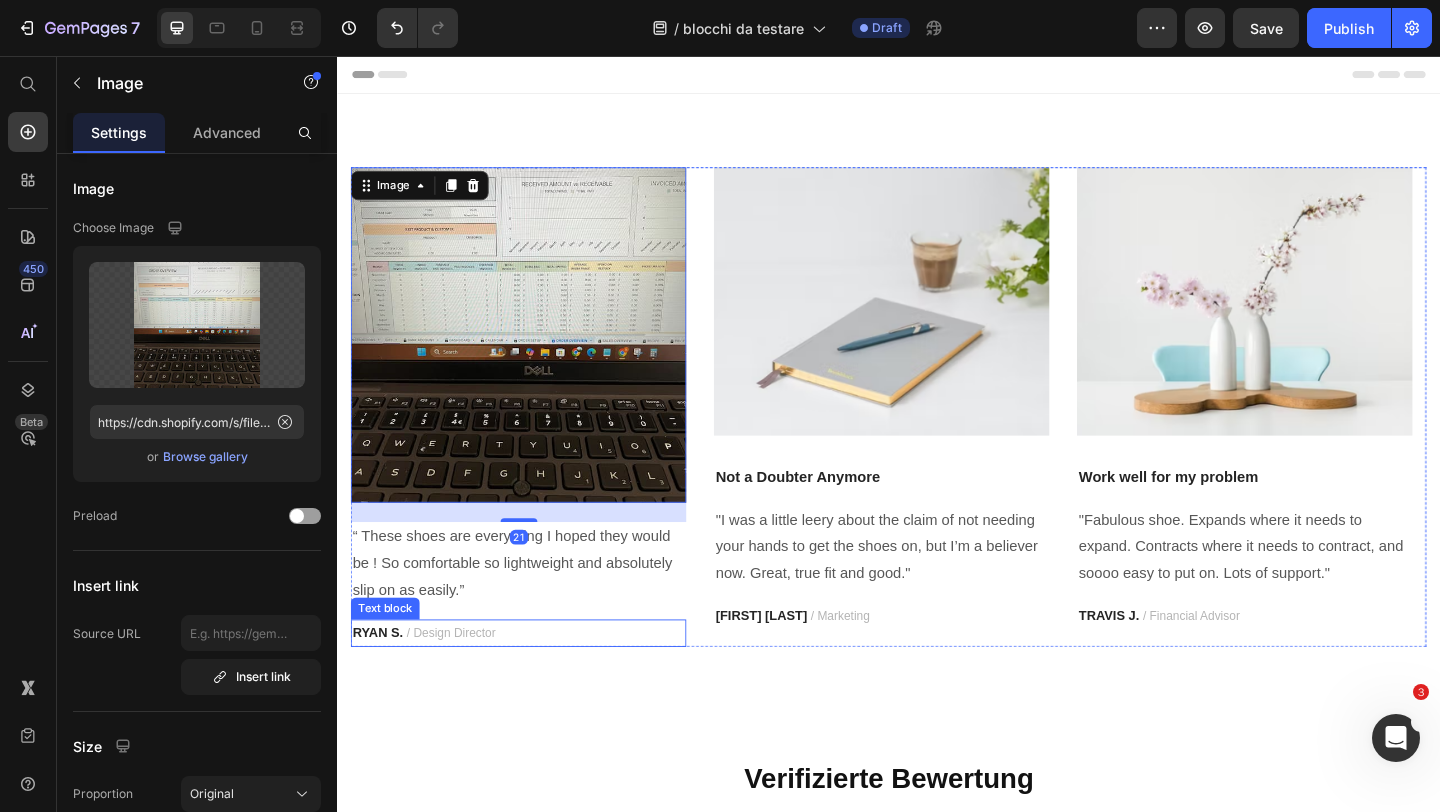 click on "[FIRST] [LAST]   / Design Director" at bounding box center [534, 683] 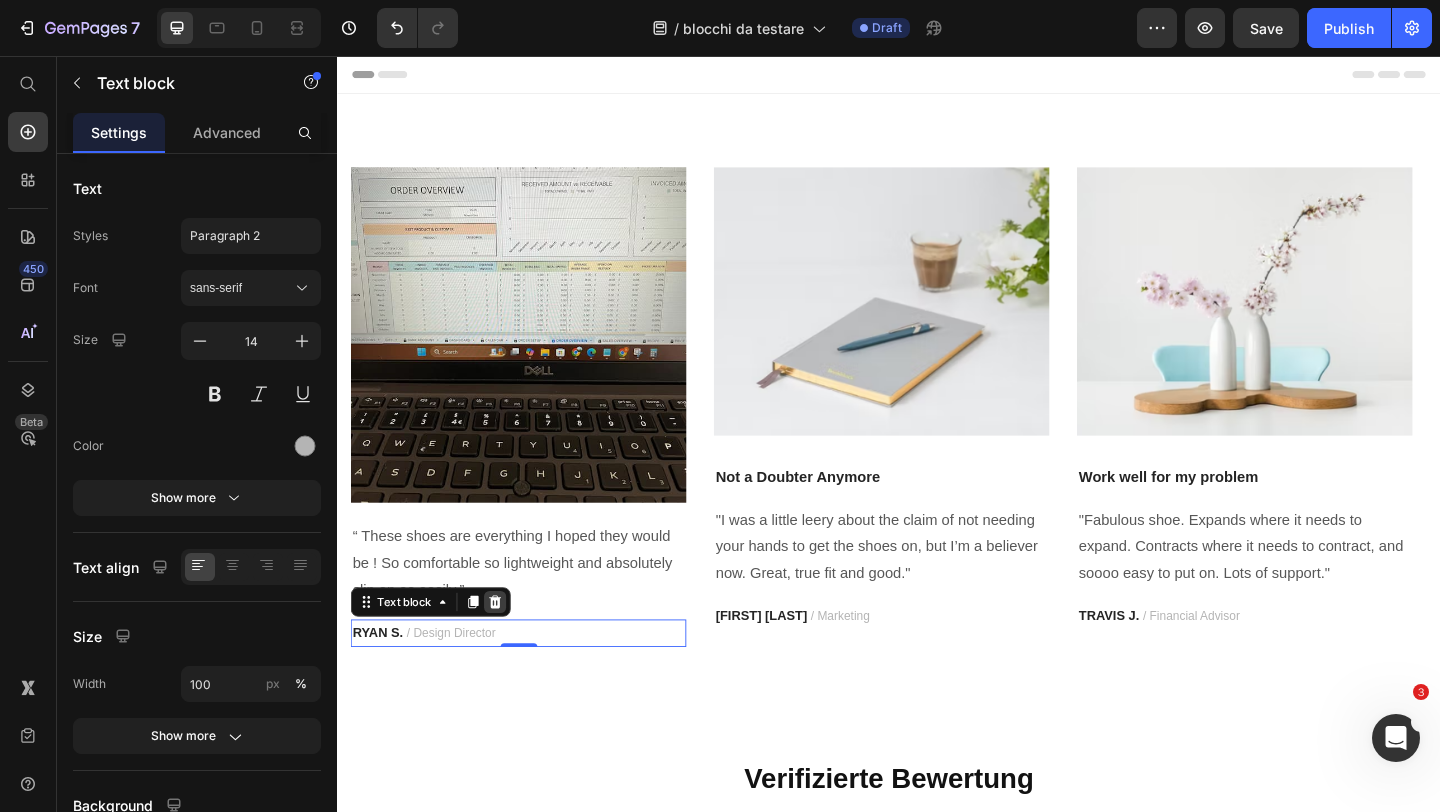 click 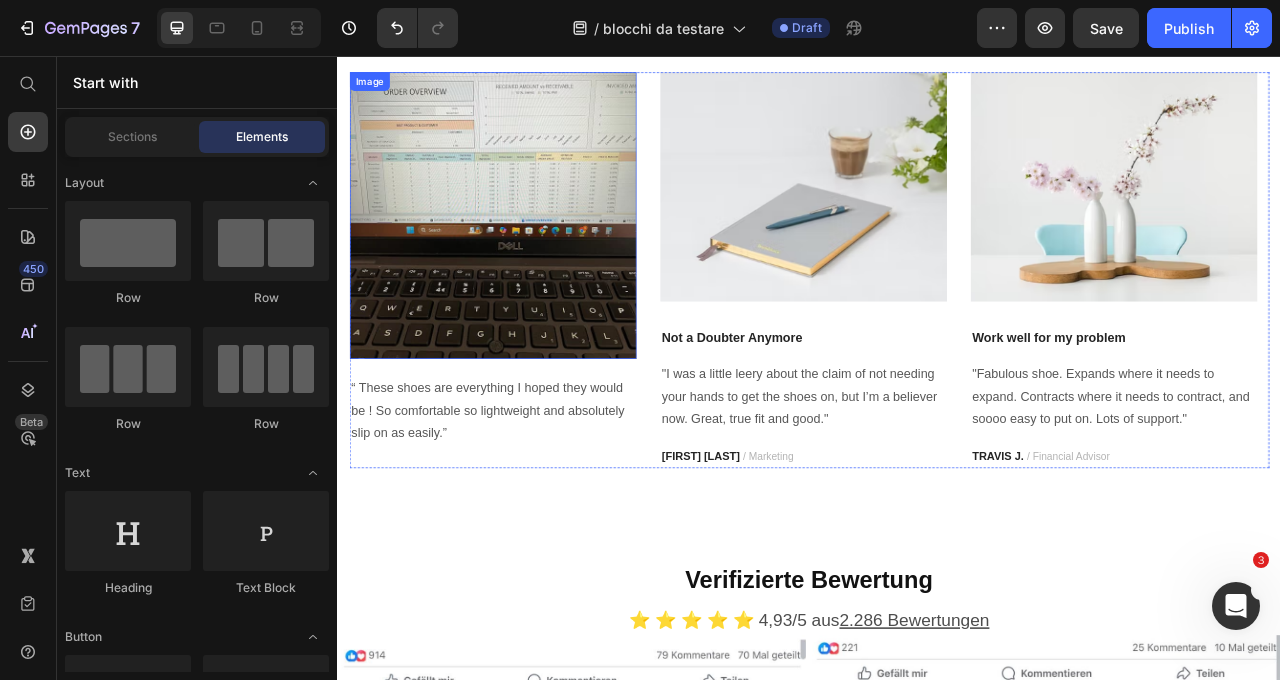 scroll, scrollTop: 0, scrollLeft: 0, axis: both 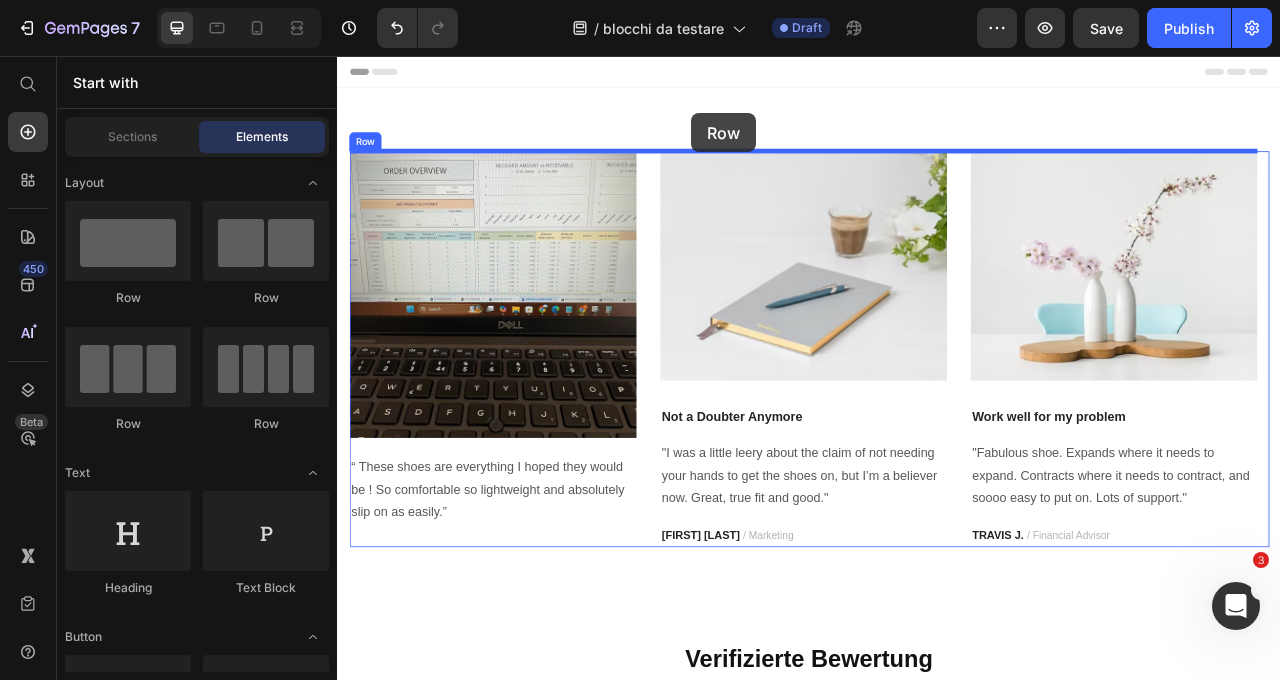 drag, startPoint x: 593, startPoint y: 433, endPoint x: 788, endPoint y: 129, distance: 361.16617 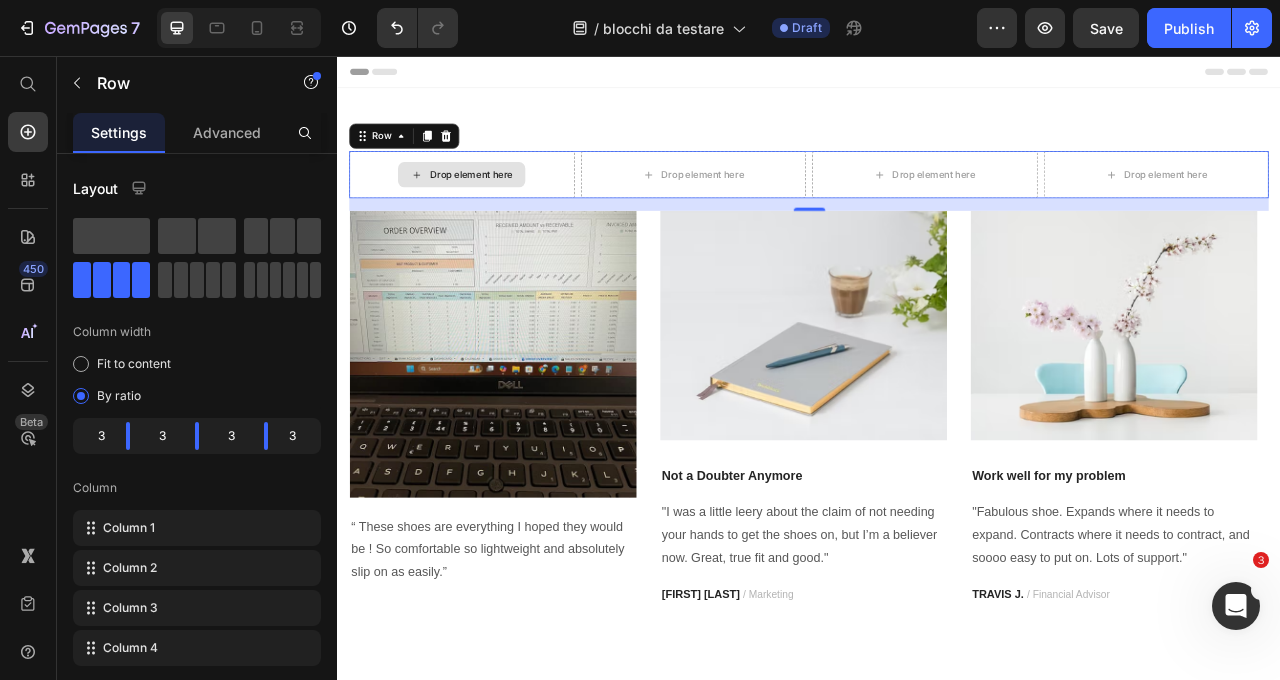 click on "Drop element here" at bounding box center (495, 207) 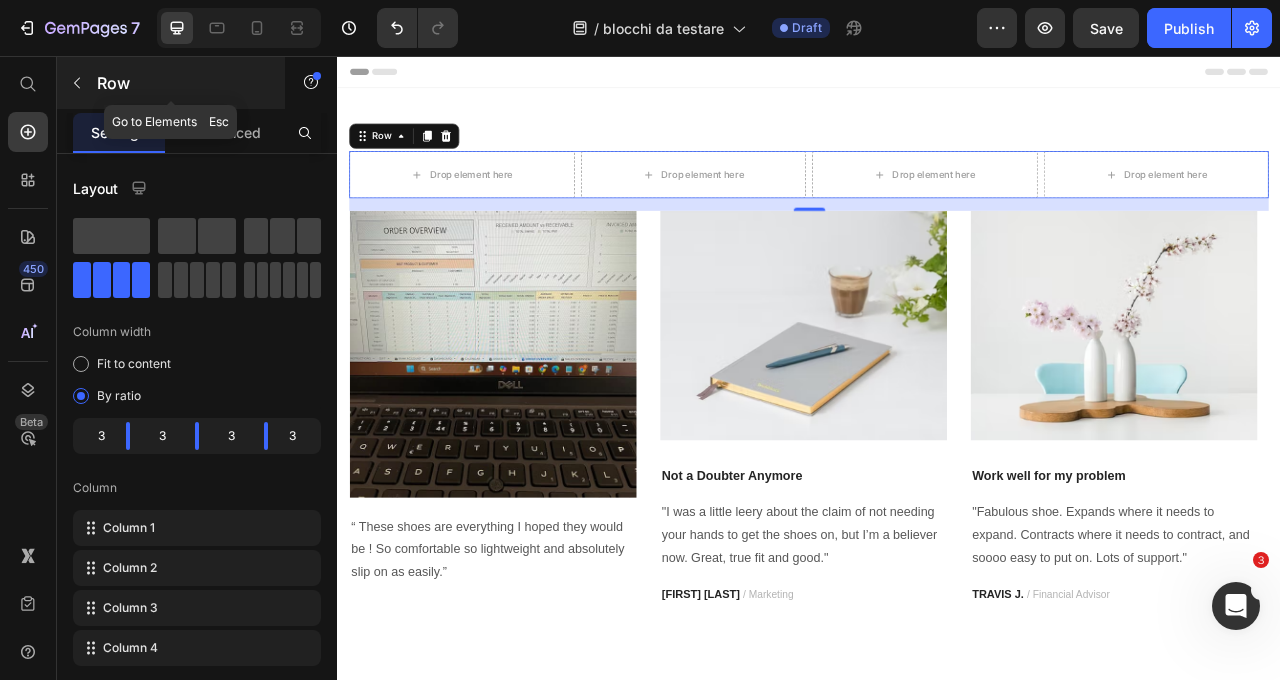 click at bounding box center (77, 83) 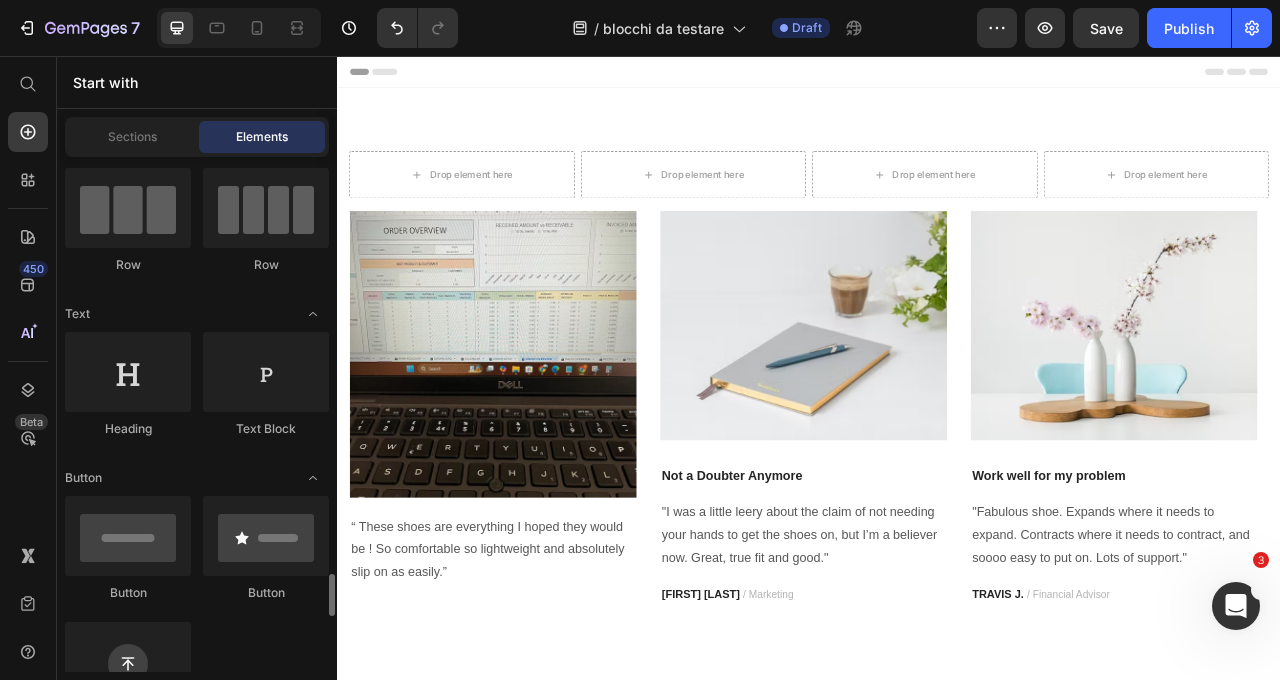 scroll, scrollTop: 532, scrollLeft: 0, axis: vertical 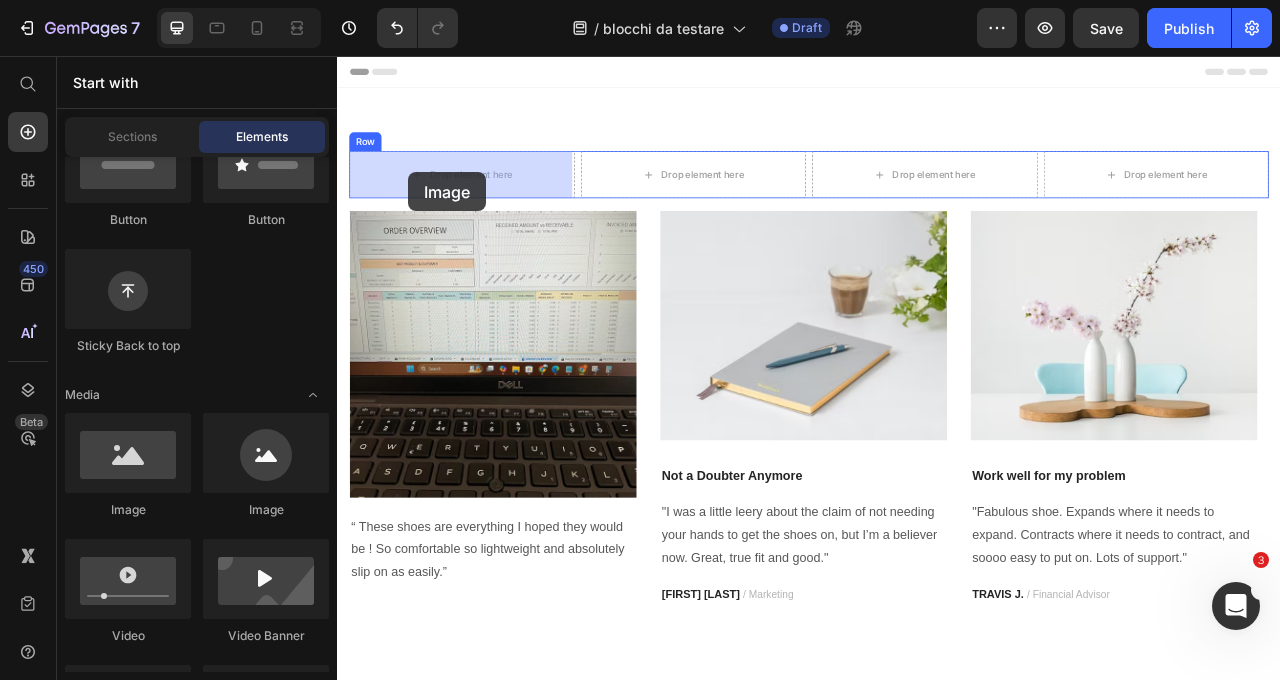 drag, startPoint x: 457, startPoint y: 499, endPoint x: 354, endPoint y: 217, distance: 300.2216 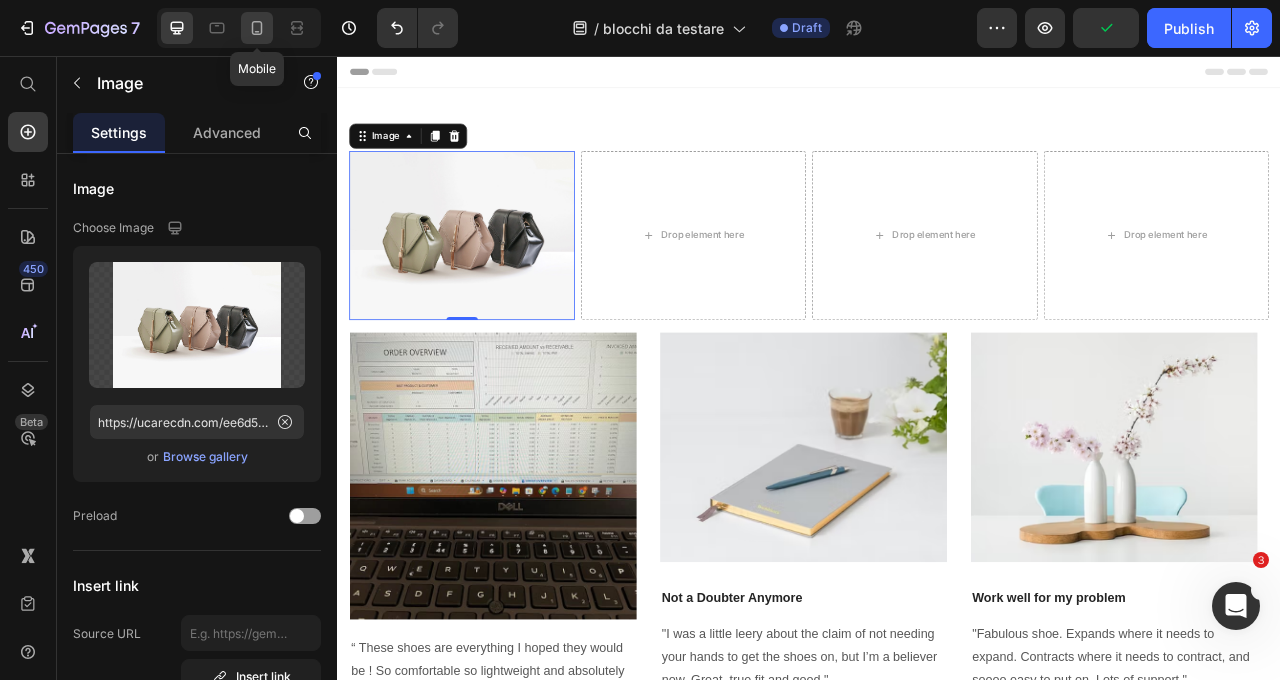 click 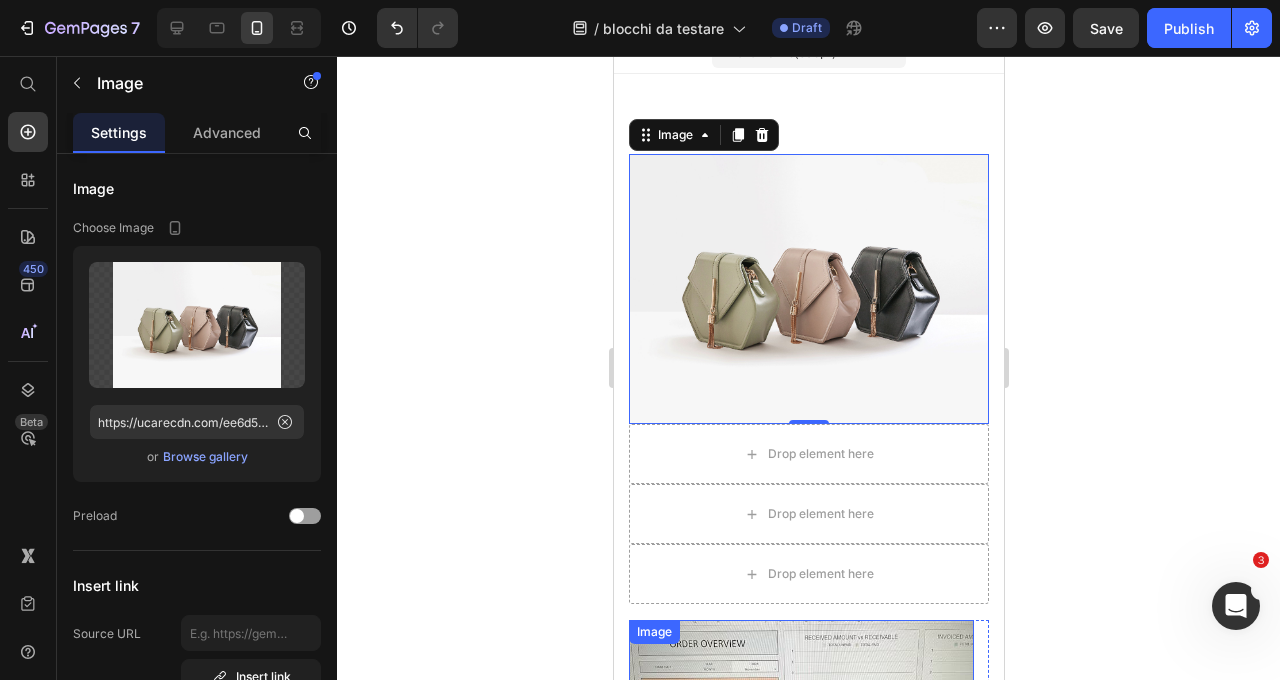 scroll, scrollTop: 0, scrollLeft: 0, axis: both 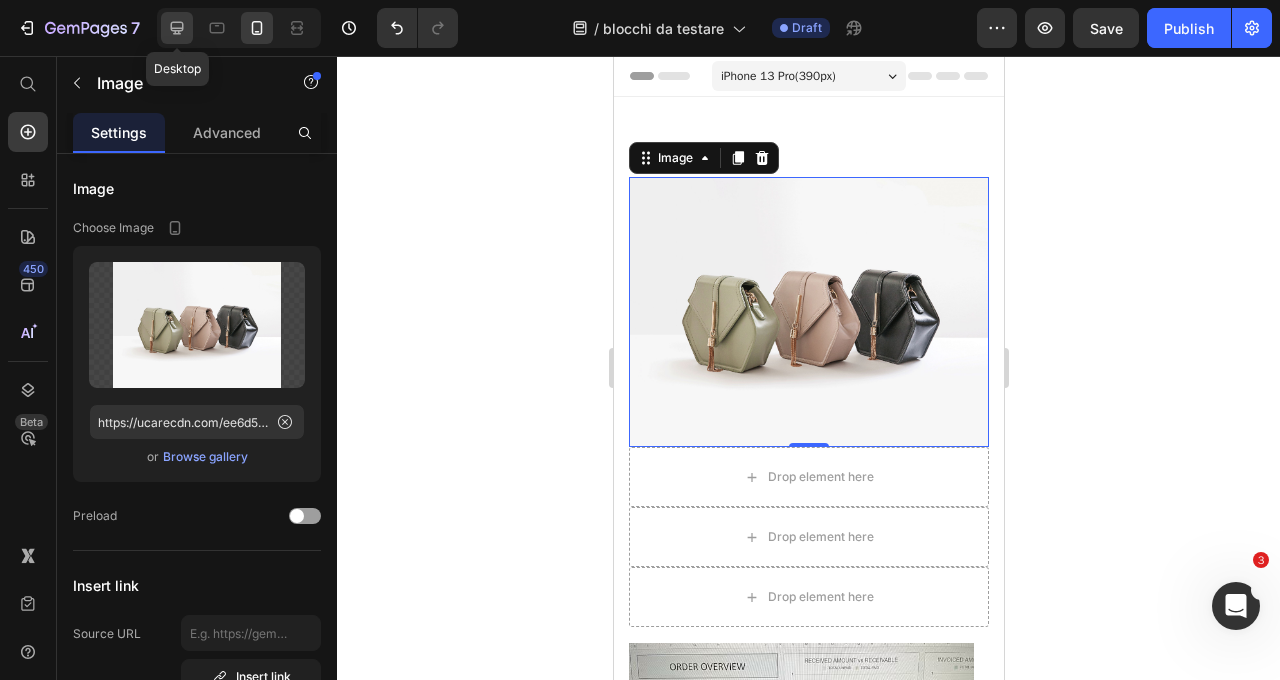 click 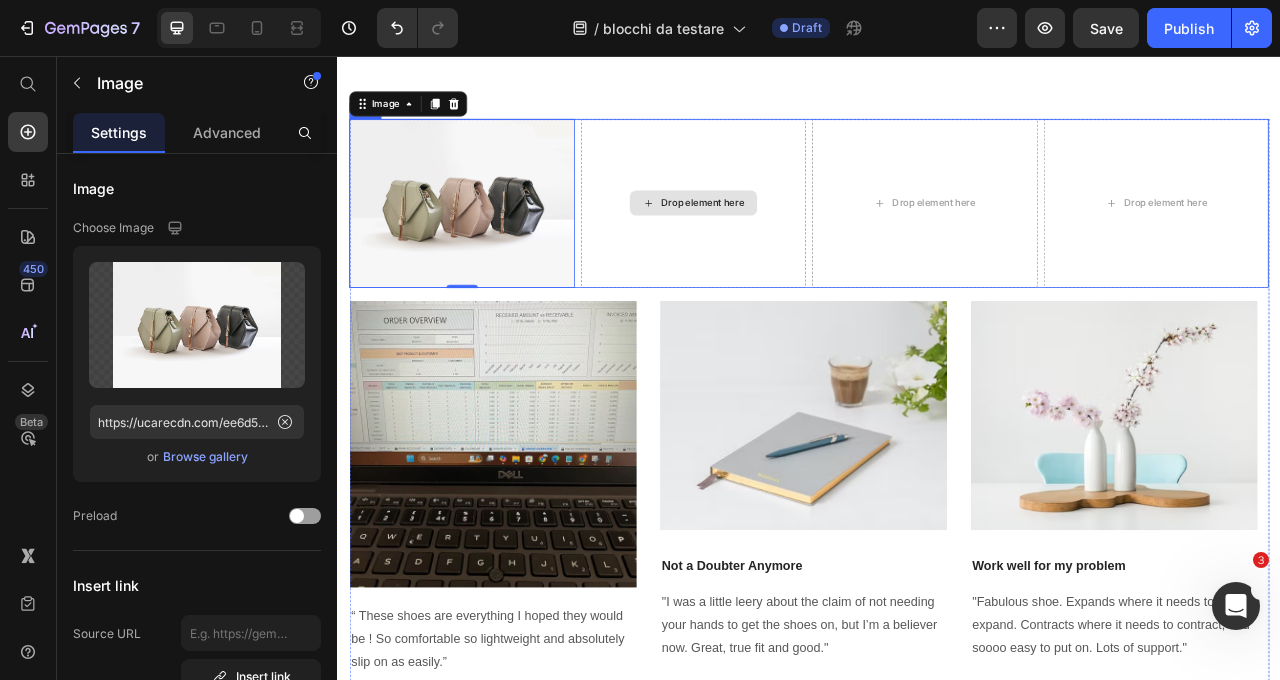 scroll, scrollTop: 51, scrollLeft: 0, axis: vertical 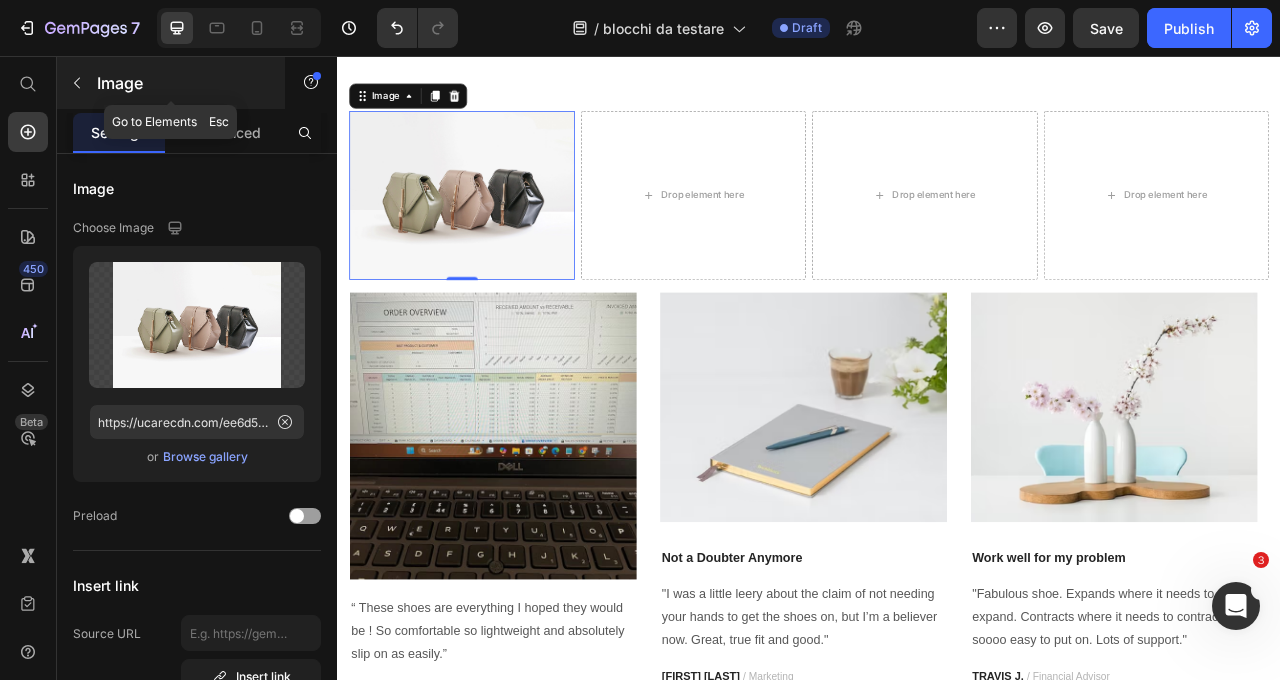 click 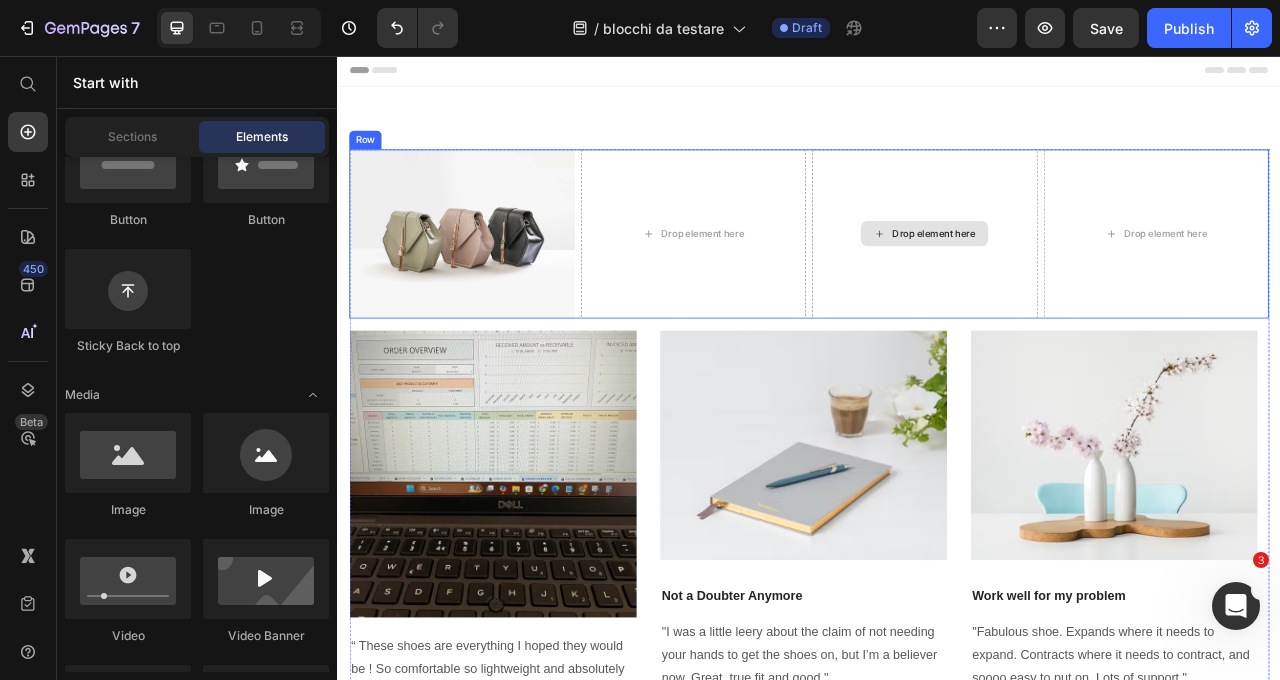 scroll, scrollTop: 0, scrollLeft: 0, axis: both 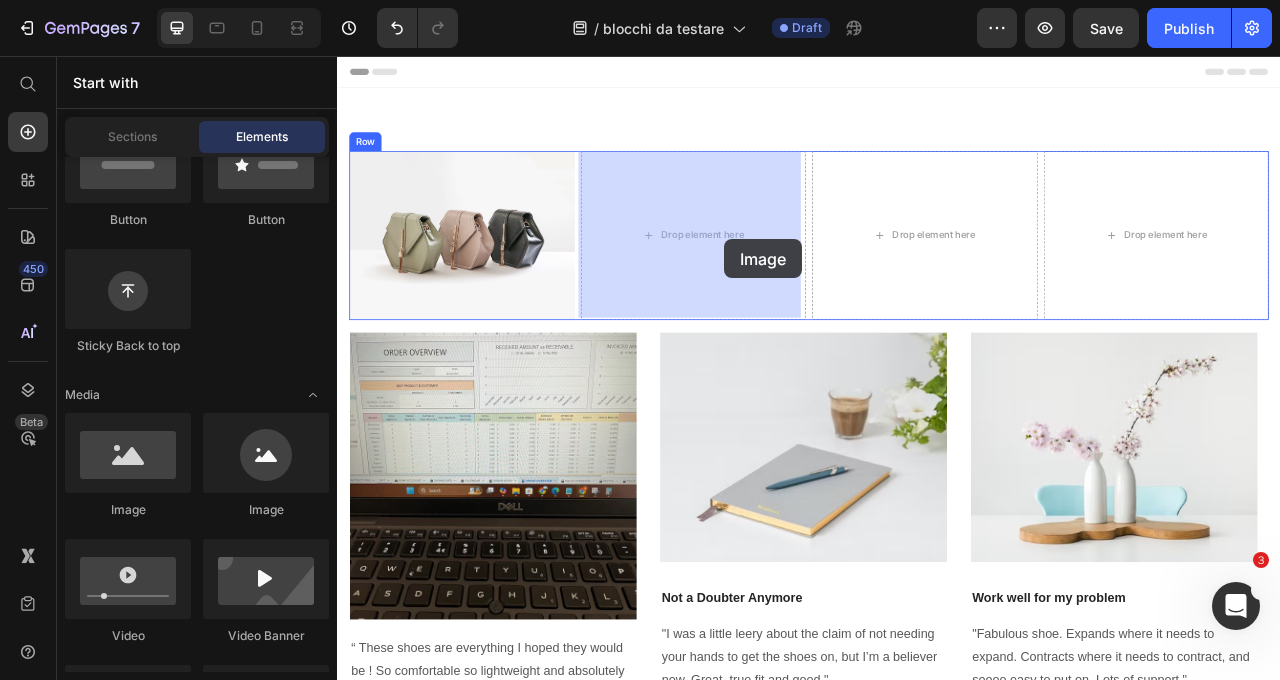 drag, startPoint x: 481, startPoint y: 490, endPoint x: 830, endPoint y: 289, distance: 402.7431 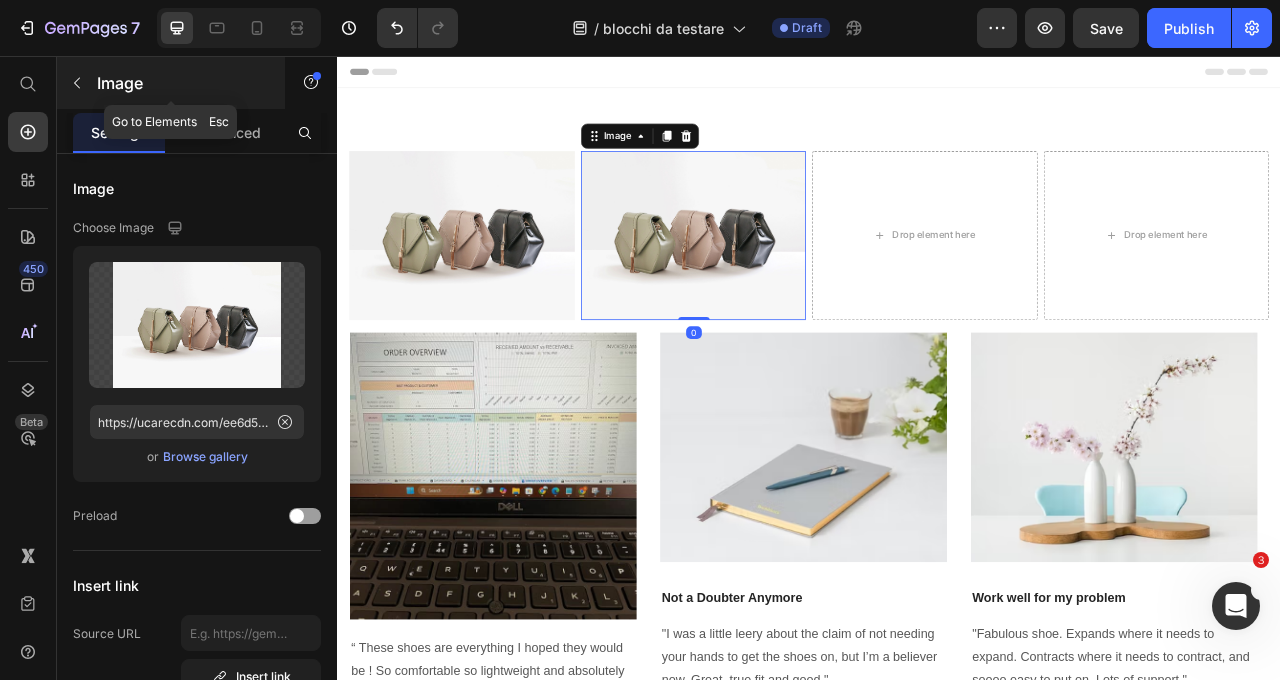 click 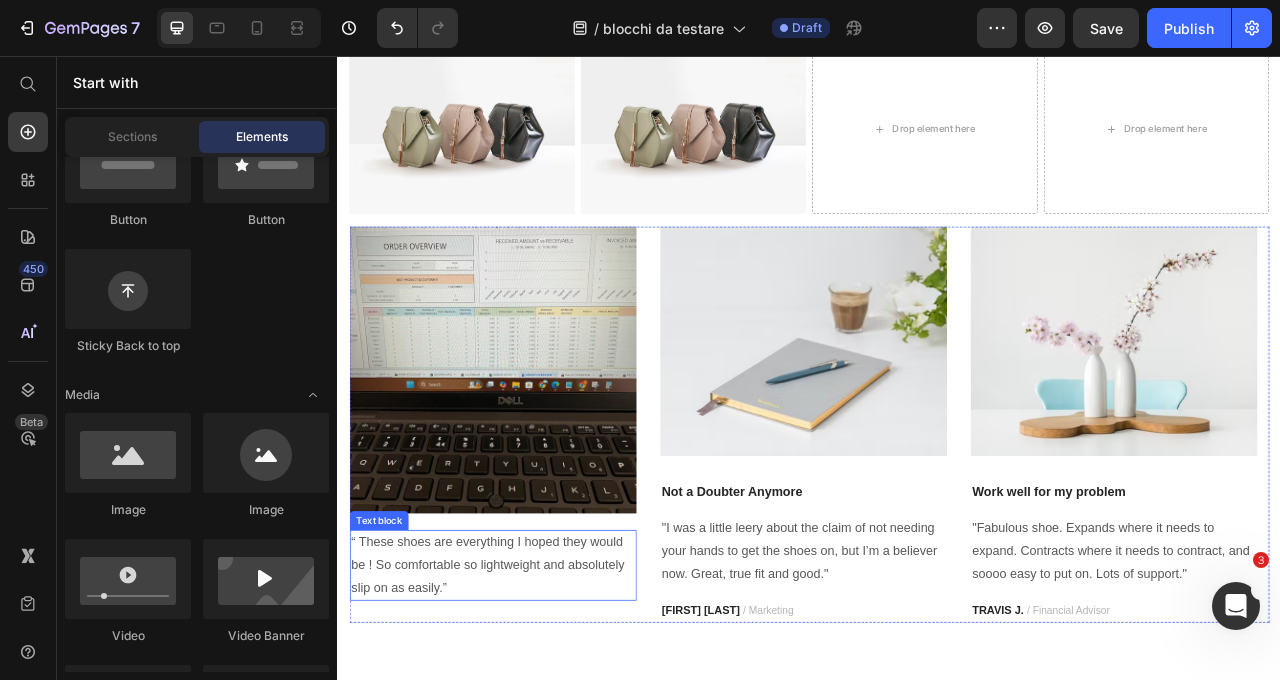 scroll, scrollTop: 139, scrollLeft: 0, axis: vertical 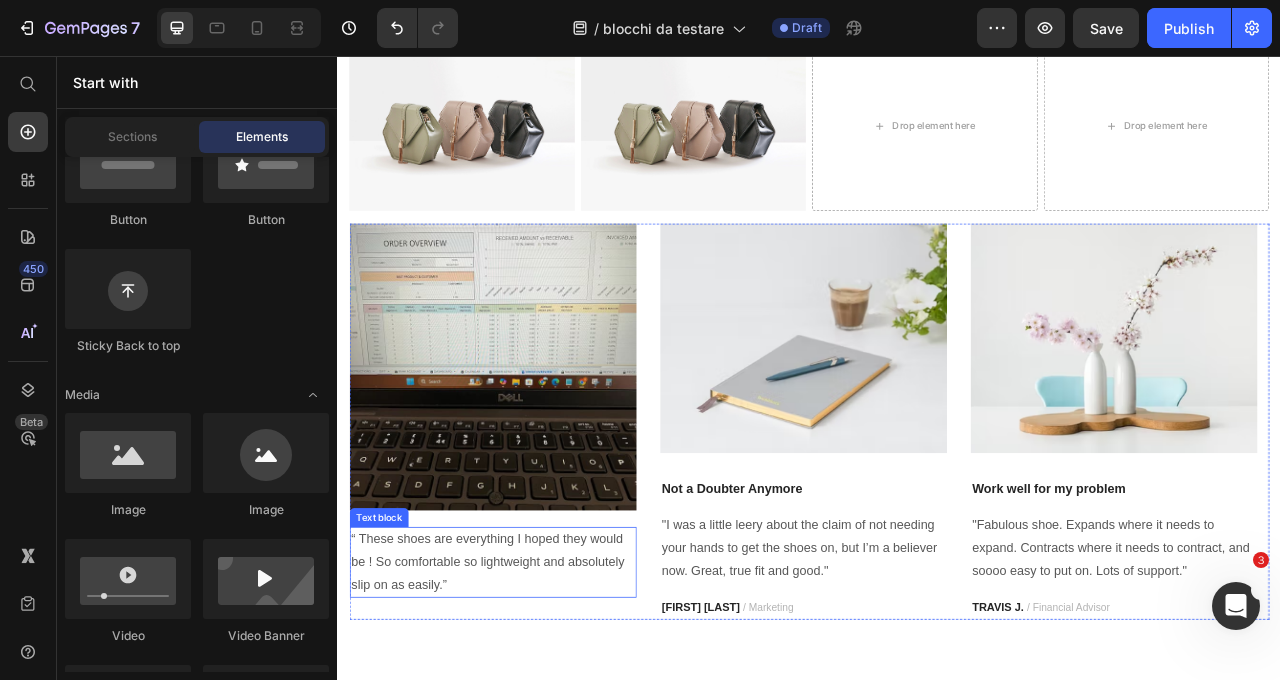click on "“ These shoes are everything I hoped they would be ! So comfortable so lightweight and absolutely slip on as easily.”" at bounding box center (534, 700) 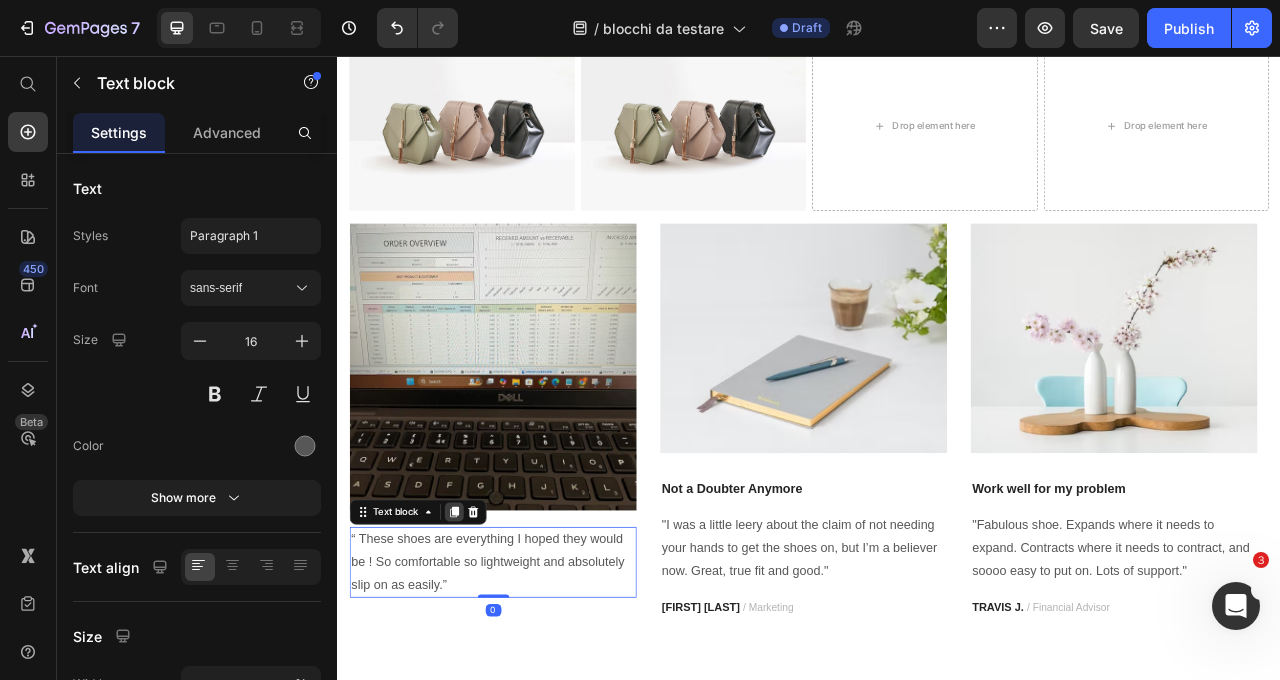 click 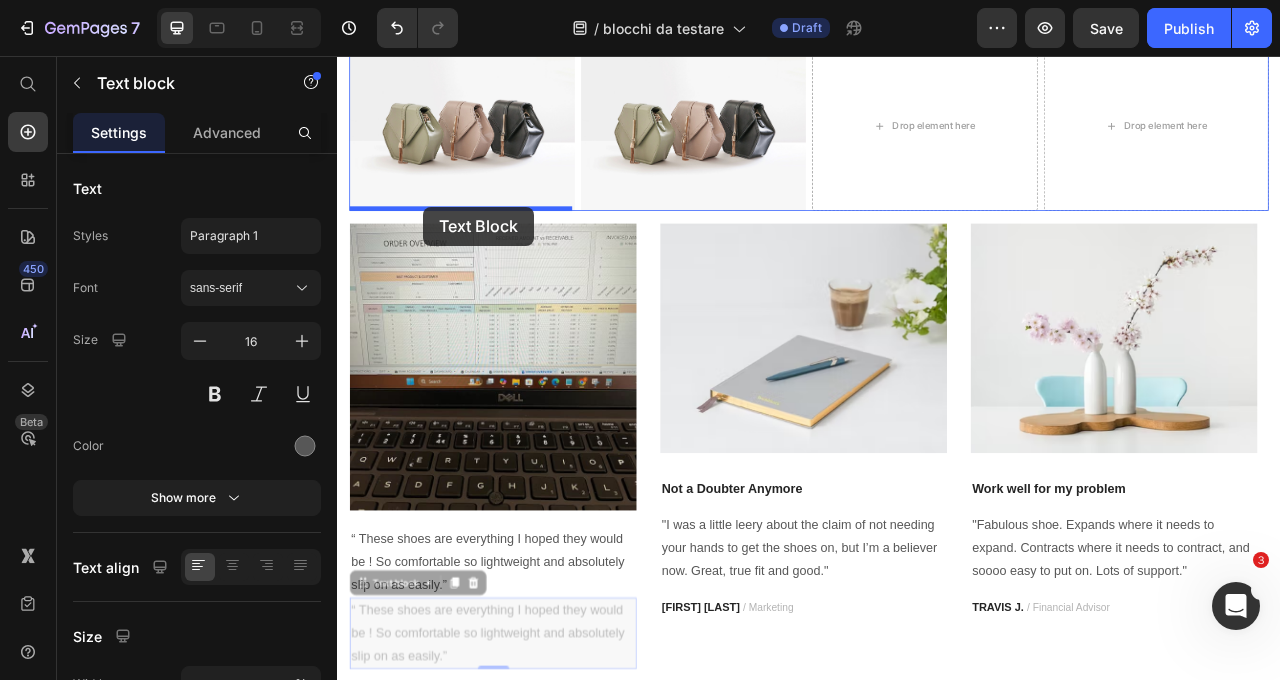 drag, startPoint x: 368, startPoint y: 722, endPoint x: 447, endPoint y: 248, distance: 480.53824 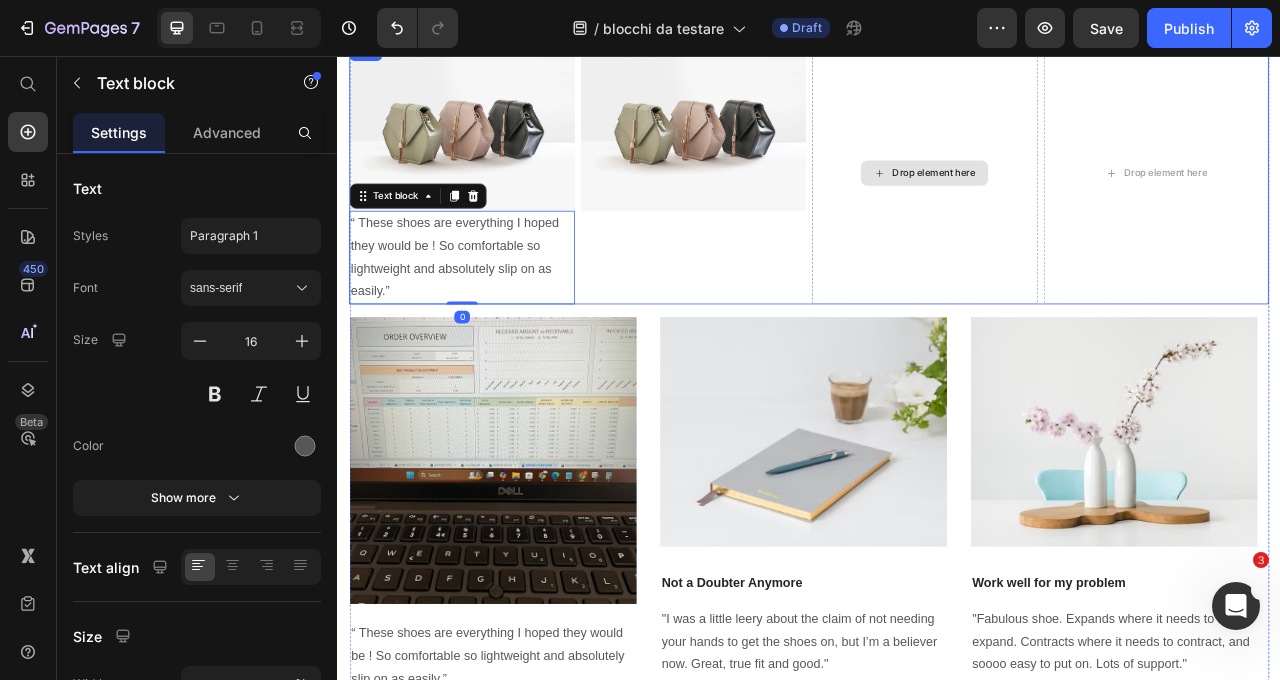 click on "Drop element here" at bounding box center [1084, 205] 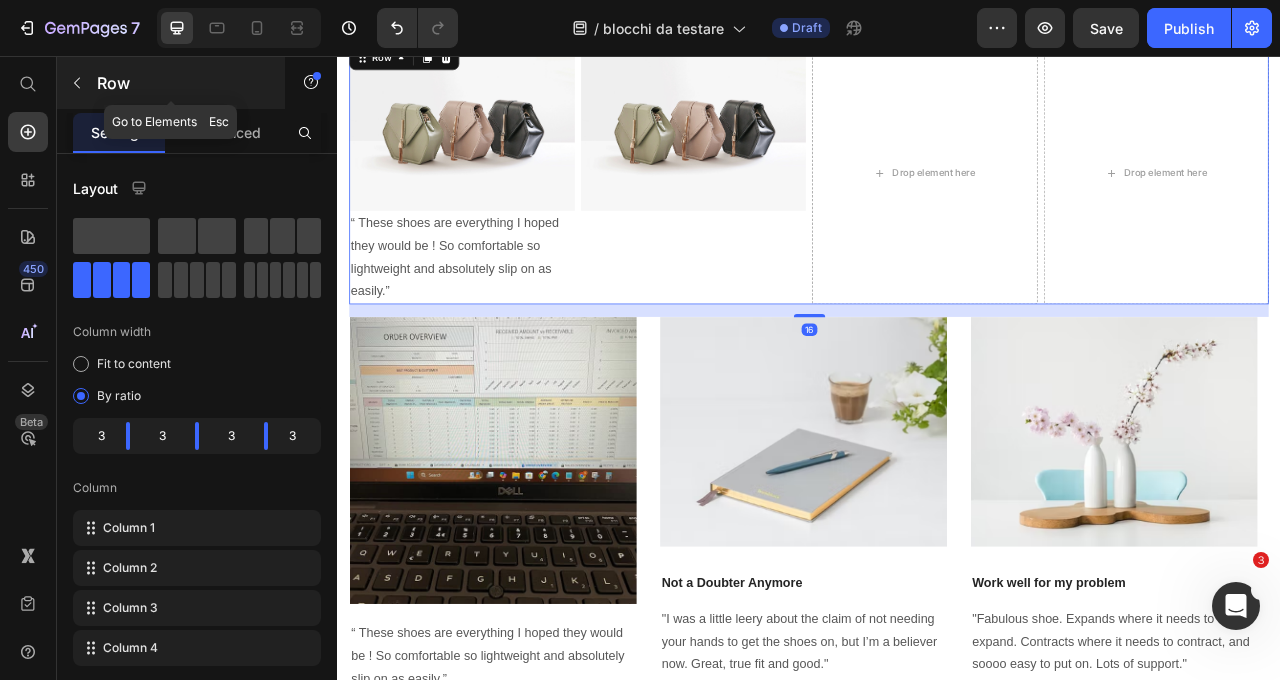 click 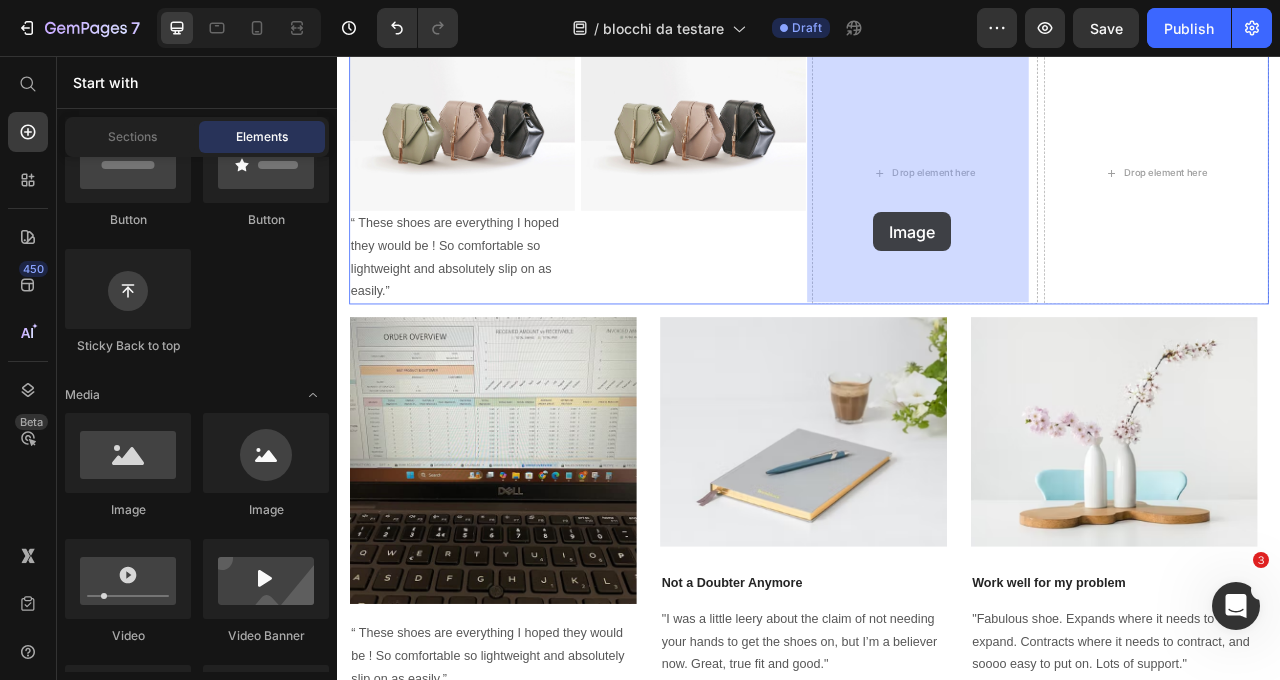 drag, startPoint x: 612, startPoint y: 458, endPoint x: 1019, endPoint y: 255, distance: 454.81644 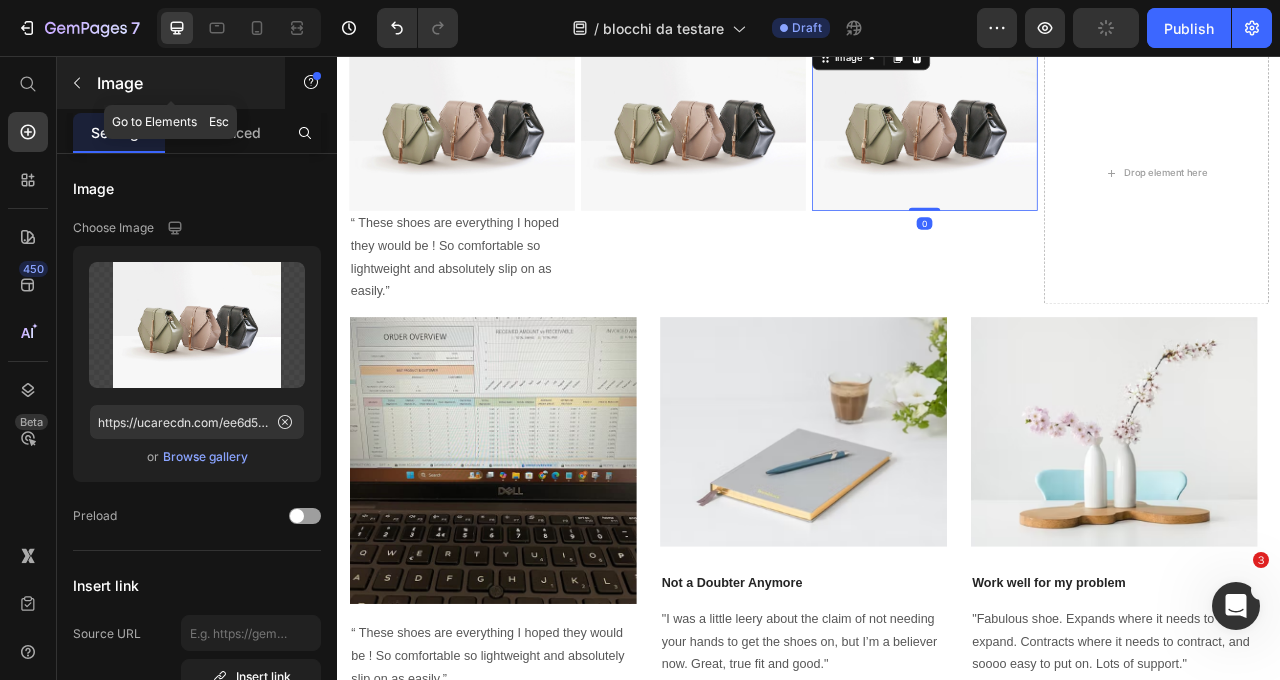 click 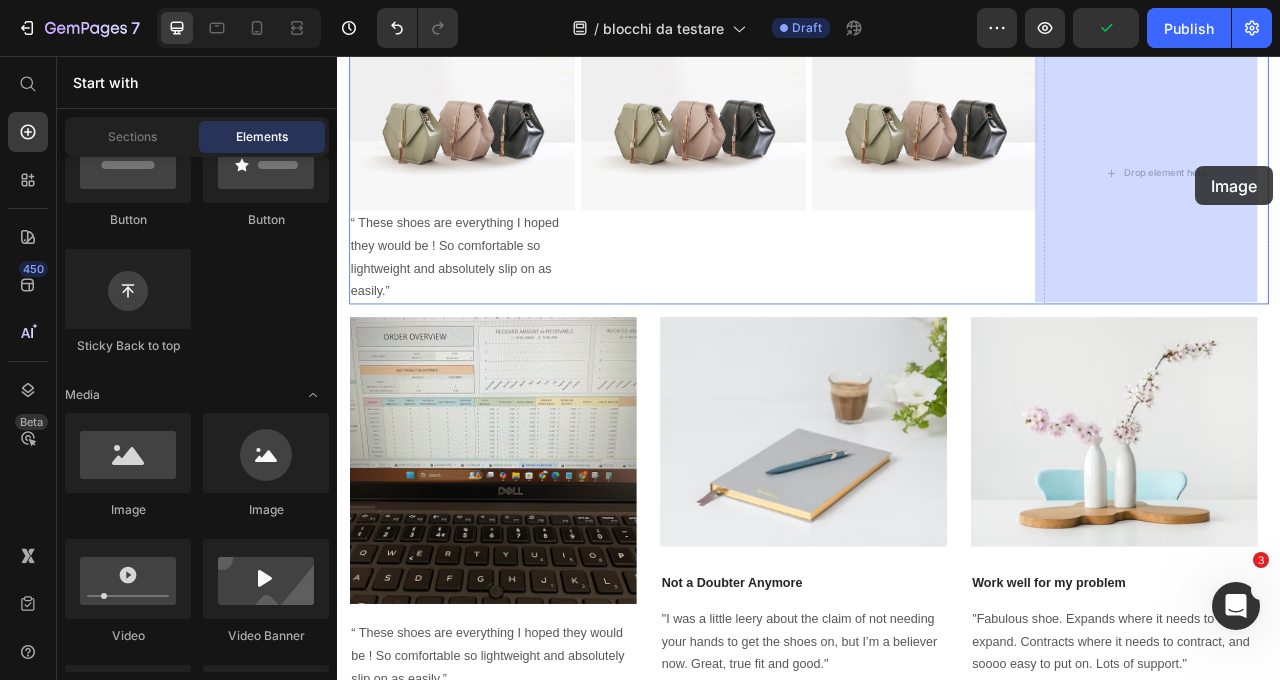 drag, startPoint x: 456, startPoint y: 503, endPoint x: 1429, endPoint y: 196, distance: 1020.28326 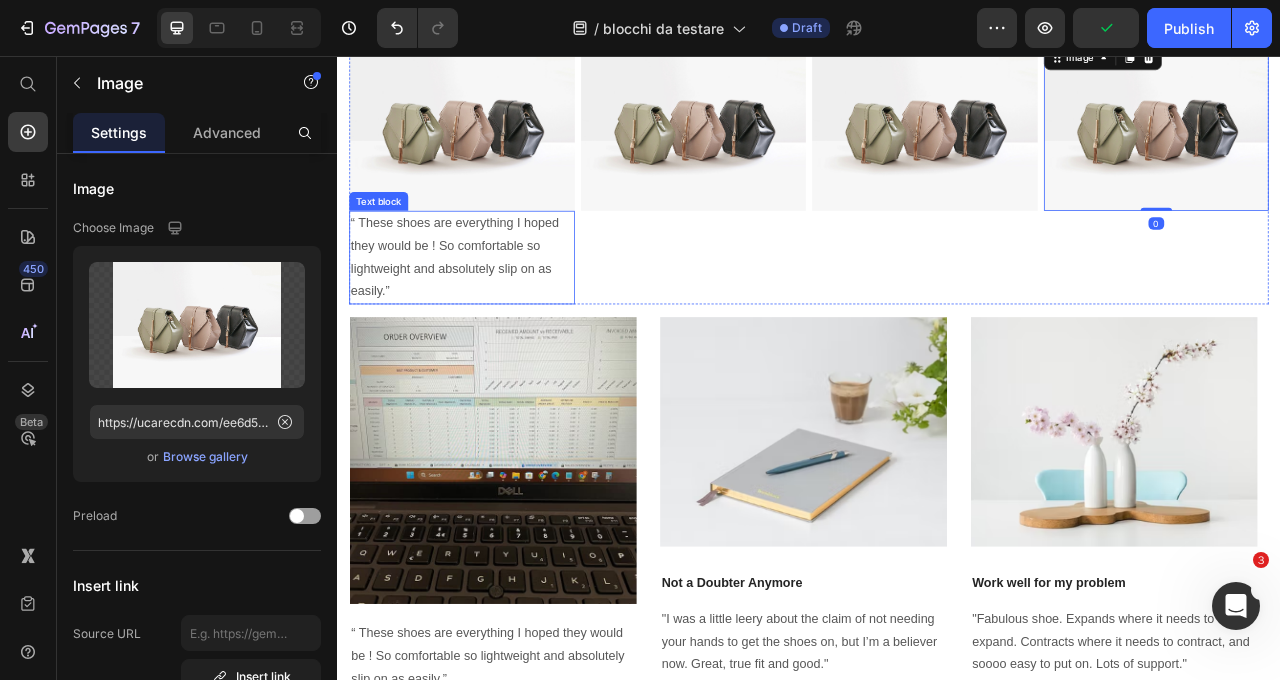 click on "“ These shoes are everything I hoped they would be ! So comfortable so lightweight and absolutely slip on as easily.”" at bounding box center [495, 312] 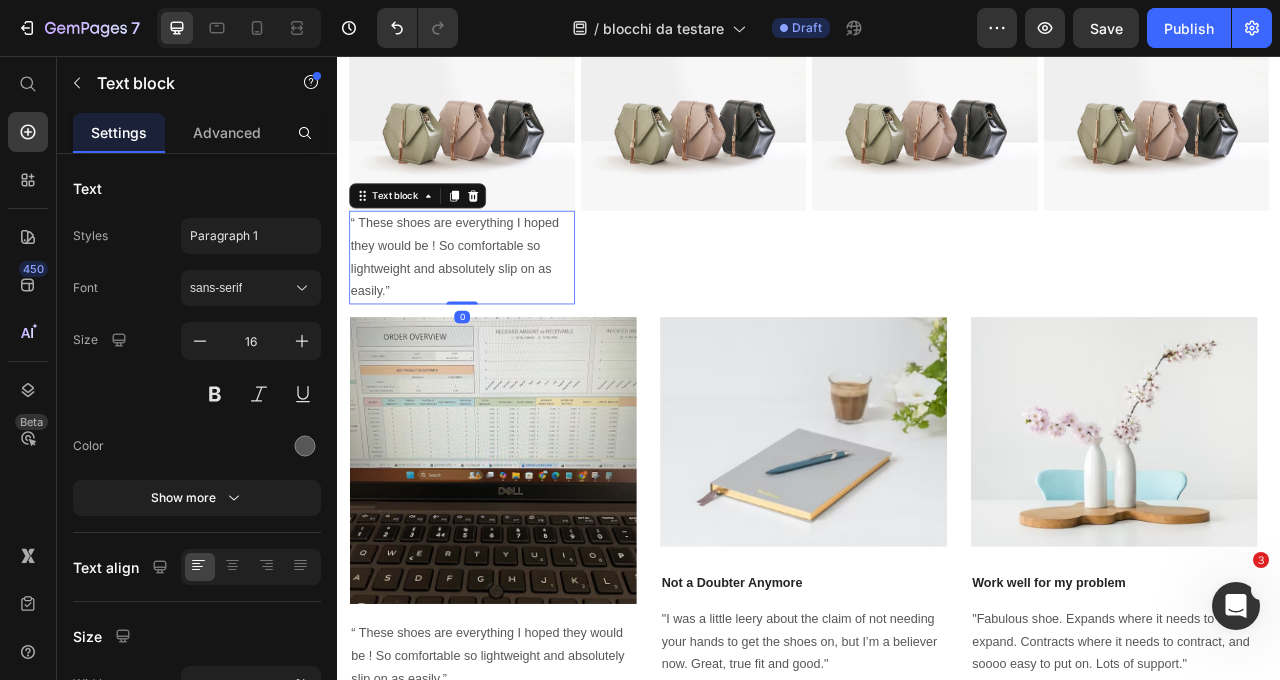 click 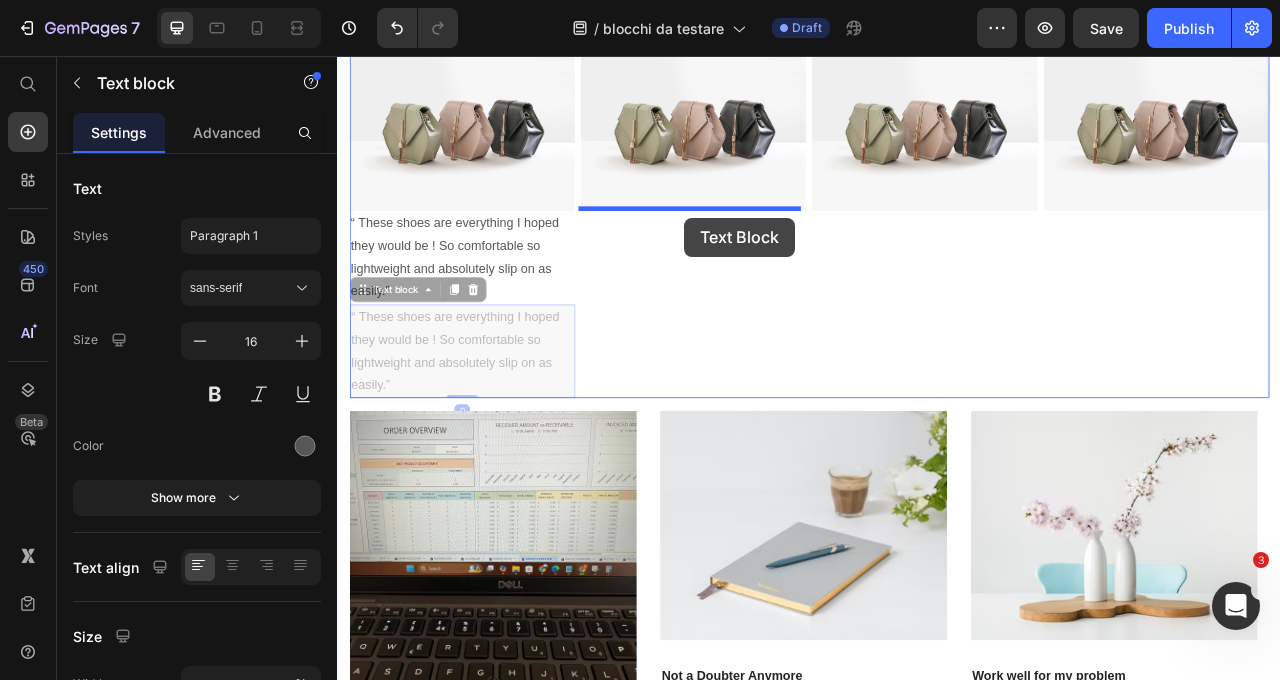drag, startPoint x: 370, startPoint y: 359, endPoint x: 779, endPoint y: 262, distance: 420.3451 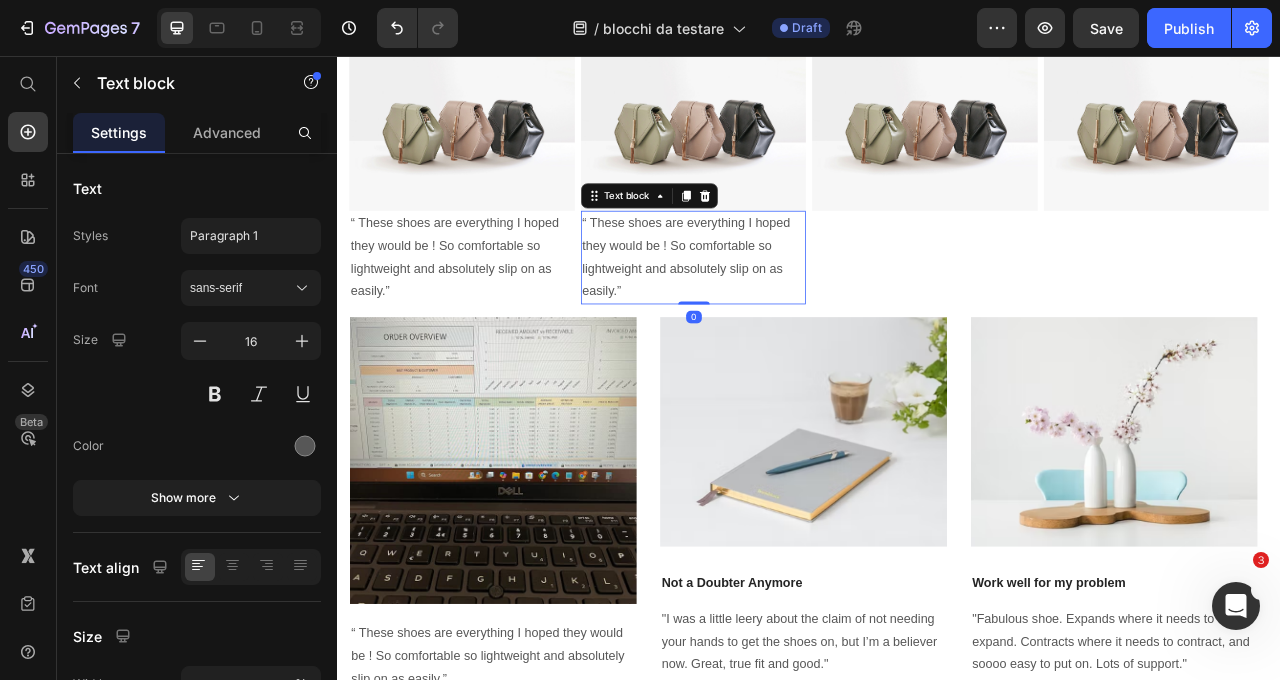 click 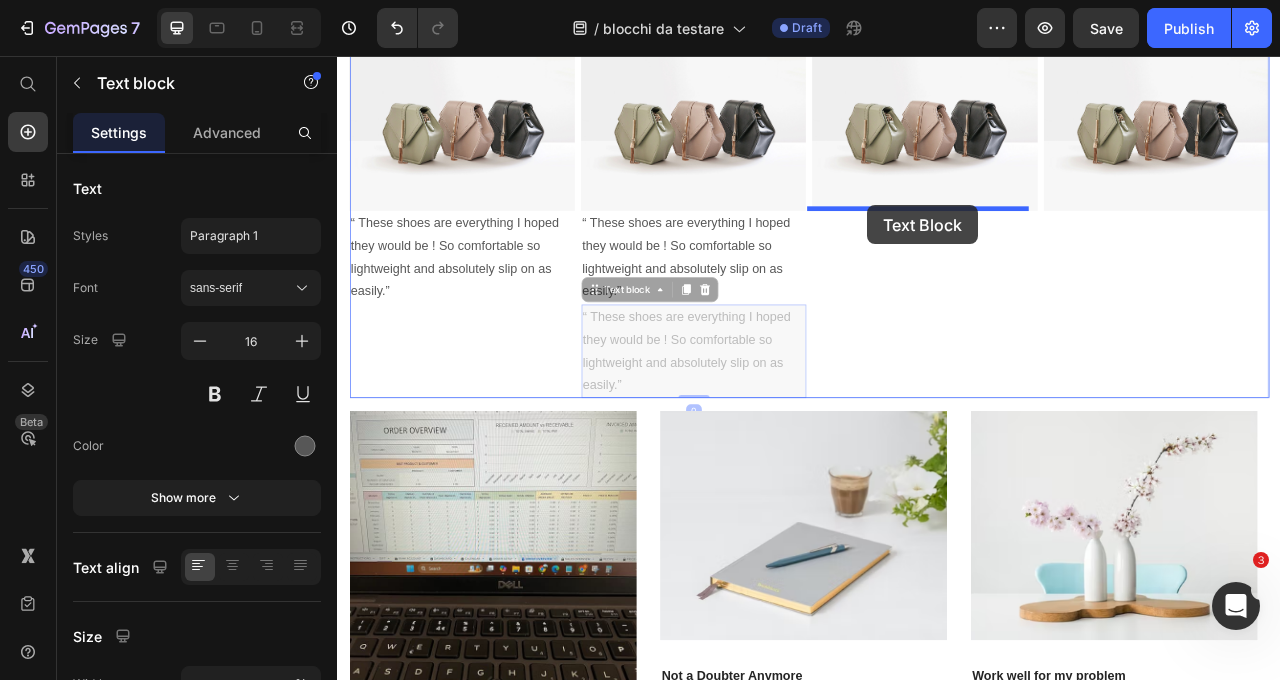 drag, startPoint x: 656, startPoint y: 345, endPoint x: 1012, endPoint y: 246, distance: 369.50912 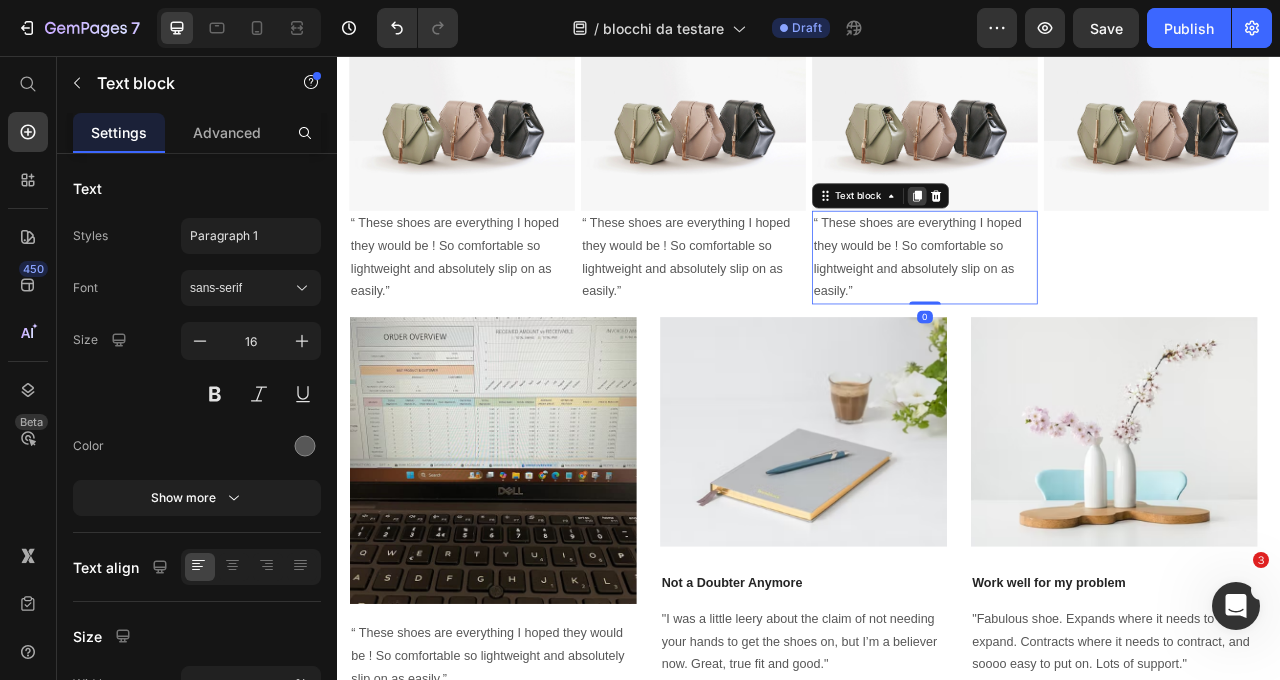 click 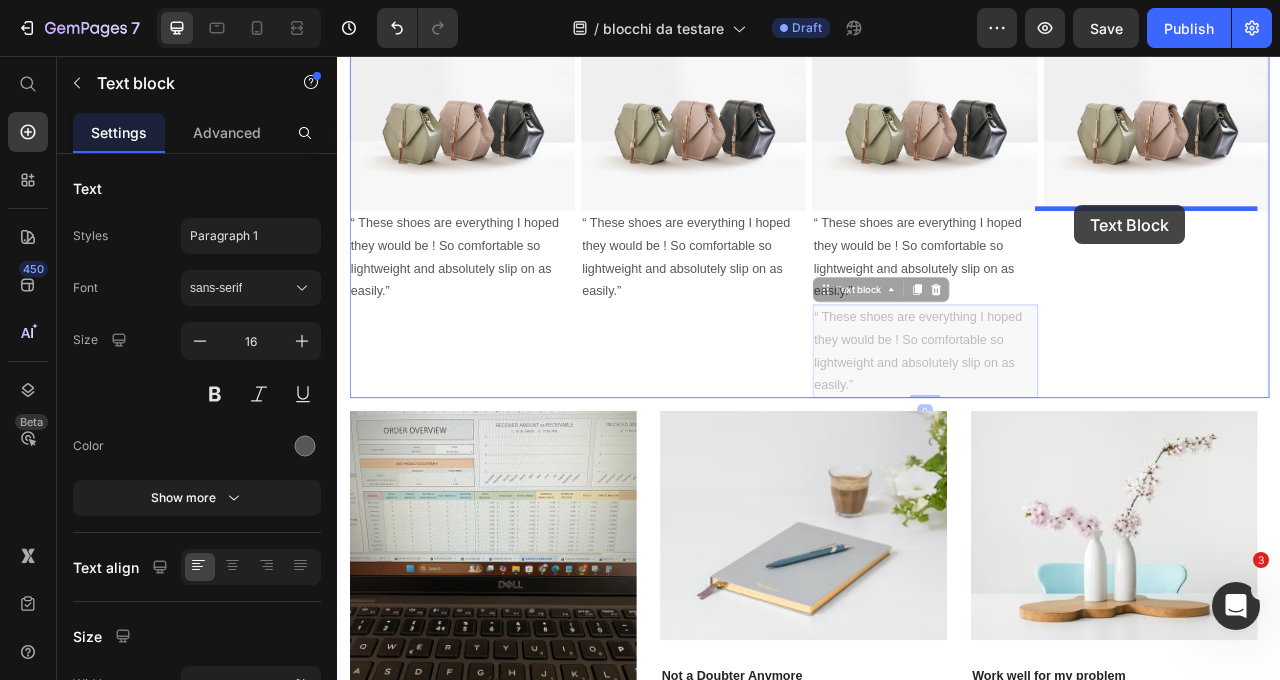 drag, startPoint x: 947, startPoint y: 352, endPoint x: 1275, endPoint y: 246, distance: 344.70276 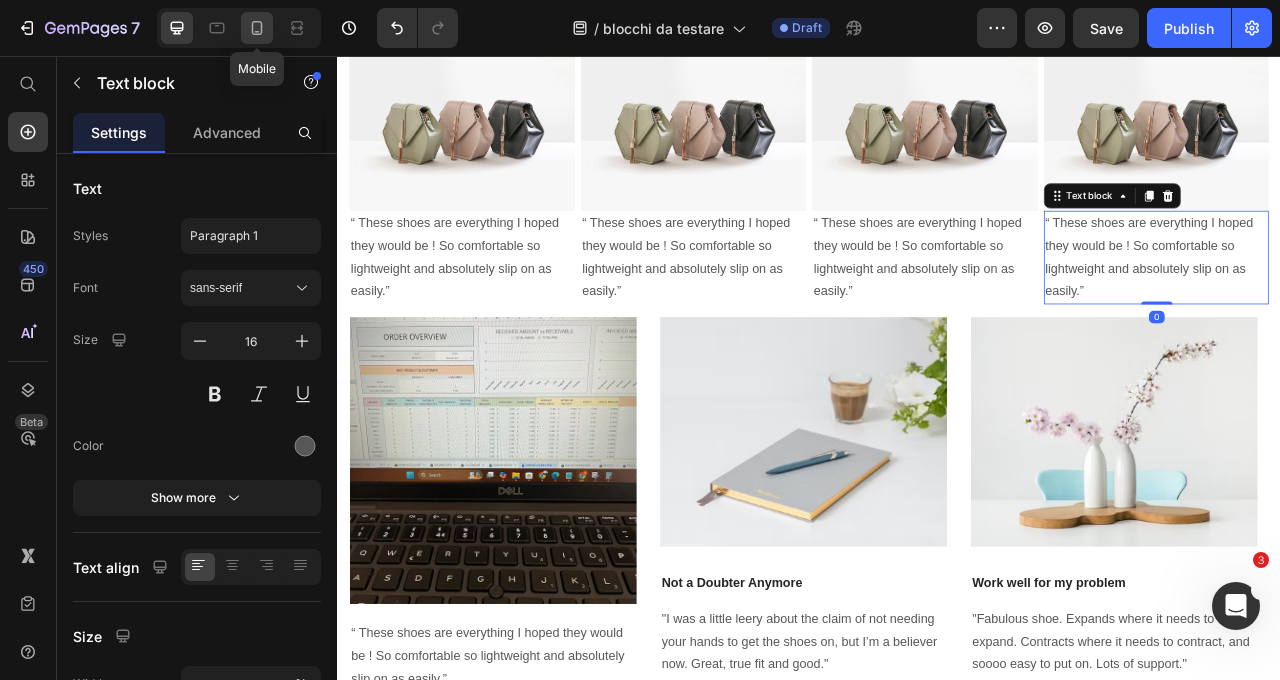 click 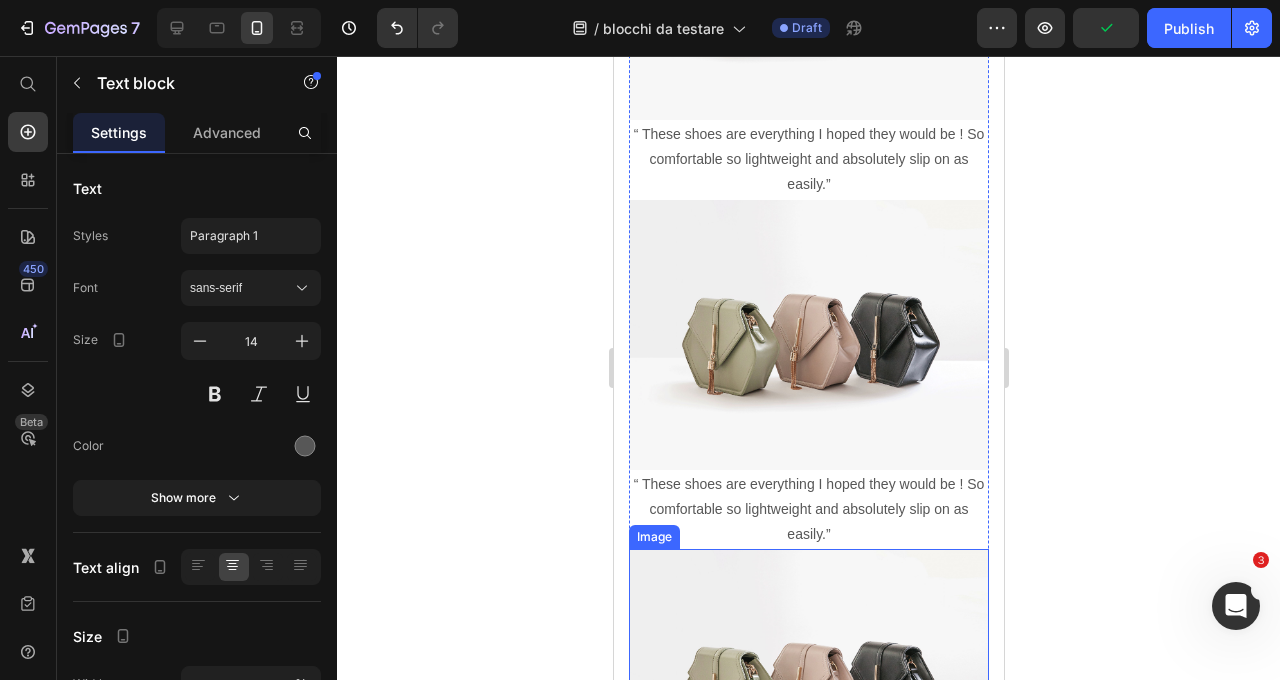 scroll, scrollTop: 326, scrollLeft: 0, axis: vertical 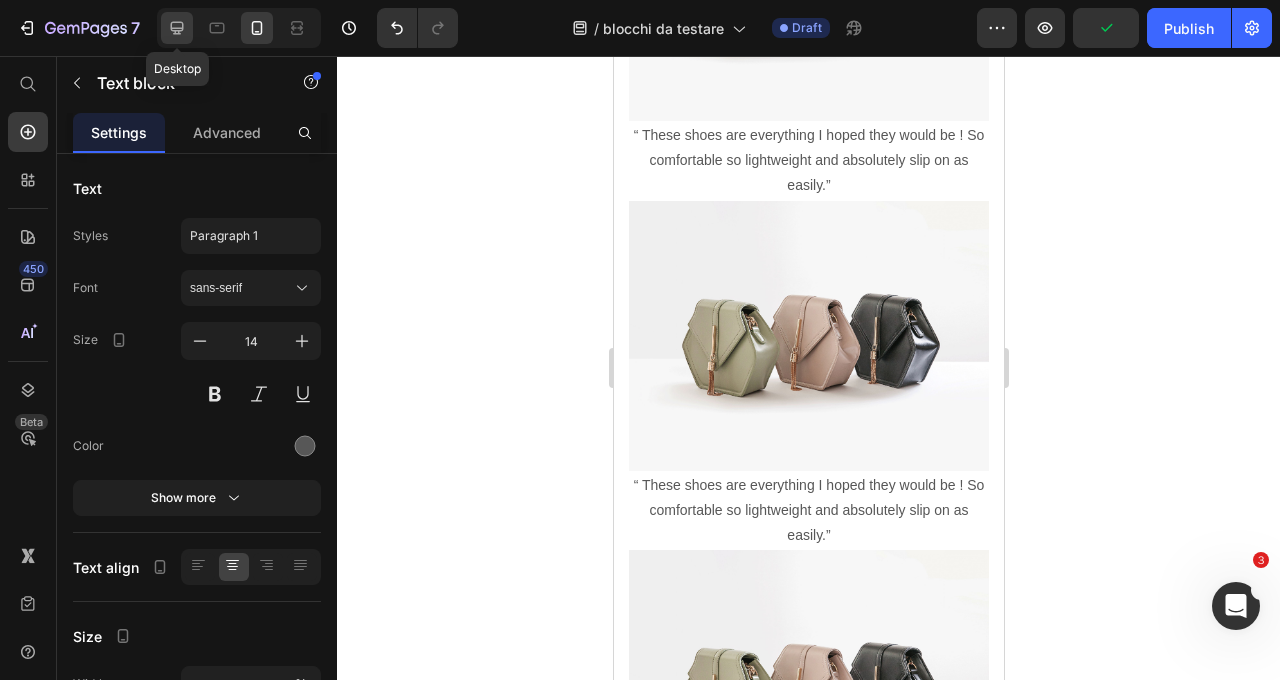 click 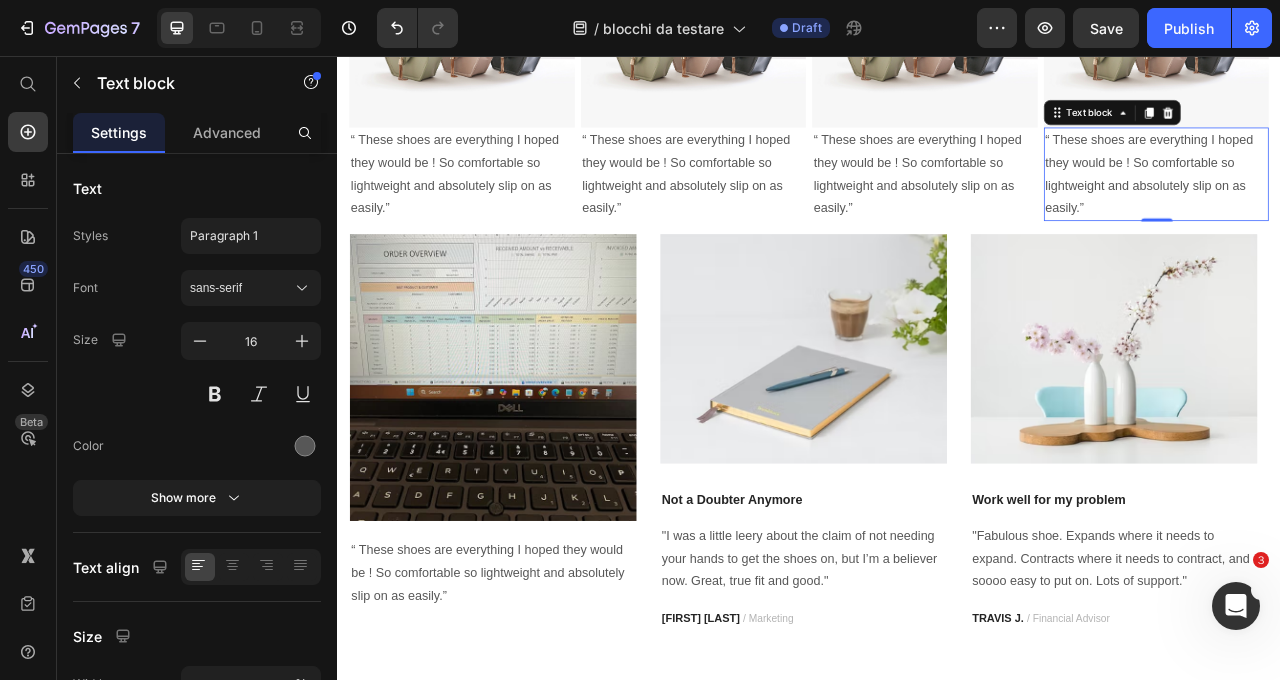 scroll, scrollTop: 35, scrollLeft: 0, axis: vertical 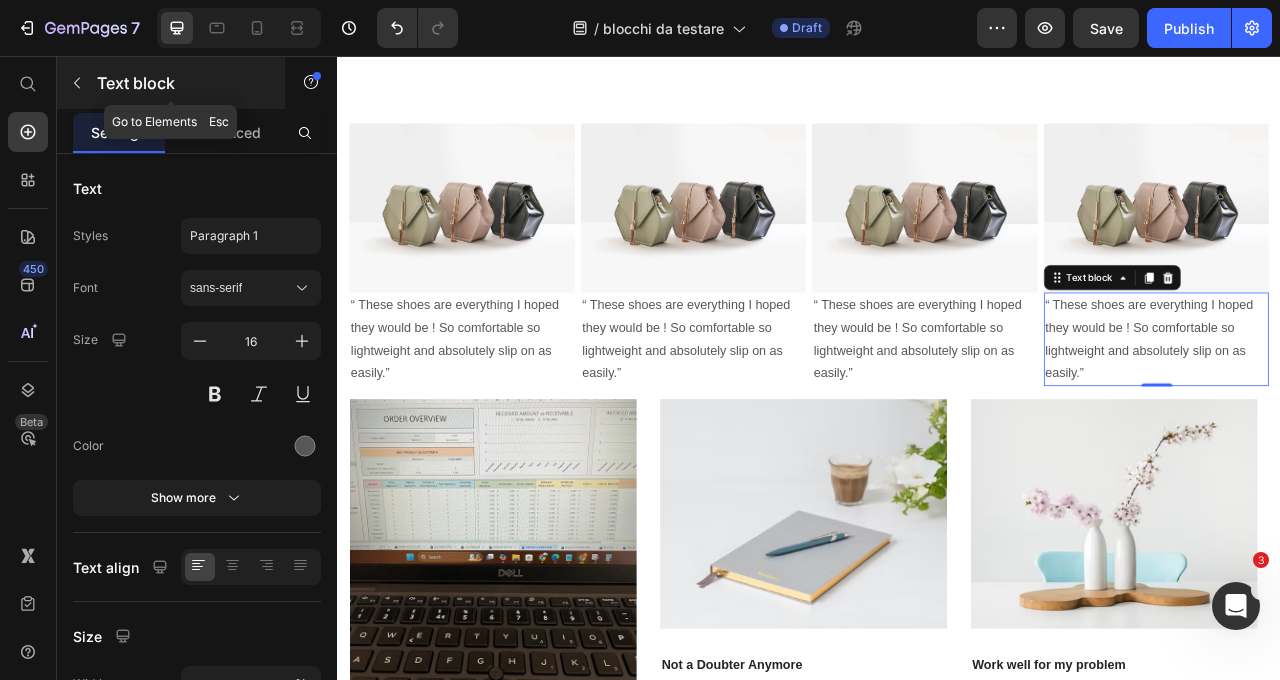 click 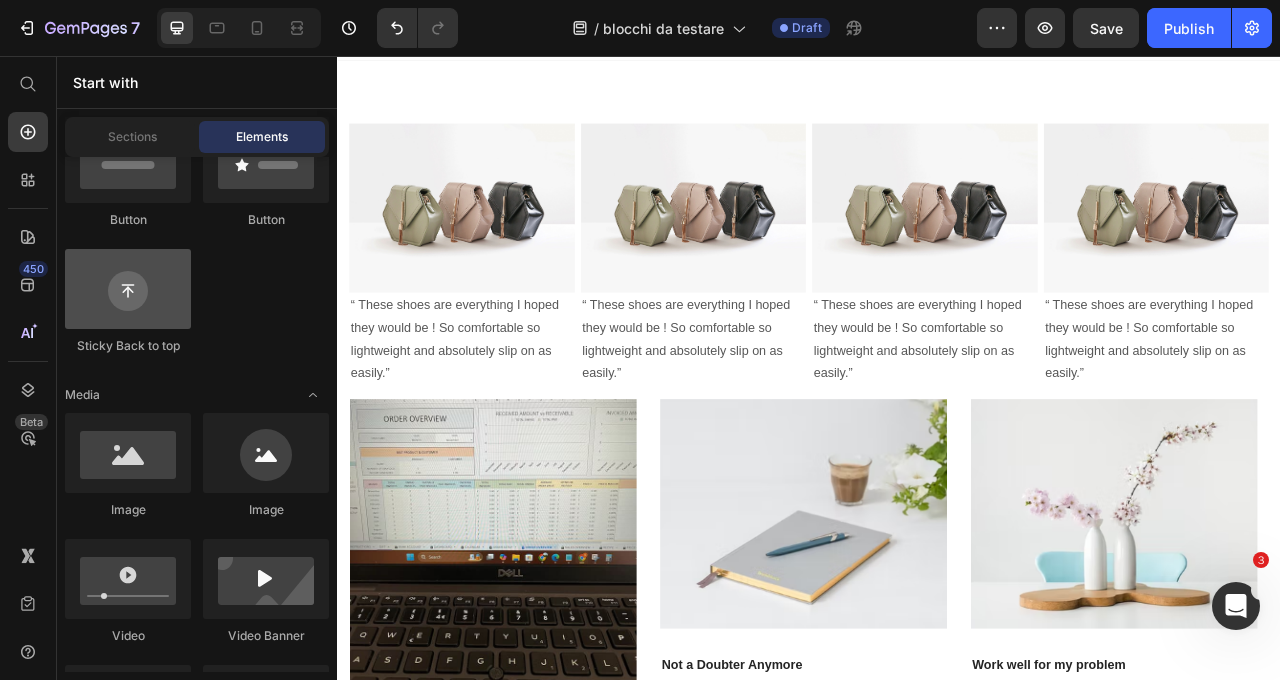 scroll, scrollTop: 382, scrollLeft: 0, axis: vertical 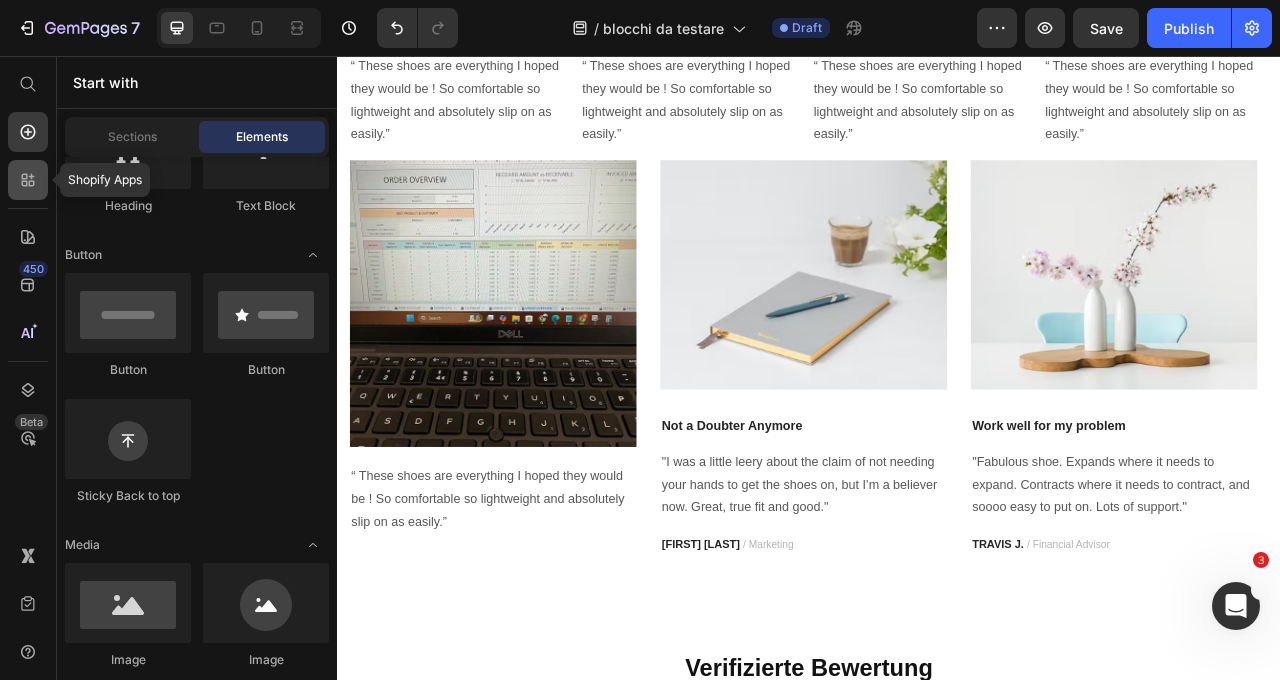 click 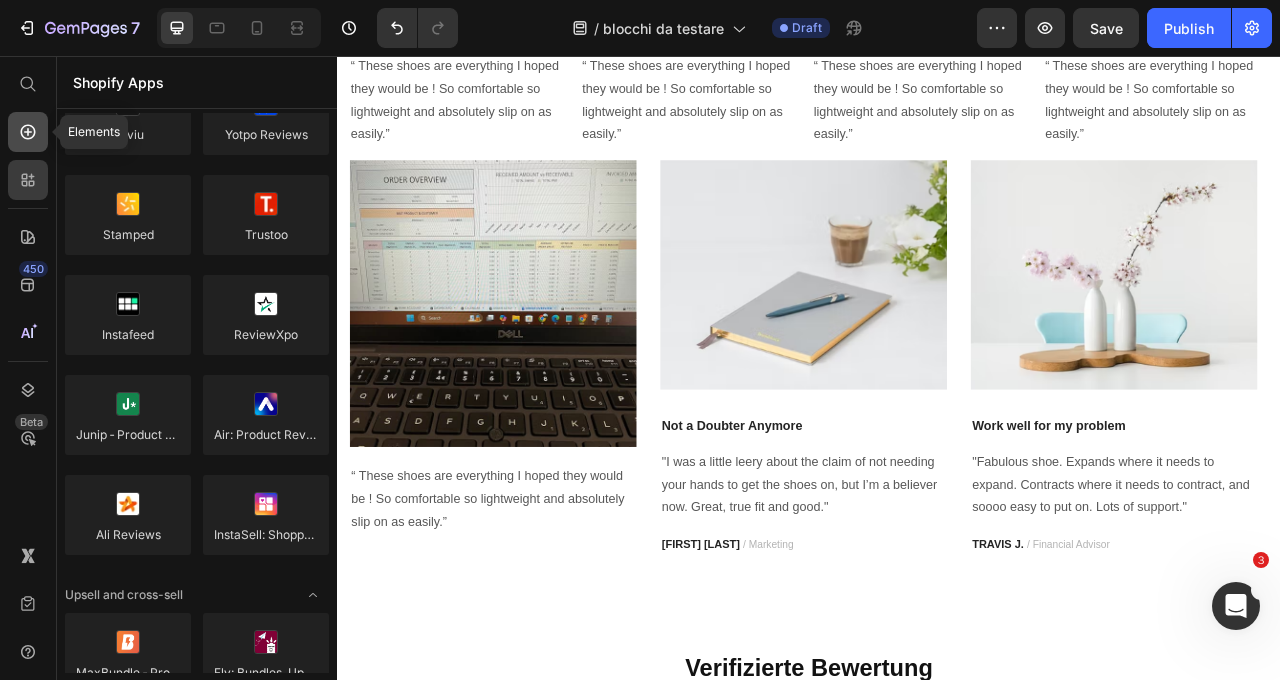 click 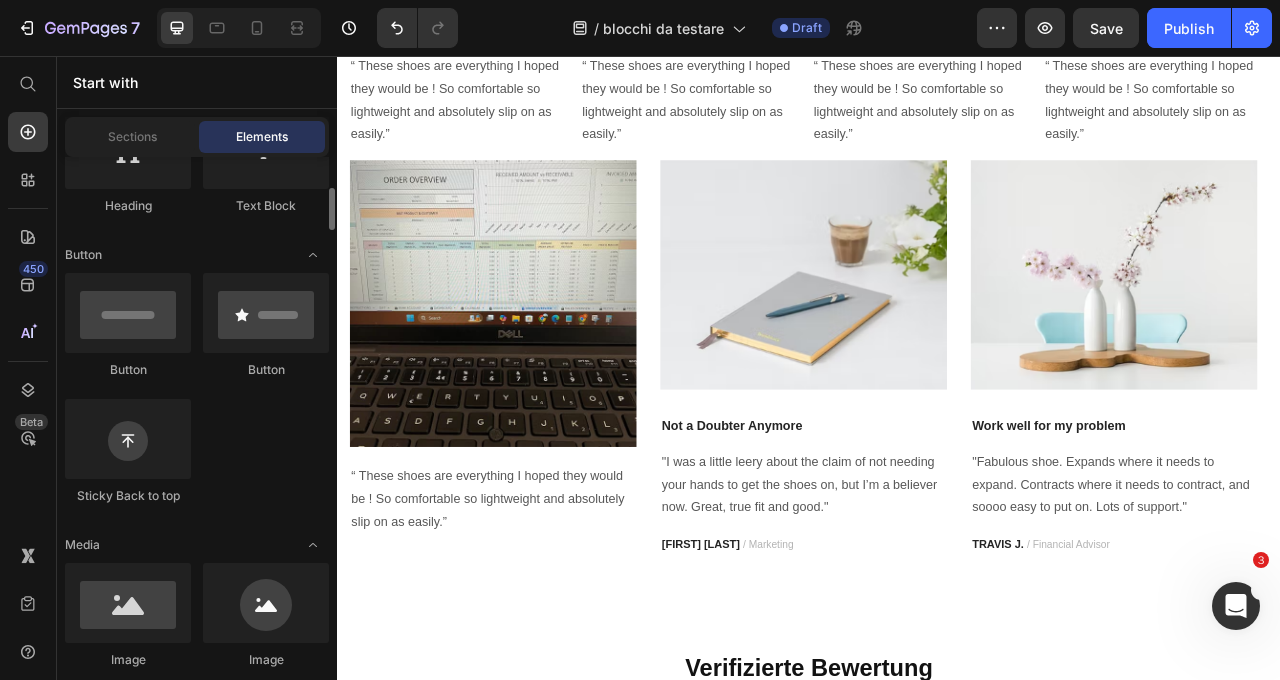 scroll, scrollTop: 0, scrollLeft: 0, axis: both 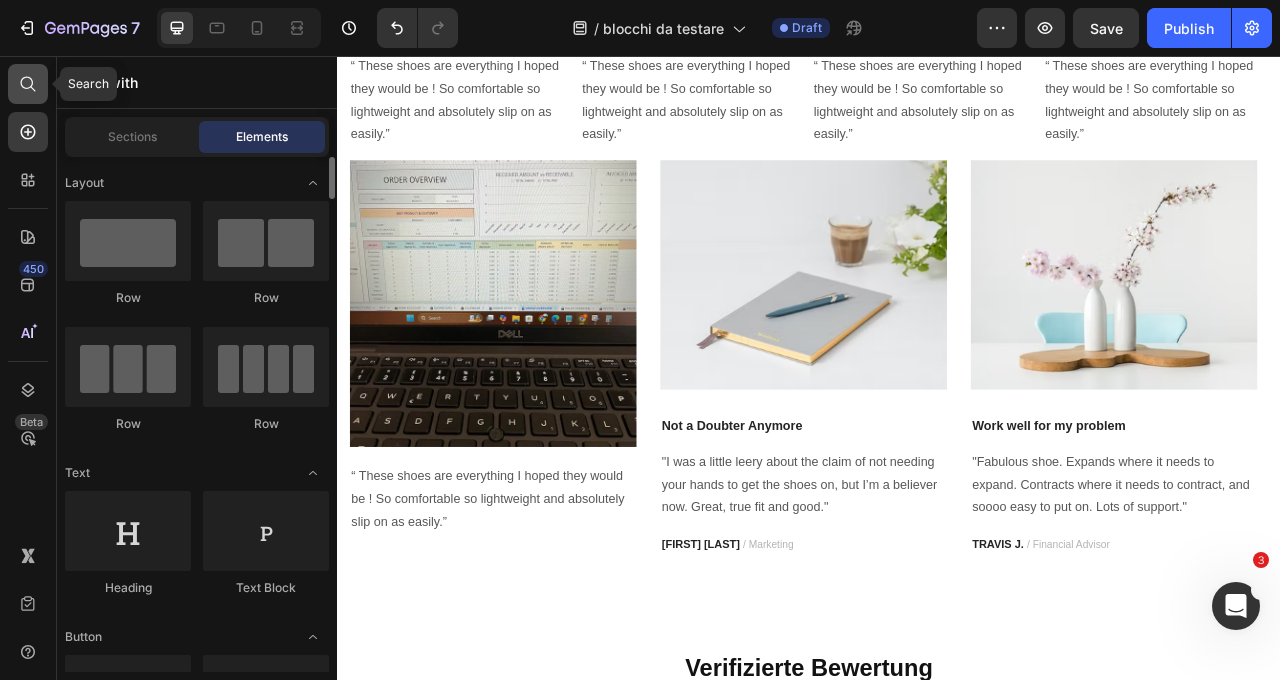 click 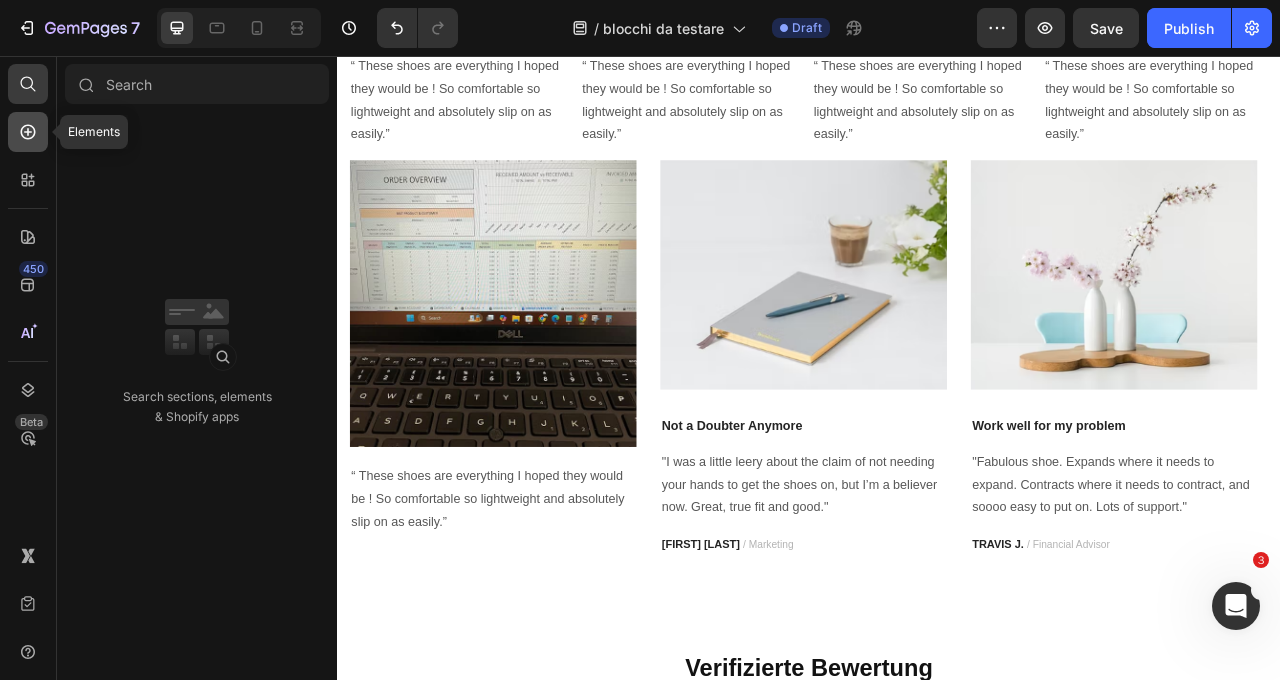 click 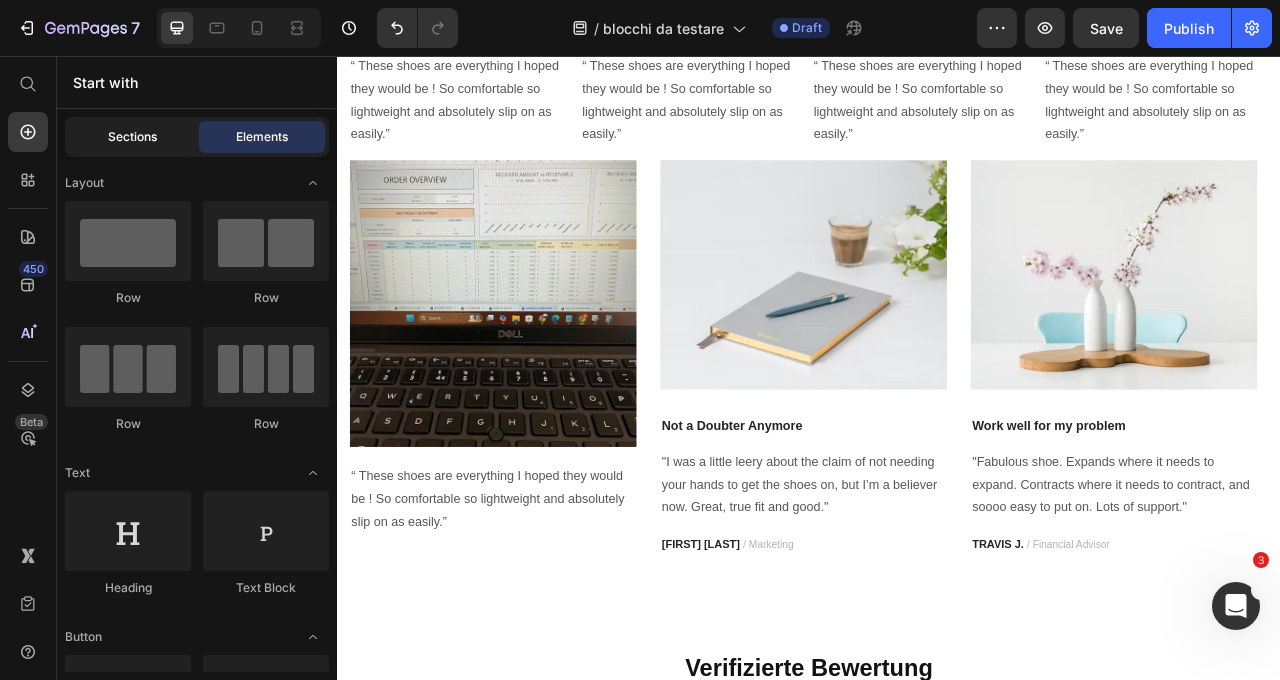 click on "Sections" at bounding box center (132, 137) 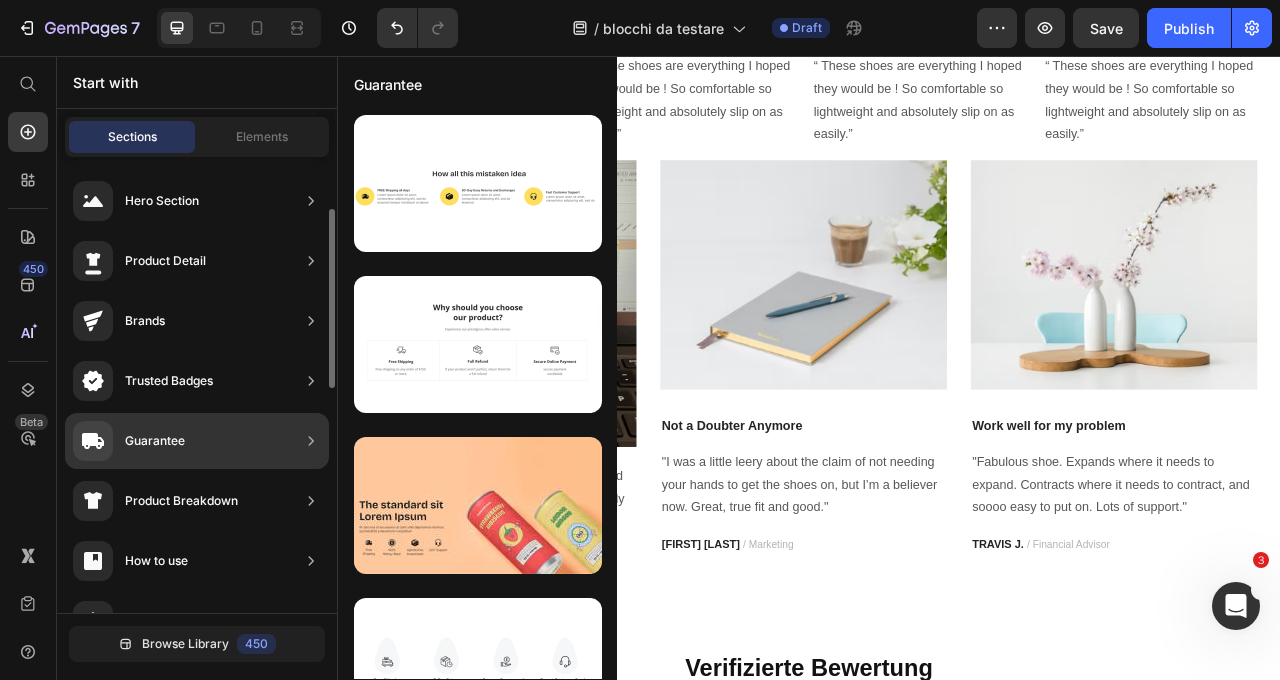 scroll, scrollTop: 162, scrollLeft: 0, axis: vertical 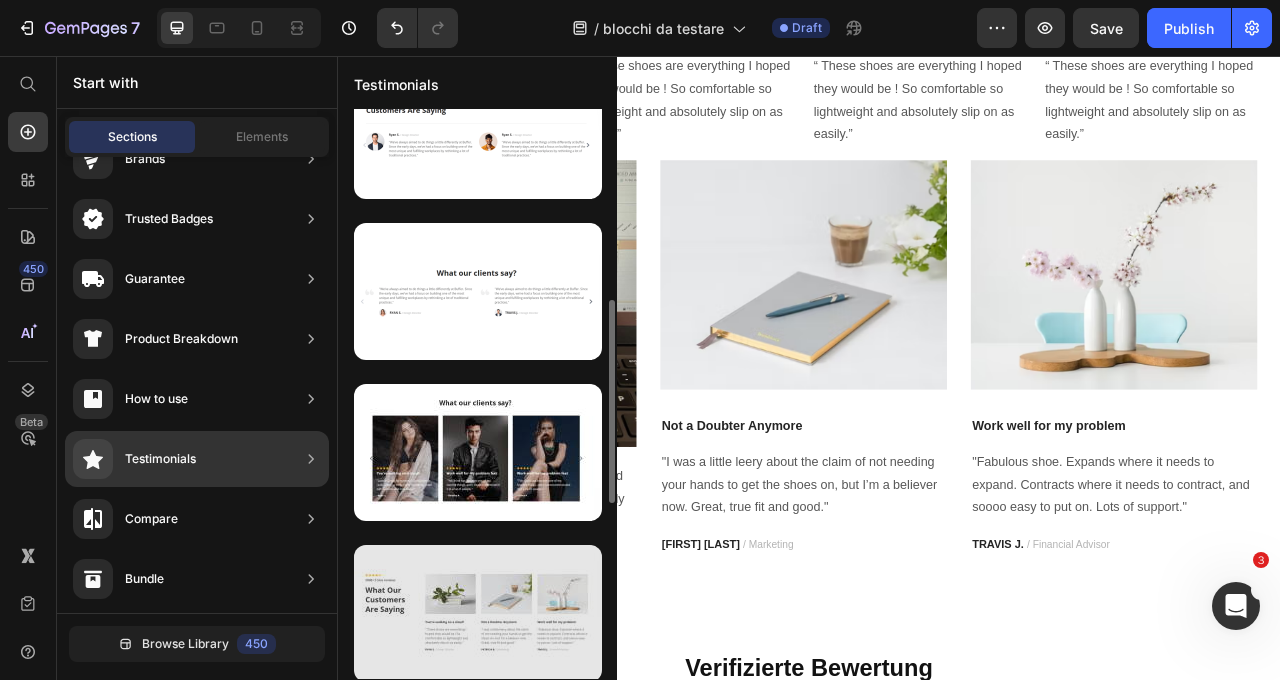 click at bounding box center (478, 613) 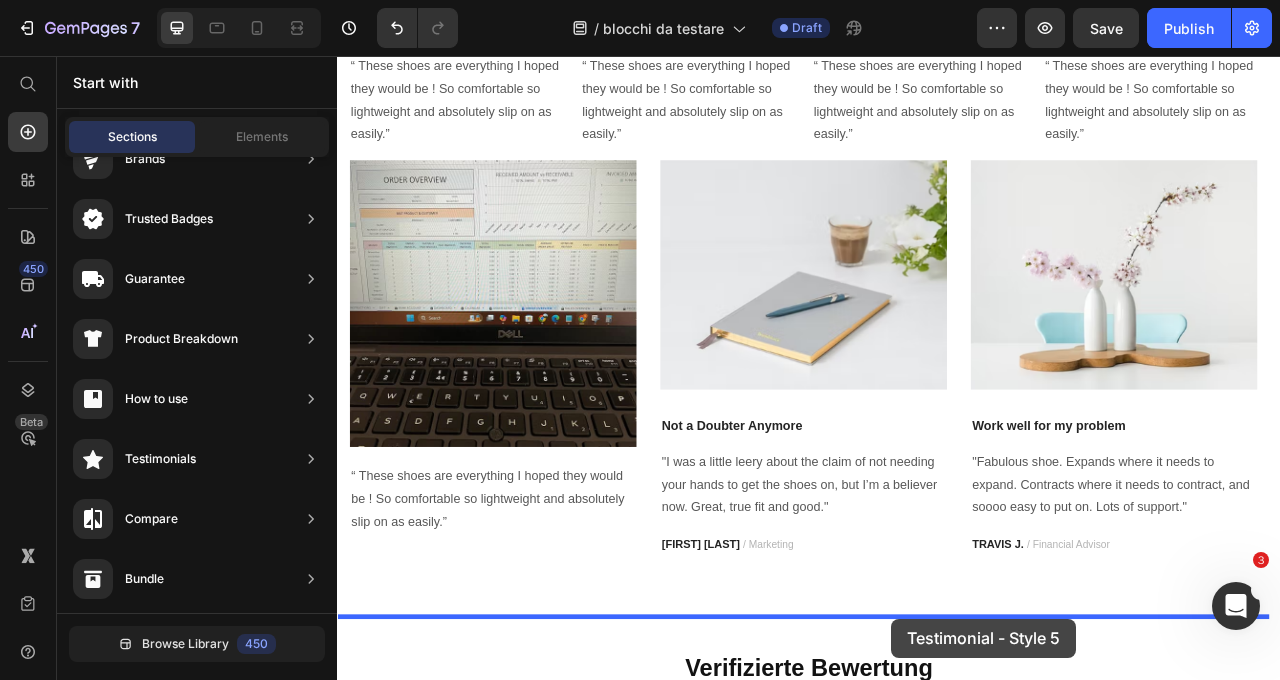 drag, startPoint x: 785, startPoint y: 613, endPoint x: 1040, endPoint y: 771, distance: 299.98166 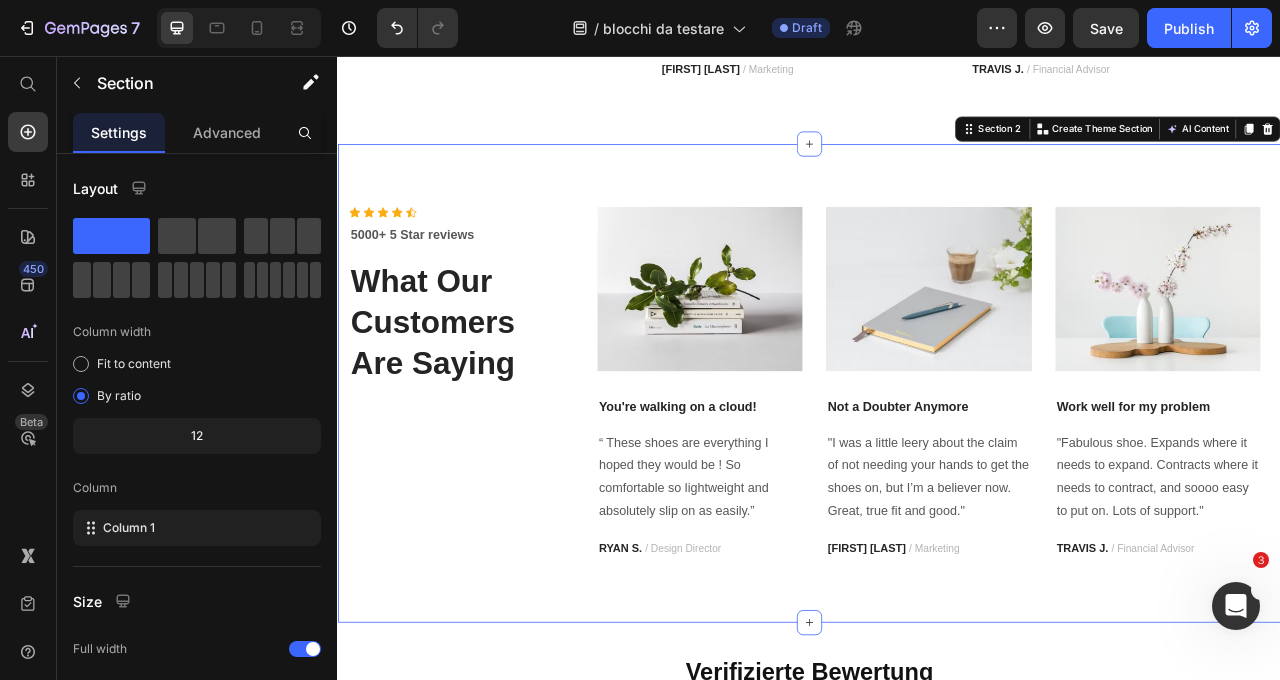 scroll, scrollTop: 982, scrollLeft: 0, axis: vertical 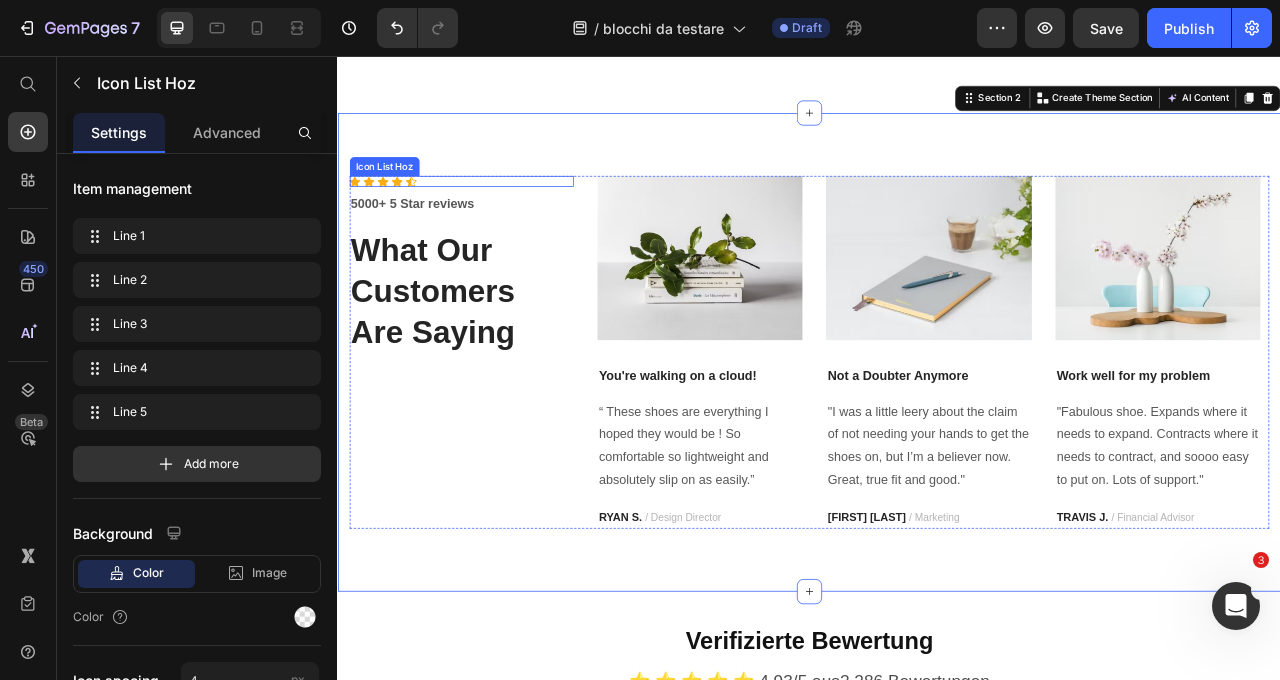 click on "Icon                Icon                Icon                Icon
Icon" at bounding box center (494, 216) 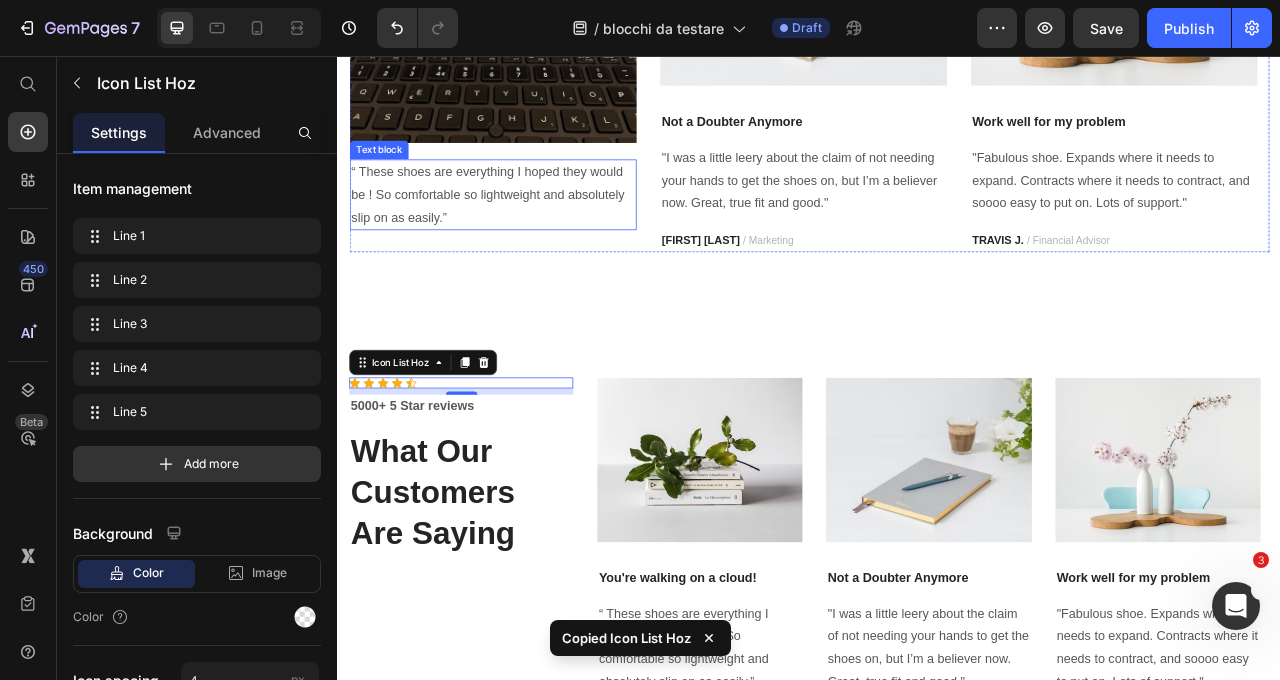 scroll, scrollTop: 974, scrollLeft: 0, axis: vertical 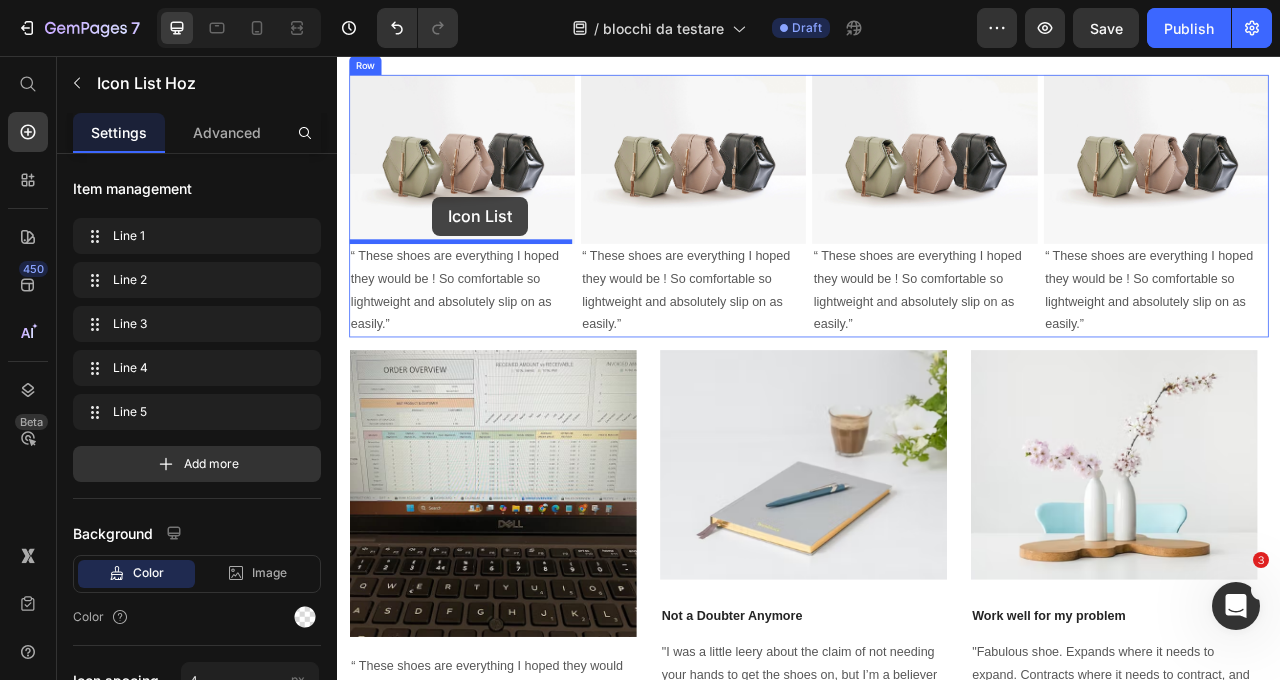 drag, startPoint x: 366, startPoint y: 198, endPoint x: 458, endPoint y: 236, distance: 99.53894 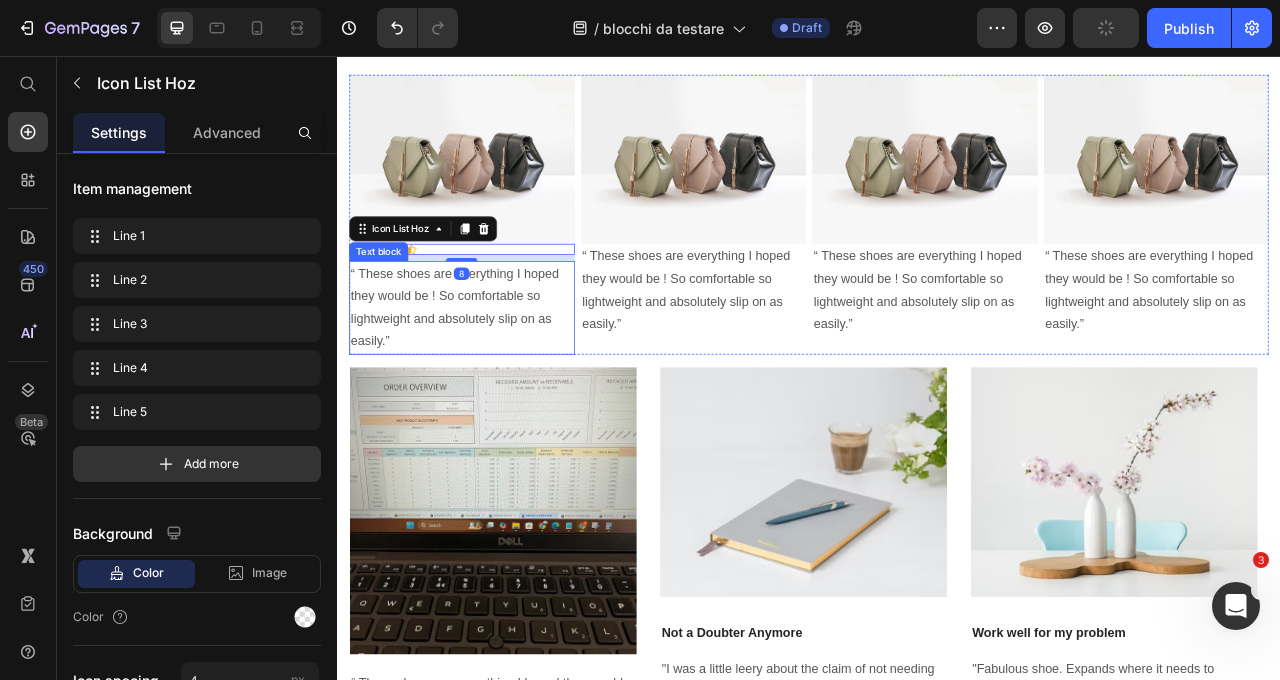 click on "“ These shoes are everything I hoped they would be ! So comfortable so lightweight and absolutely slip on as easily.”" at bounding box center (495, 376) 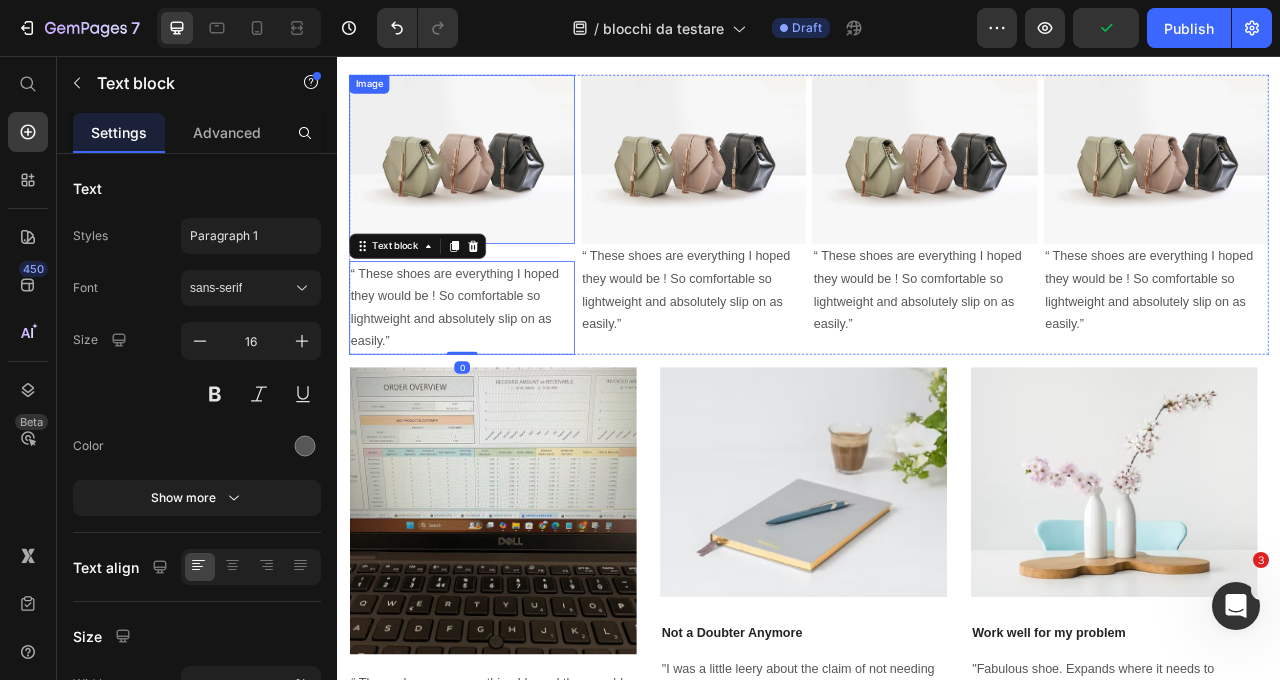 click at bounding box center (495, 187) 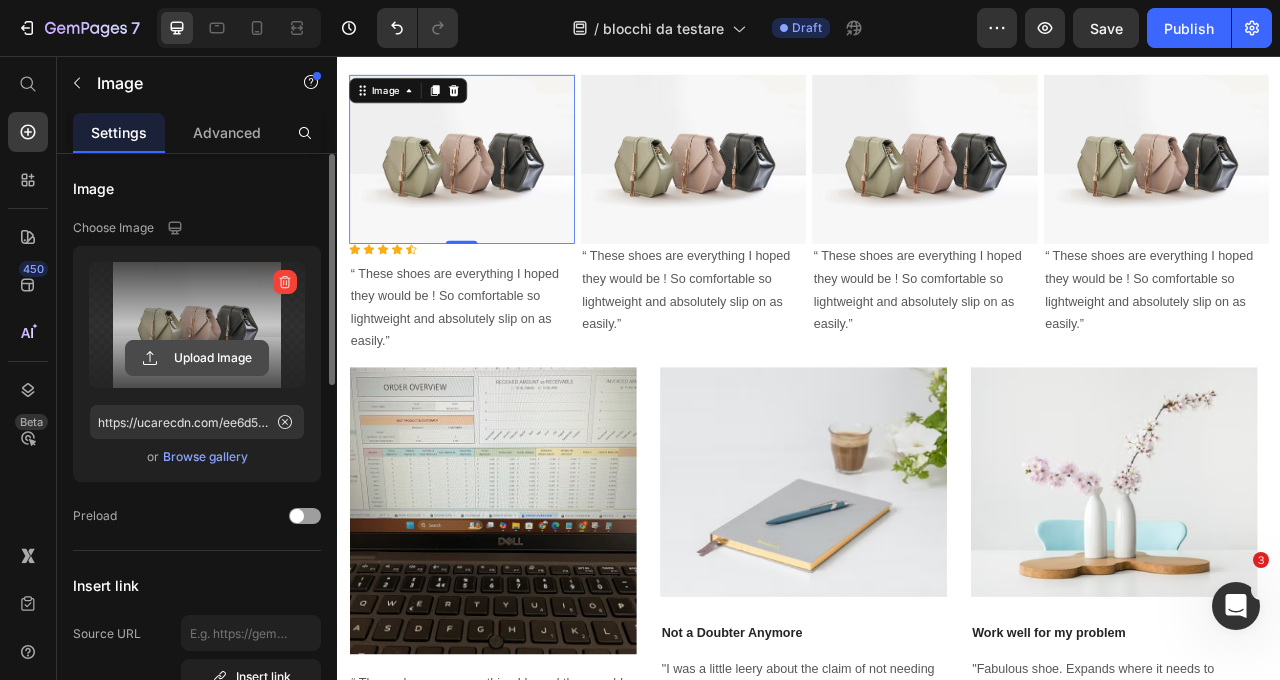 click 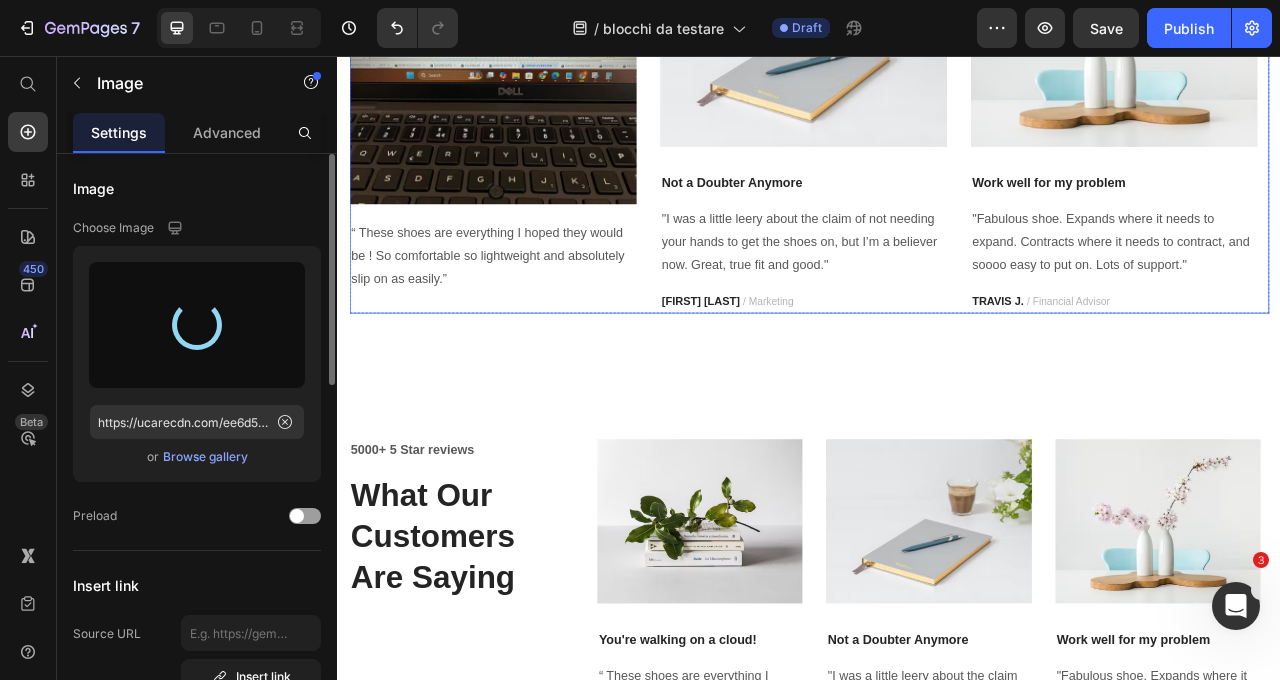 scroll, scrollTop: 687, scrollLeft: 0, axis: vertical 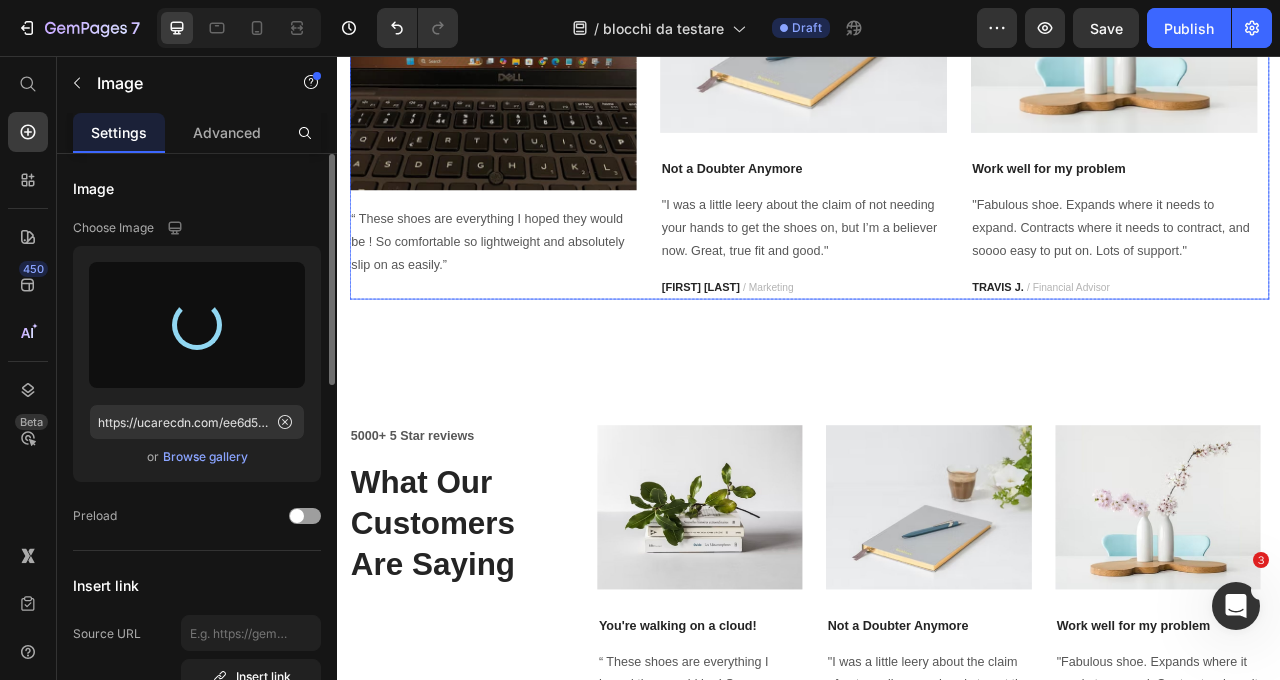 type on "https://cdn.shopify.com/s/files/1/0950/6124/6291/files/gempages_559937963773920037-00410016-c140-445e-a614-b2cbebcff88a.webp" 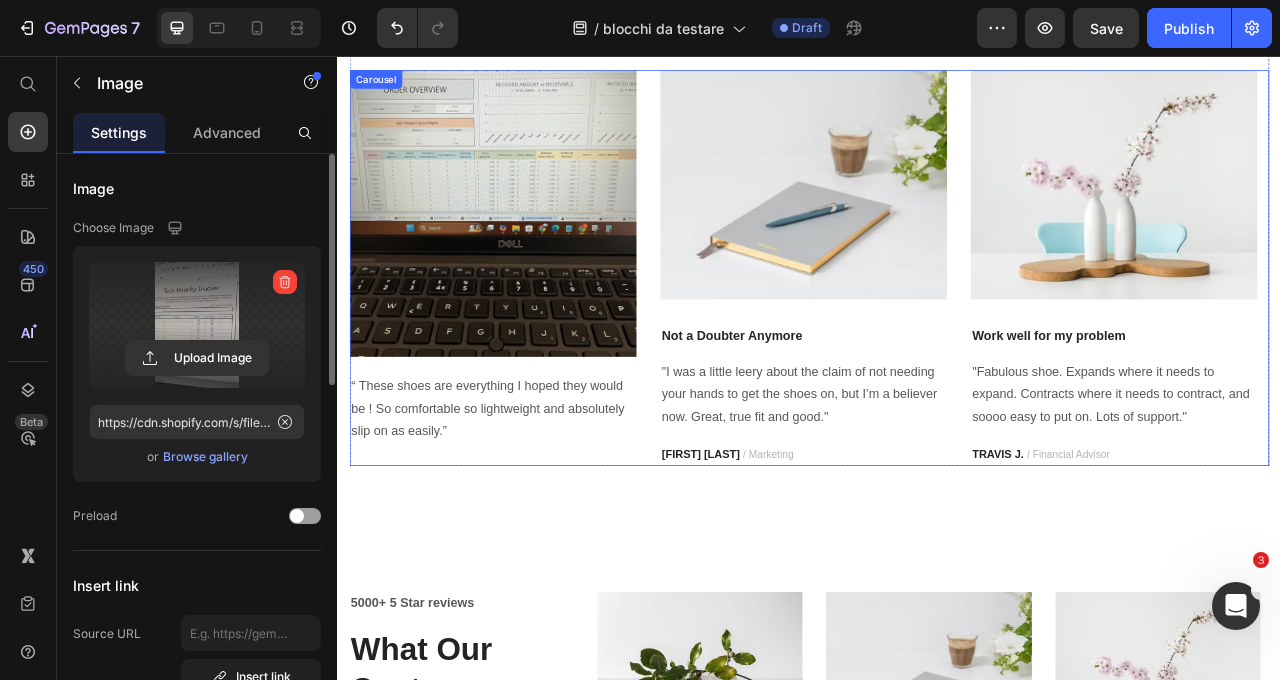 click on "Image “ These shoes are everything I hoped they would be ! So comfortable so lightweight and absolutely slip on as easily.” Text block Image Not a Doubter Anymore Text block "I was a little leery about the claim of not needing your hands to get the shoes on, but I’m a believer now. Great, true fit and good." Text block [FIRST] [LAST]   / Financial Advisor Text block Image Work well for my problem Text block "Fabulous shoe. Expands where it needs to expand. Contracts where it needs to contract, and soooo easy to put on. Lots of support." Text block [FIRST] [LAST]   / Marketing Text block" at bounding box center (937, 326) 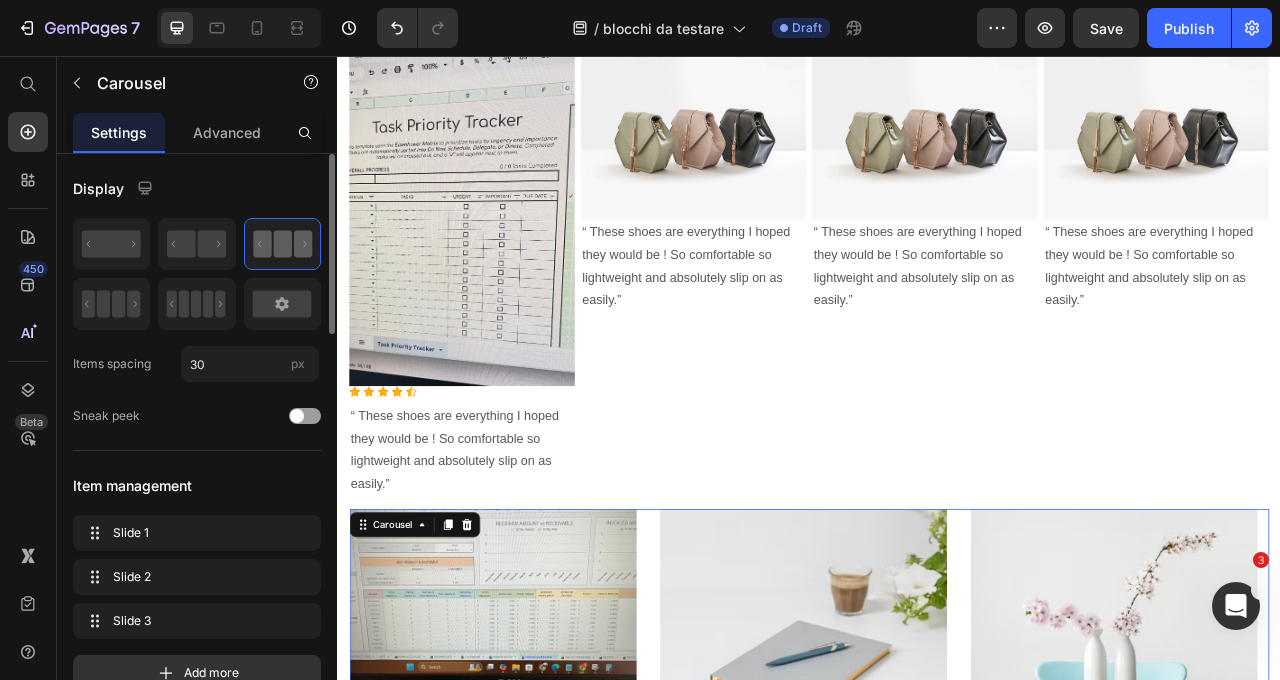 scroll, scrollTop: 92, scrollLeft: 0, axis: vertical 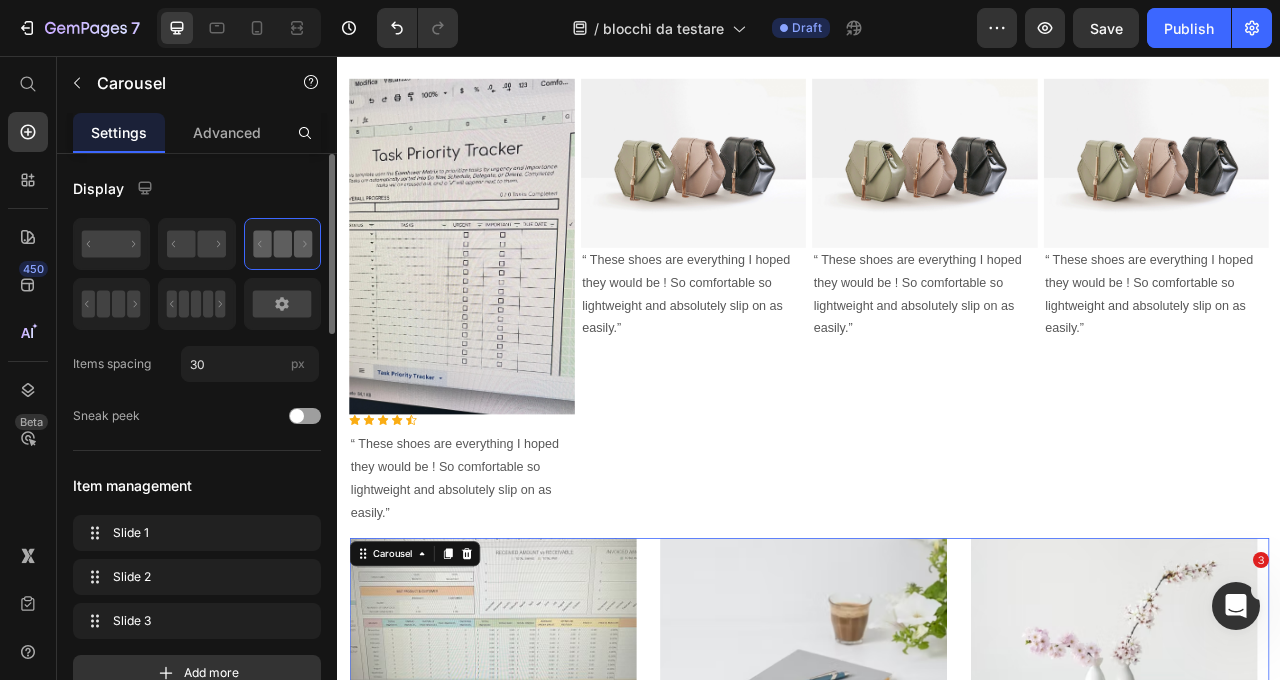 click on "Image “ These shoes are everything I hoped they would be ! So comfortable so lightweight and absolutely slip on as easily.” Text block Image Not a Doubter Anymore Text block "I was a little leery about the claim of not needing your hands to get the shoes on, but I’m a believer now. Great, true fit and good." Text block [FIRST] [LAST]   / Financial Advisor Text block Image Work well for my problem Text block "Fabulous shoe. Expands where it needs to expand. Contracts where it needs to contract, and soooo easy to put on. Lots of support." Text block [FIRST] [LAST]   / Marketing Text block" at bounding box center (937, 921) 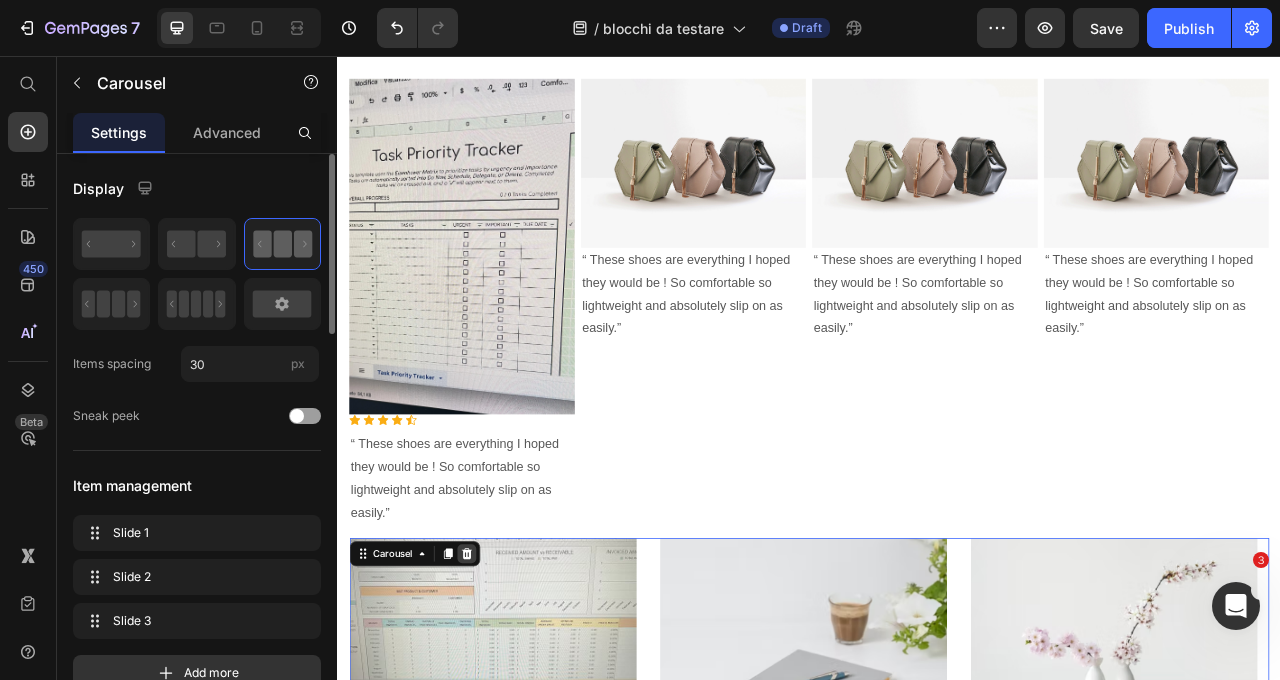 click 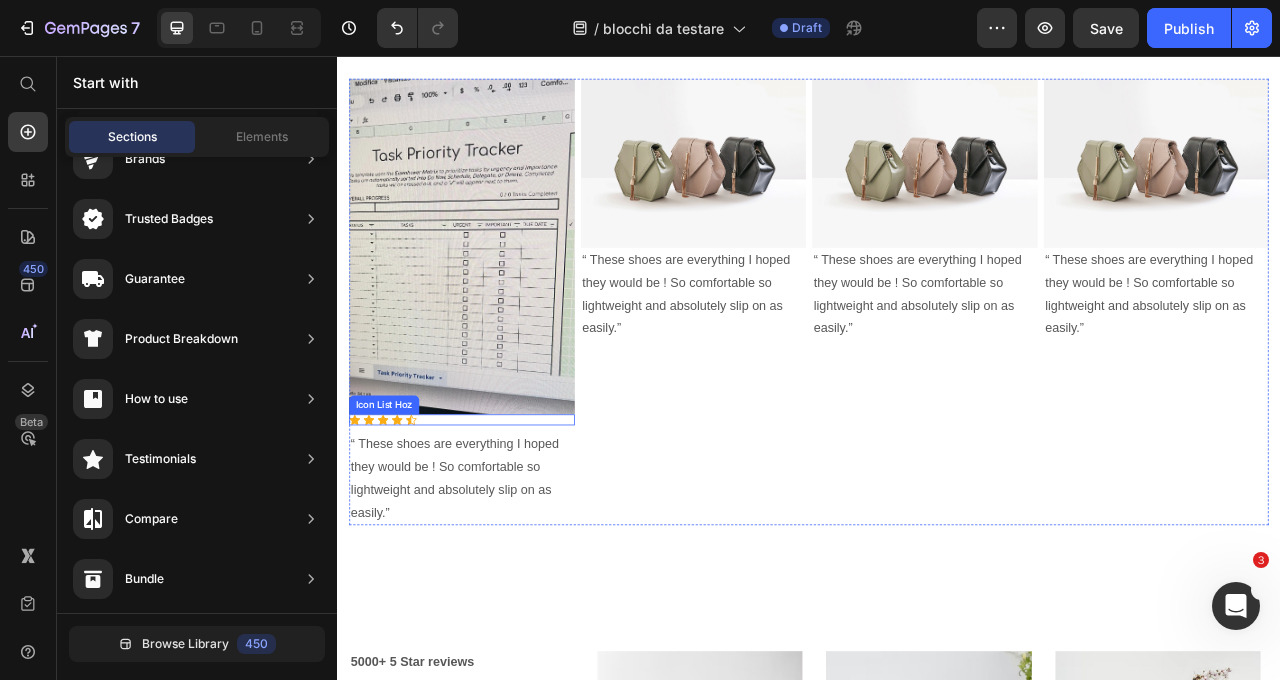 click on "Icon                Icon                Icon                Icon
Icon" at bounding box center (495, 519) 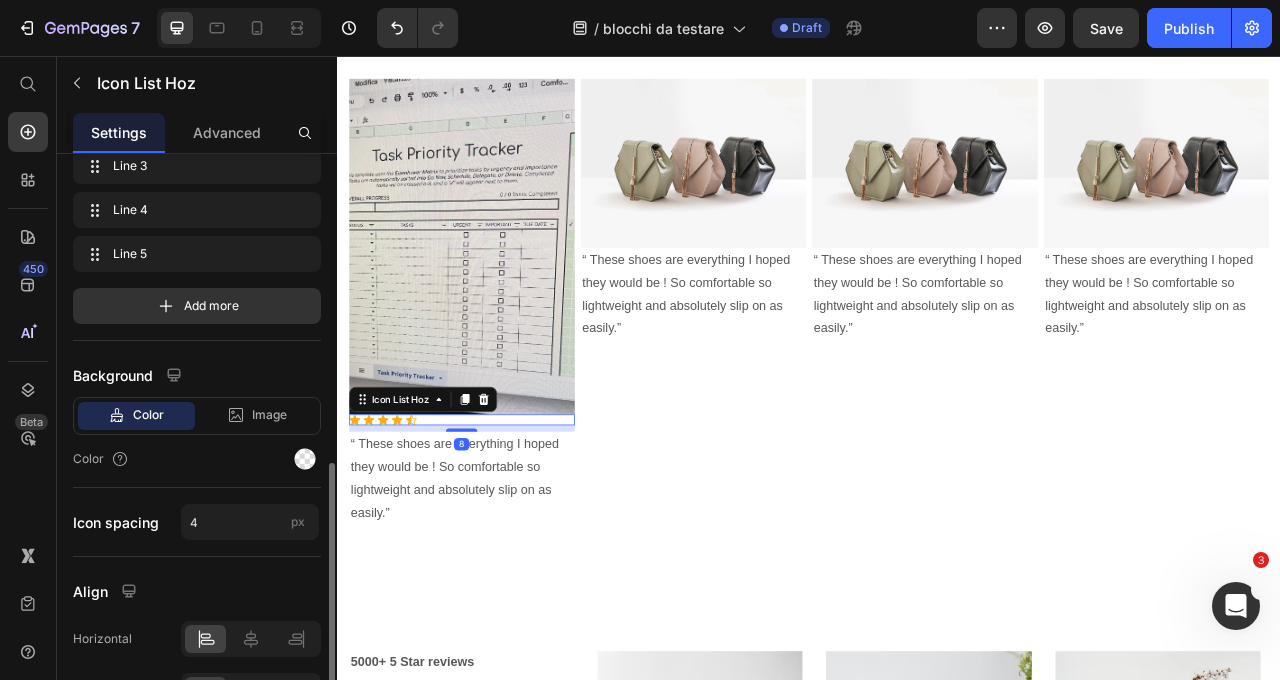 scroll, scrollTop: 278, scrollLeft: 0, axis: vertical 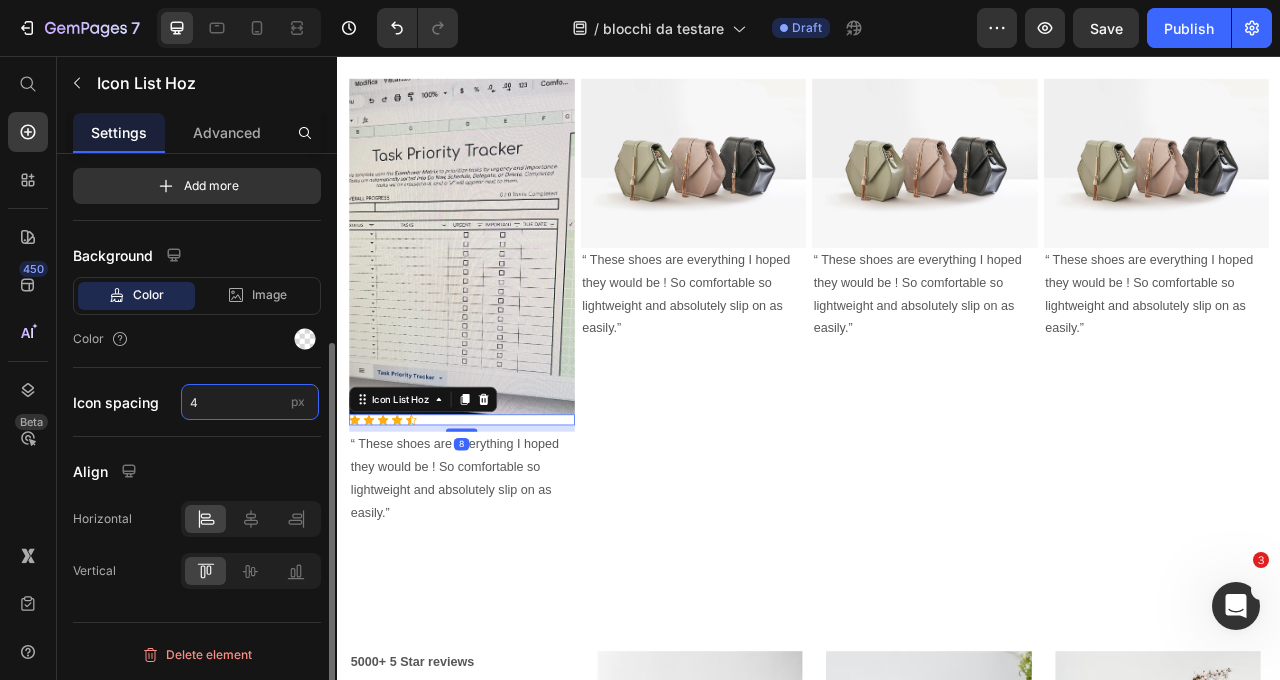 click on "4" at bounding box center [250, 402] 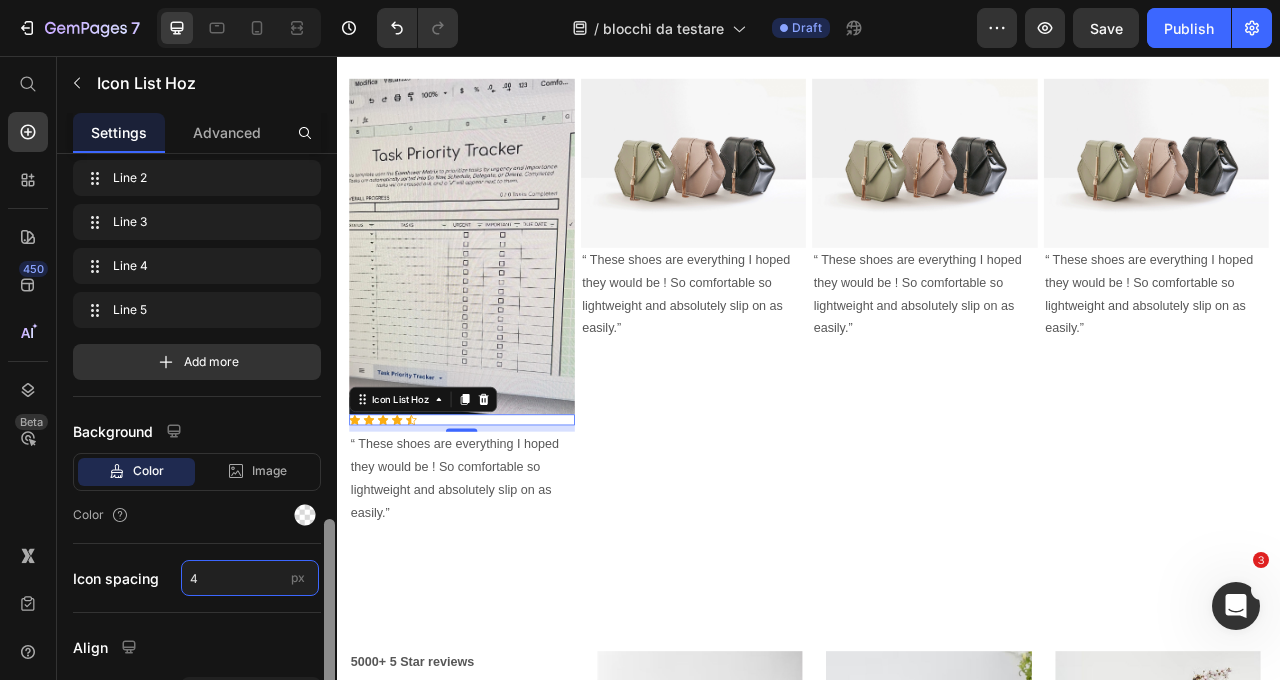 scroll, scrollTop: 0, scrollLeft: 0, axis: both 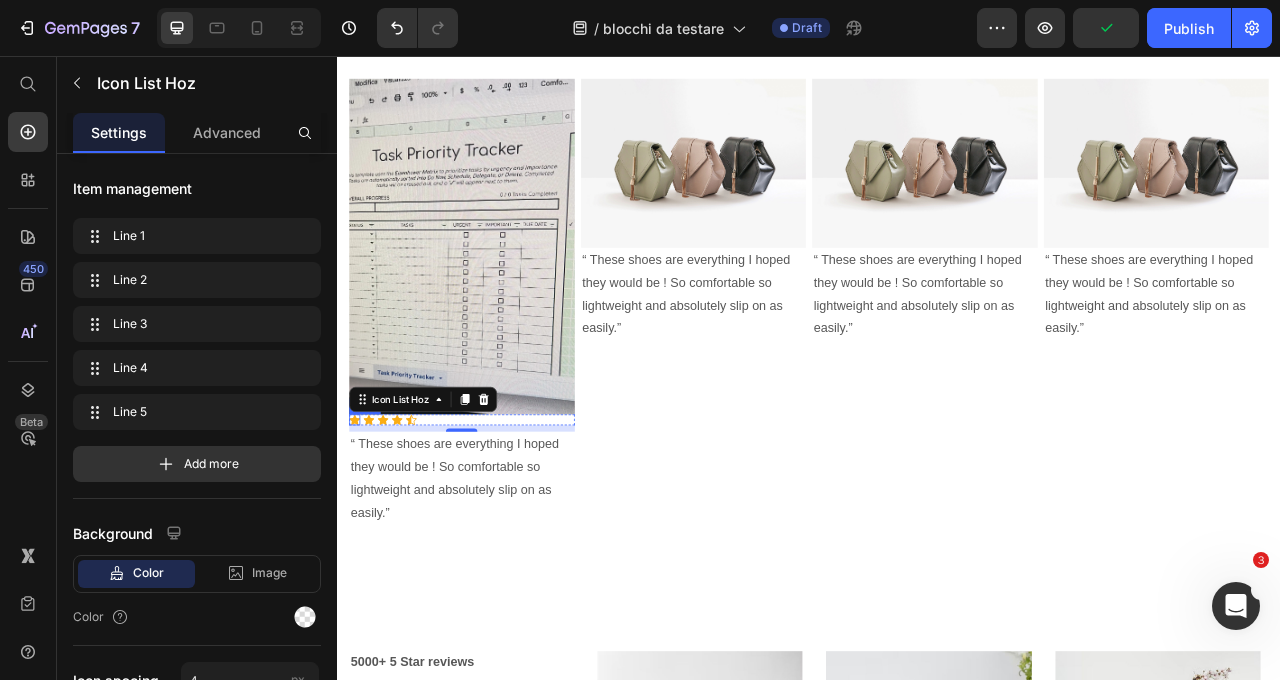 click 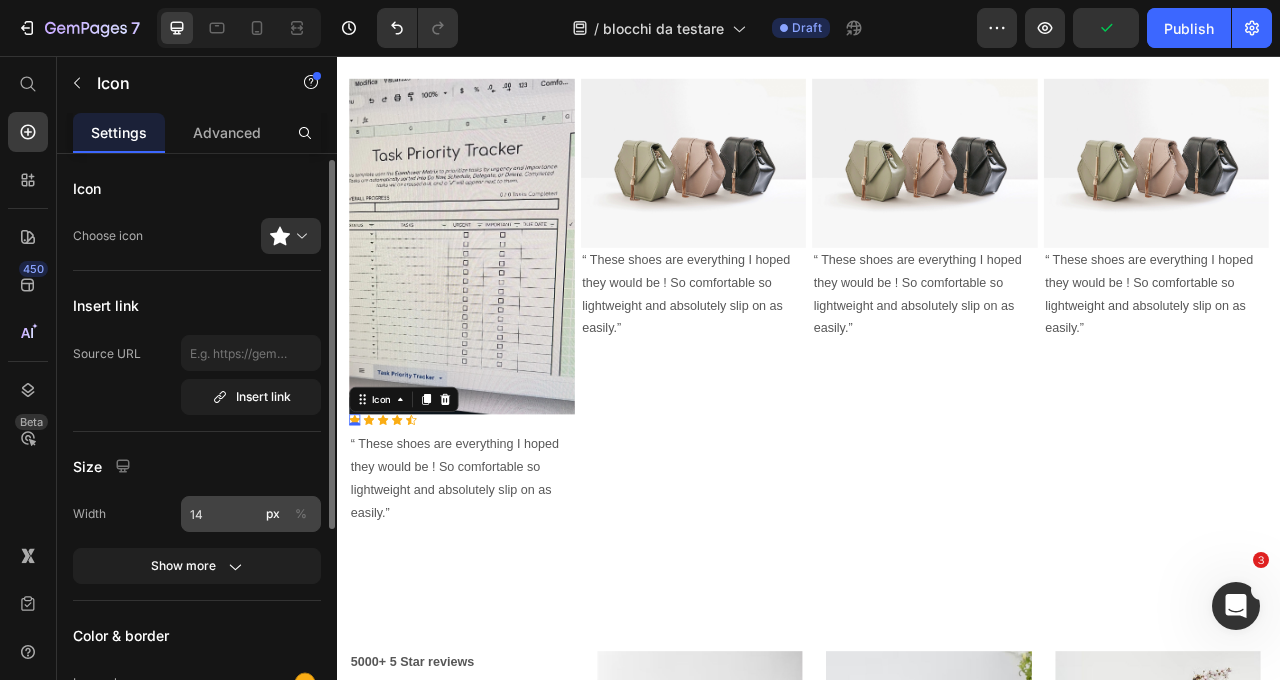 scroll, scrollTop: 4, scrollLeft: 0, axis: vertical 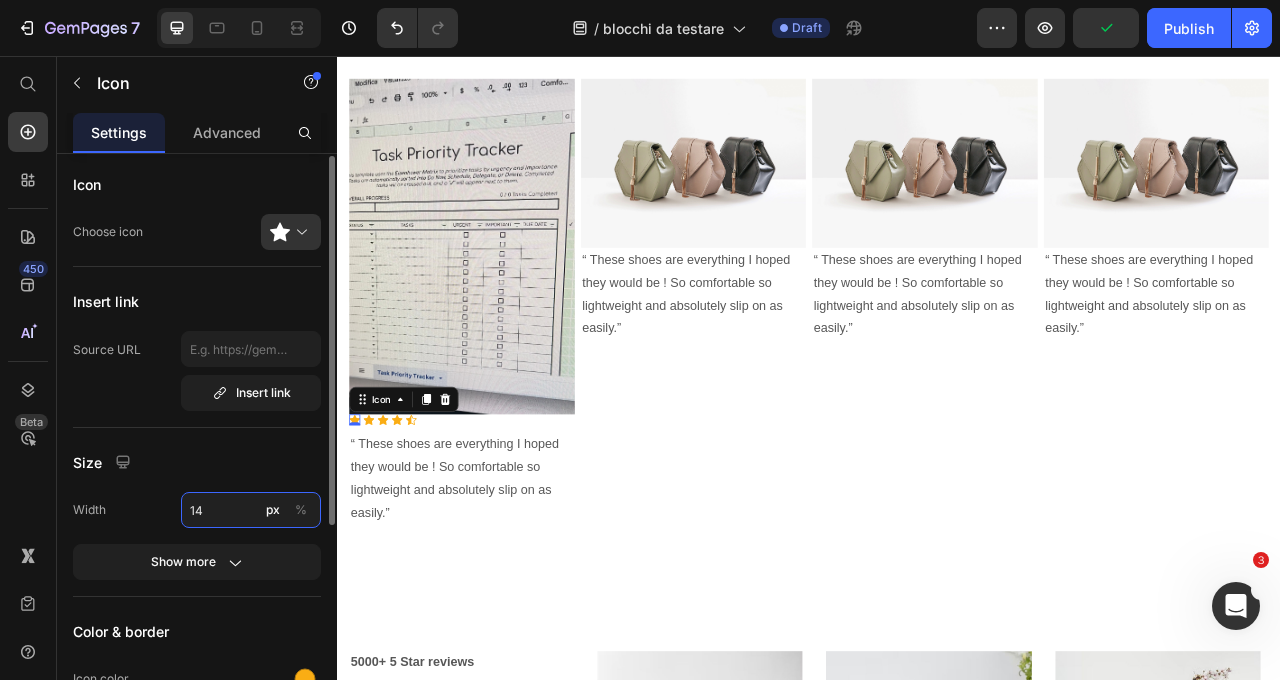 click on "14" at bounding box center (251, 510) 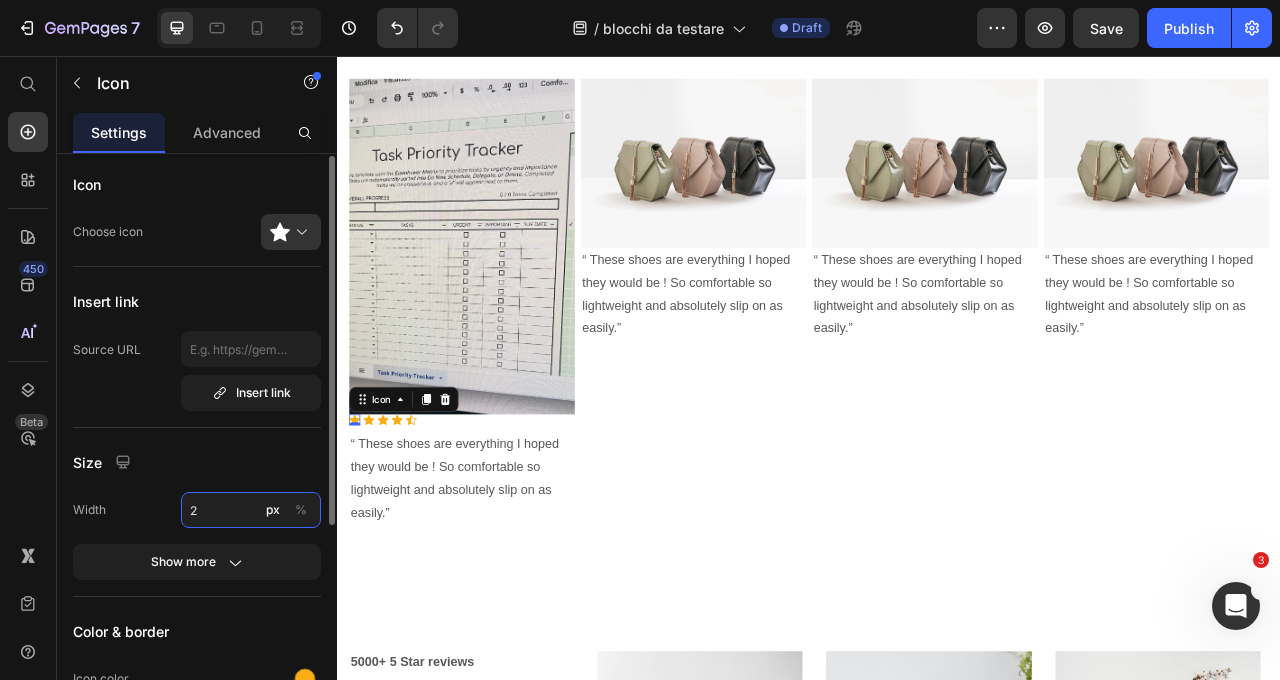 type on "20" 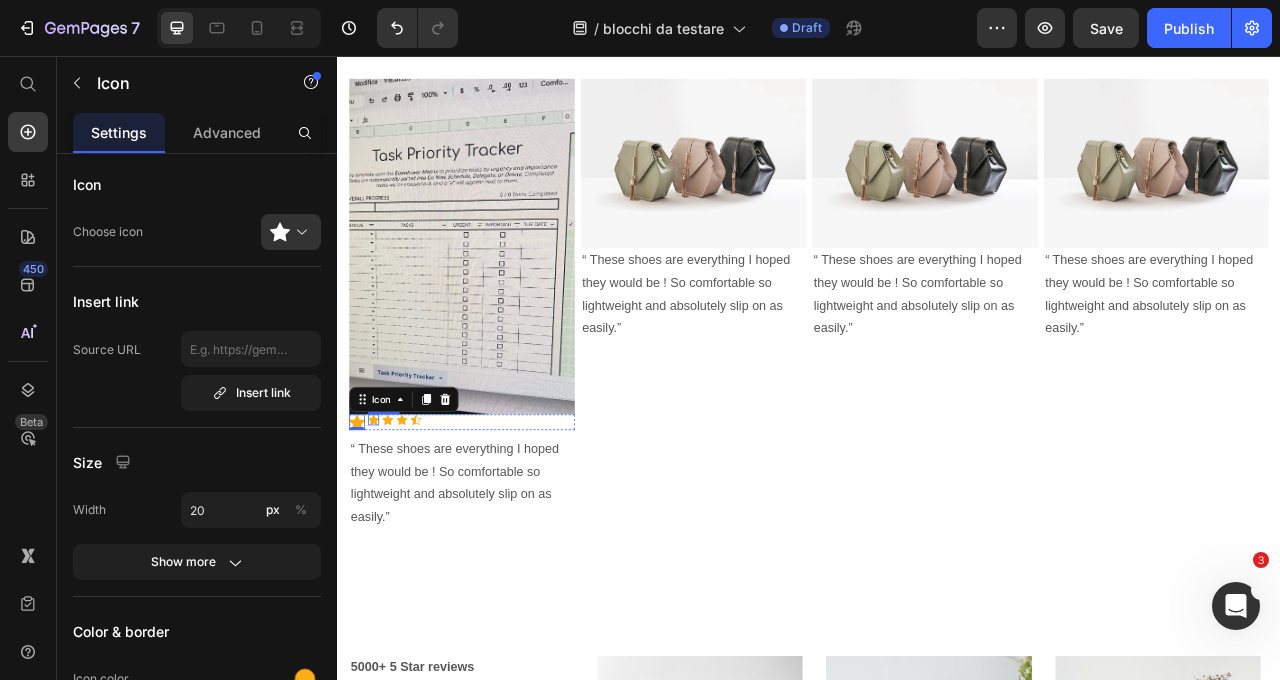 click 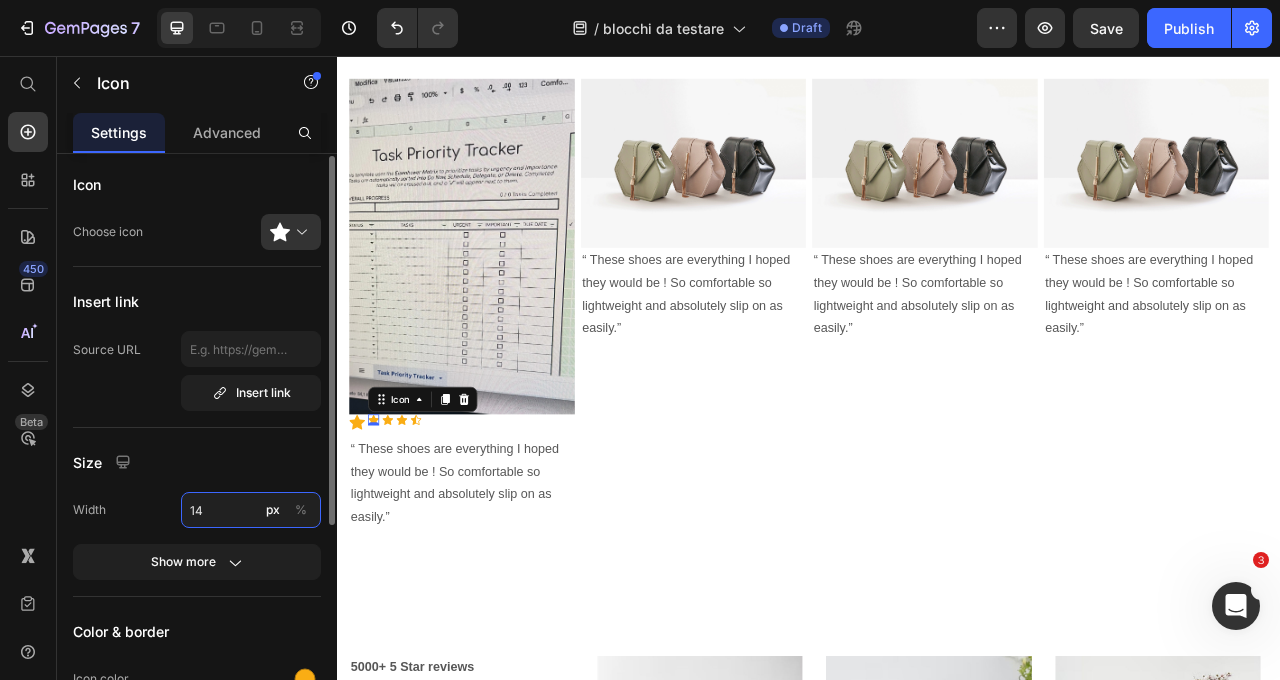 drag, startPoint x: 209, startPoint y: 511, endPoint x: 187, endPoint y: 511, distance: 22 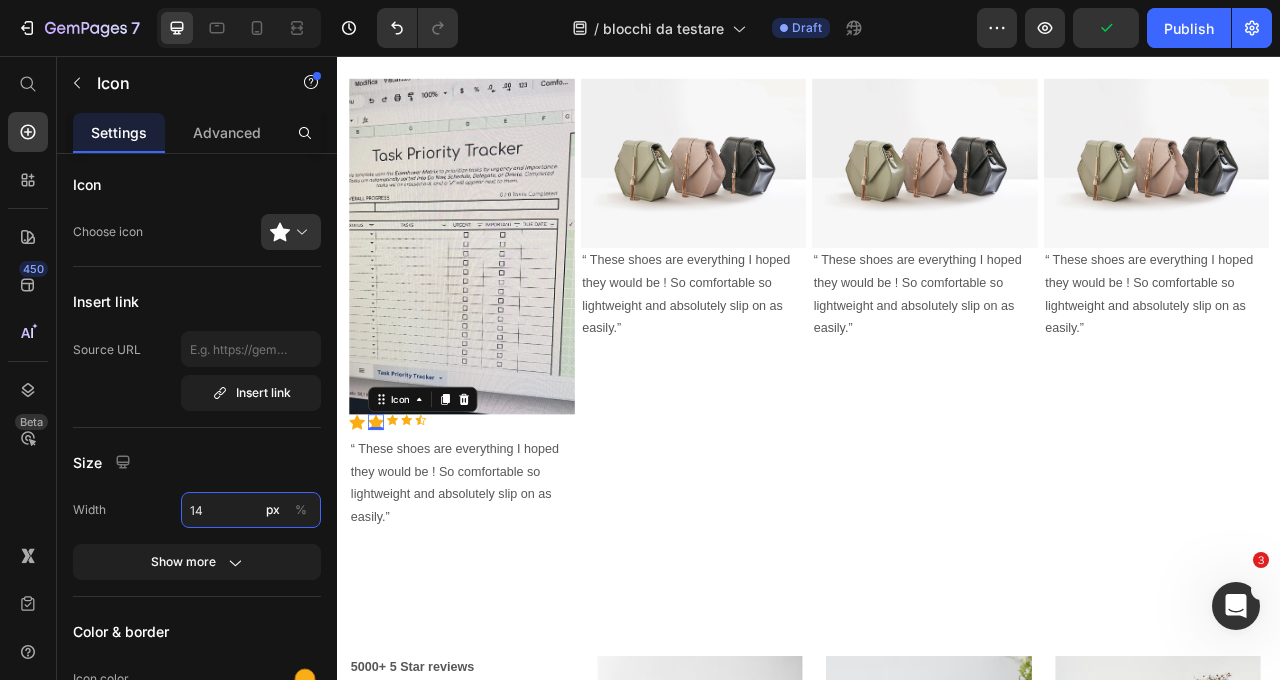 type on "20" 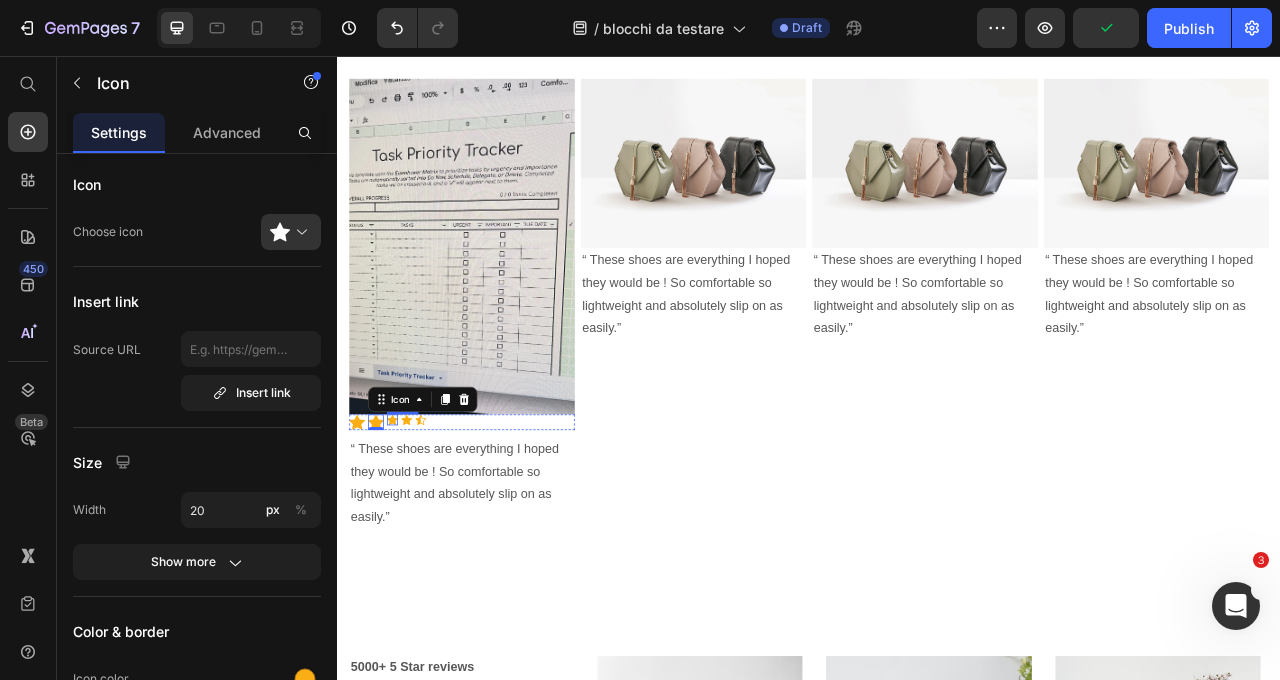 click 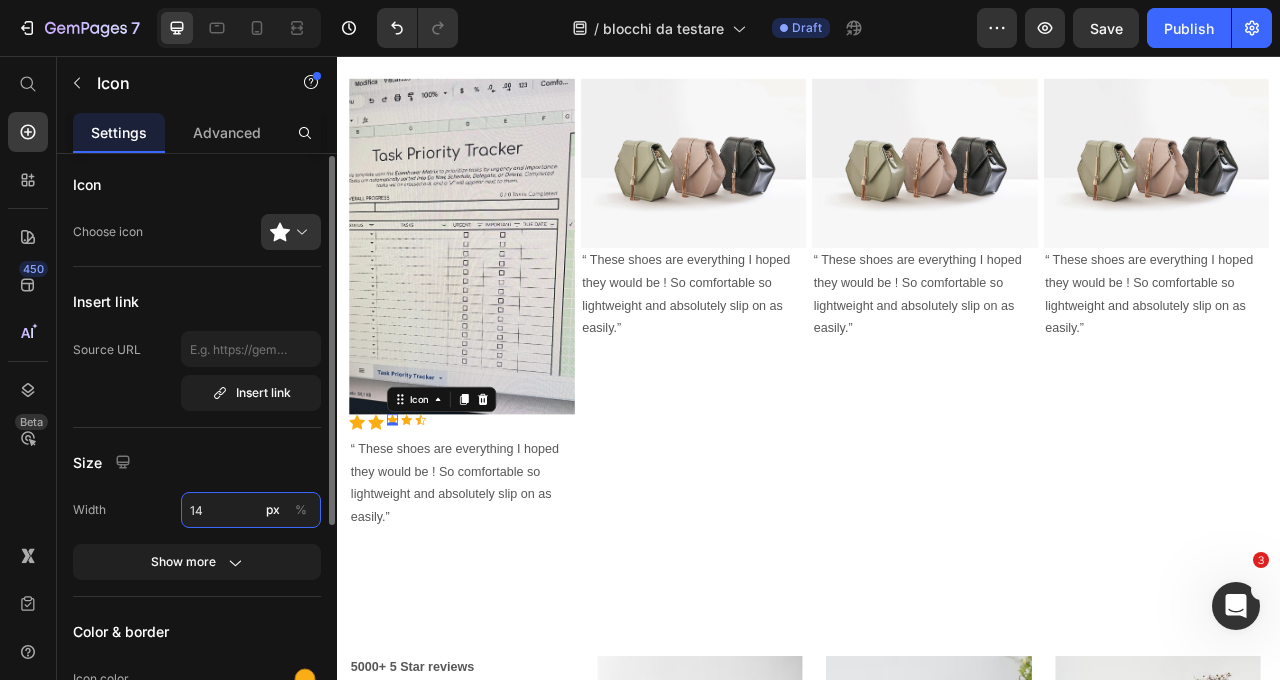 click on "14" at bounding box center (251, 510) 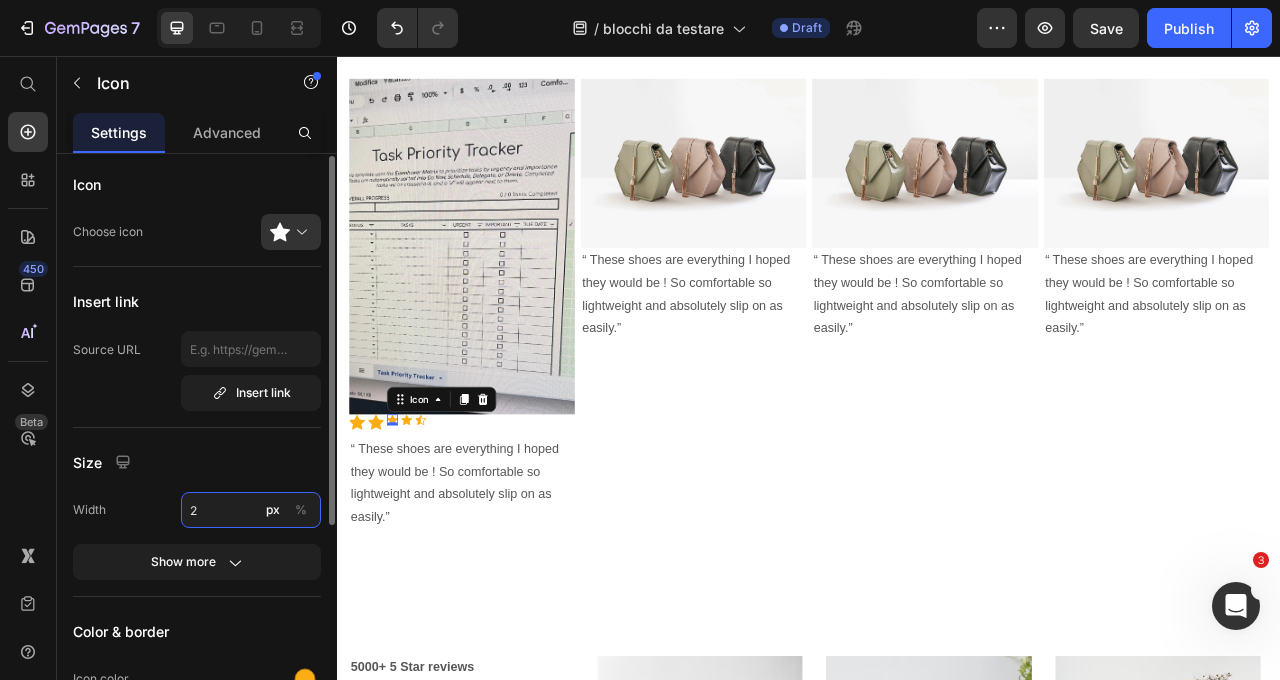 type on "20" 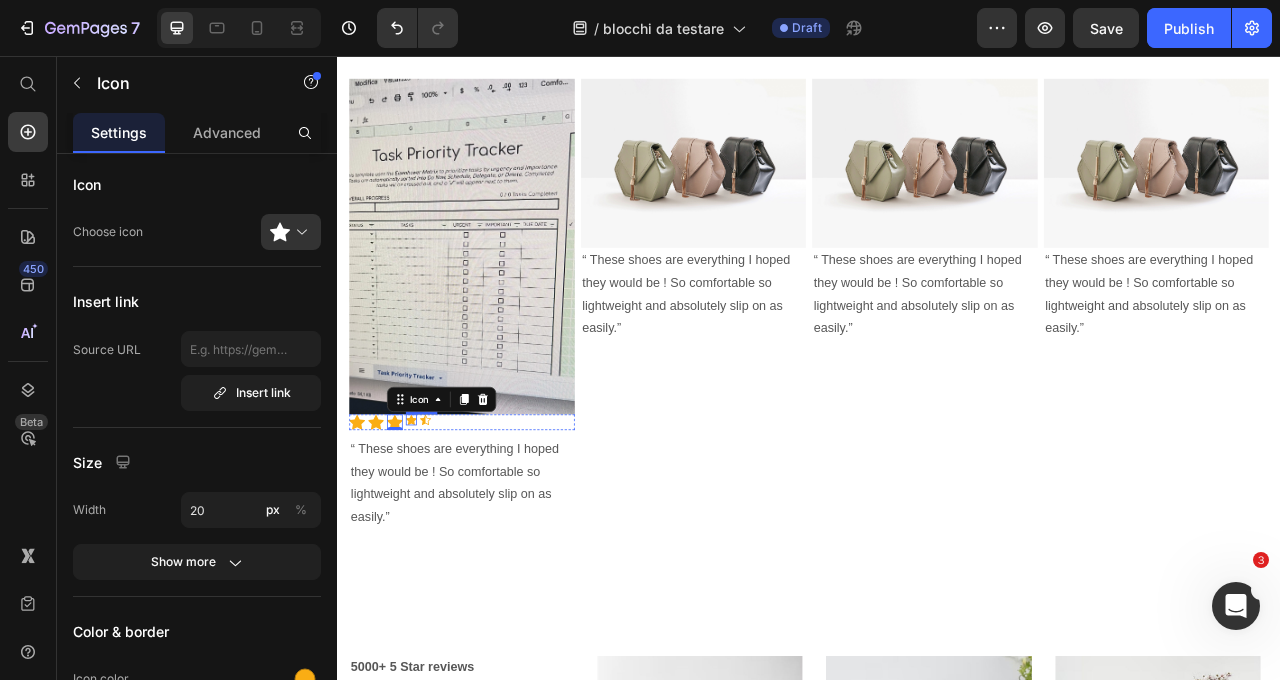 click 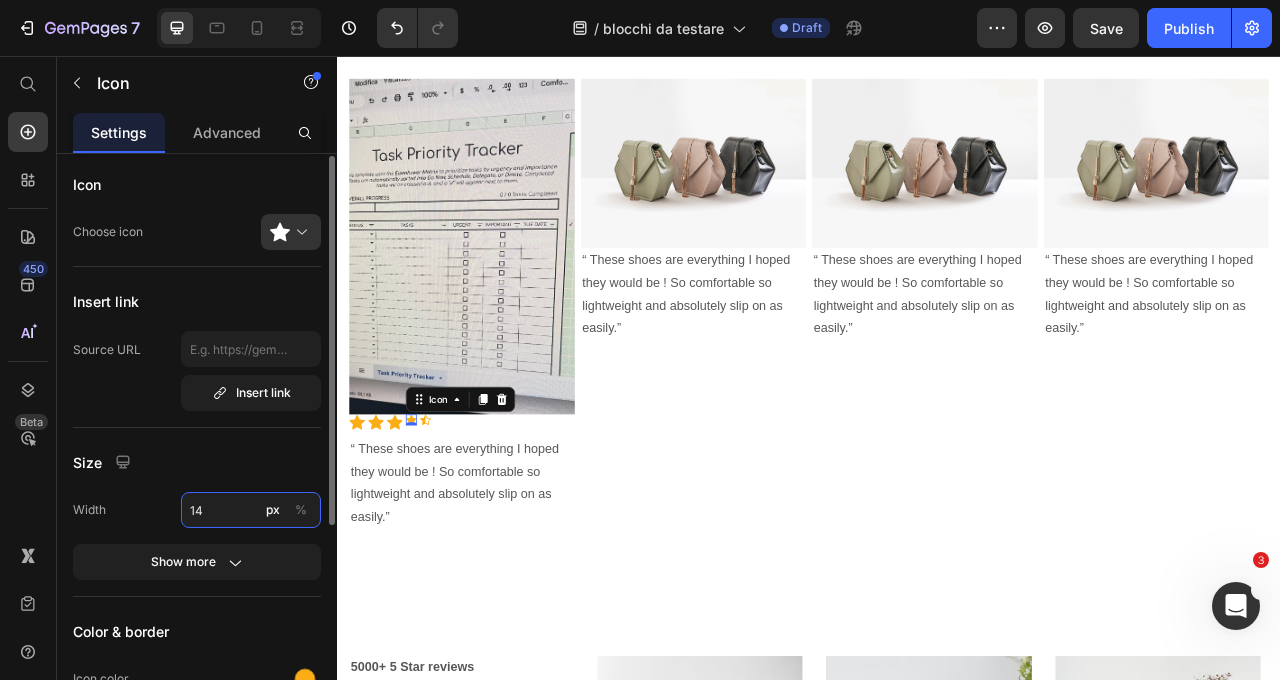 click on "14" at bounding box center [251, 510] 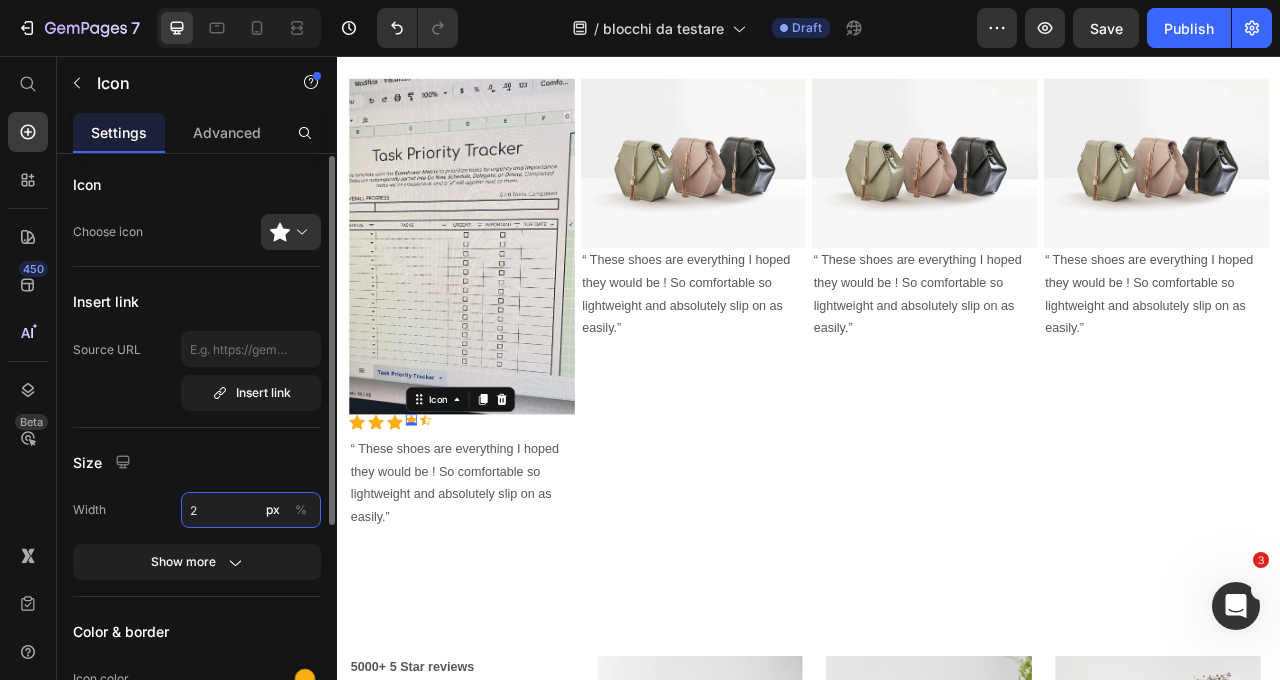 type on "20" 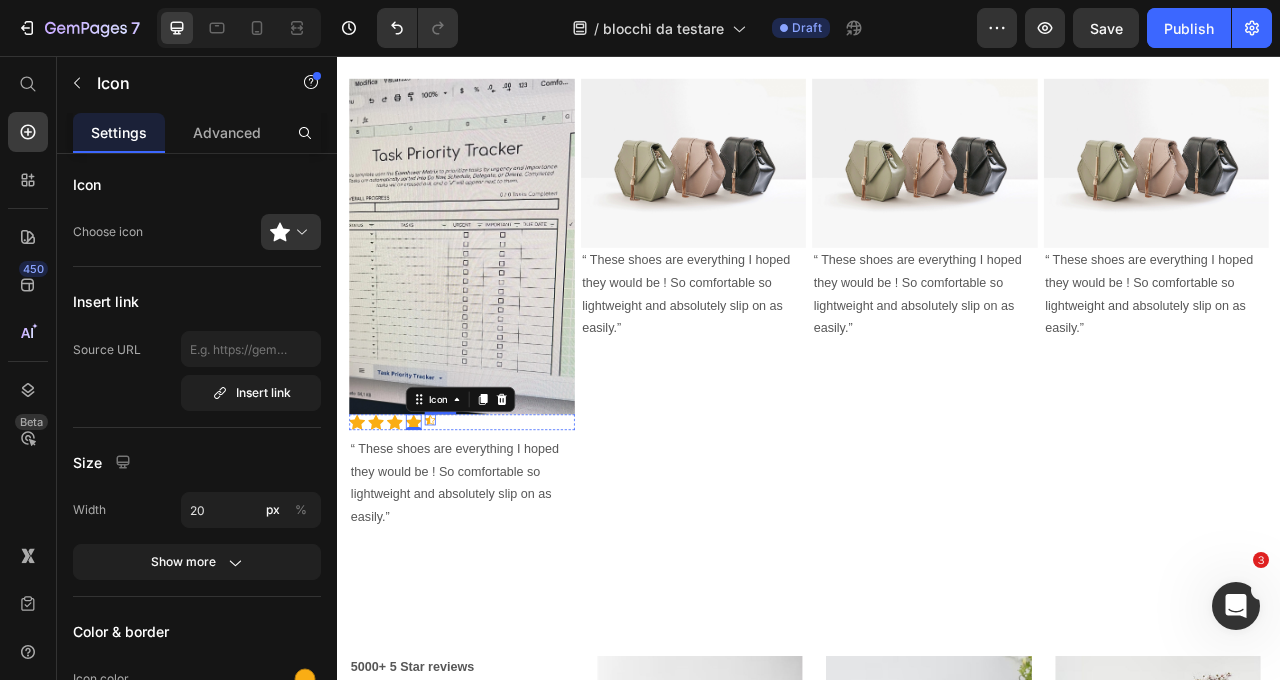 click 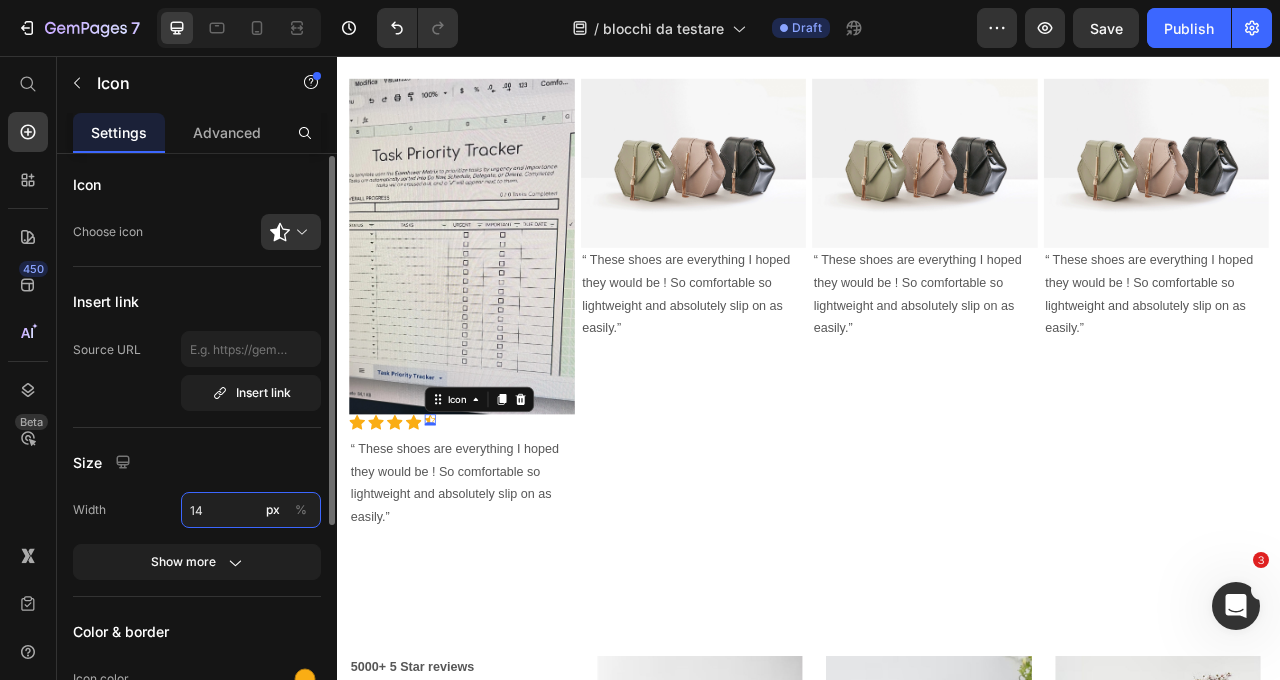 click on "14" at bounding box center [251, 510] 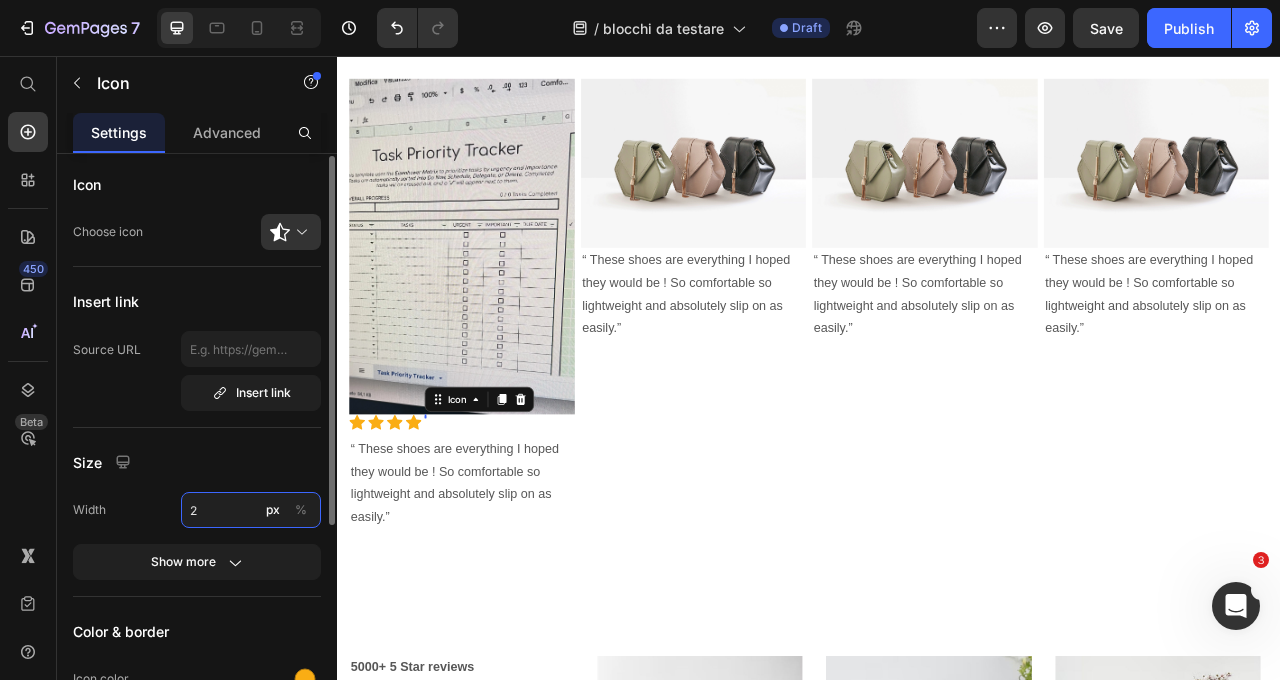 type on "20" 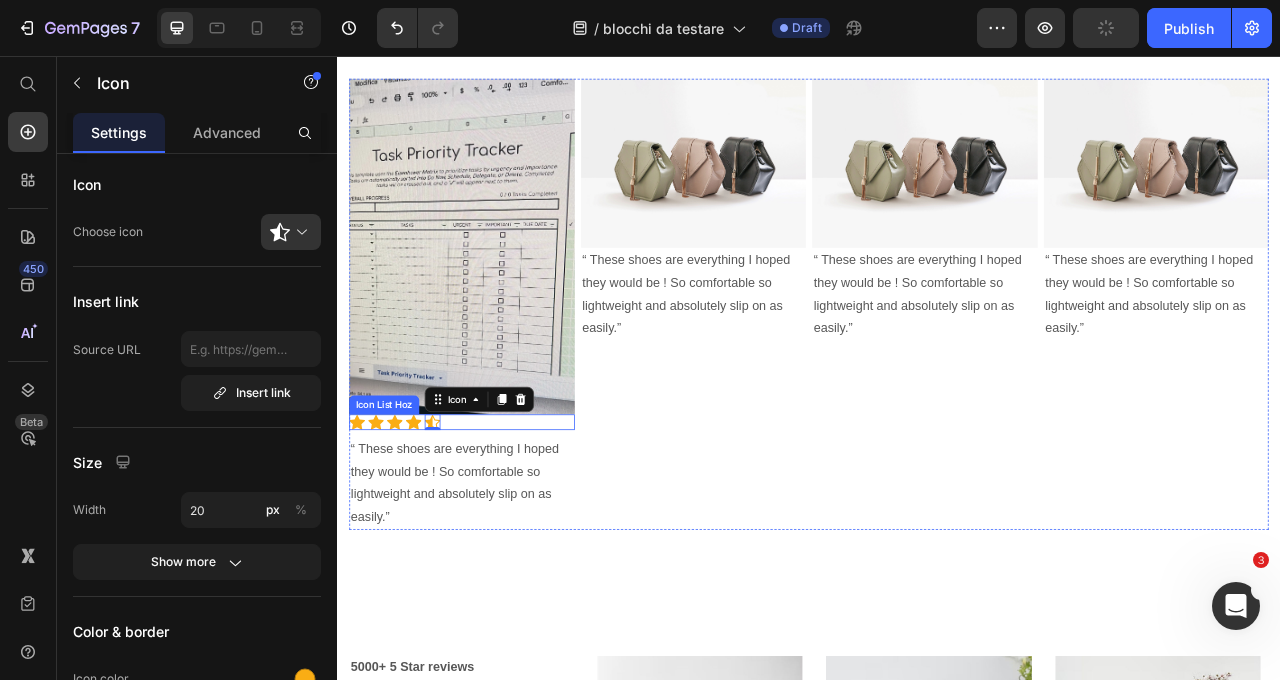 click on "Icon                Icon                Icon                Icon
Icon   0" at bounding box center (495, 522) 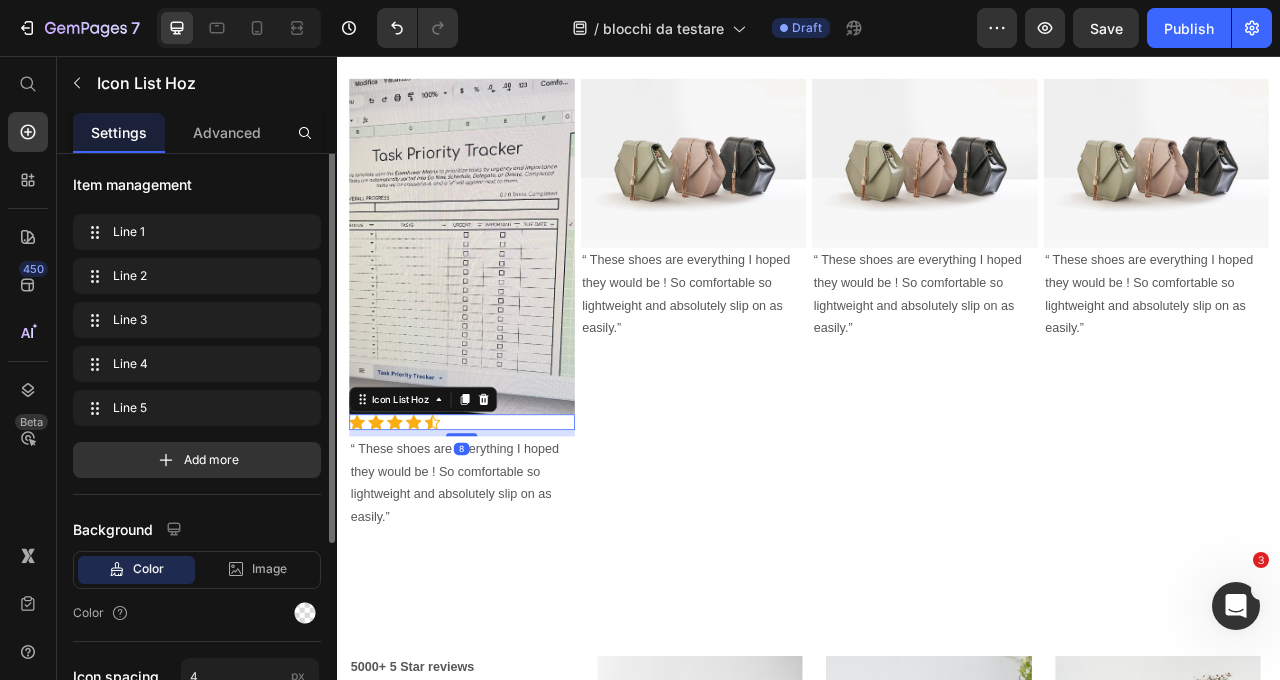 scroll, scrollTop: 0, scrollLeft: 0, axis: both 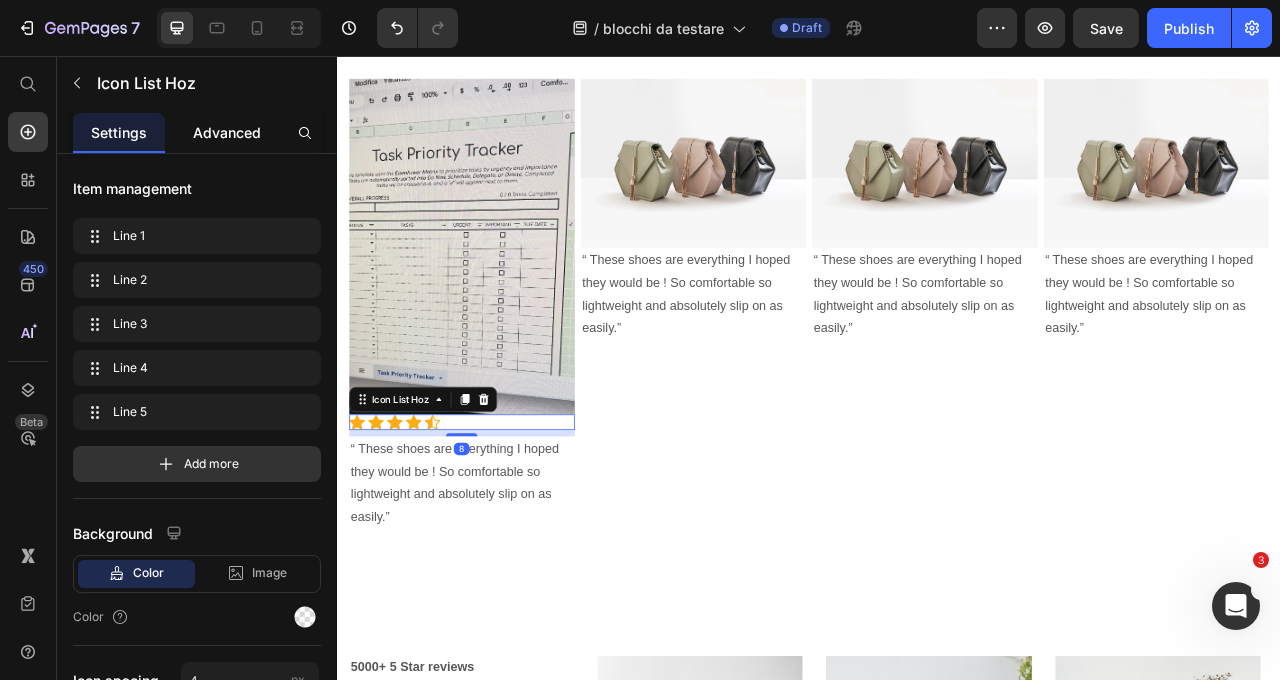 click on "Advanced" at bounding box center (227, 132) 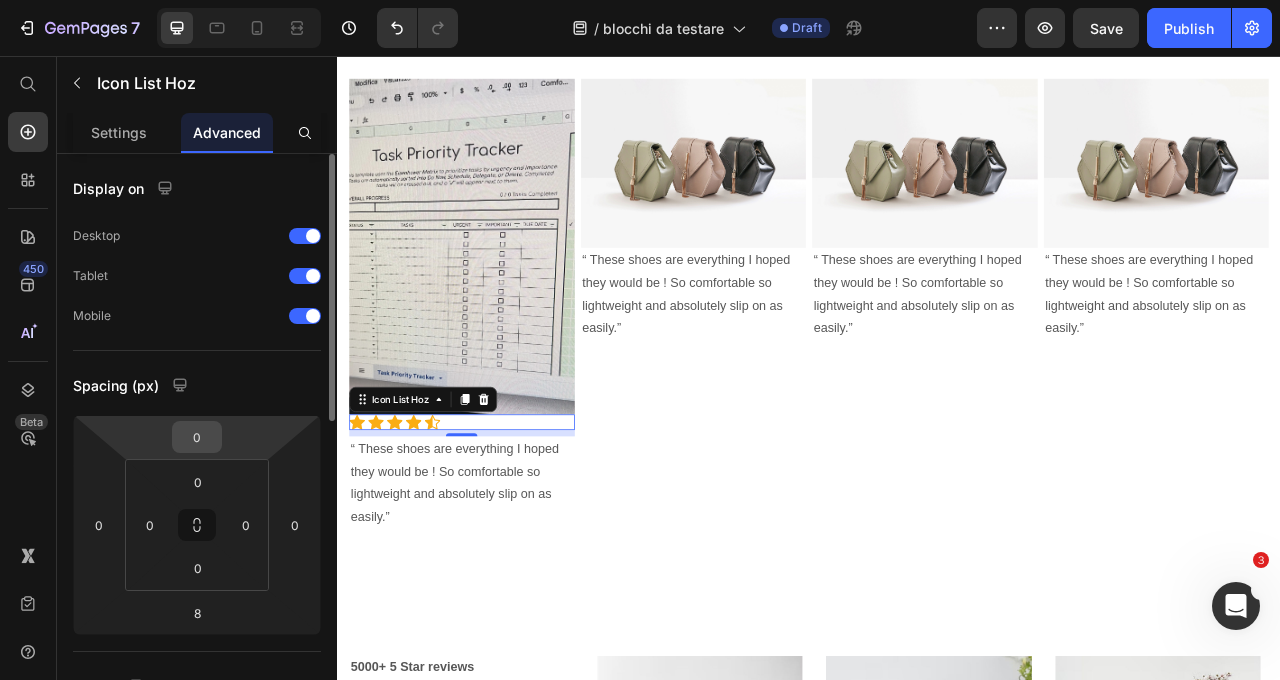click on "0" at bounding box center [197, 437] 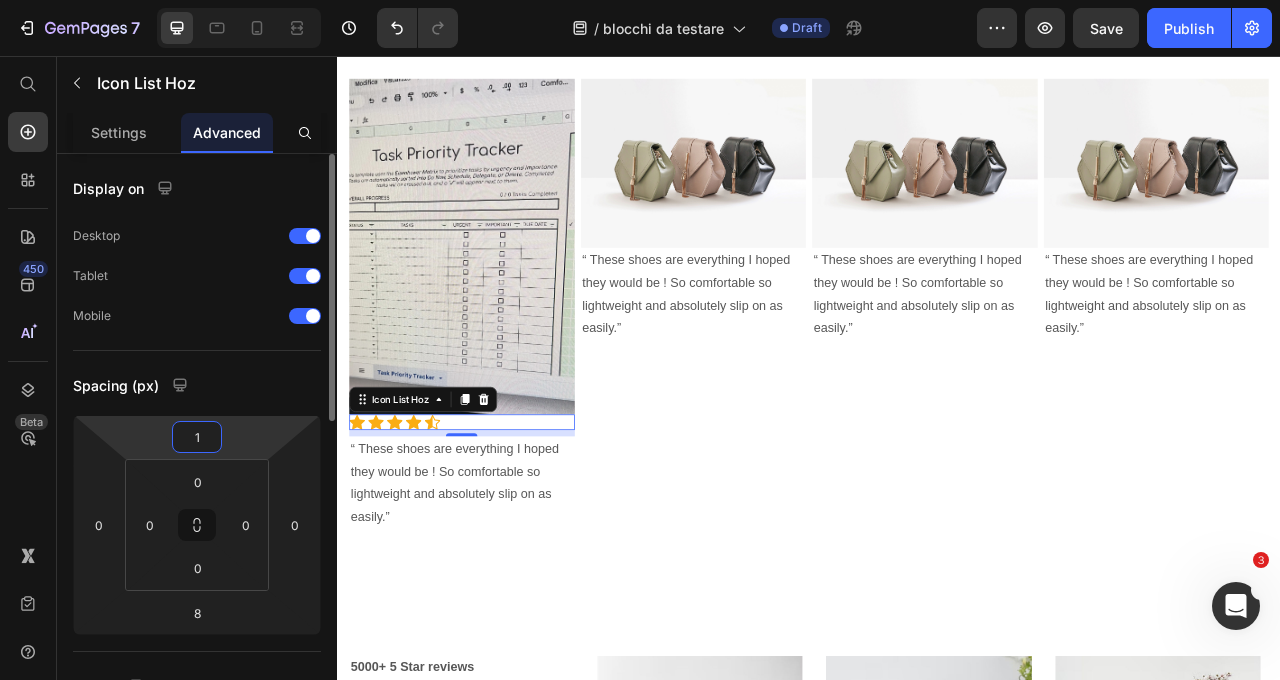 type on "10" 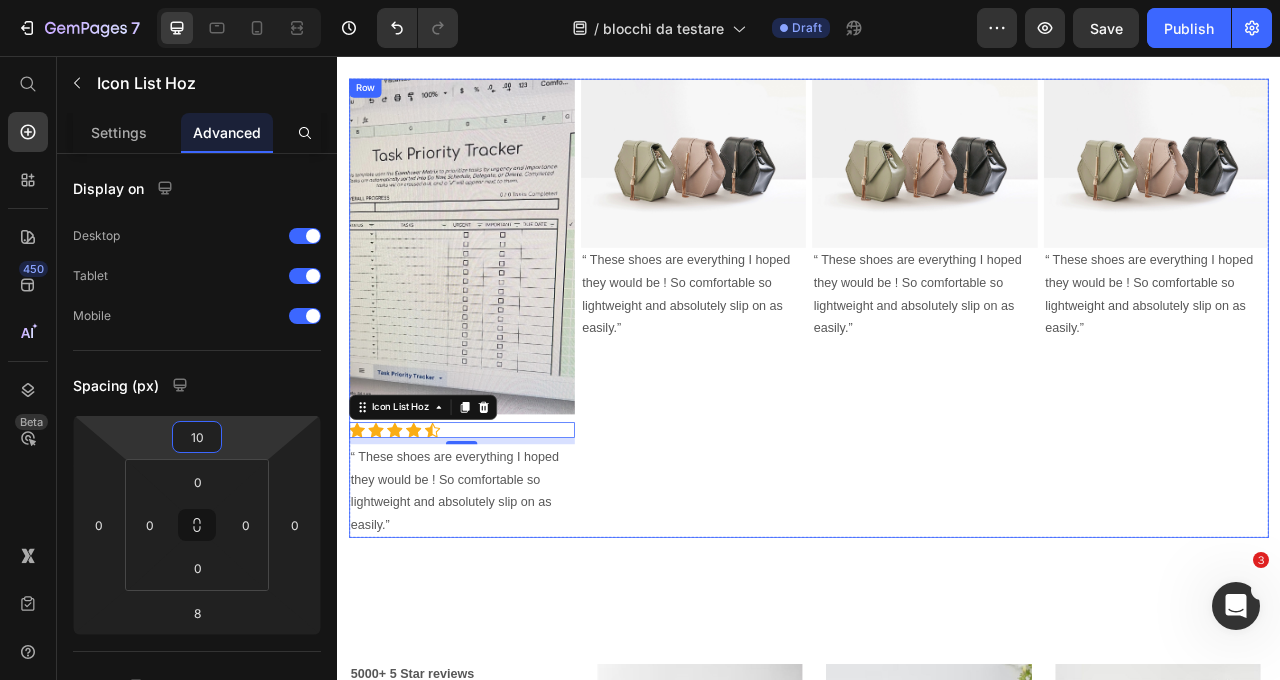 click on "Image “ These shoes are everything I hoped they would be ! So comfortable so lightweight and absolutely slip on as easily.” Text block" at bounding box center [790, 377] 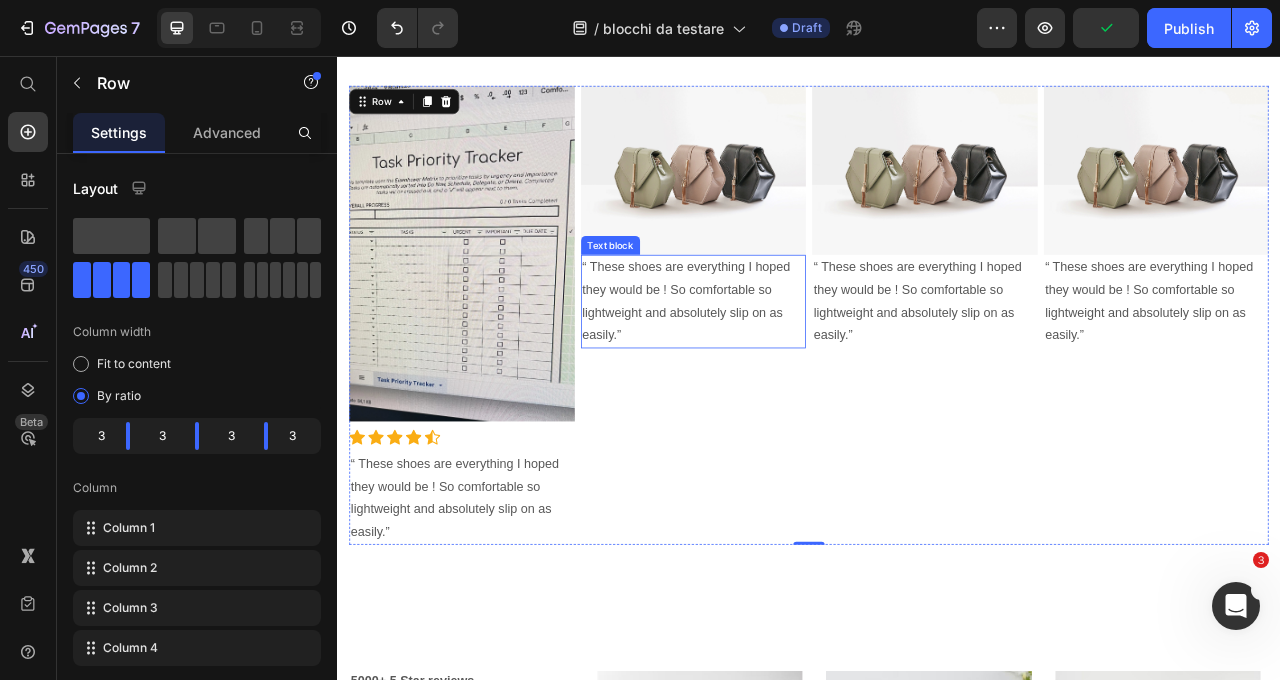 scroll, scrollTop: 64, scrollLeft: 0, axis: vertical 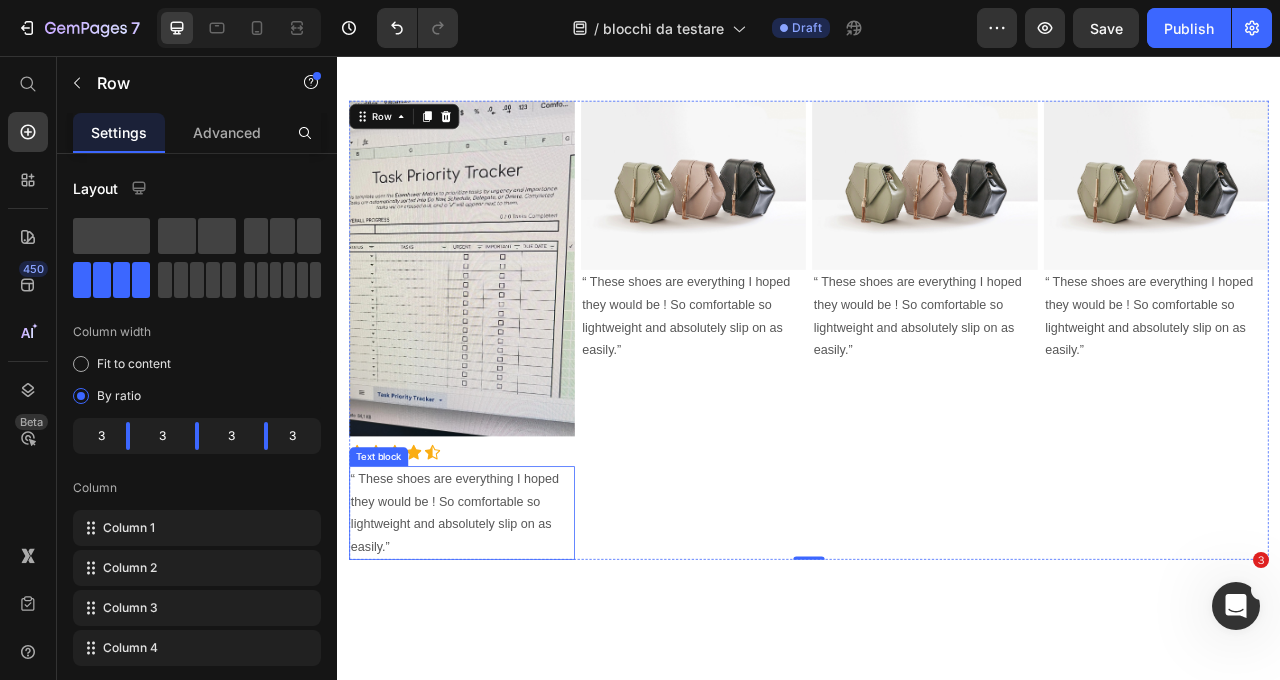 click on "“ These shoes are everything I hoped they would be ! So comfortable so lightweight and absolutely slip on as easily.”" at bounding box center (495, 637) 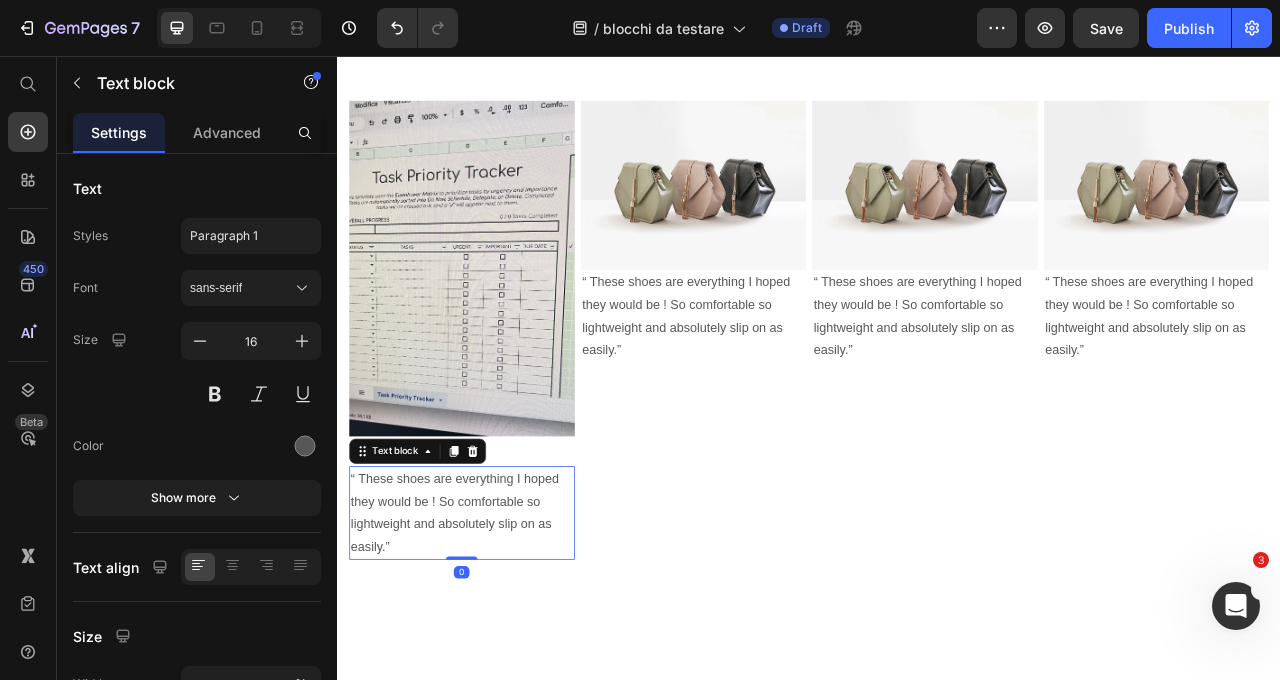 click on "“ These shoes are everything I hoped they would be ! So comfortable so lightweight and absolutely slip on as easily.”" at bounding box center [495, 637] 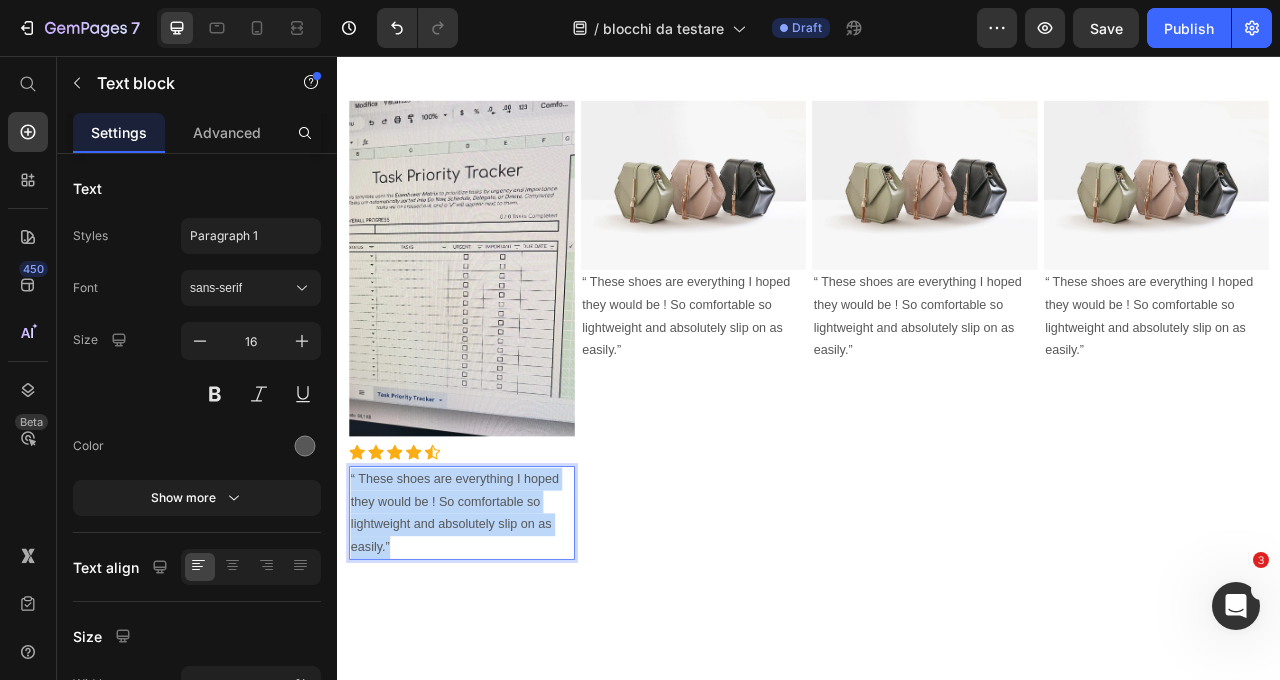 drag, startPoint x: 421, startPoint y: 678, endPoint x: 351, endPoint y: 593, distance: 110.11358 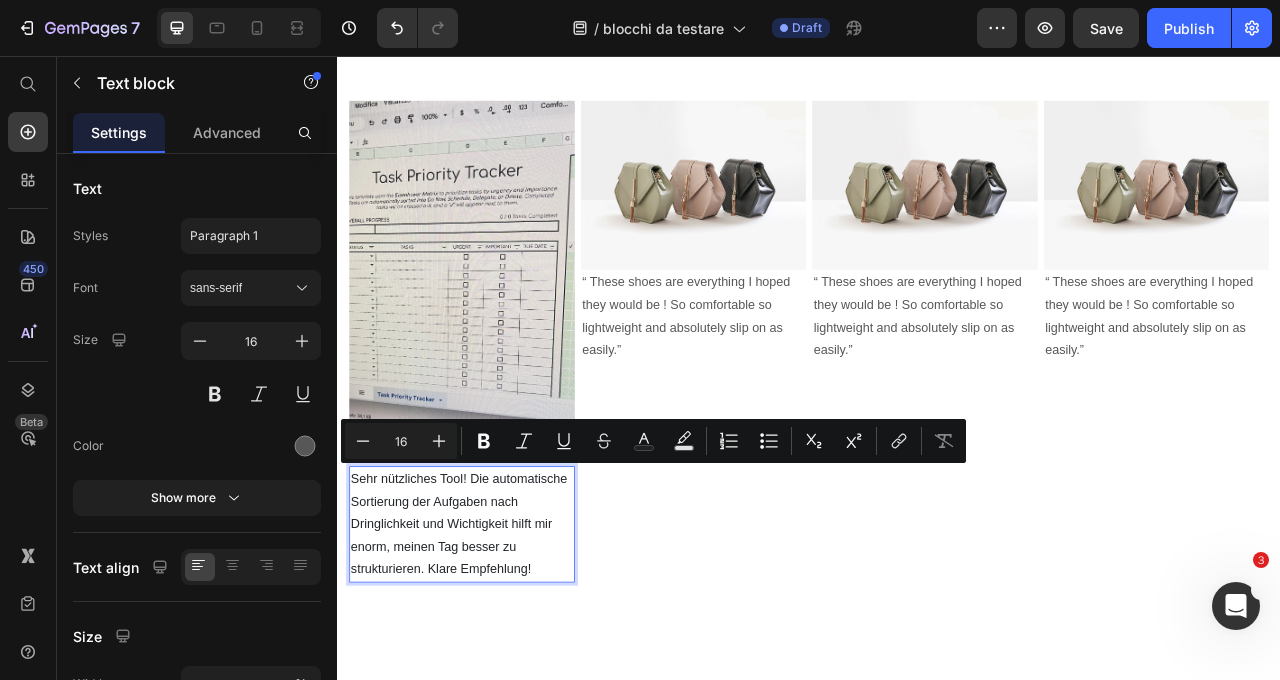 scroll, scrollTop: 53, scrollLeft: 0, axis: vertical 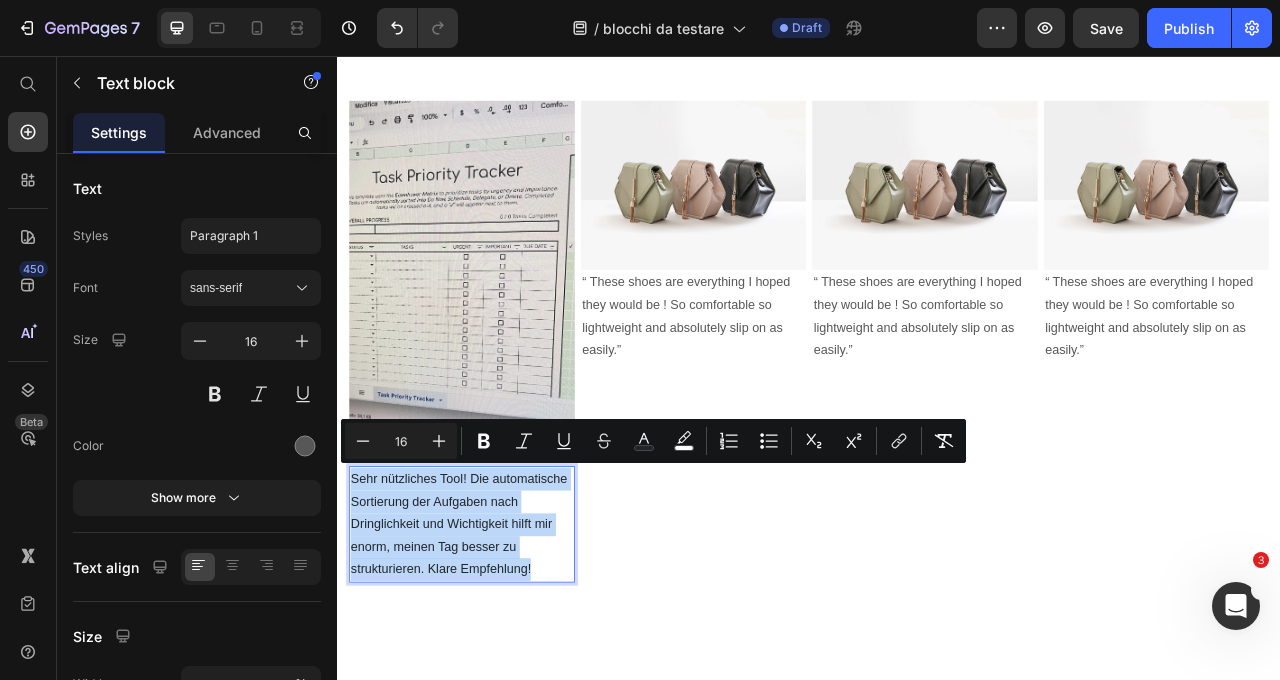 drag, startPoint x: 599, startPoint y: 706, endPoint x: 351, endPoint y: 577, distance: 279.54428 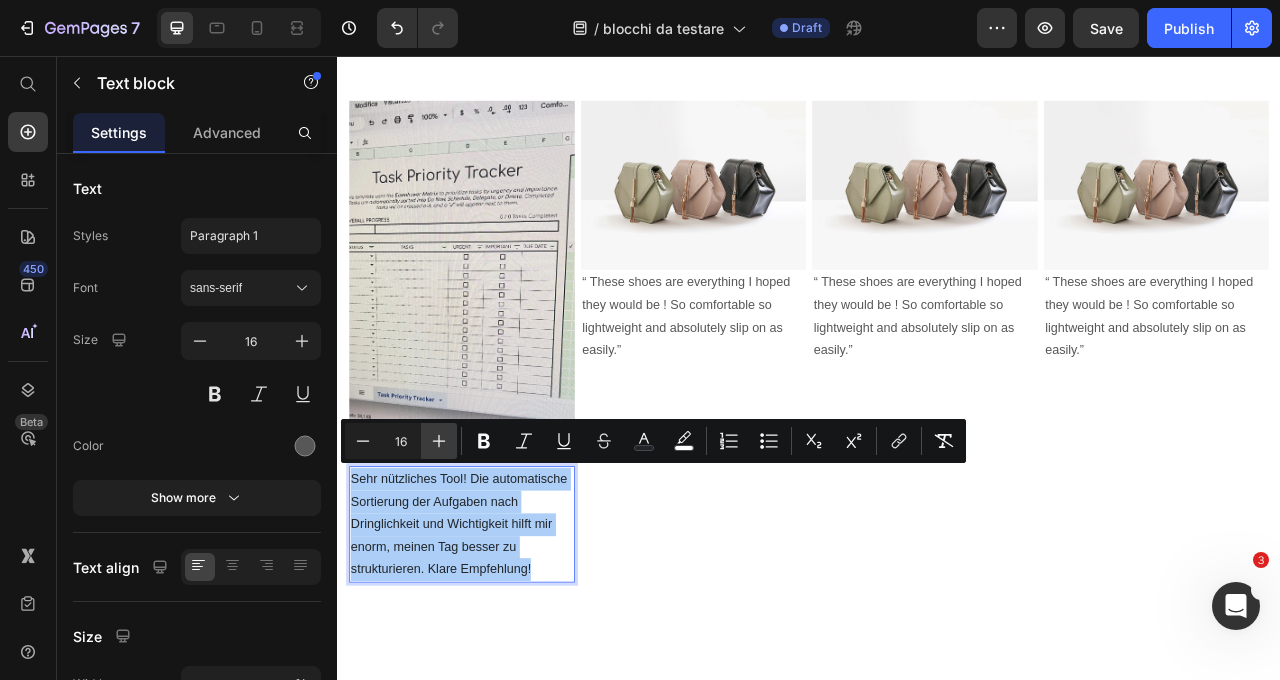click 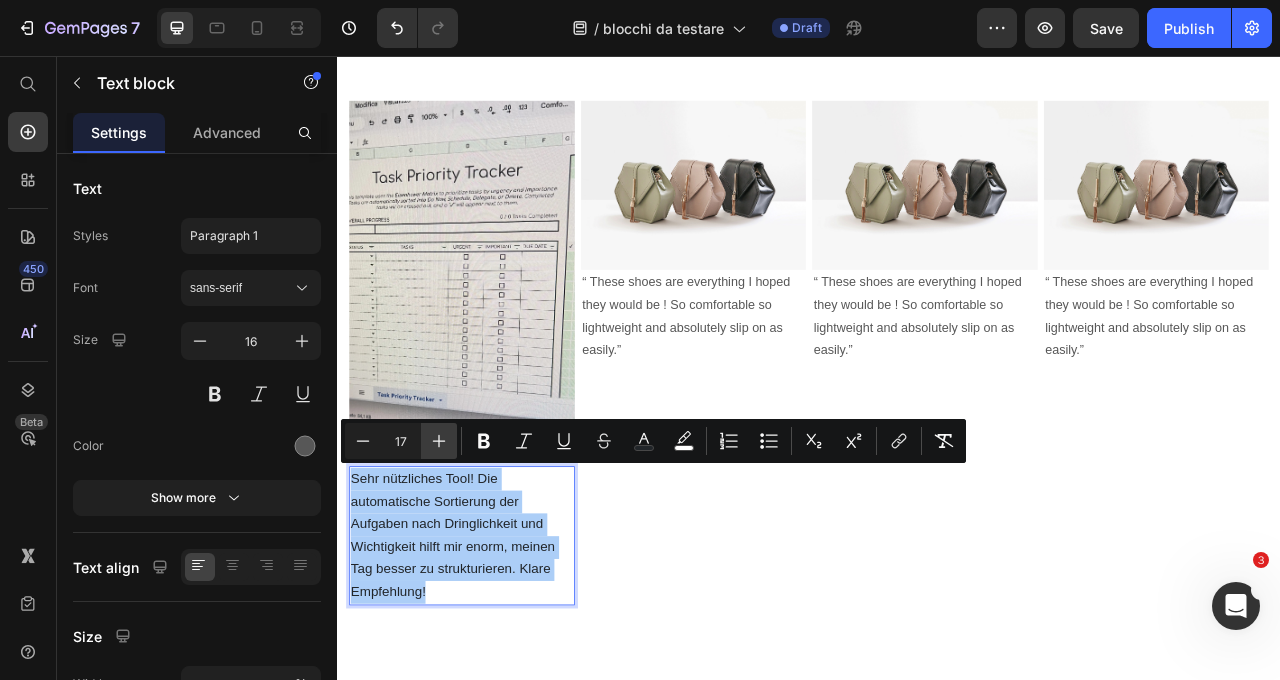 click 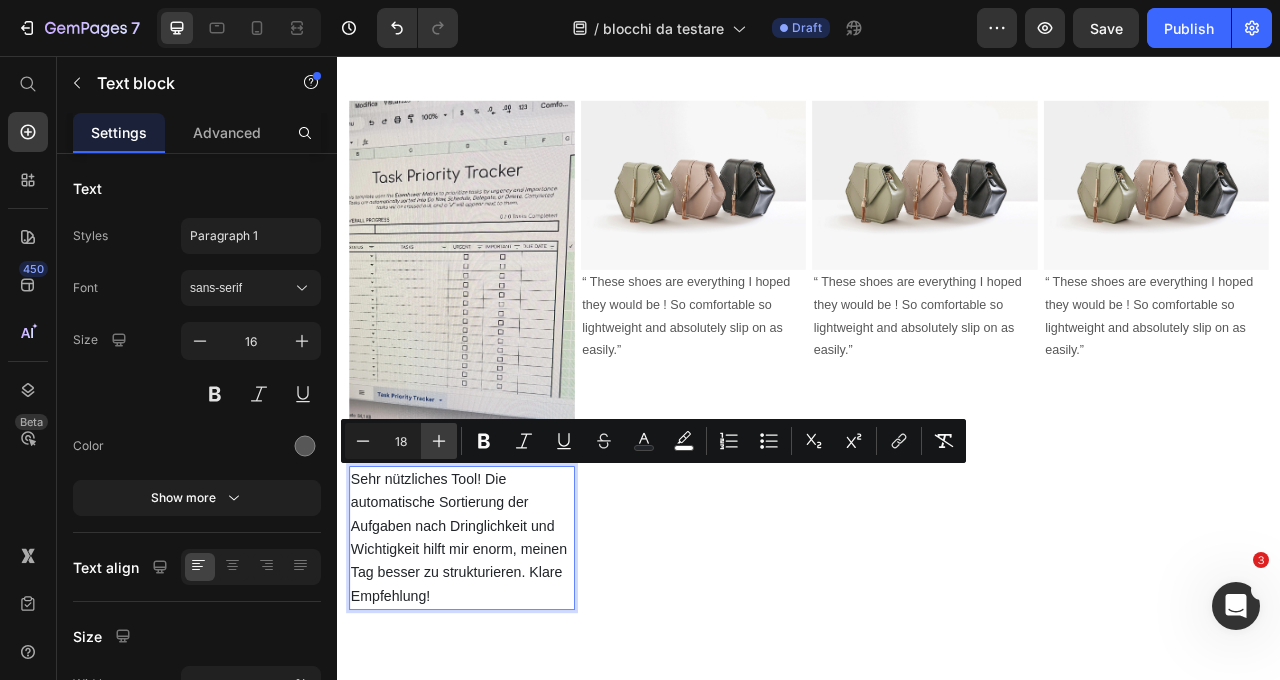 click 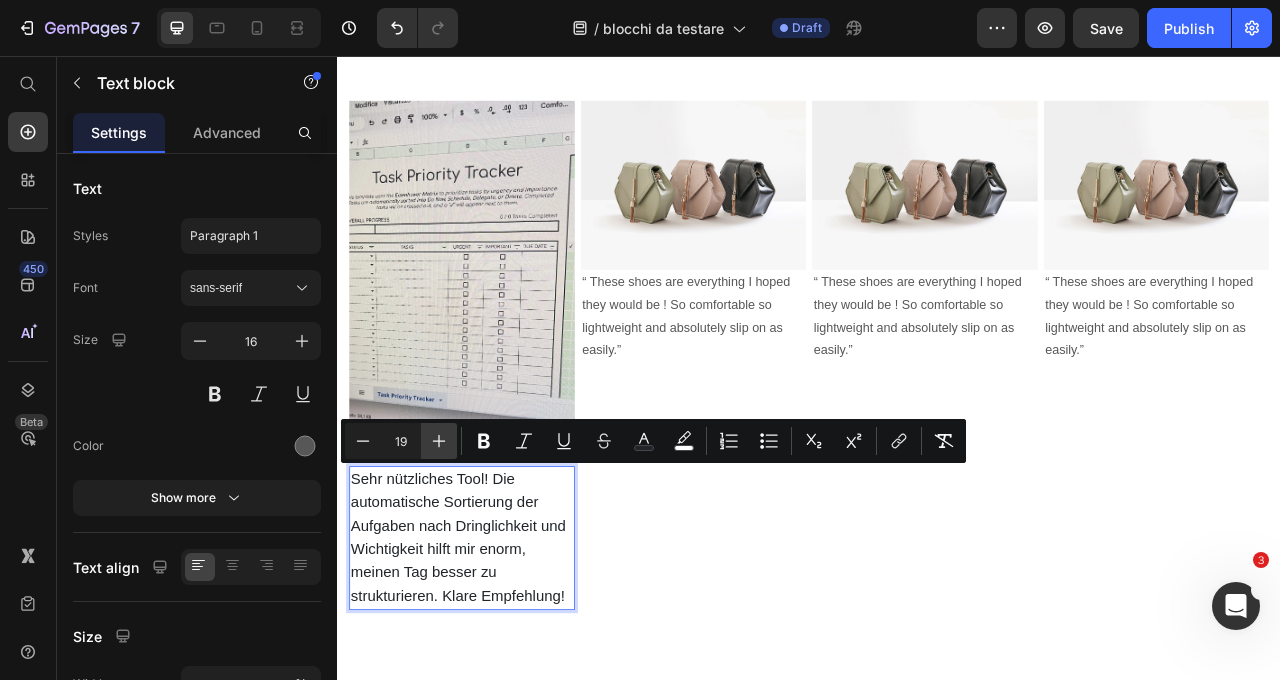 click 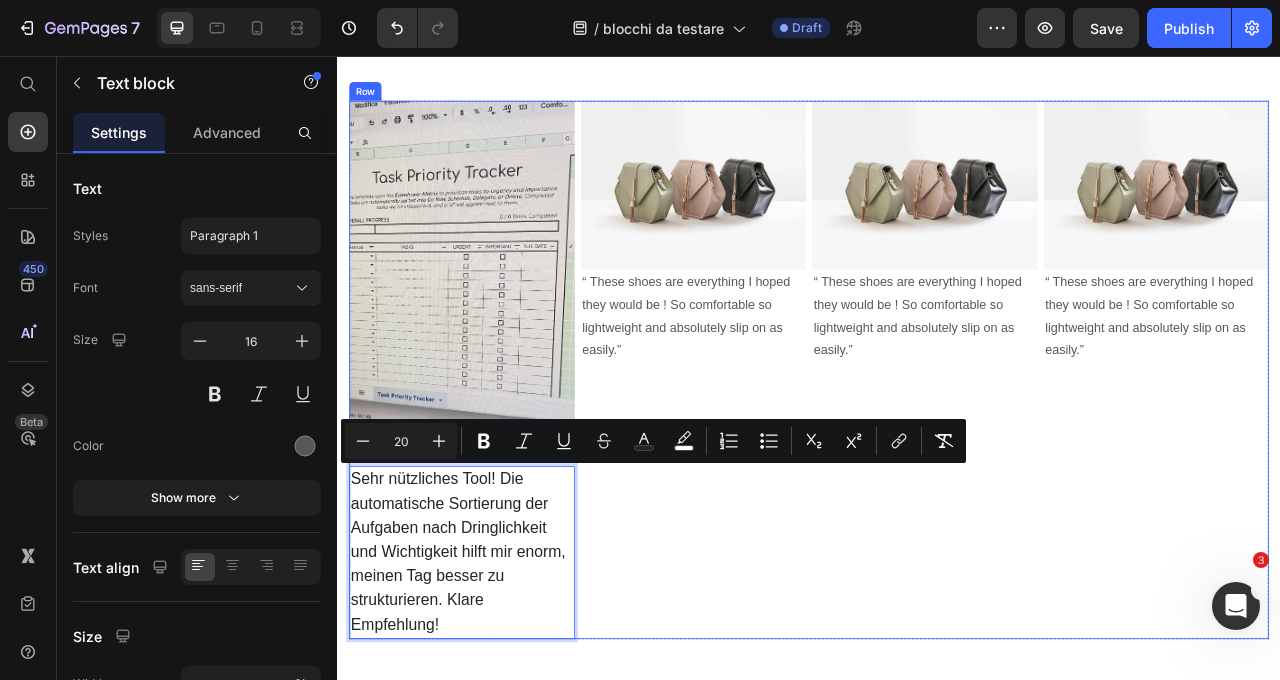 click on "Image “ These shoes are everything I hoped they would be ! So comfortable so lightweight and absolutely slip on as easily.” Text block" at bounding box center [790, 455] 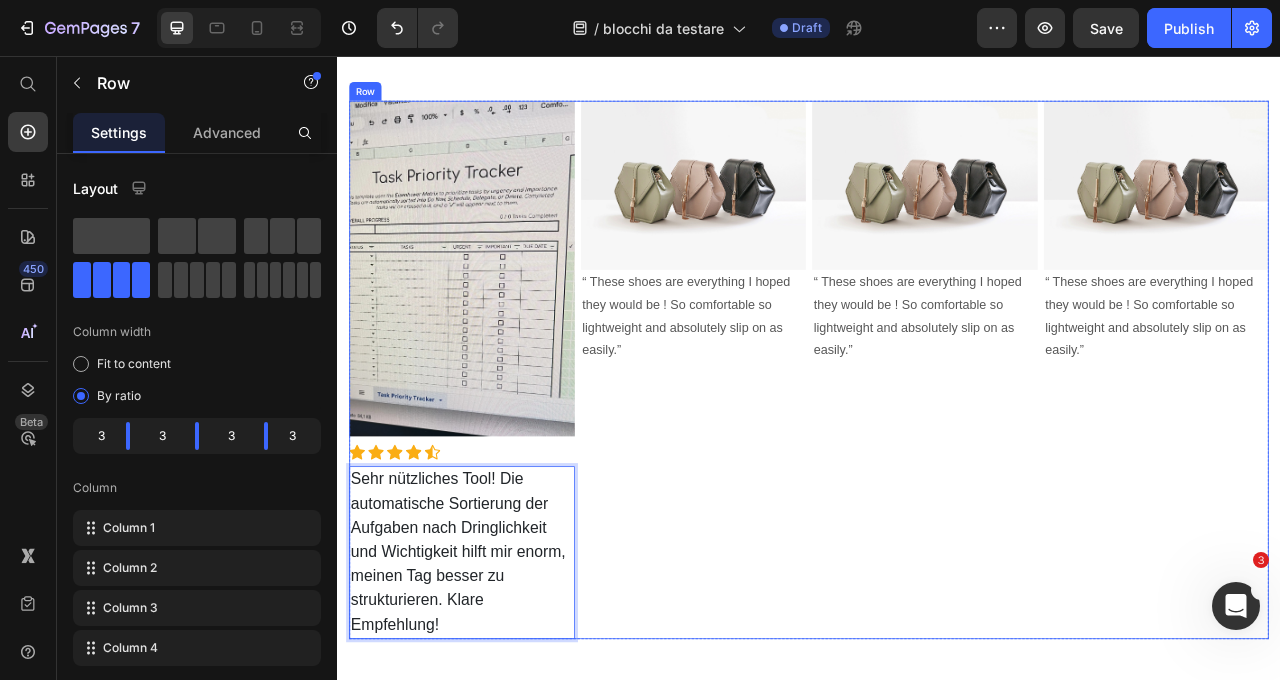 scroll, scrollTop: 0, scrollLeft: 0, axis: both 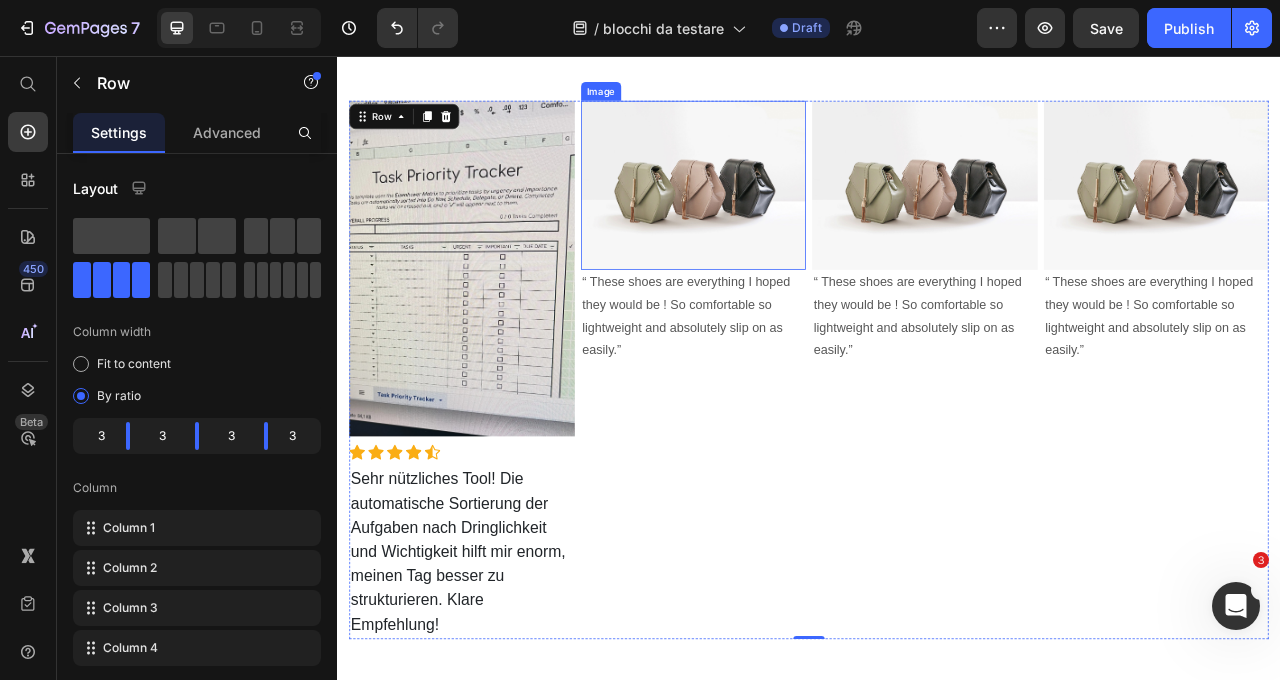drag, startPoint x: 723, startPoint y: 183, endPoint x: 776, endPoint y: 184, distance: 53.009434 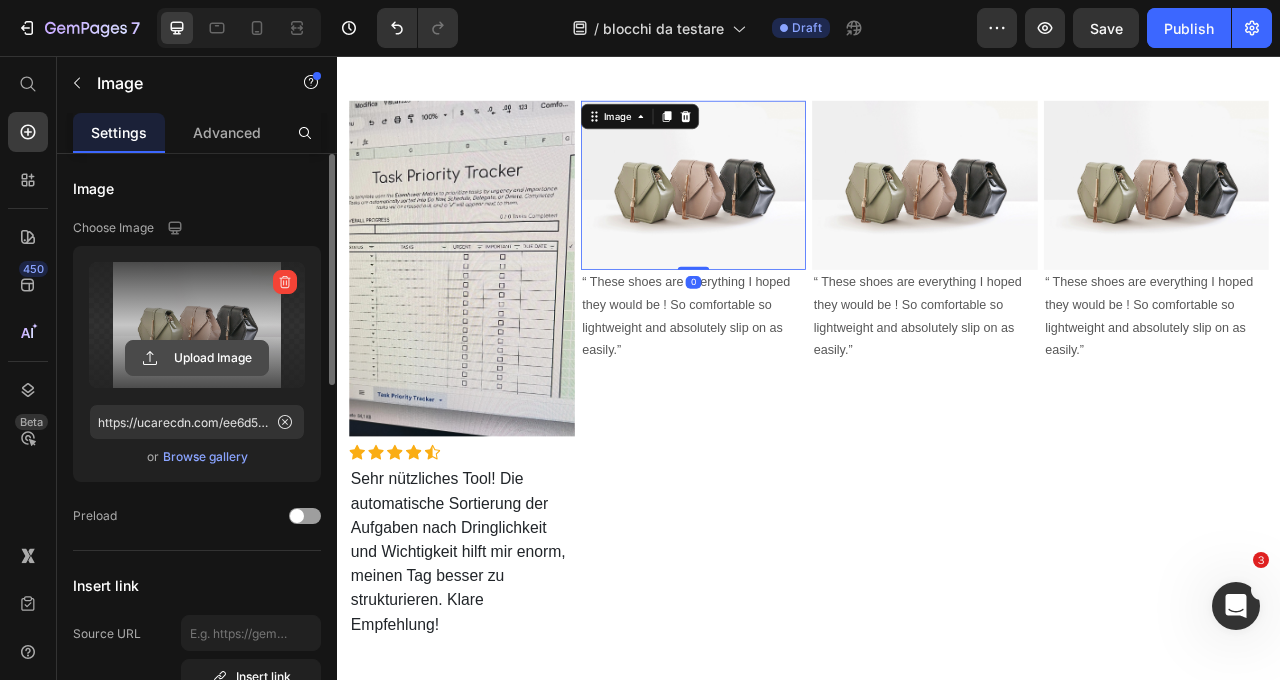 click 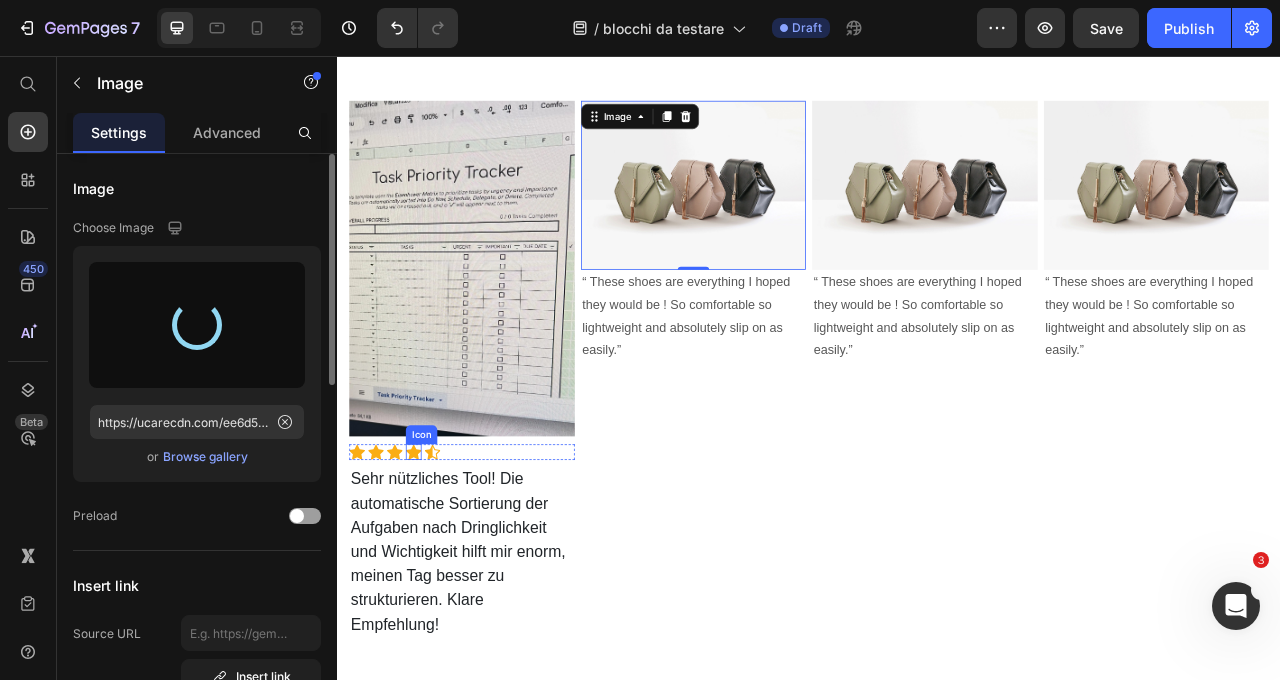 type on "https://cdn.shopify.com/s/files/1/0950/6124/6291/files/gempages_559937963773920037-0774f178-83e3-4007-96f4-ba6d7afccd8e.webp" 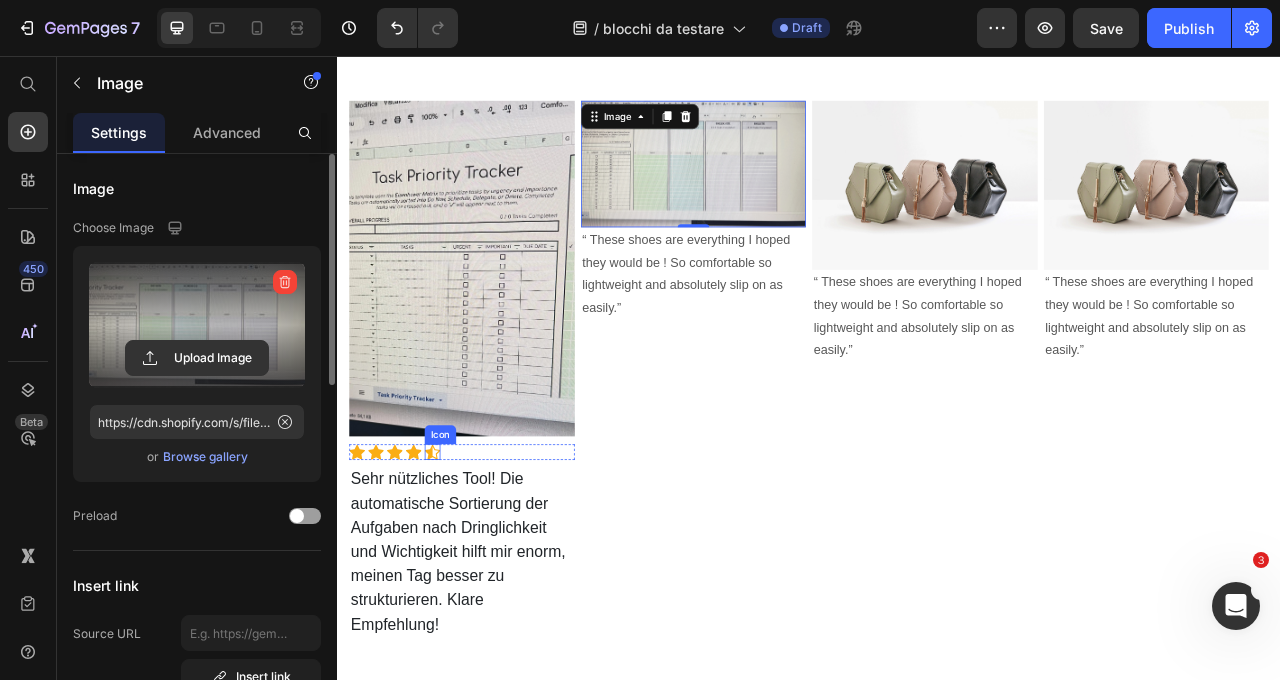 click 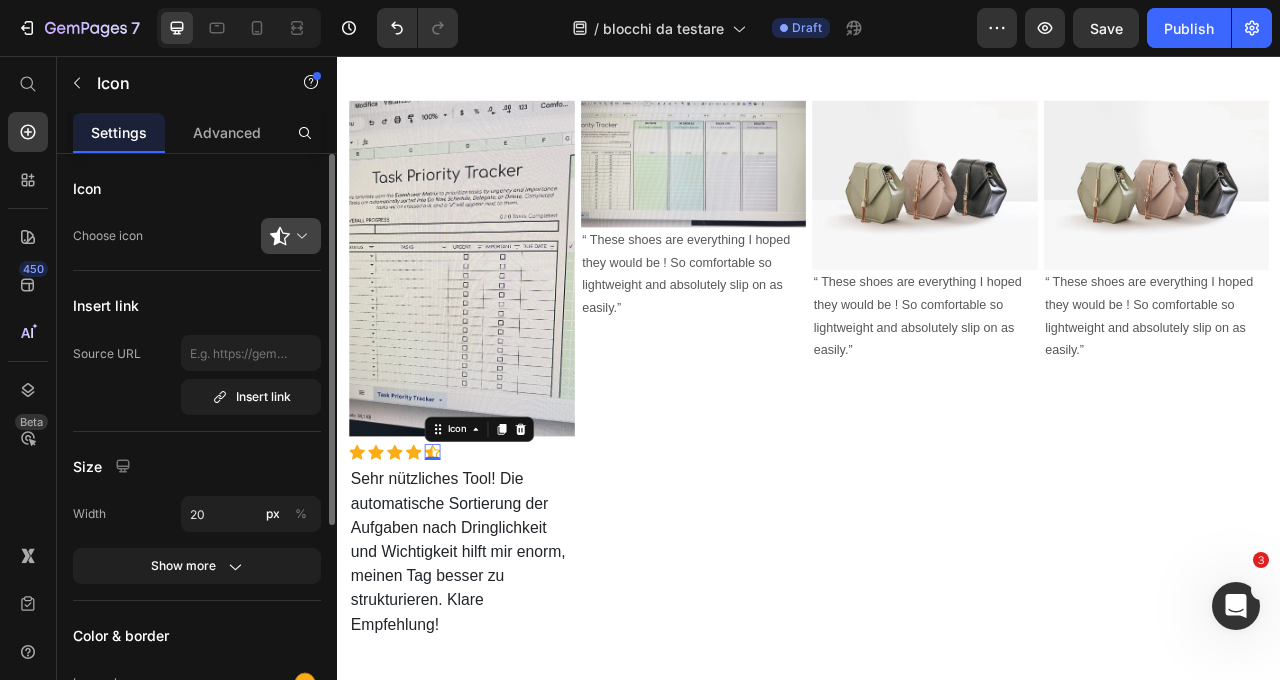 click at bounding box center [299, 236] 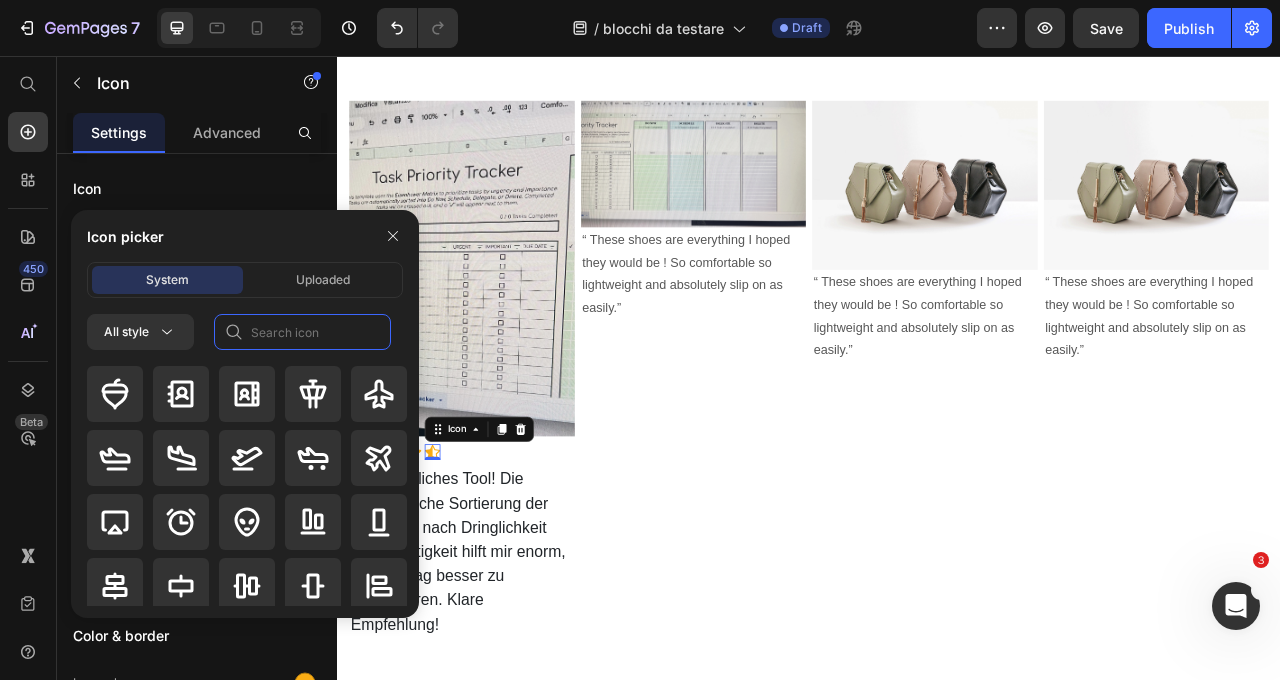 click 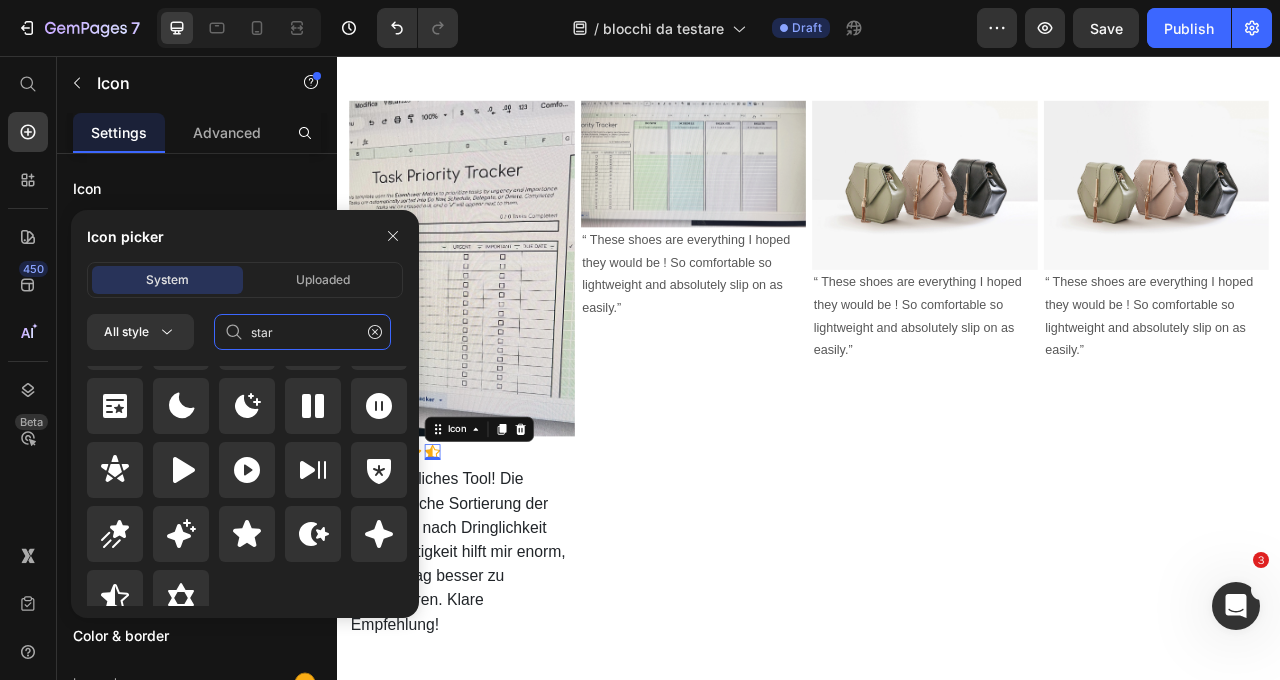 scroll, scrollTop: 872, scrollLeft: 0, axis: vertical 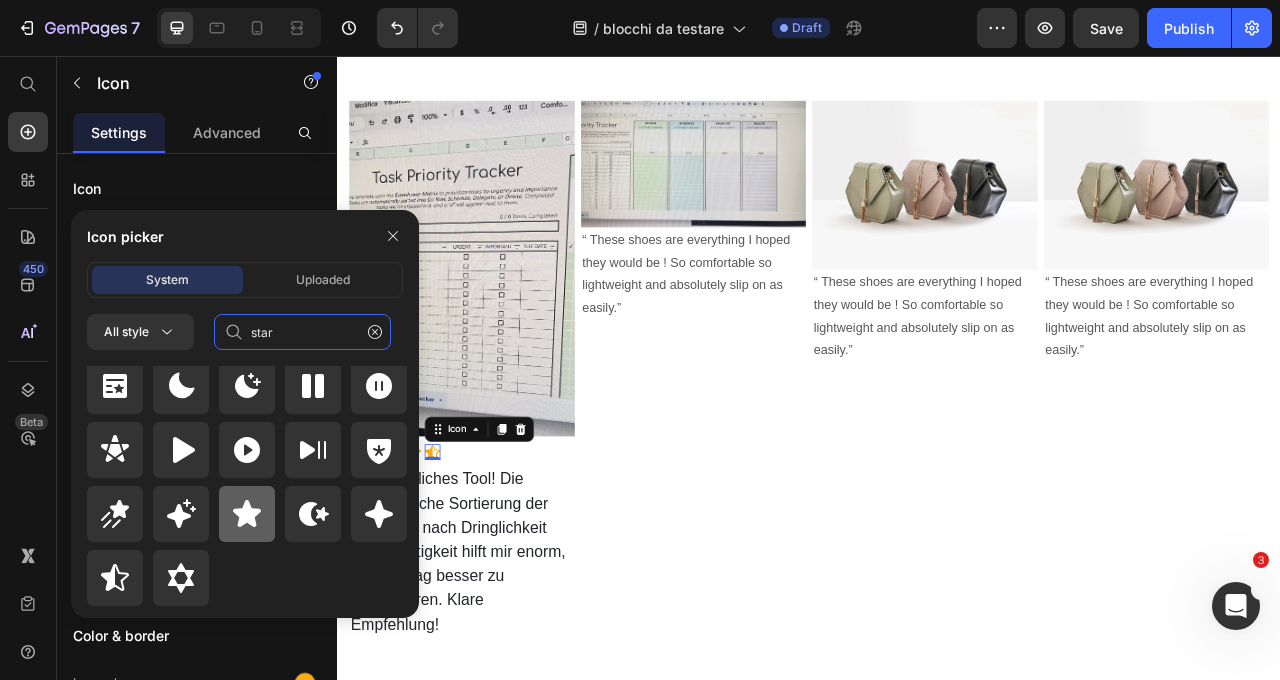 type on "star" 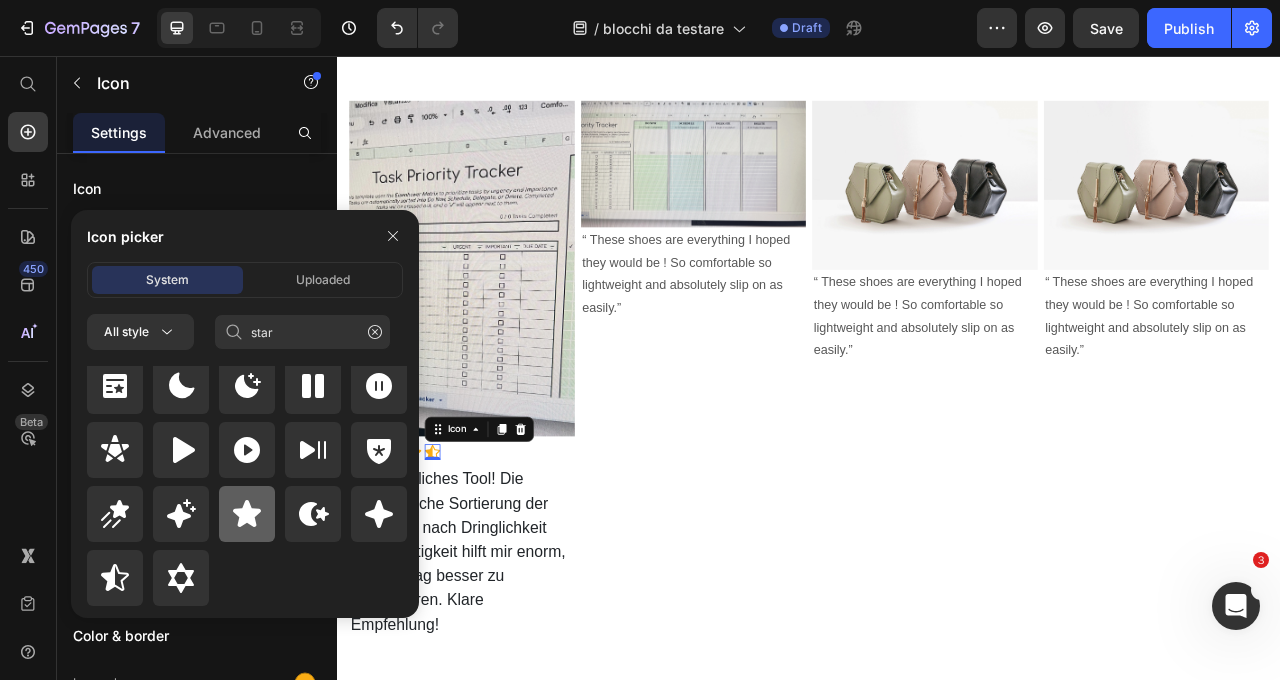 click 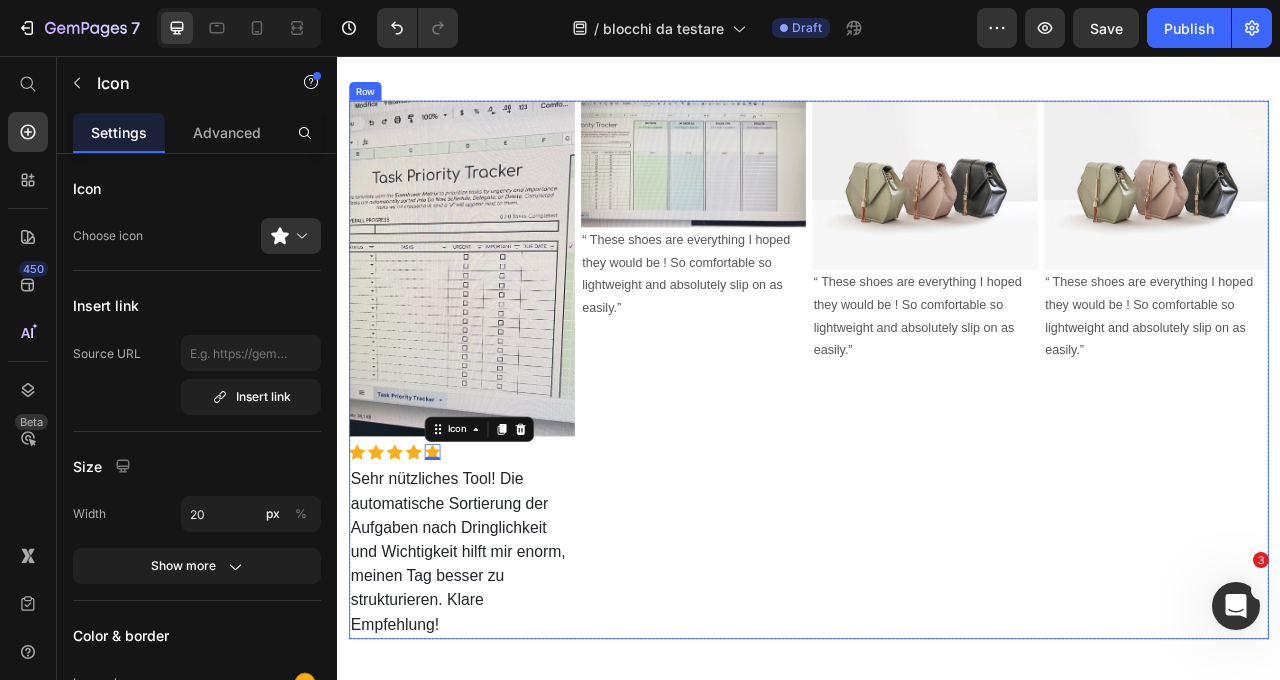 click on "Image “ These shoes are everything I hoped they would be ! So comfortable so lightweight and absolutely slip on as easily.” Text block" at bounding box center [790, 455] 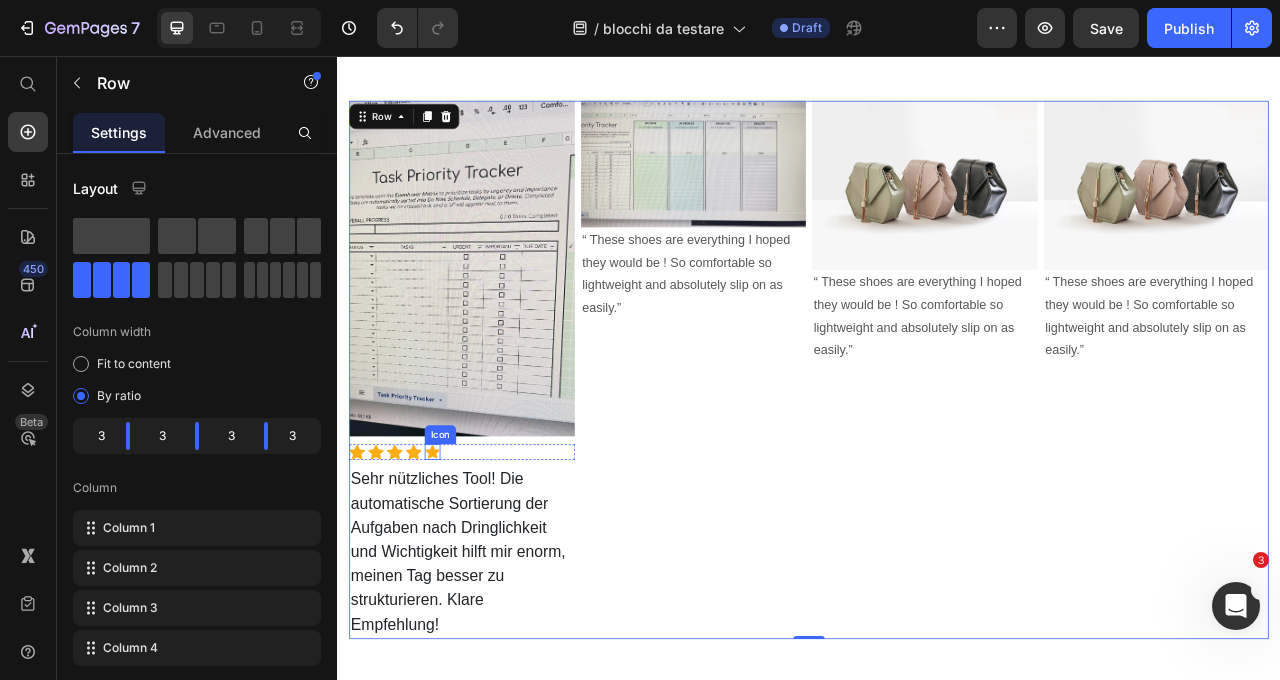 click on "Icon" at bounding box center [458, 560] 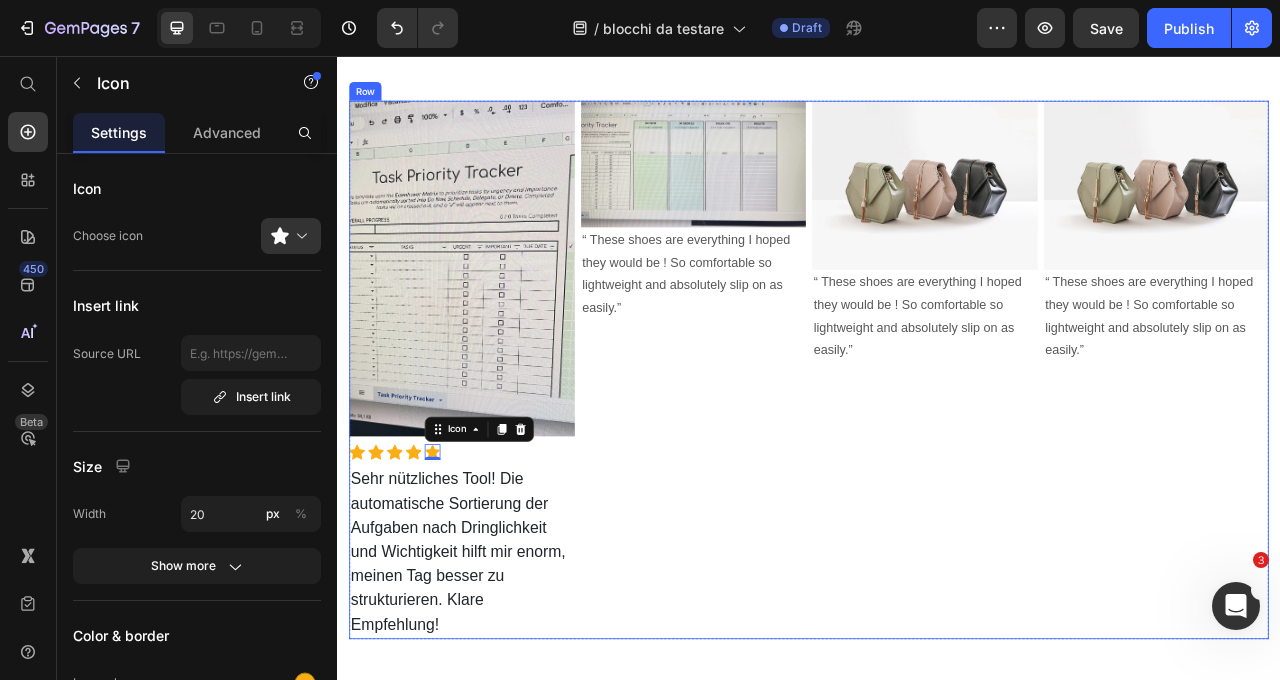 click on "Image                Icon                Icon                Icon                Icon
Icon   0 Icon List Hoz Sehr nützliches Tool! Die automatische Sortierung der Aufgaben nach Dringlichkeit und Wichtigkeit hilft mir enorm, meinen Tag besser zu strukturieren. Klare Empfehlung! Text block" at bounding box center [495, 455] 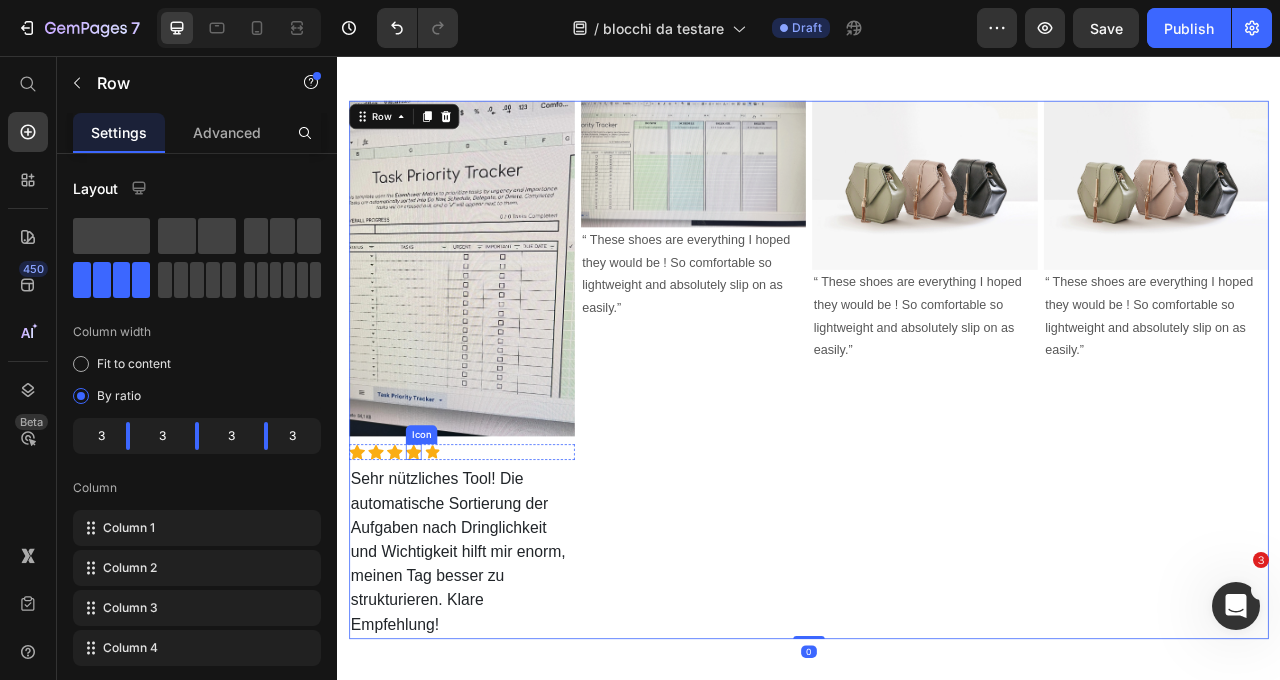click 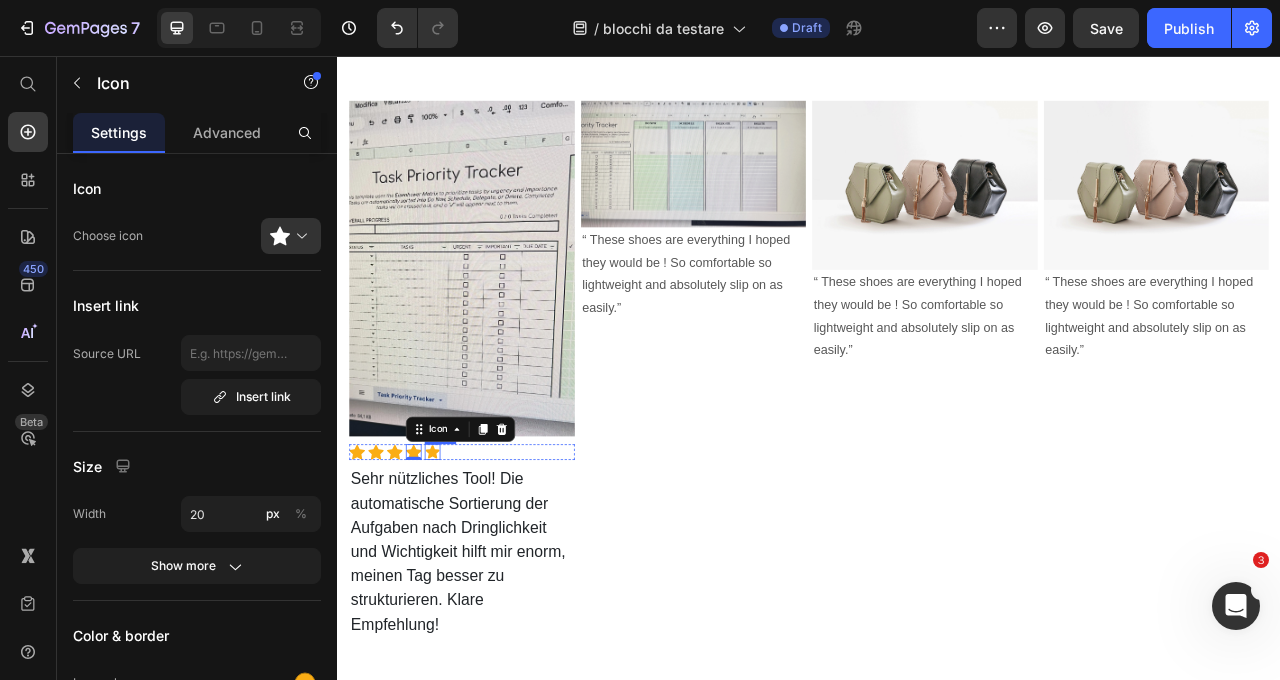 click on "Icon" at bounding box center (458, 560) 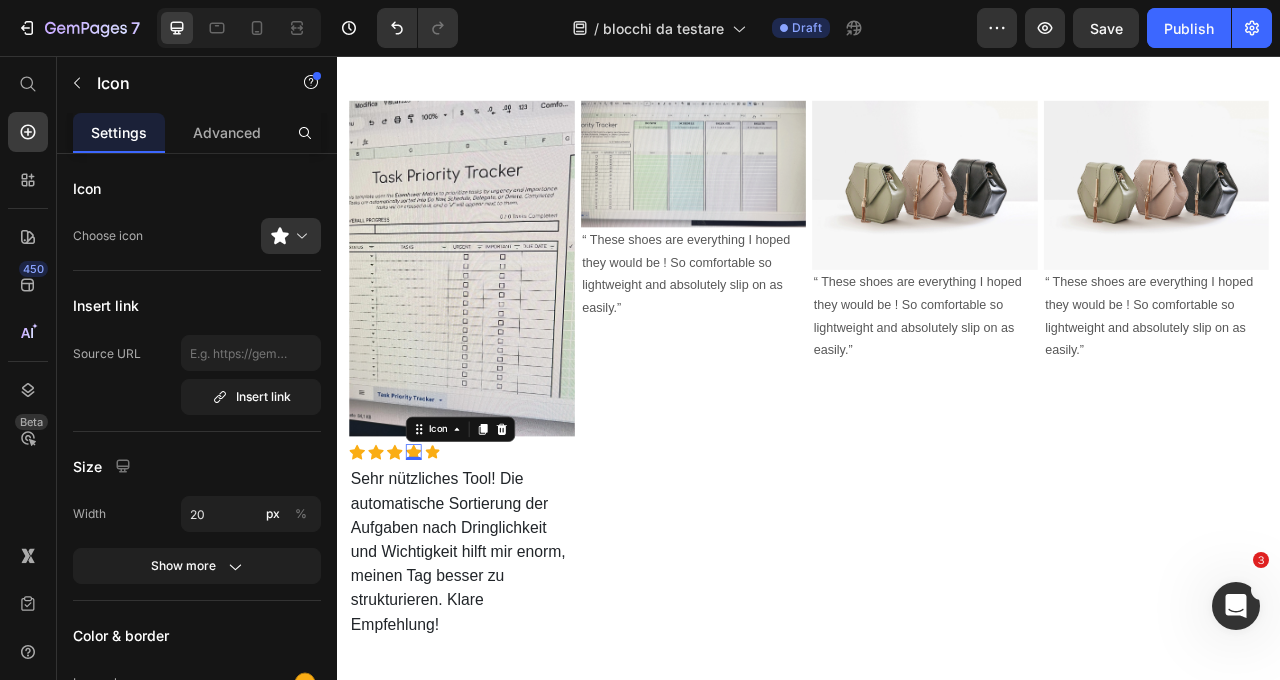 click on "Icon   0" at bounding box center (434, 560) 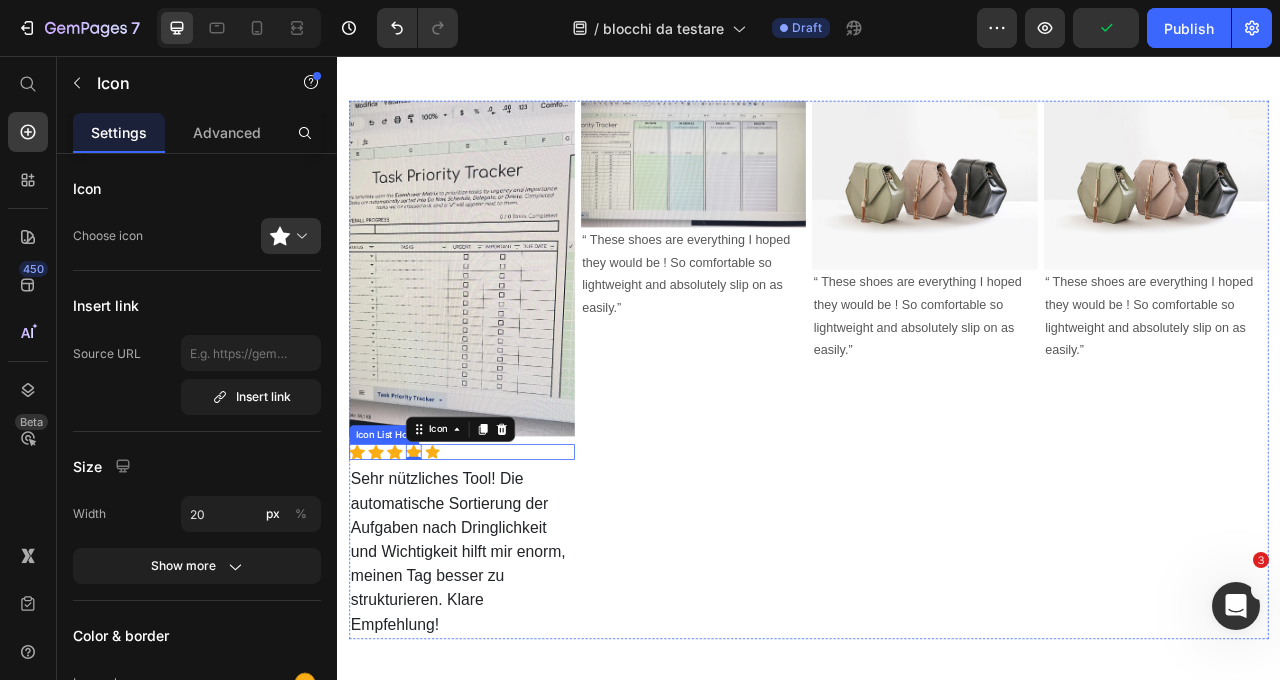 click on "Icon                Icon                Icon                Icon   0
Icon" at bounding box center (495, 560) 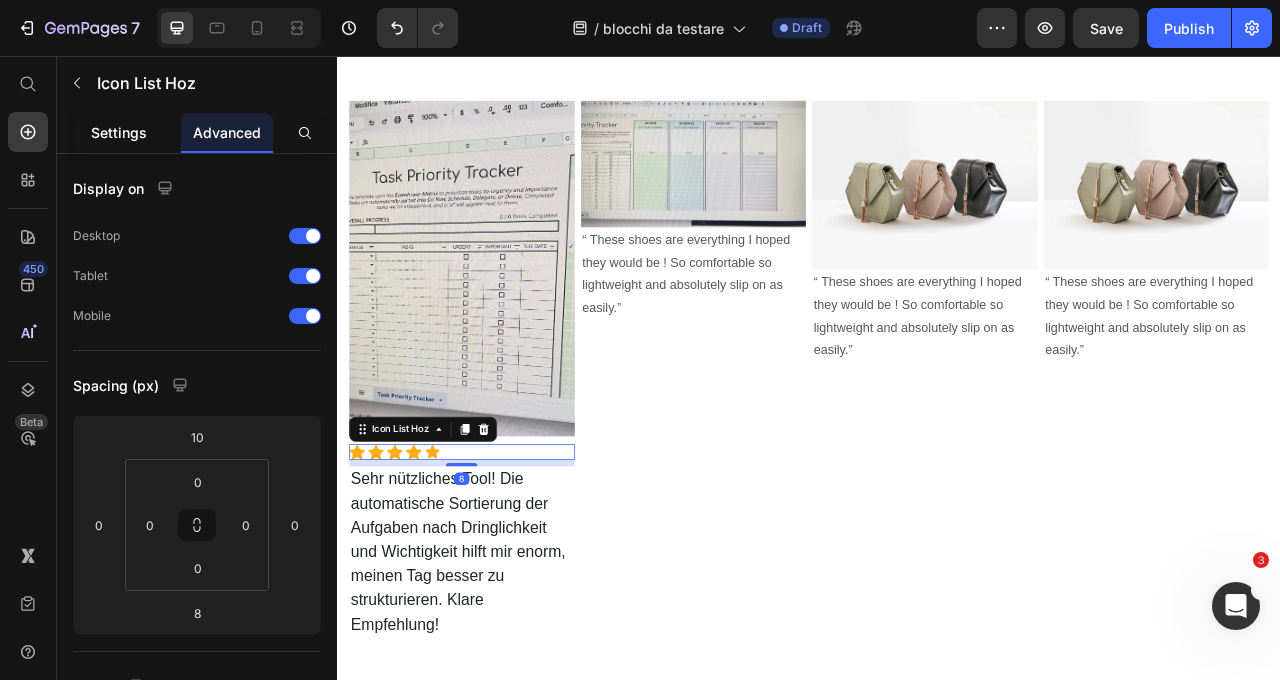 click on "Settings" at bounding box center [119, 132] 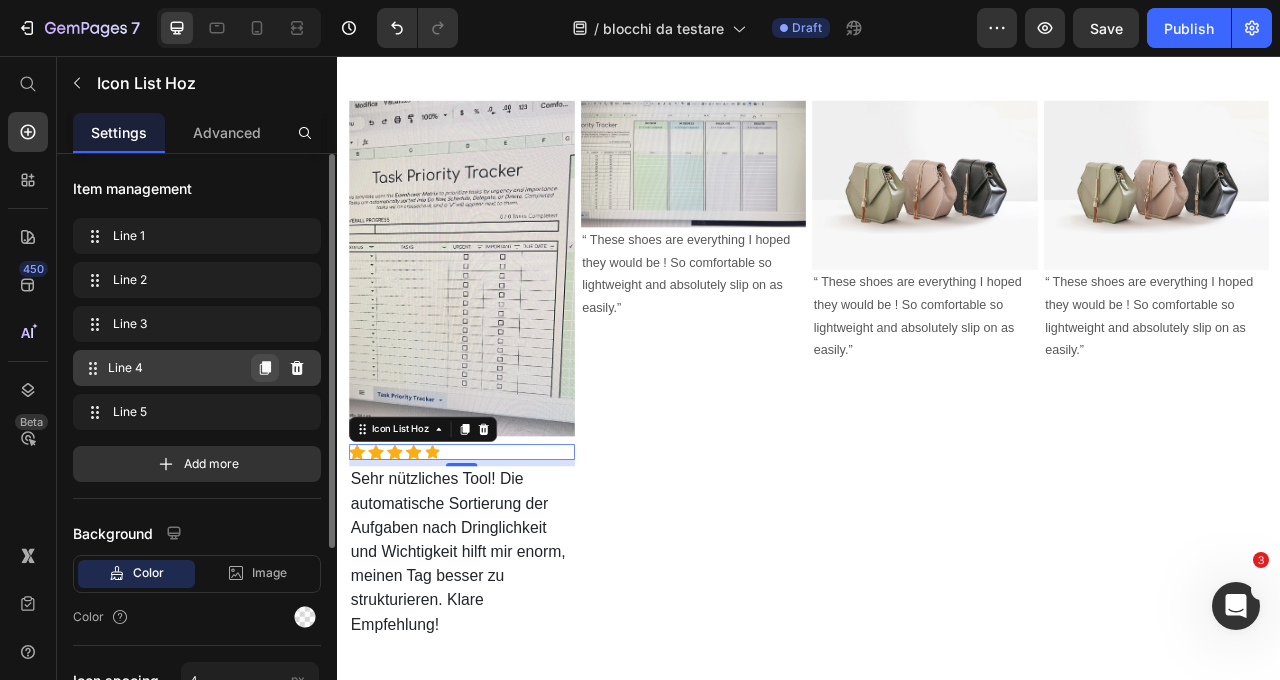 click 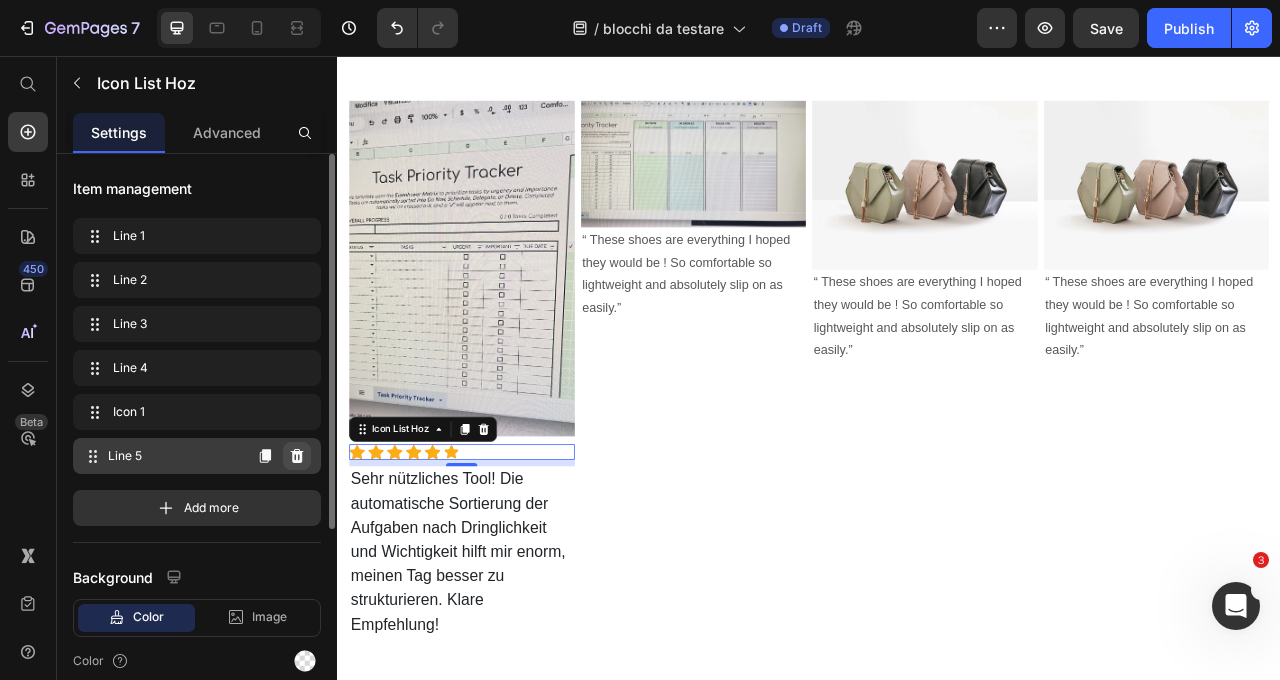 click 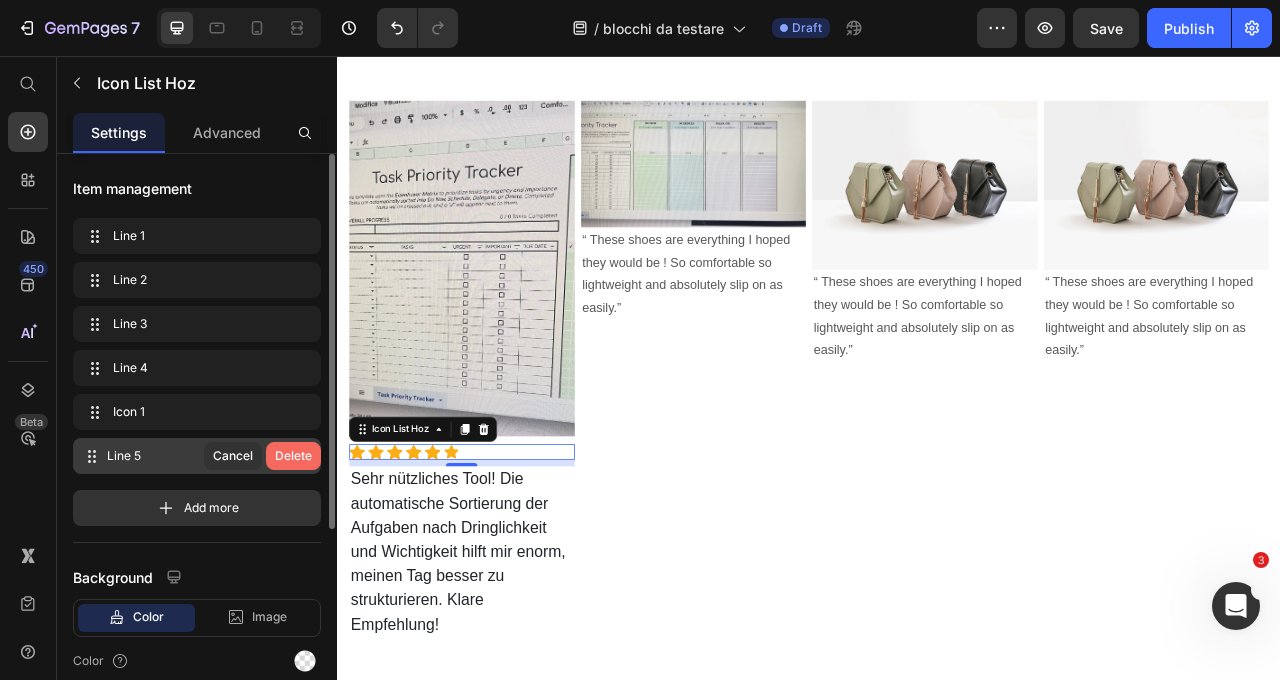 click on "Delete" at bounding box center [293, 456] 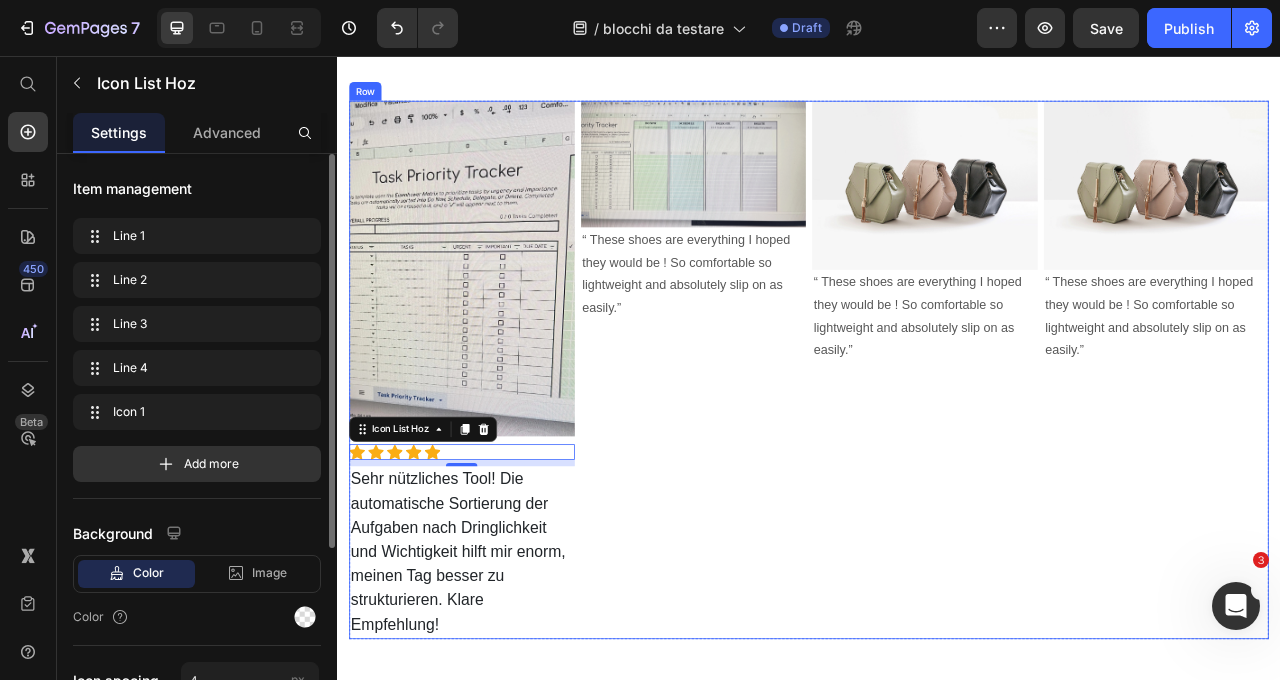 click on "Image “ These shoes are everything I hoped they would be ! So comfortable so lightweight and absolutely slip on as easily.” Text block" at bounding box center (790, 455) 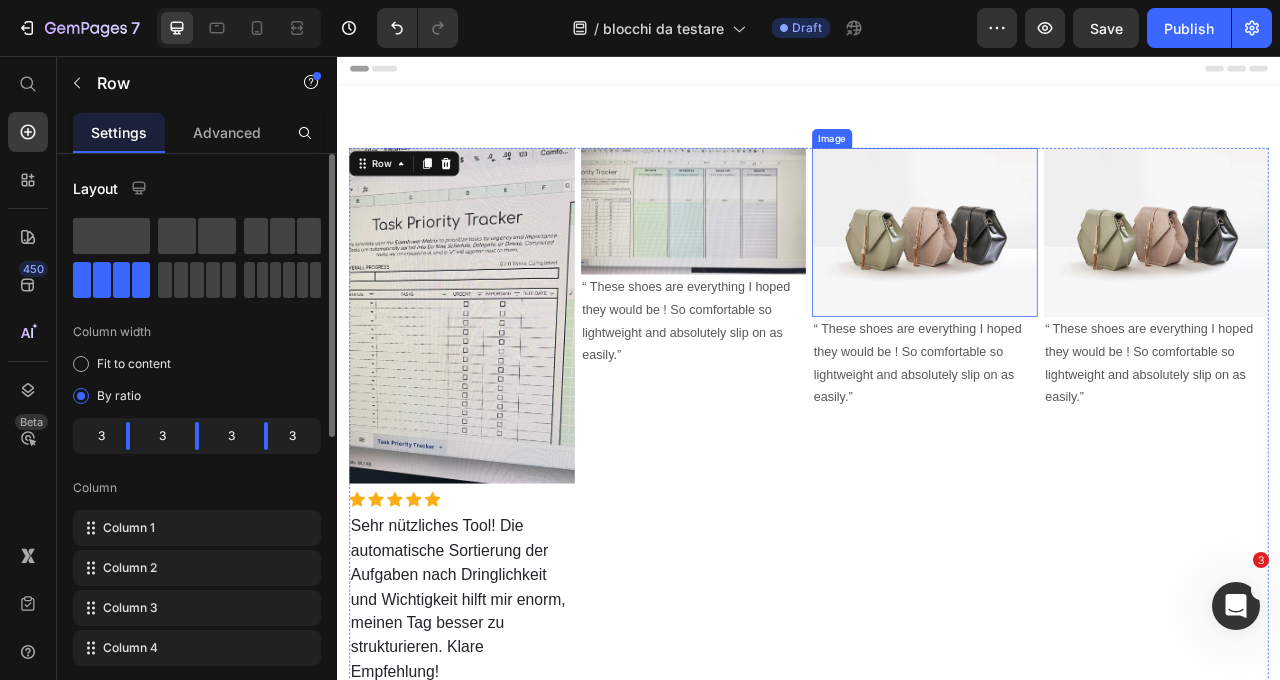 scroll, scrollTop: 0, scrollLeft: 0, axis: both 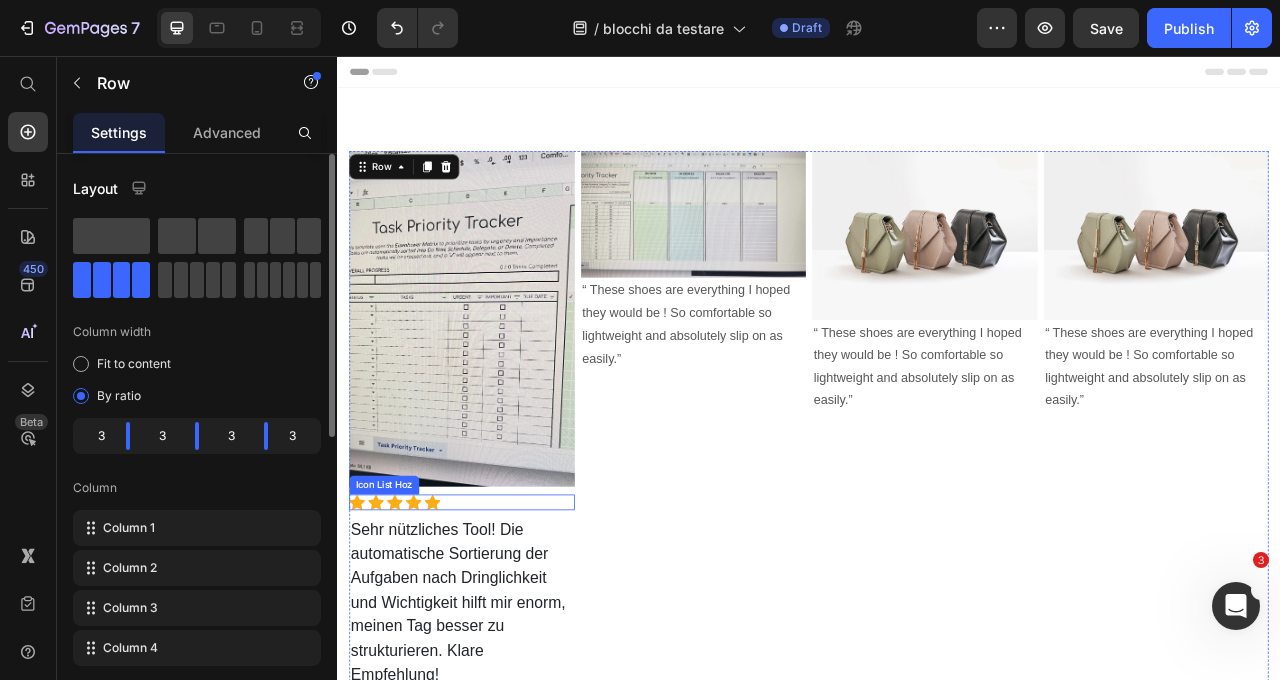 click on "Icon                Icon                Icon                Icon                Icon" at bounding box center [495, 624] 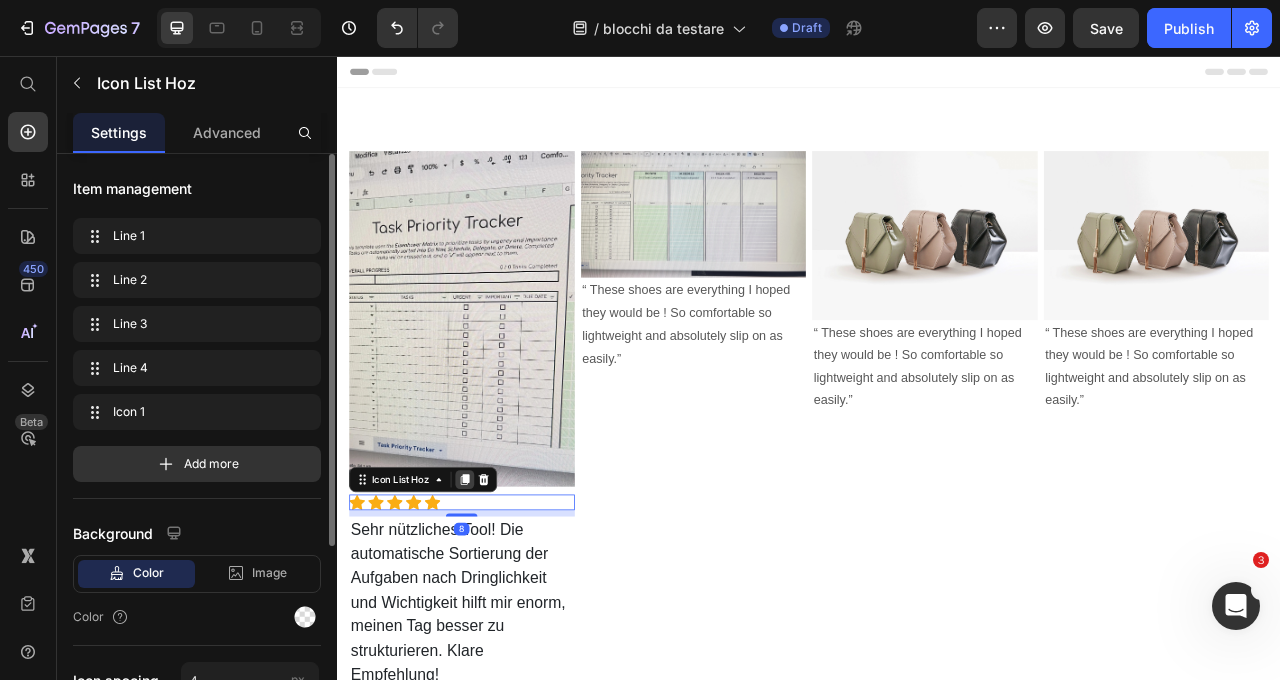 click 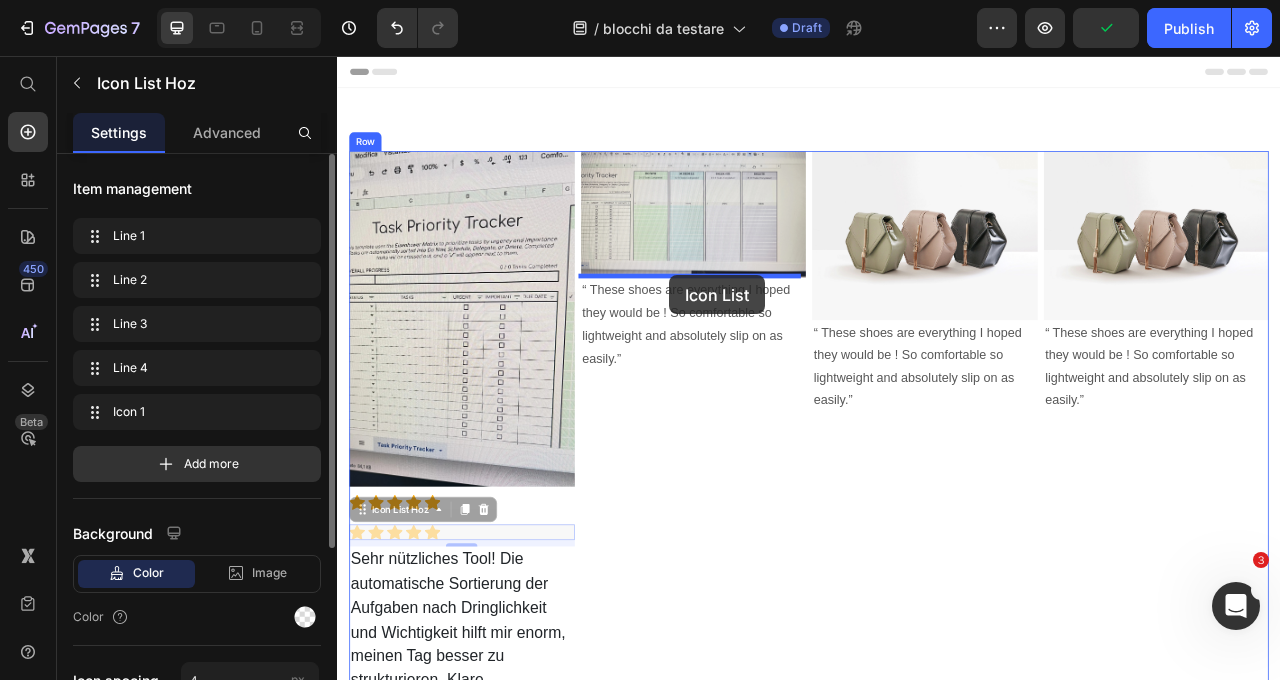 drag, startPoint x: 365, startPoint y: 624, endPoint x: 757, endPoint y: 340, distance: 484.0661 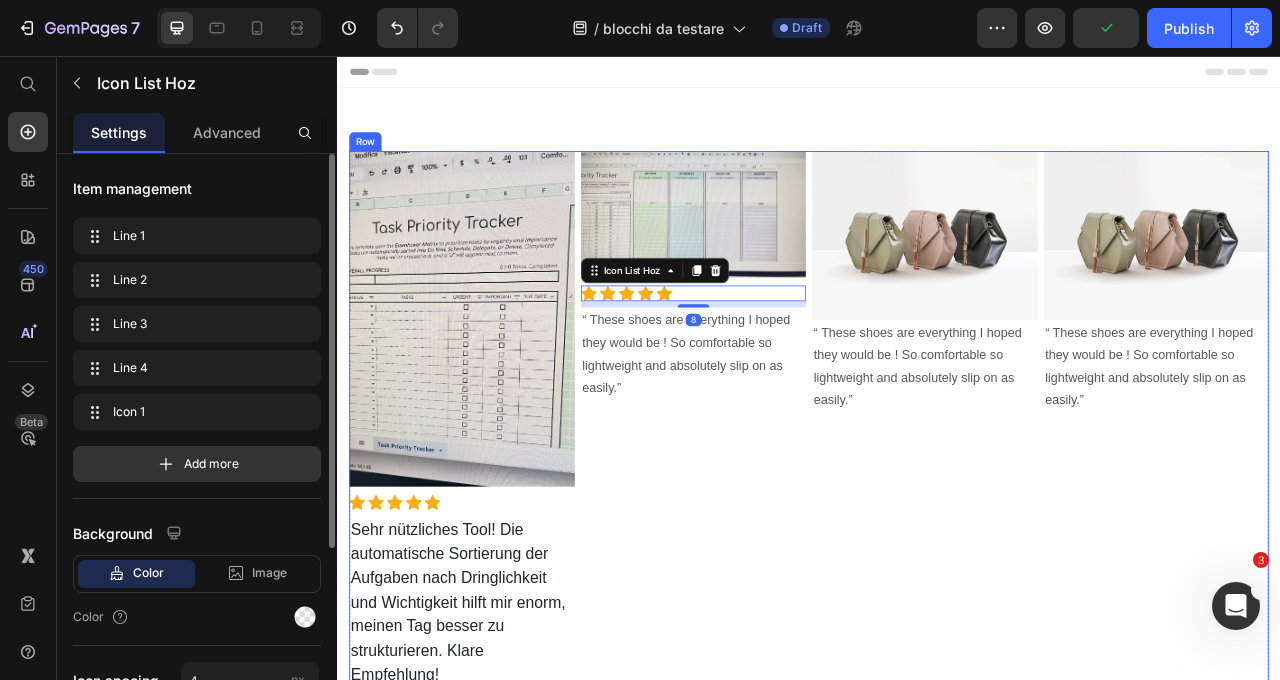 click on "Image                Icon                Icon                Icon                Icon                Icon Icon List Hoz   8 “ These shoes are everything I hoped they would be ! So comfortable so lightweight and absolutely slip on as easily.” Text block" at bounding box center [790, 519] 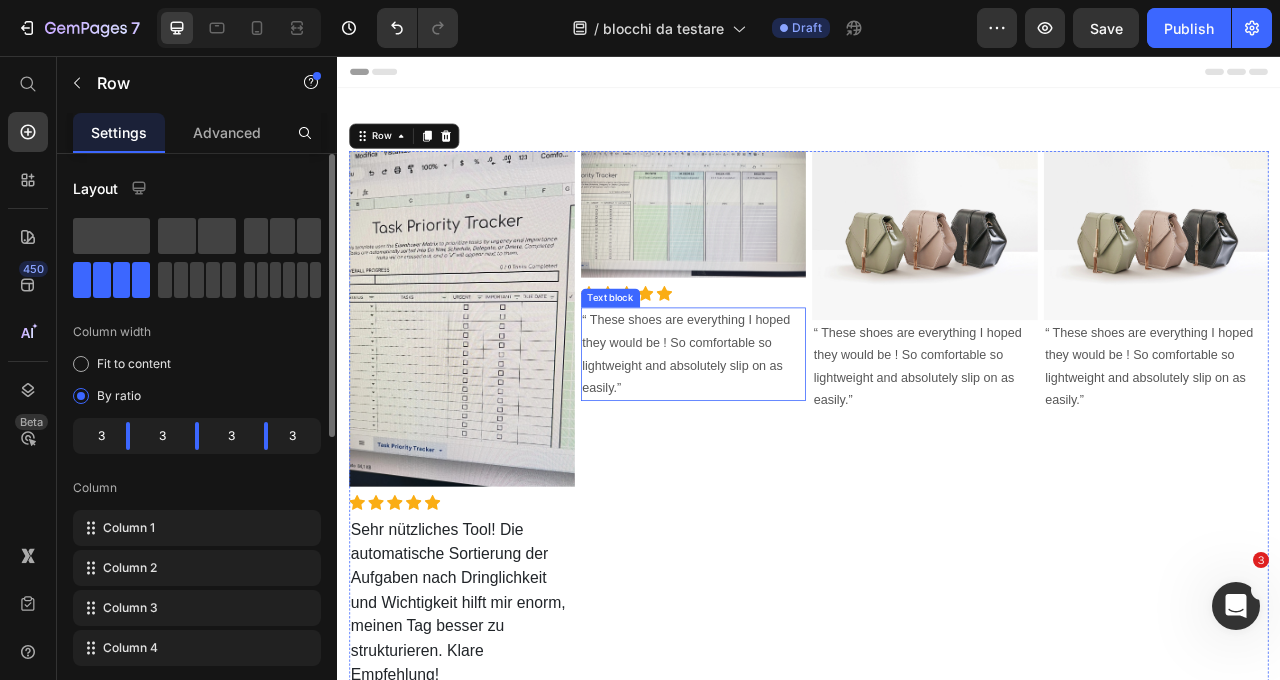 click on "“ These shoes are everything I hoped they would be ! So comfortable so lightweight and absolutely slip on as easily.”" at bounding box center (790, 435) 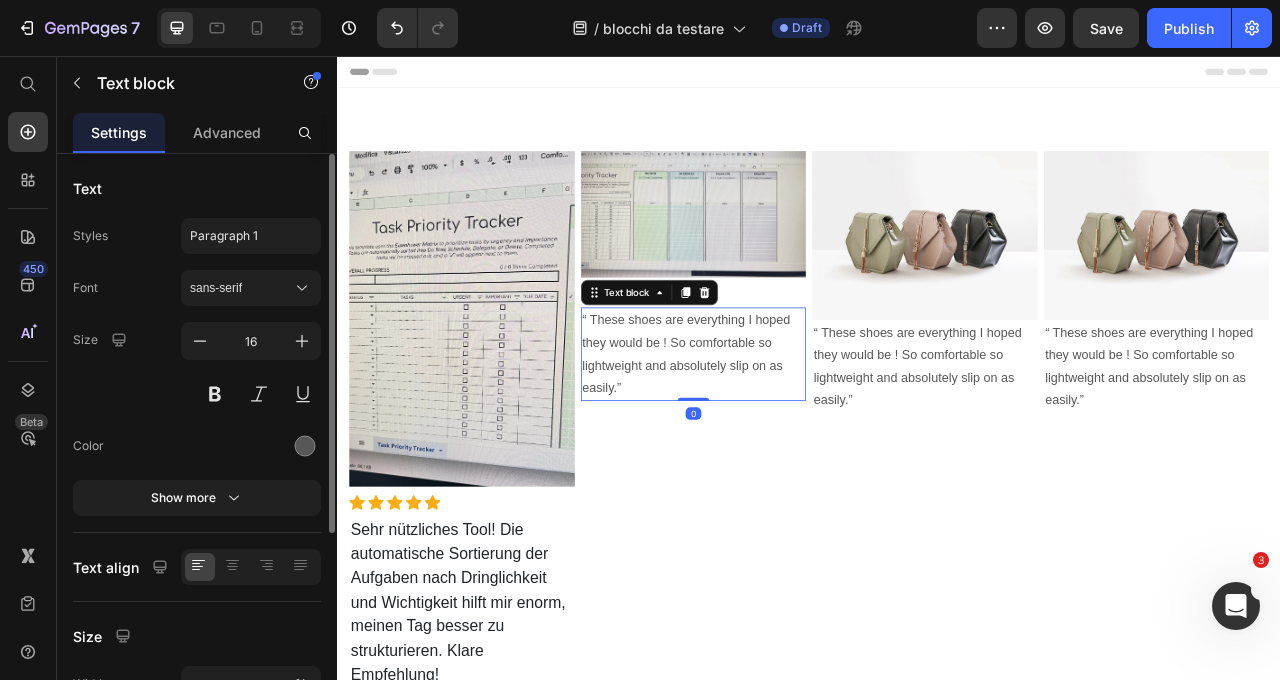 drag, startPoint x: 721, startPoint y: 453, endPoint x: 712, endPoint y: 467, distance: 16.643316 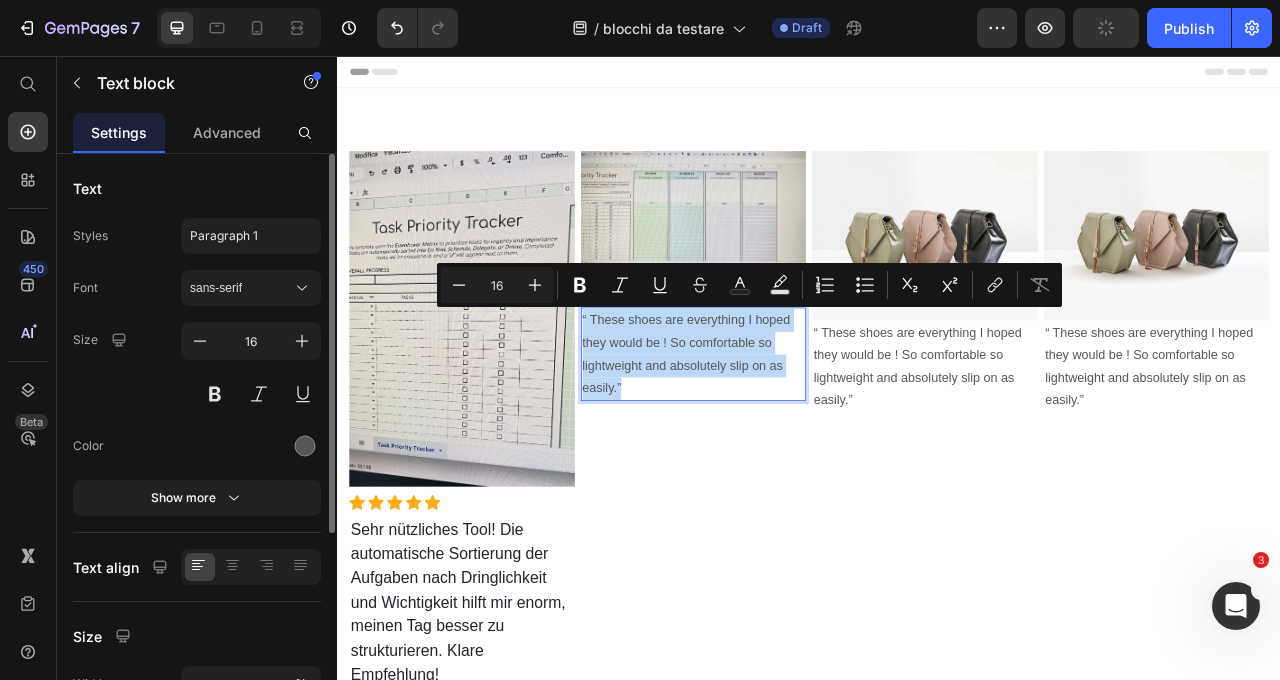 drag, startPoint x: 721, startPoint y: 476, endPoint x: 647, endPoint y: 394, distance: 110.45361 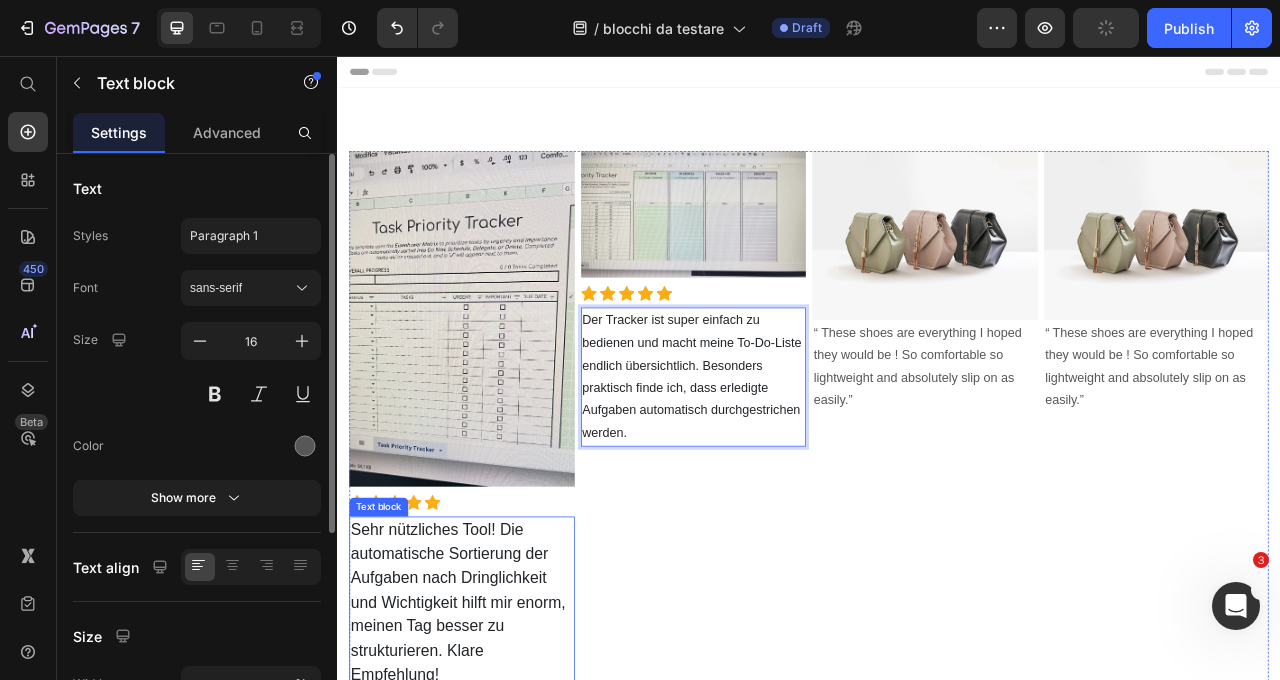 click on "Sehr nützliches Tool! Die automatische Sortierung der Aufgaben nach Dringlichkeit und Wichtigkeit hilft mir enorm, meinen Tag besser zu strukturieren. Klare Empfehlung!" at bounding box center [490, 750] 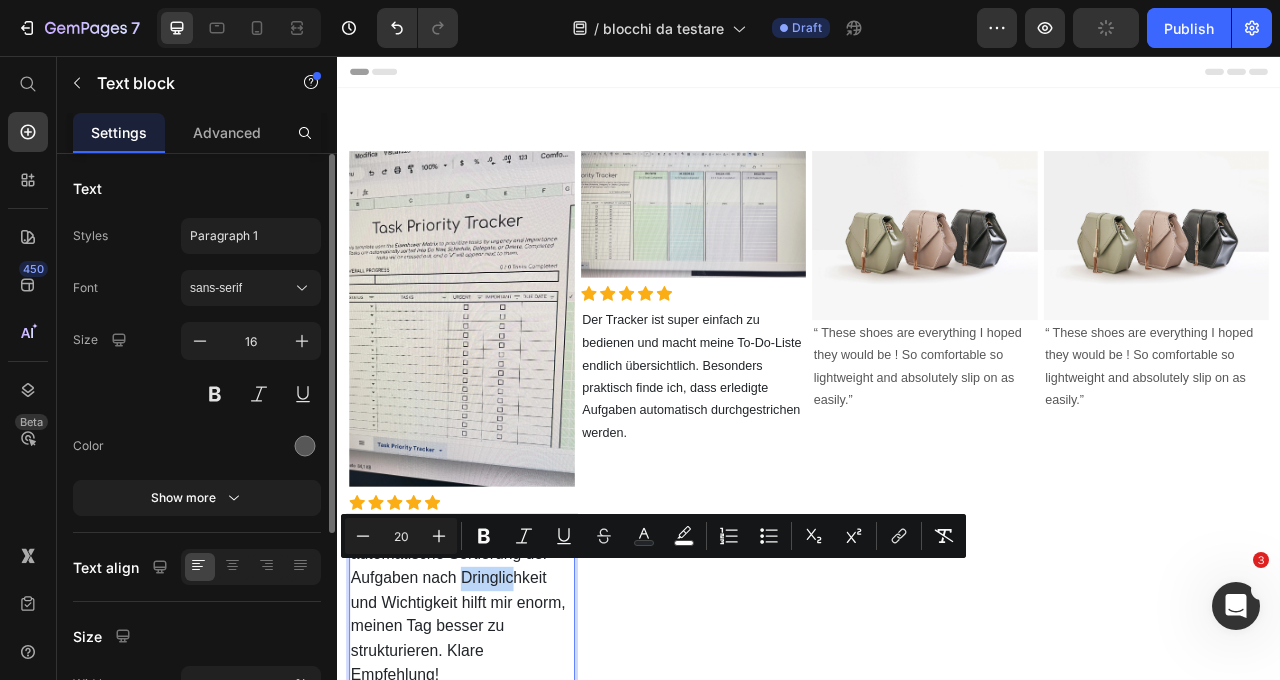 drag, startPoint x: 559, startPoint y: 726, endPoint x: 495, endPoint y: 724, distance: 64.03124 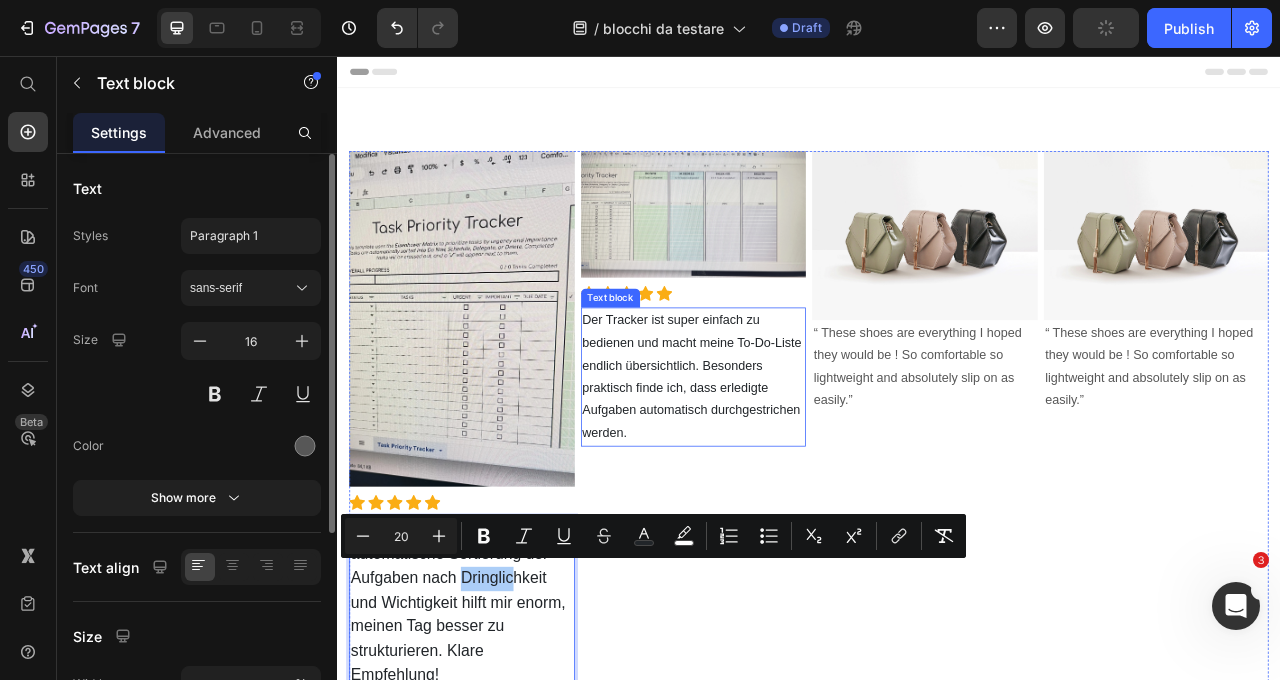 click on "Der Tracker ist super einfach zu bedienen und macht meine To-Do-Liste endlich übersichtlich. Besonders praktisch finde ich, dass erledigte Aufgaben automatisch durchgestrichen werden." at bounding box center [788, 463] 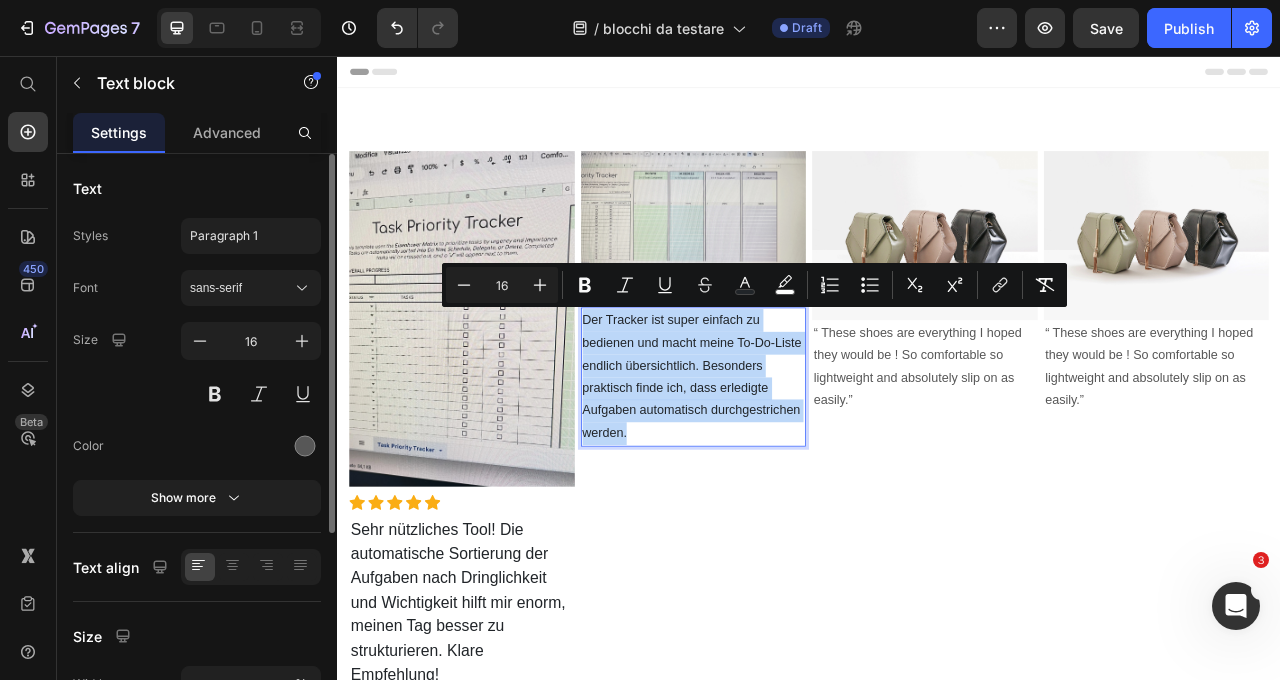 drag, startPoint x: 733, startPoint y: 539, endPoint x: 644, endPoint y: 390, distance: 173.5569 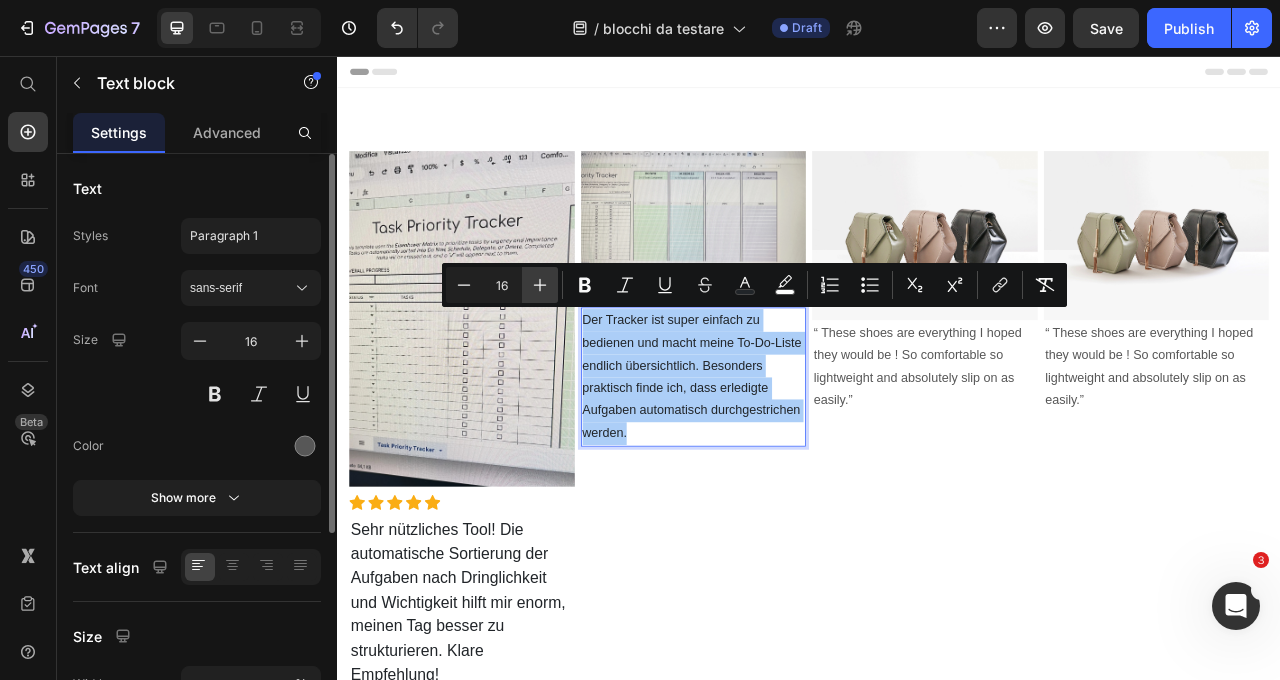 click 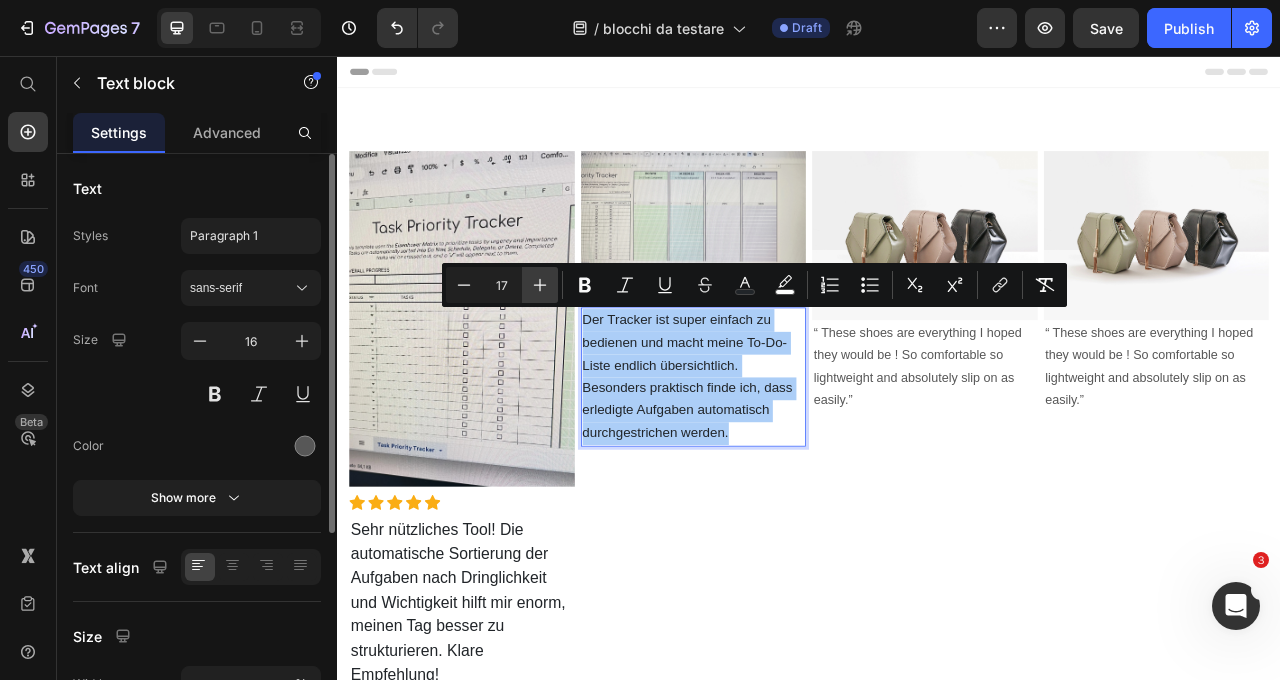 click 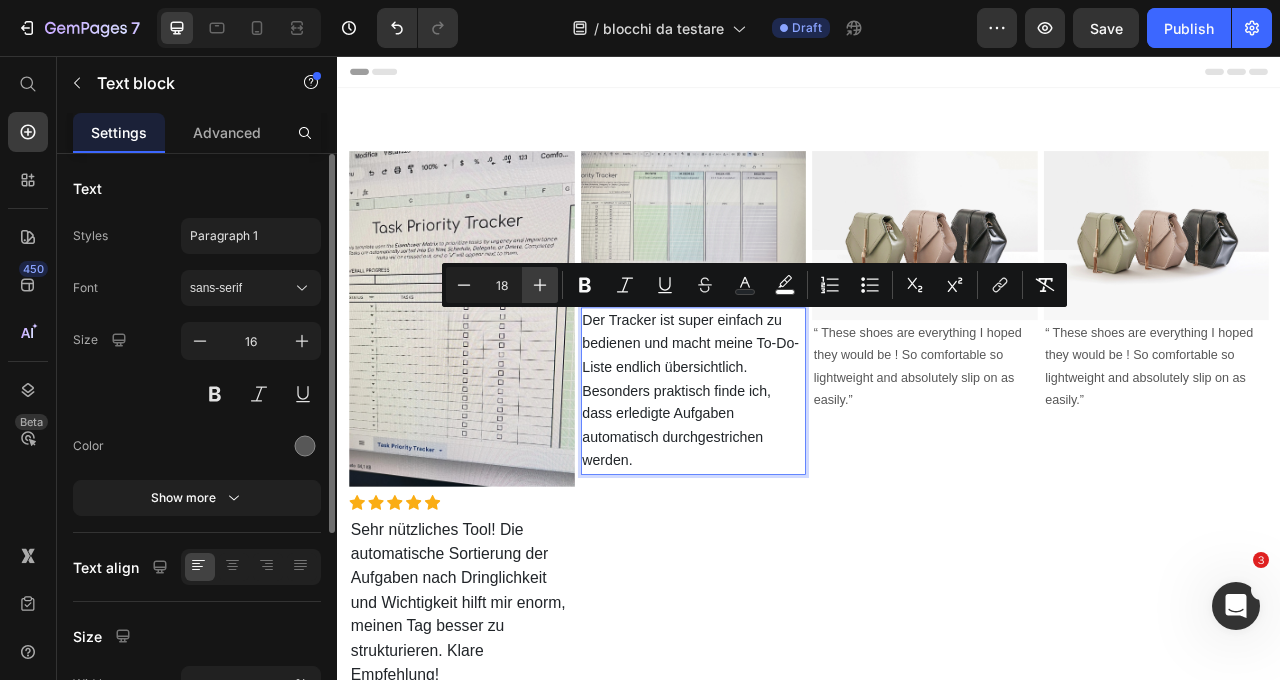 click 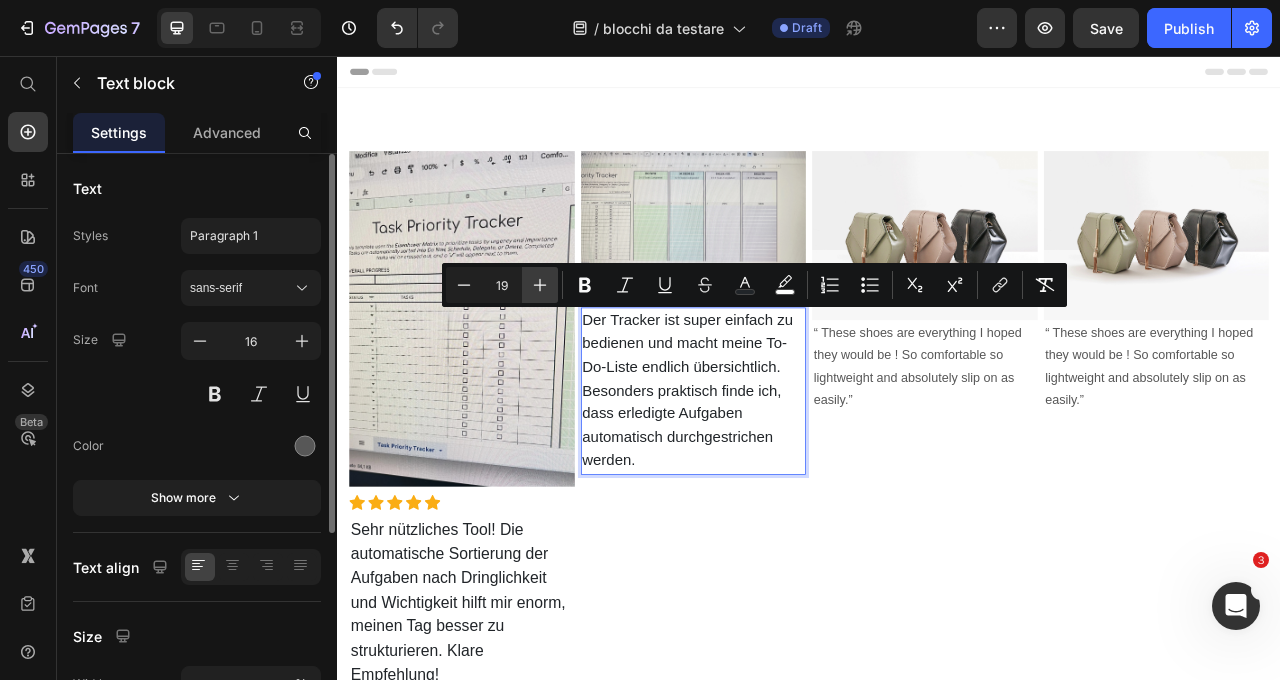 click 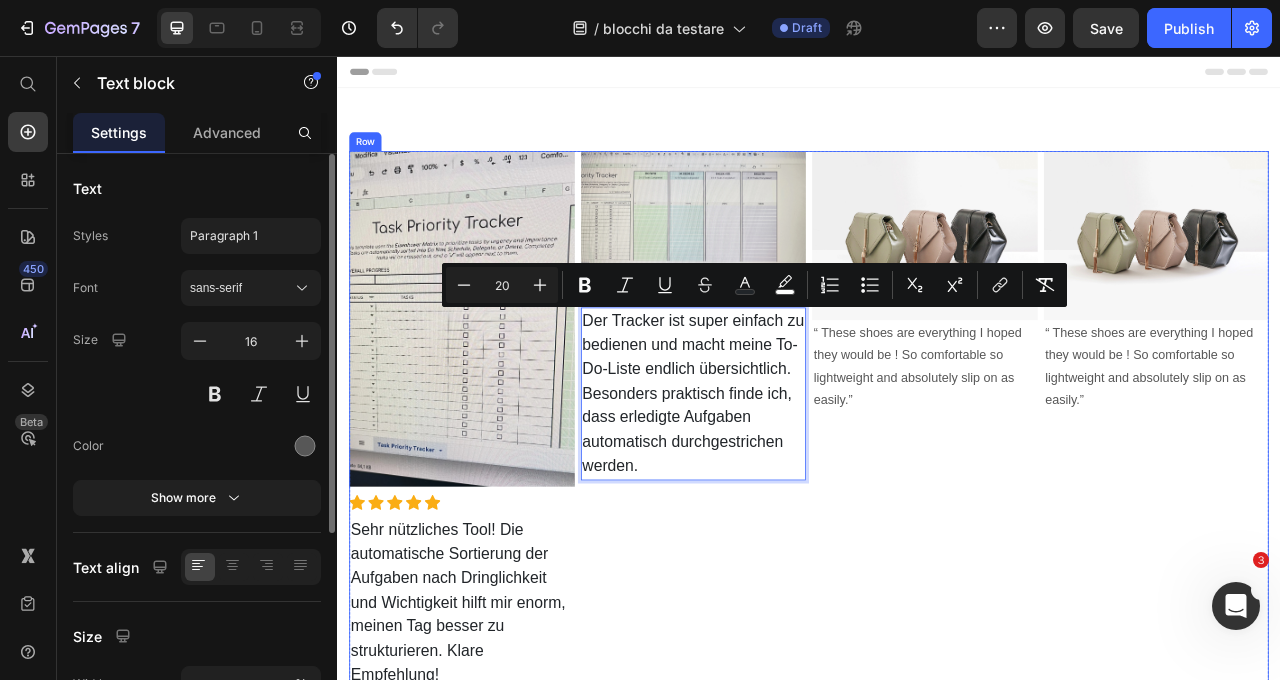 click on "Image “ These shoes are everything I hoped they would be ! So comfortable so lightweight and absolutely slip on as easily.” Text block" at bounding box center (1084, 519) 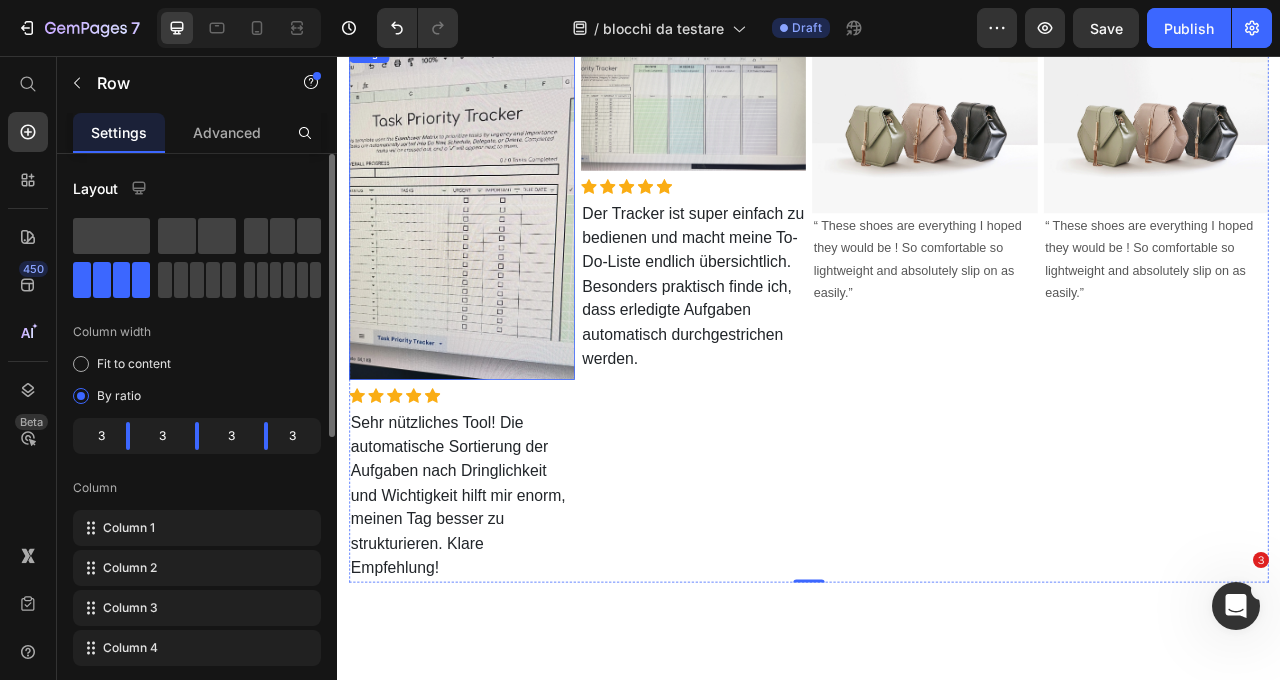 scroll, scrollTop: 0, scrollLeft: 0, axis: both 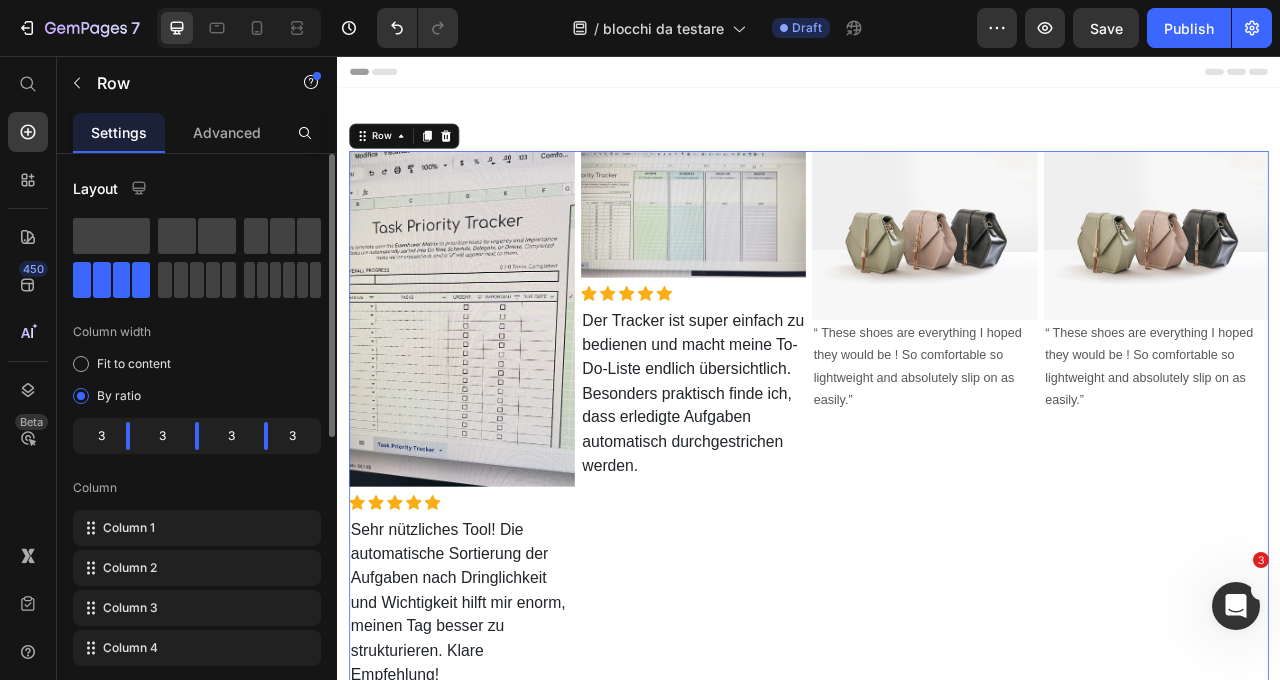 click on "Image “ These shoes are everything I hoped they would be ! So comfortable so lightweight and absolutely slip on as easily.” Text block" at bounding box center [1084, 519] 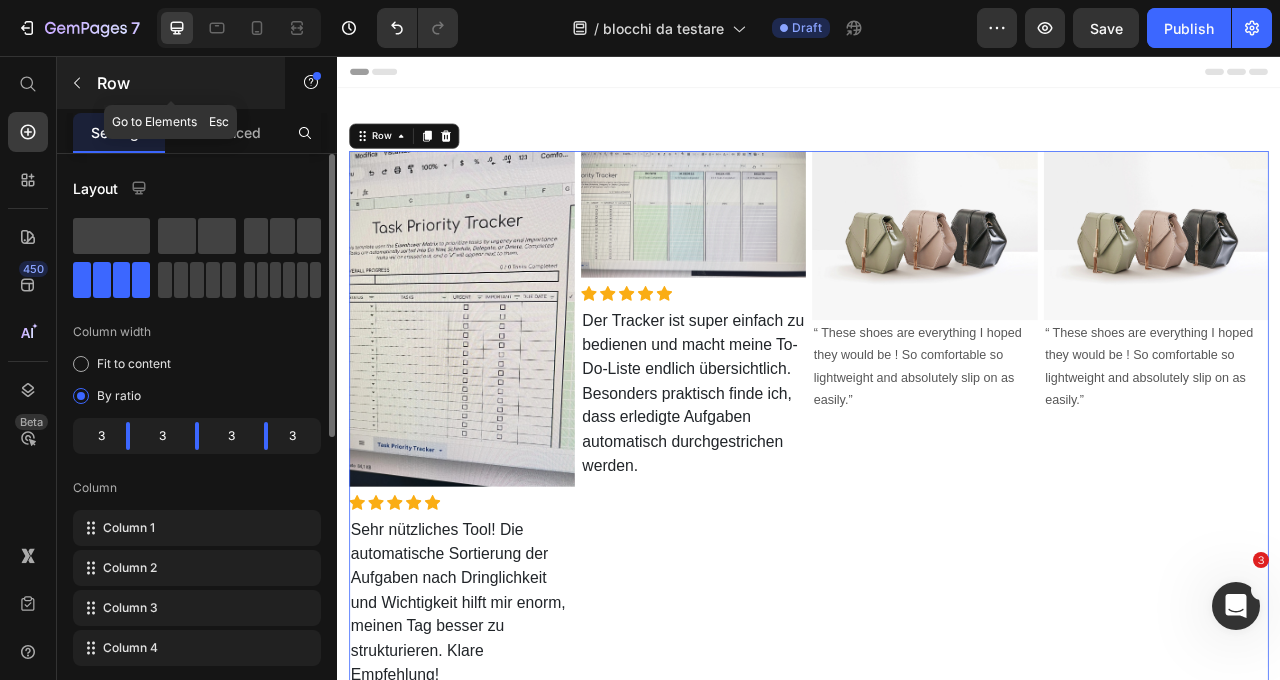click 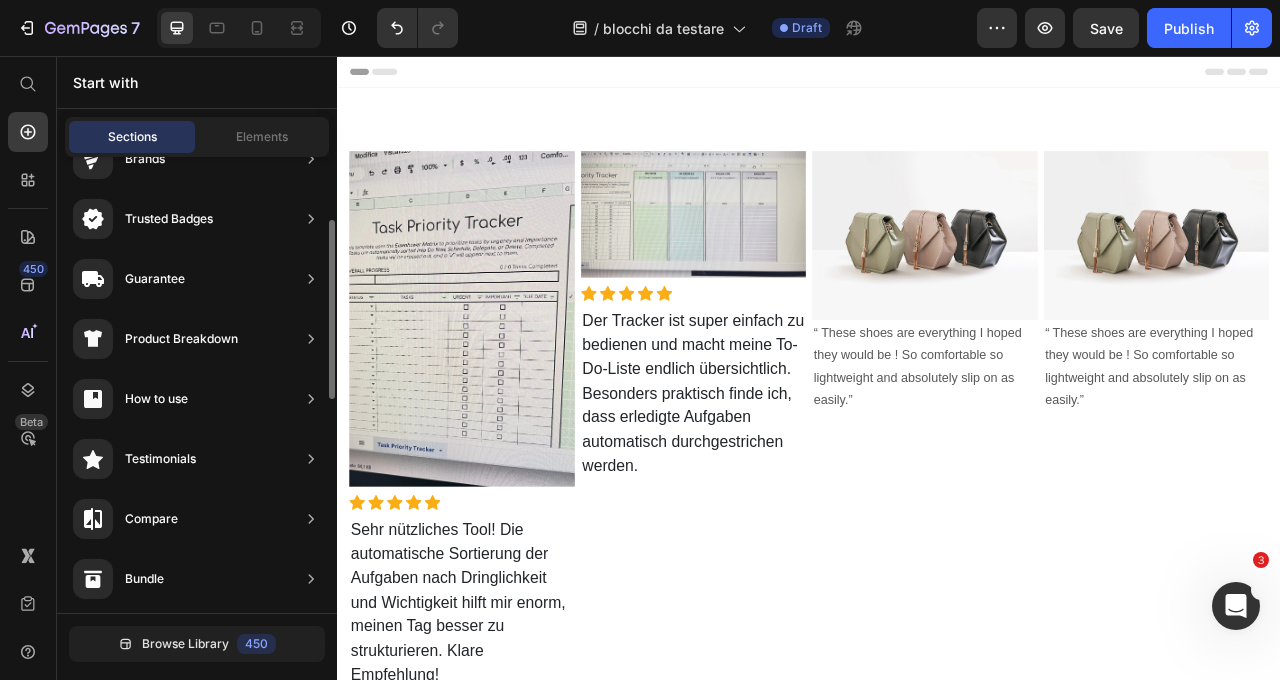 scroll, scrollTop: 223, scrollLeft: 0, axis: vertical 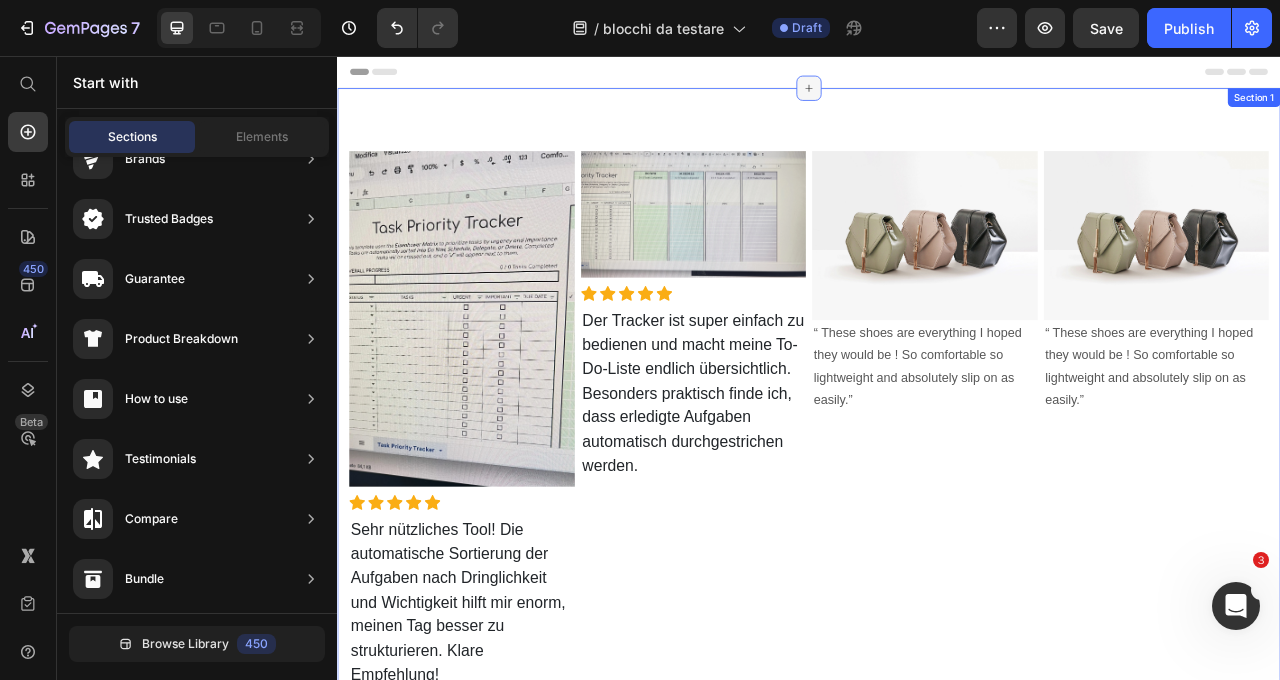 click 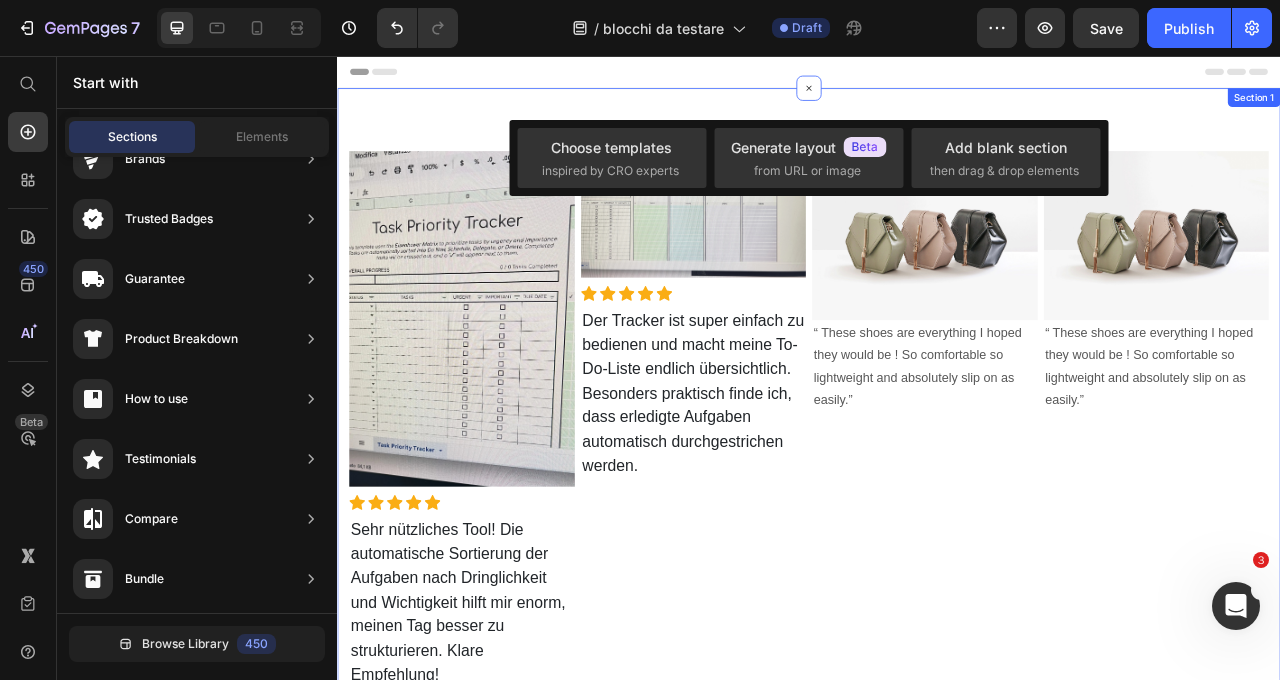 click on "Image                Icon                Icon                Icon                Icon                Icon Icon List Hoz Sehr nützliches Tool! Die automatische Sortierung der Aufgaben nach Dringlichkeit und Wichtigkeit hilft mir enorm, meinen Tag besser zu strukturieren. Klare Empfehlung! Text block Image                Icon                Icon                Icon                Icon                Icon Icon List Hoz Der Tracker ist super einfach zu bedienen und macht meine To-Do-Liste endlich übersichtlich. Besonders praktisch finde ich, dass erledigte Aufgaben automatisch durchgestrichen werden. Text block Image “ These shoes are everything I hoped they would be ! So comfortable so lightweight and absolutely slip on as easily.” Text block Image “ These shoes are everything I hoped they would be ! So comfortable so lightweight and absolutely slip on as easily.” Text block Row Row Section 1" at bounding box center [937, 519] 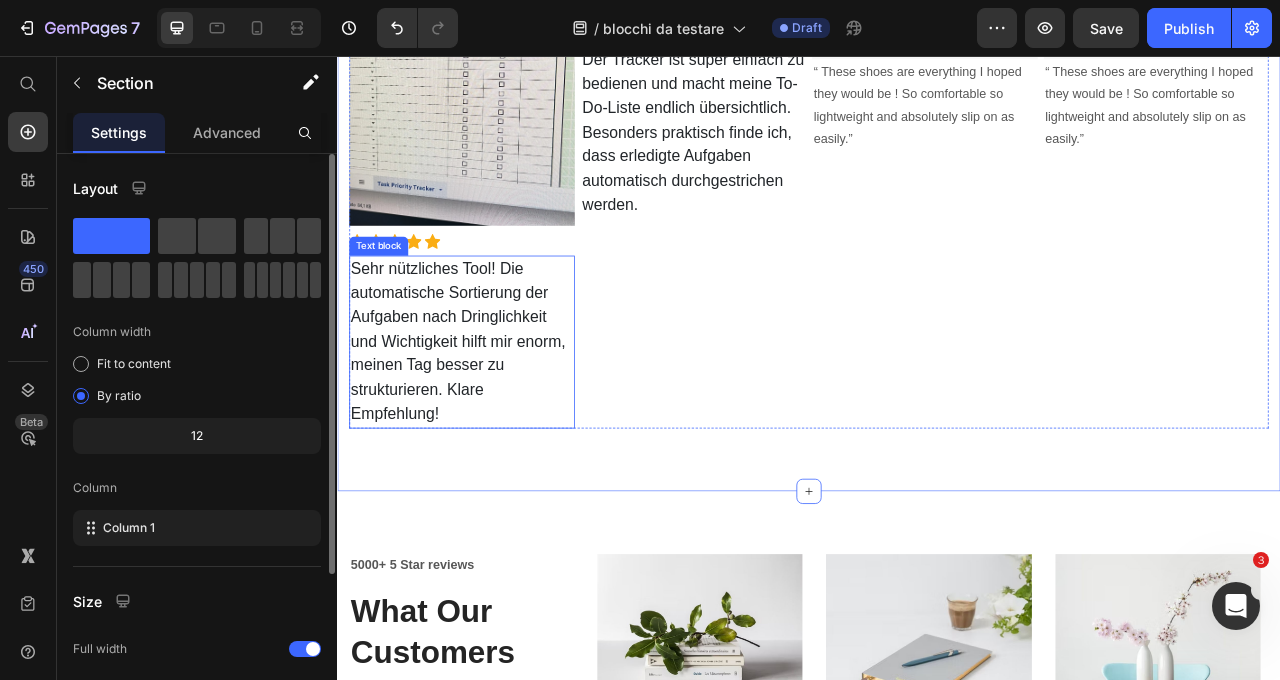 scroll, scrollTop: 337, scrollLeft: 0, axis: vertical 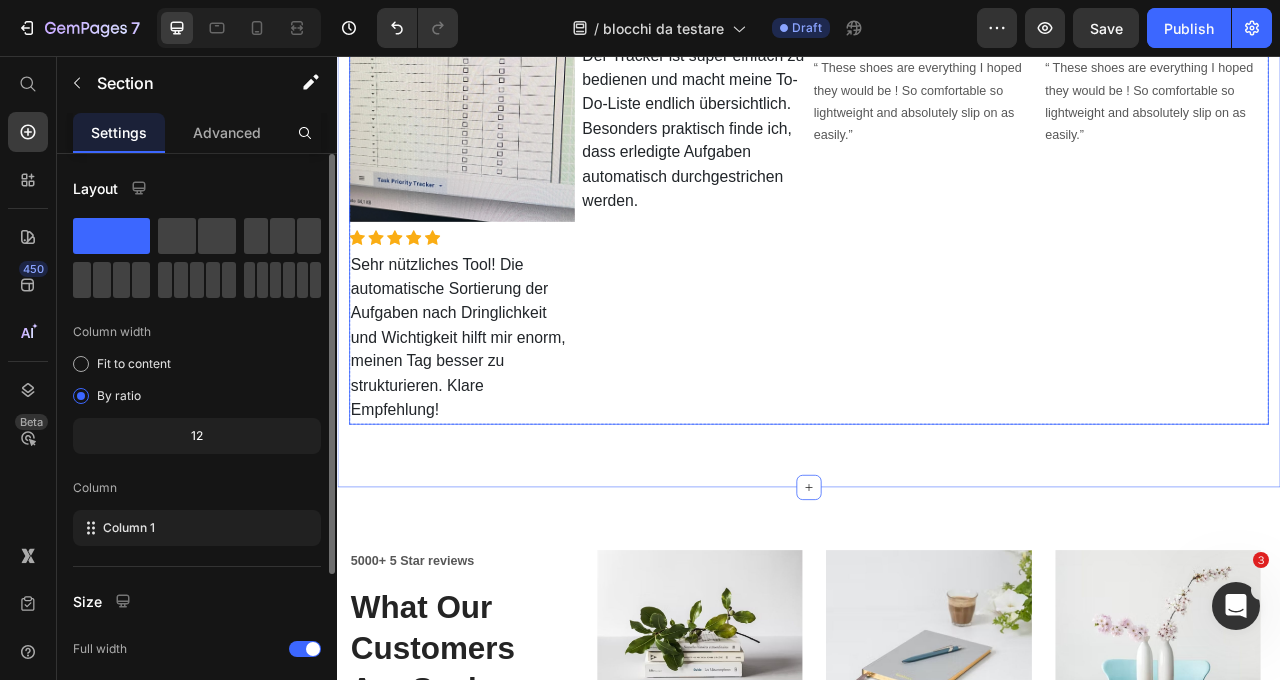 click on "Image                Icon                Icon                Icon                Icon                Icon Icon List Hoz Der Tracker ist super einfach zu bedienen und macht meine To-Do-Liste endlich übersichtlich. Besonders praktisch finde ich, dass erledigte Aufgaben automatisch durchgestrichen werden. Text block" at bounding box center (790, 182) 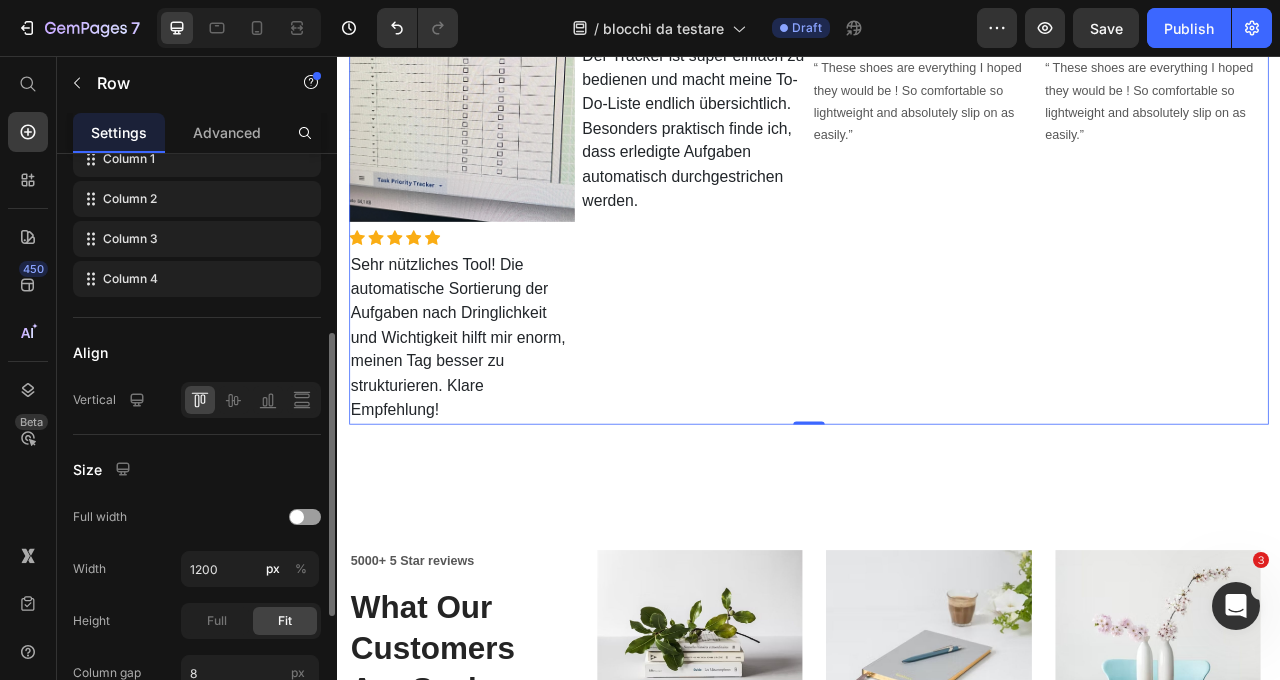 scroll, scrollTop: 531, scrollLeft: 0, axis: vertical 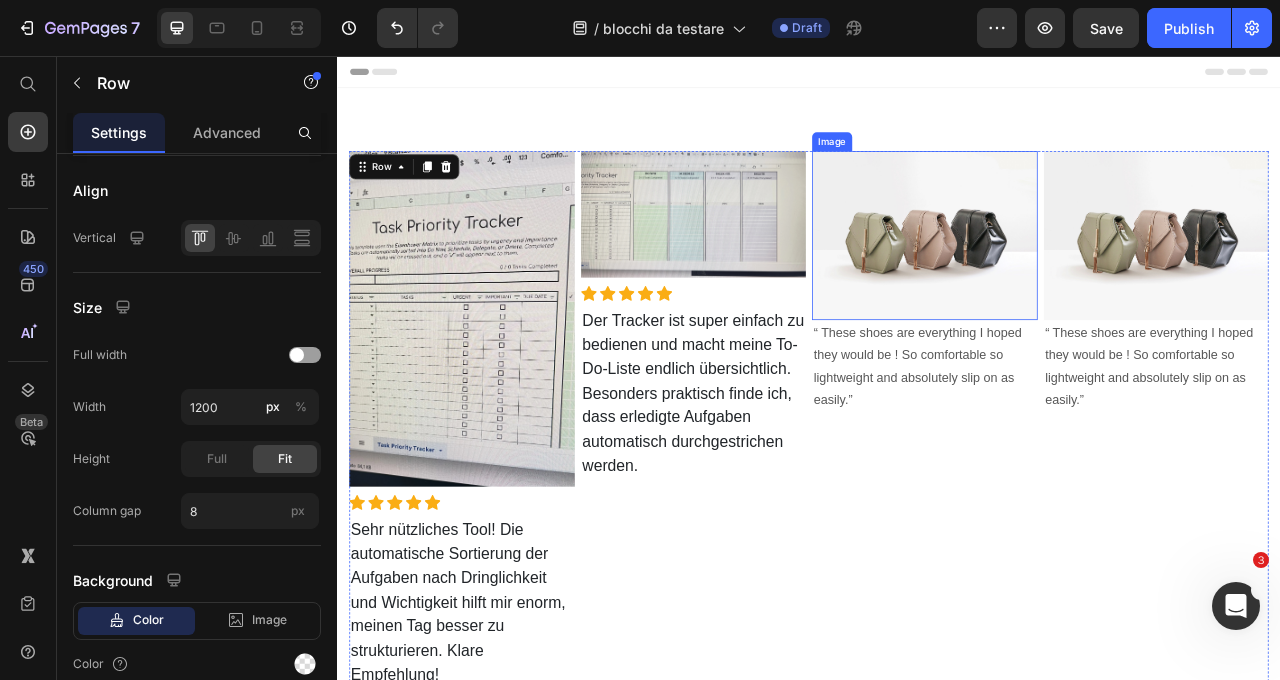 click at bounding box center (1084, 284) 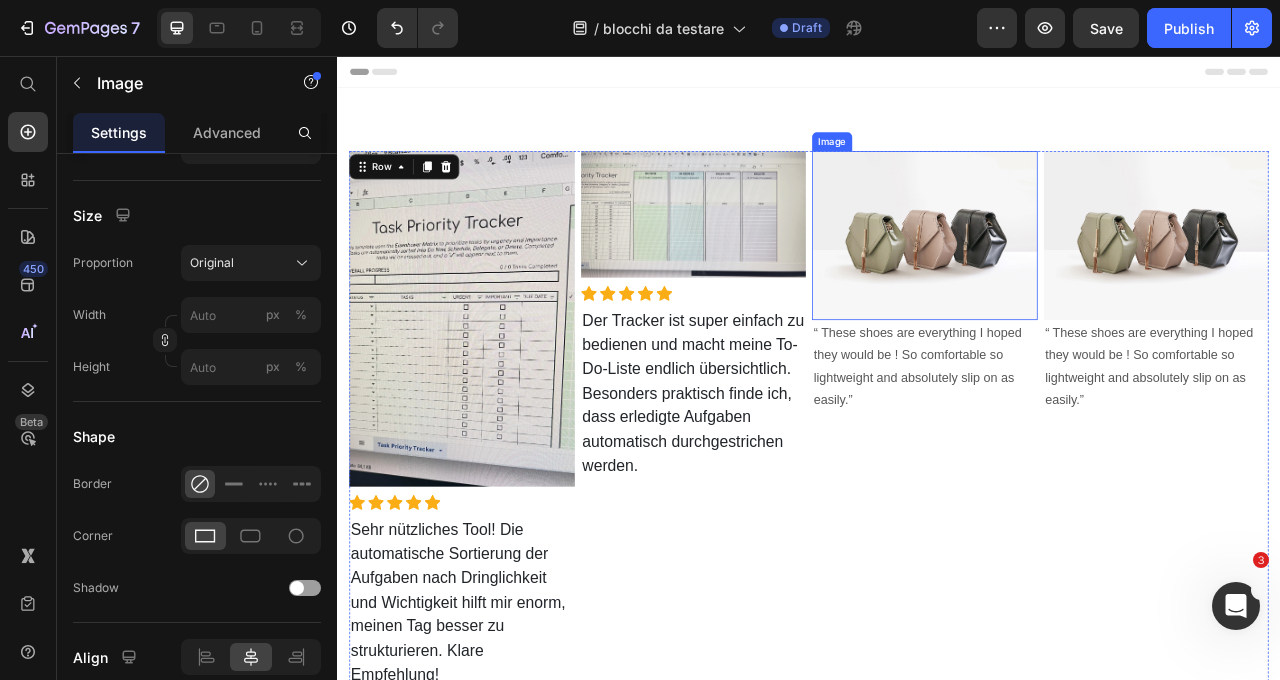 scroll, scrollTop: 0, scrollLeft: 0, axis: both 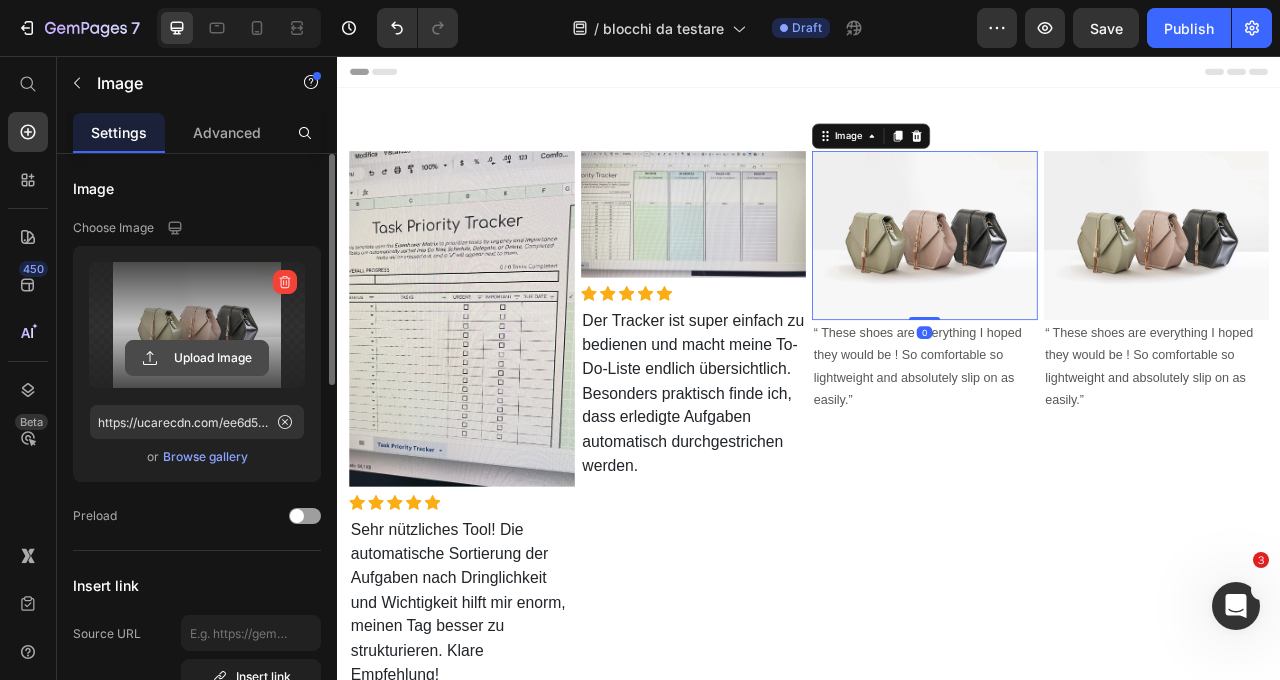 click 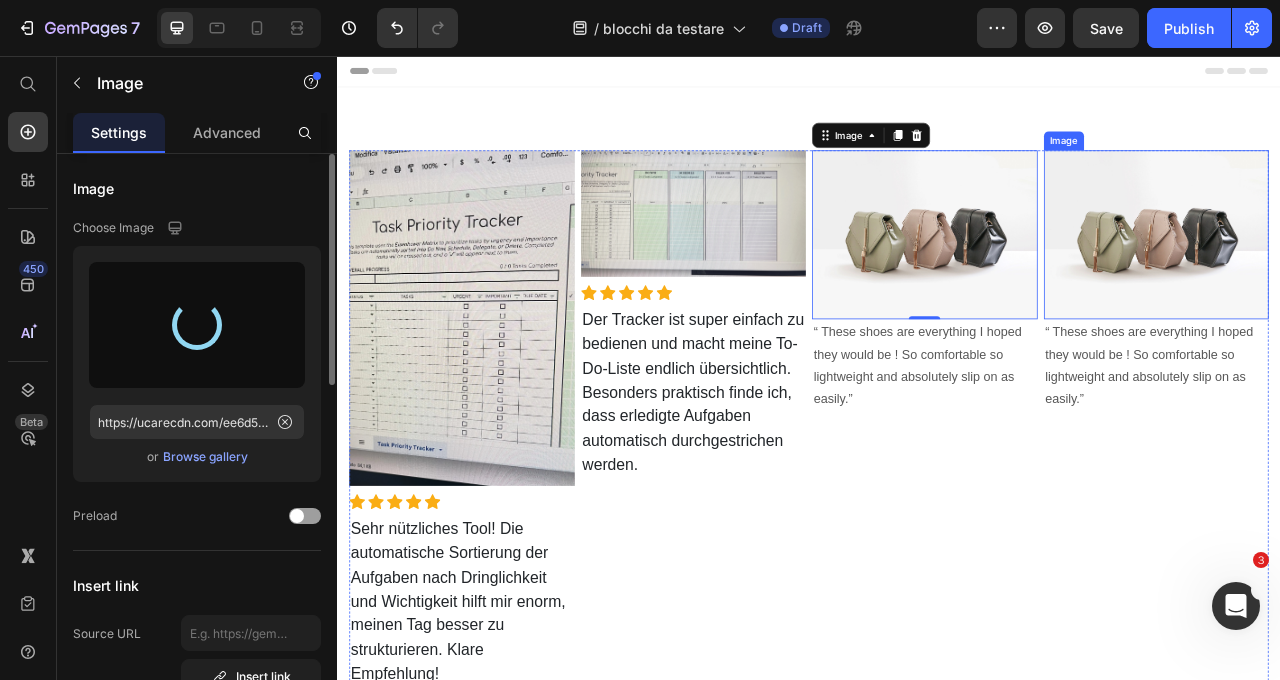scroll, scrollTop: 0, scrollLeft: 0, axis: both 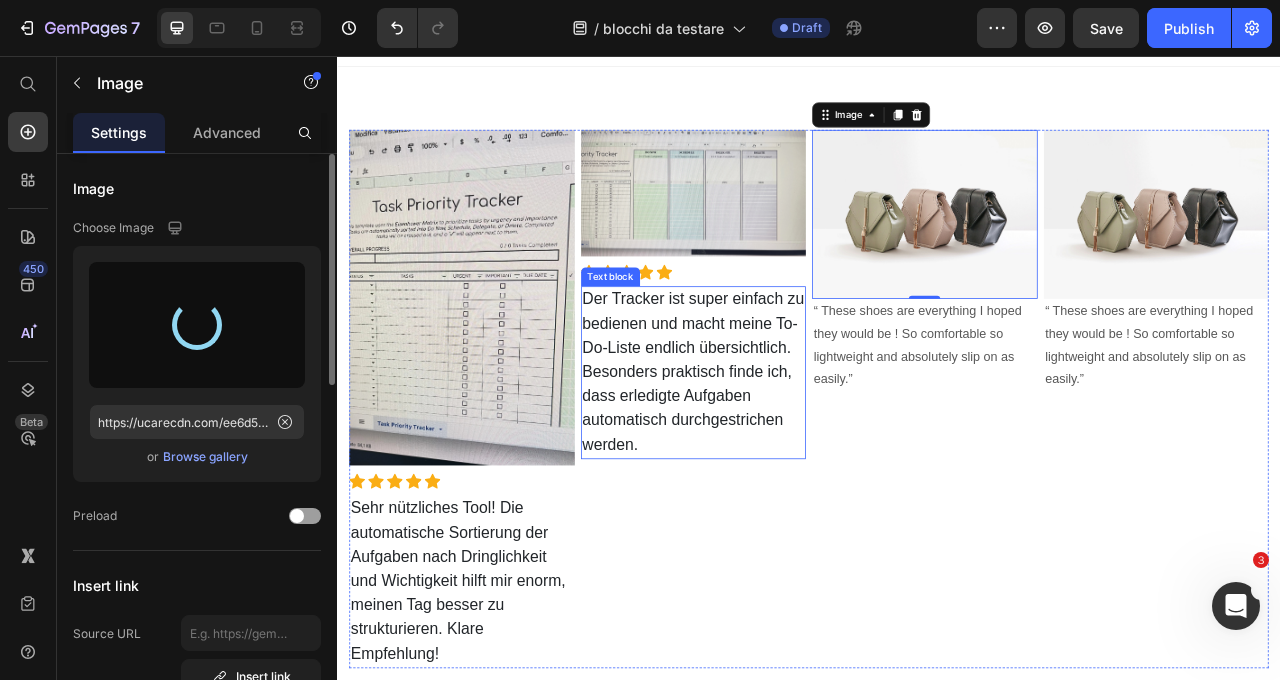 type on "https://cdn.shopify.com/s/files/1/0950/6124/6291/files/gempages_559937963773920037-8e9e2824-6996-4073-a067-c1fb64f215f6.webp" 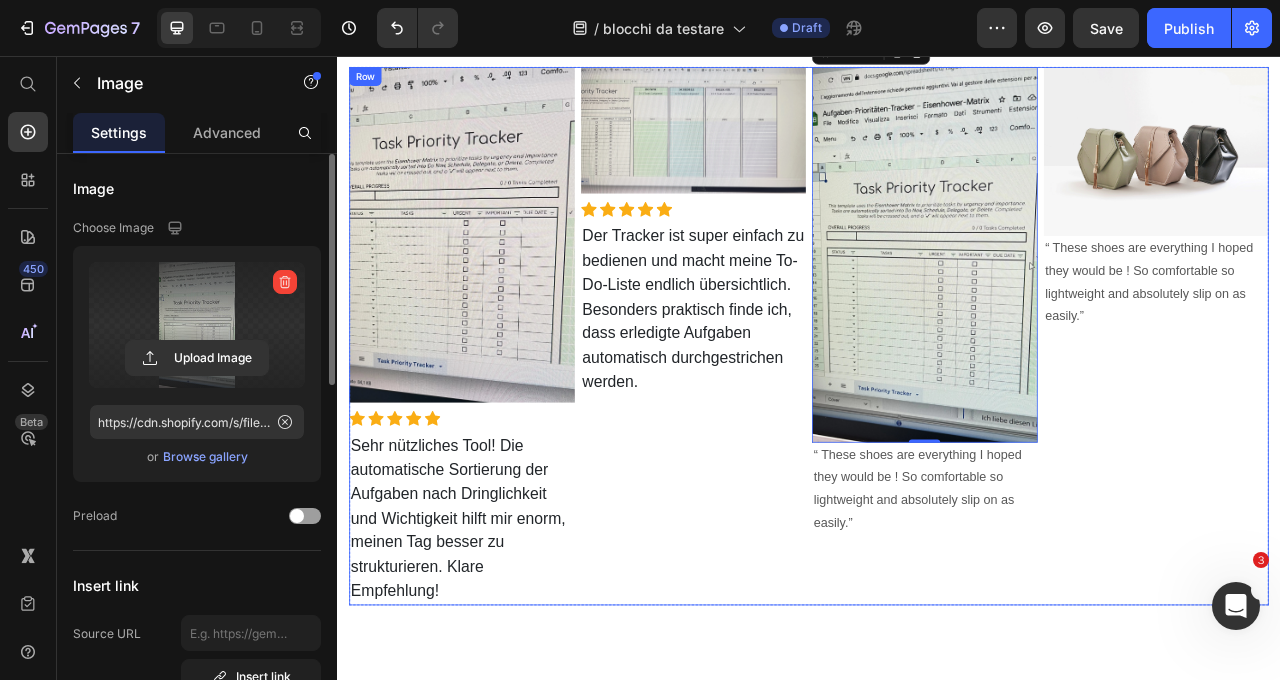 scroll, scrollTop: 96, scrollLeft: 0, axis: vertical 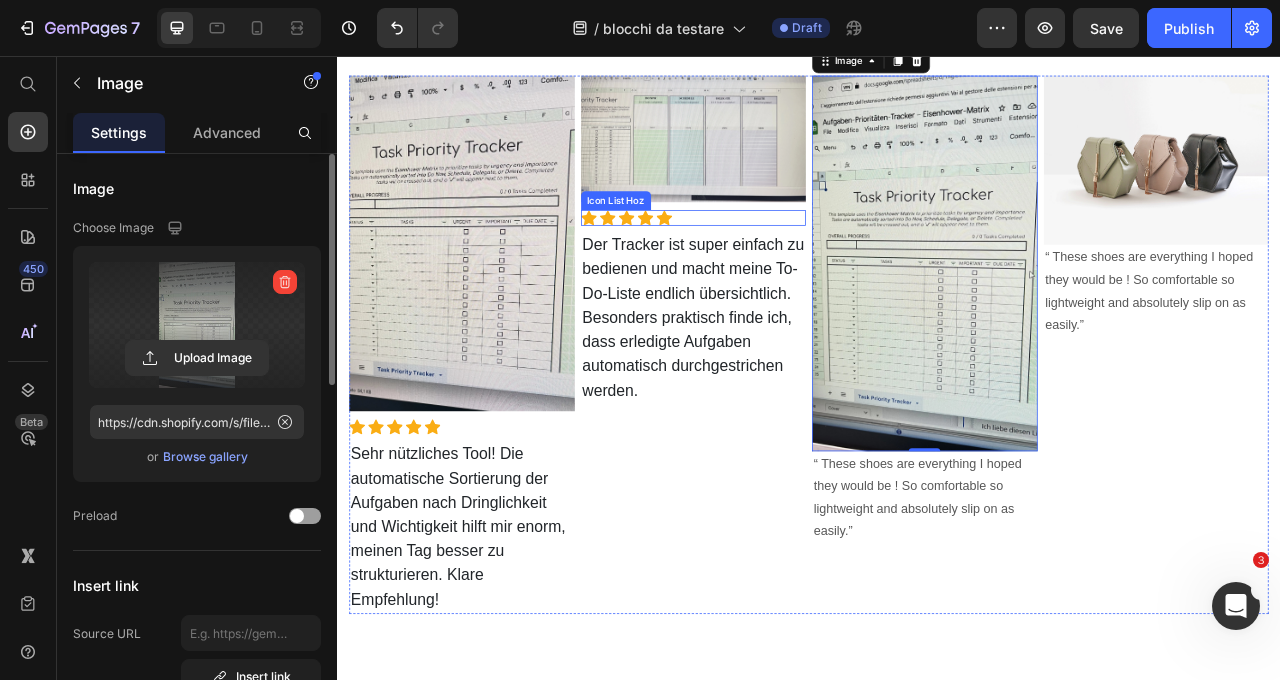 click on "Icon                Icon                Icon                Icon                Icon" at bounding box center [790, 262] 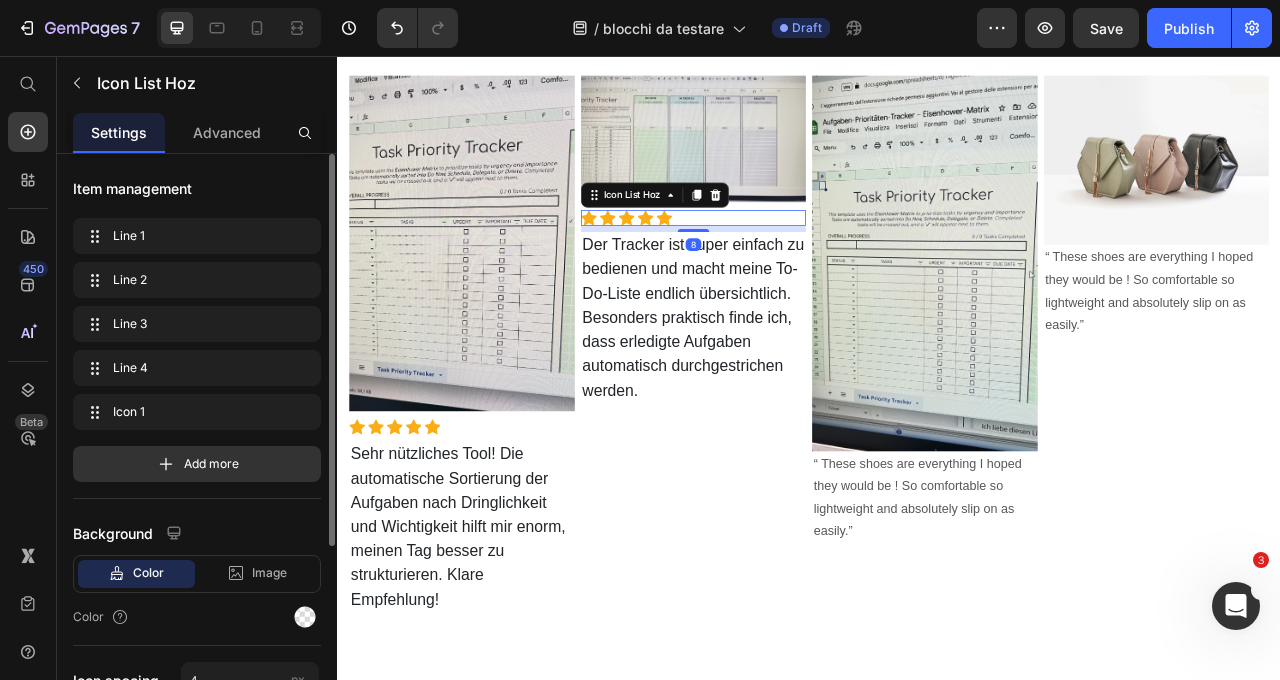 drag, startPoint x: 787, startPoint y: 233, endPoint x: 686, endPoint y: 273, distance: 108.63241 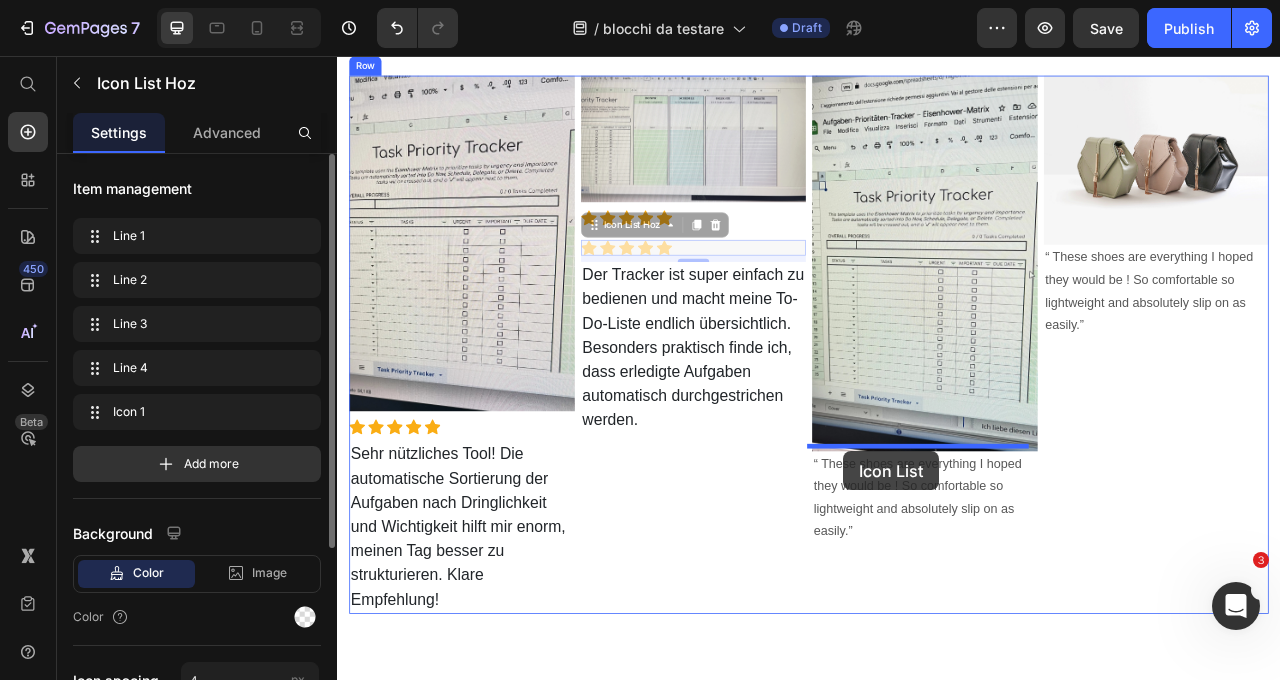 drag, startPoint x: 659, startPoint y: 274, endPoint x: 981, endPoint y: 559, distance: 430.01047 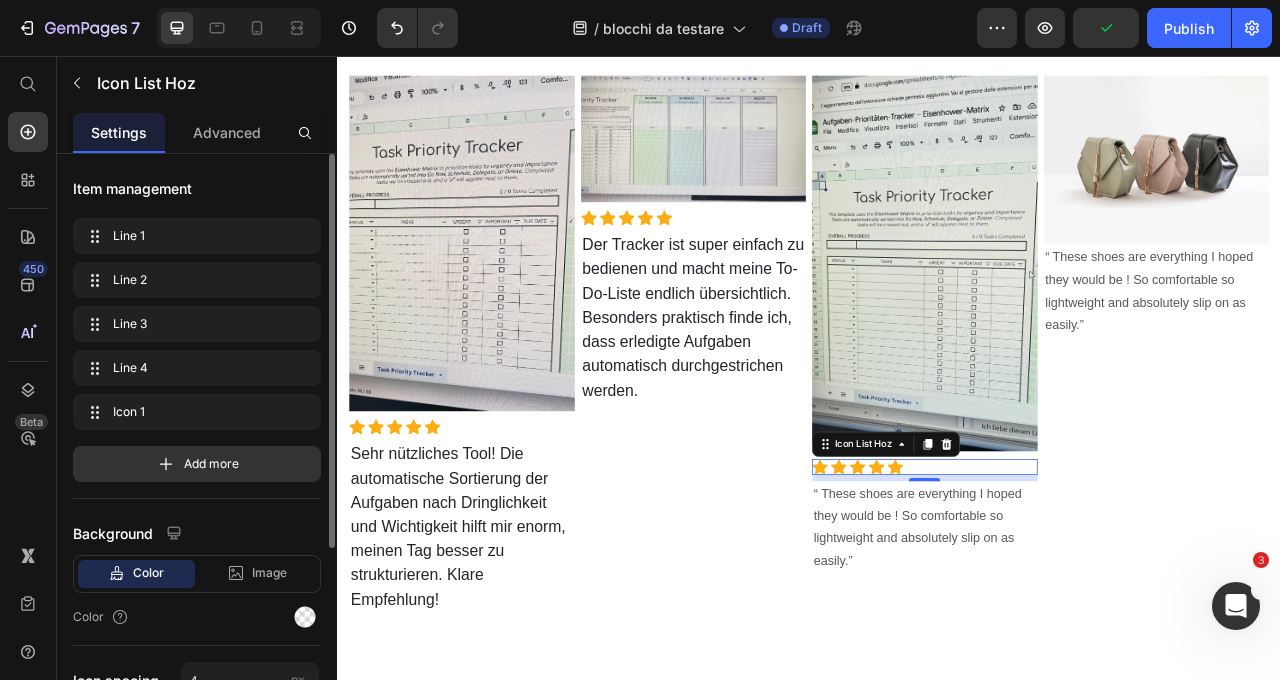 click on "“ These shoes are everything I hoped they would be ! So comfortable so lightweight and absolutely slip on as easily.”" at bounding box center [1084, 656] 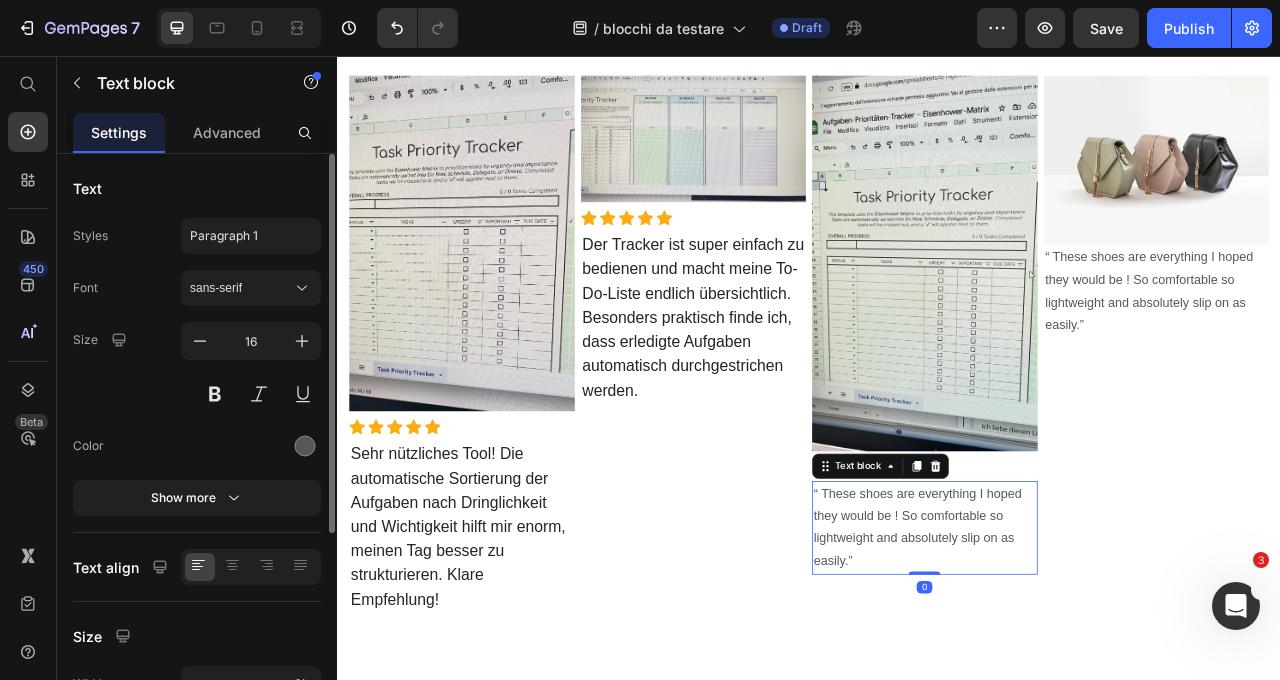 click on "“ These shoes are everything I hoped they would be ! So comfortable so lightweight and absolutely slip on as easily.”" at bounding box center [1084, 656] 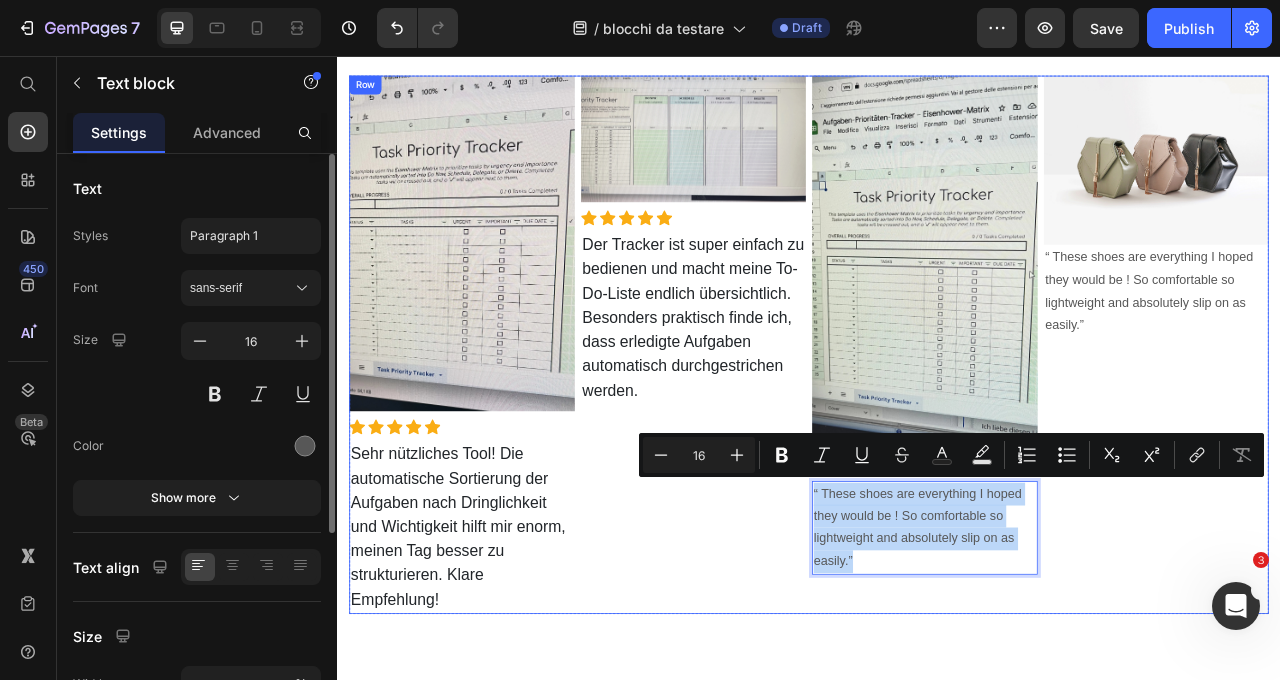 drag, startPoint x: 1014, startPoint y: 692, endPoint x: 929, endPoint y: 612, distance: 116.72617 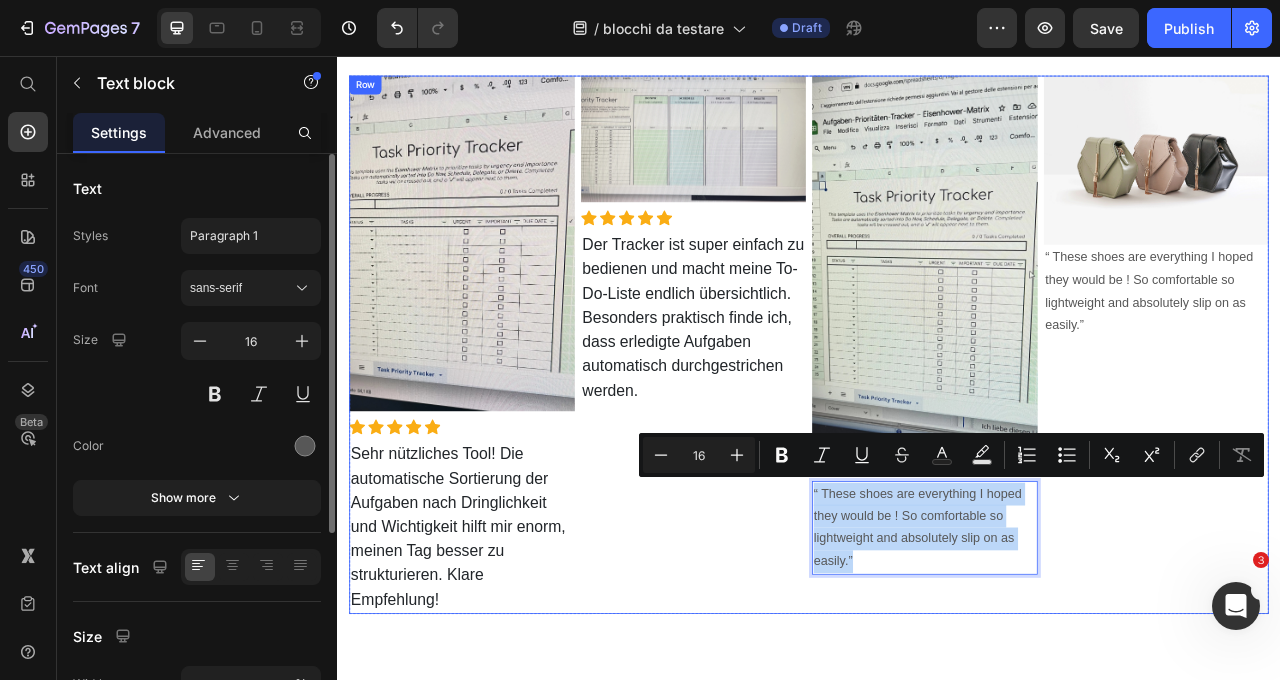 scroll, scrollTop: 70, scrollLeft: 0, axis: vertical 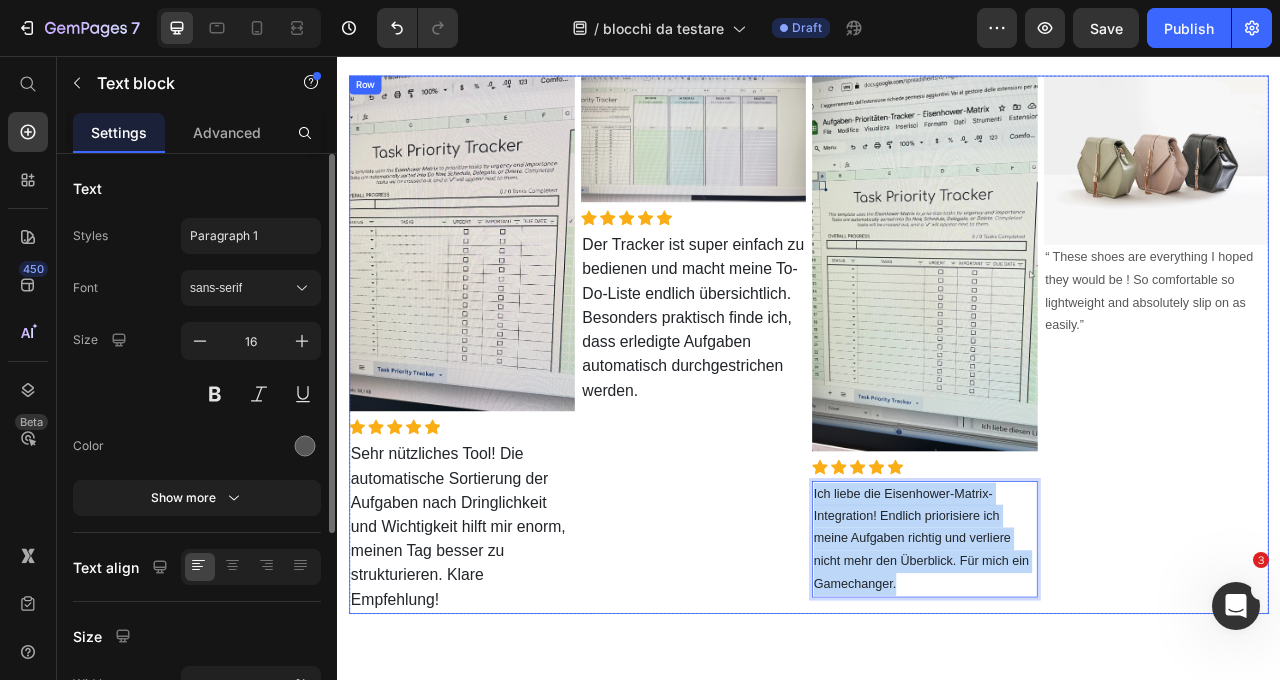 drag, startPoint x: 1081, startPoint y: 713, endPoint x: 891, endPoint y: 580, distance: 231.92456 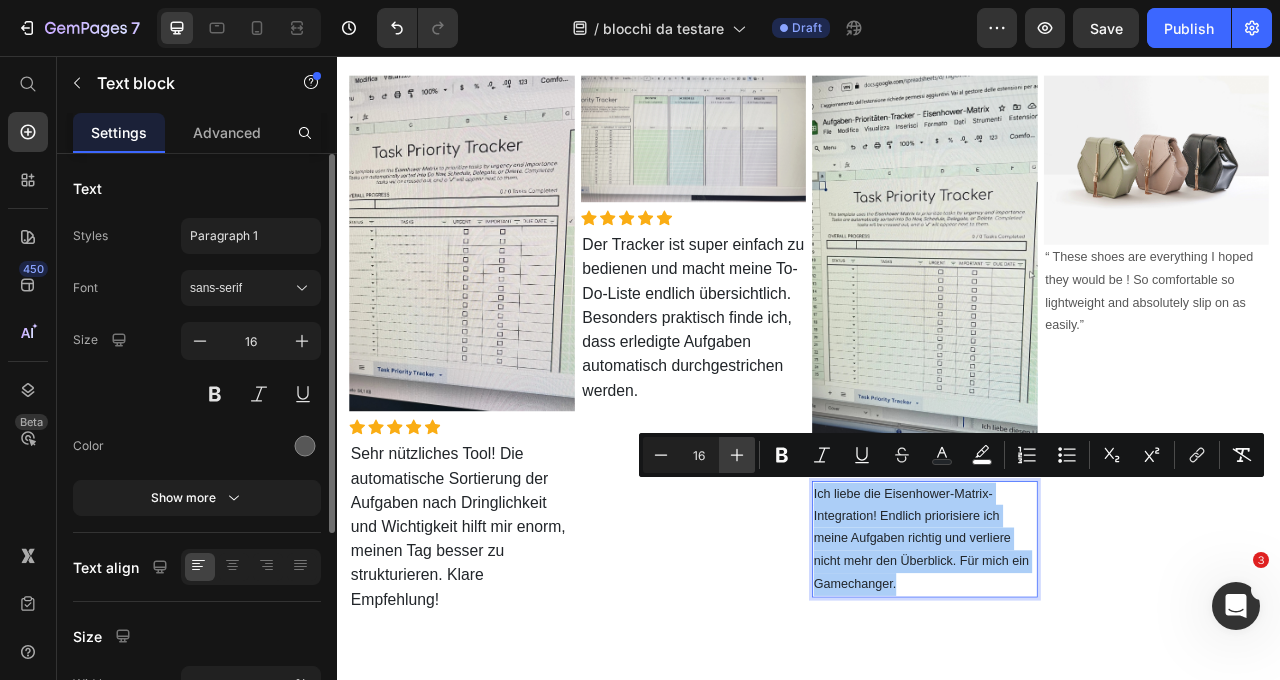 click 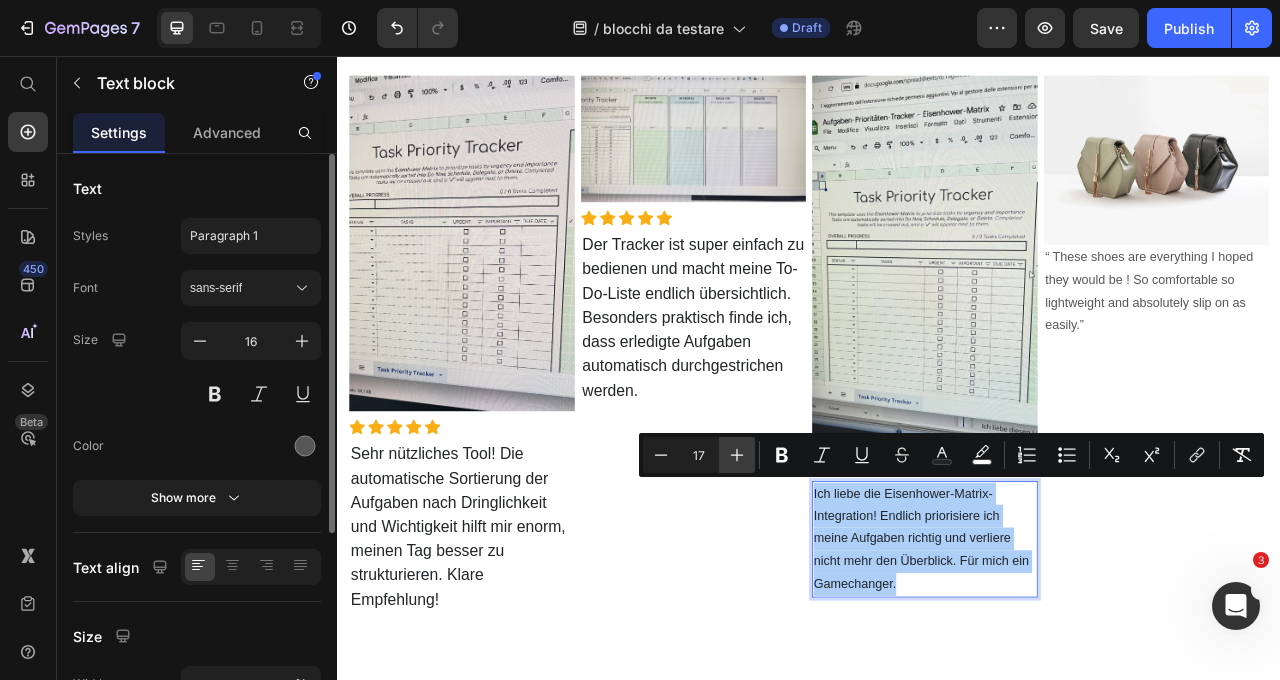 click 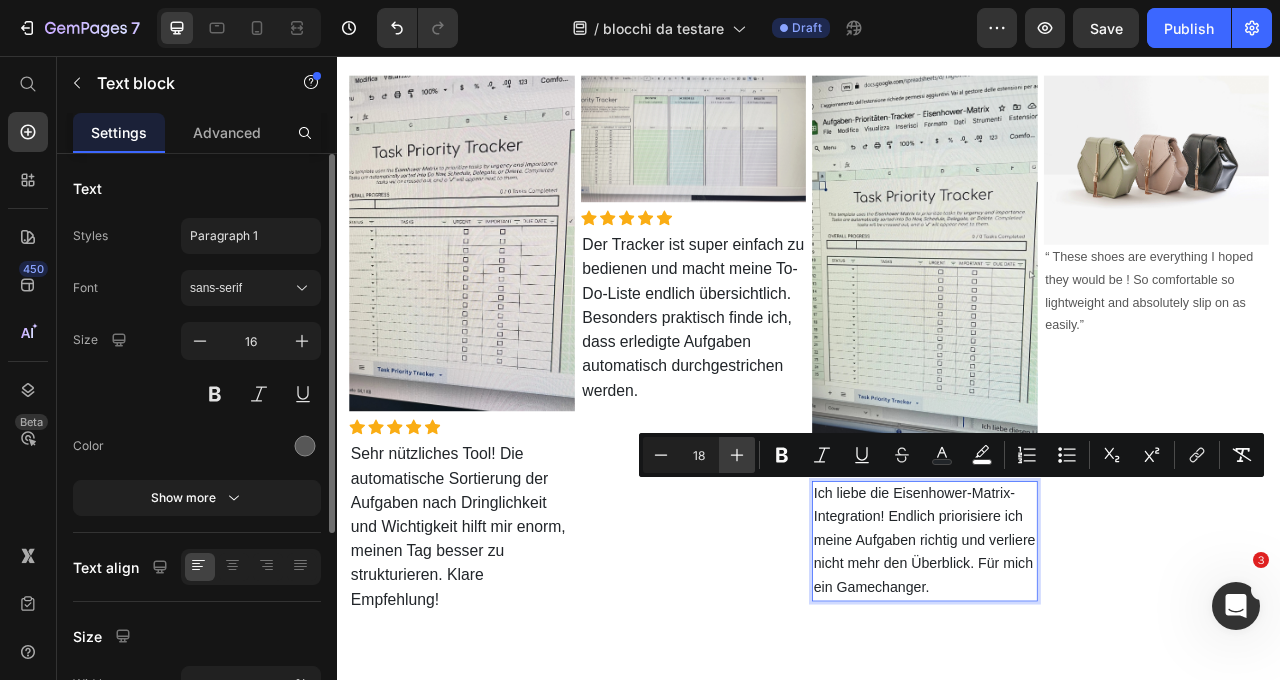 click 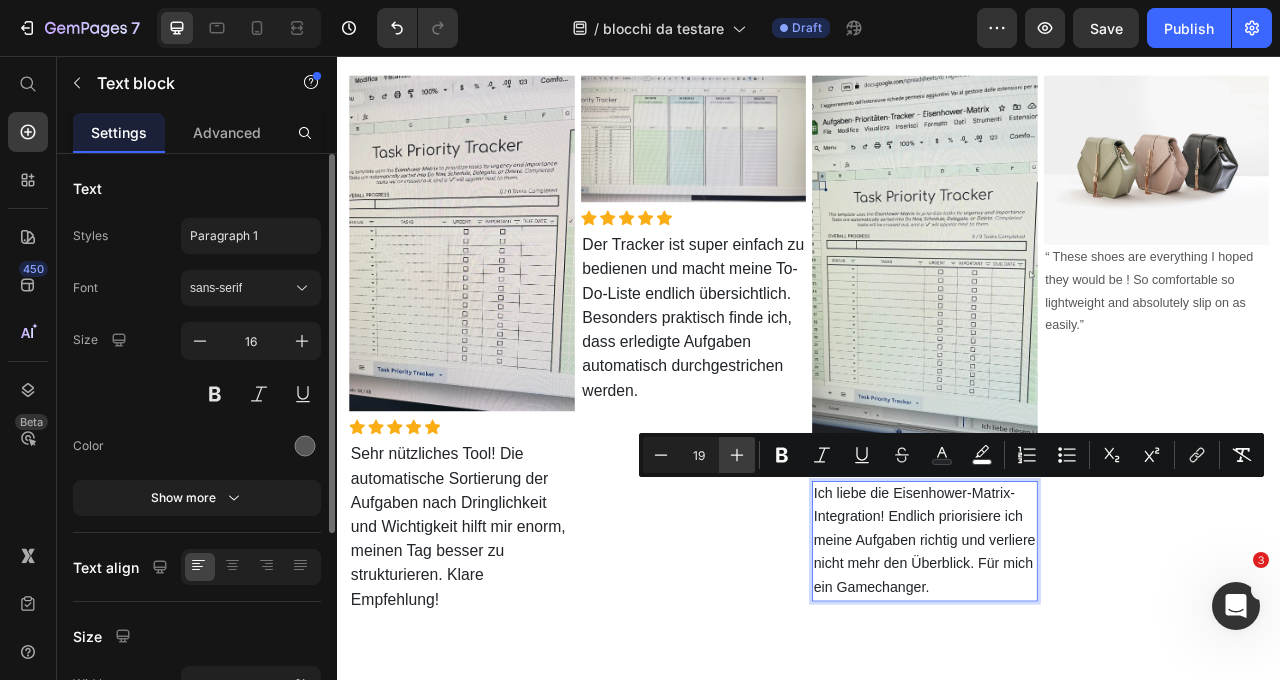 click 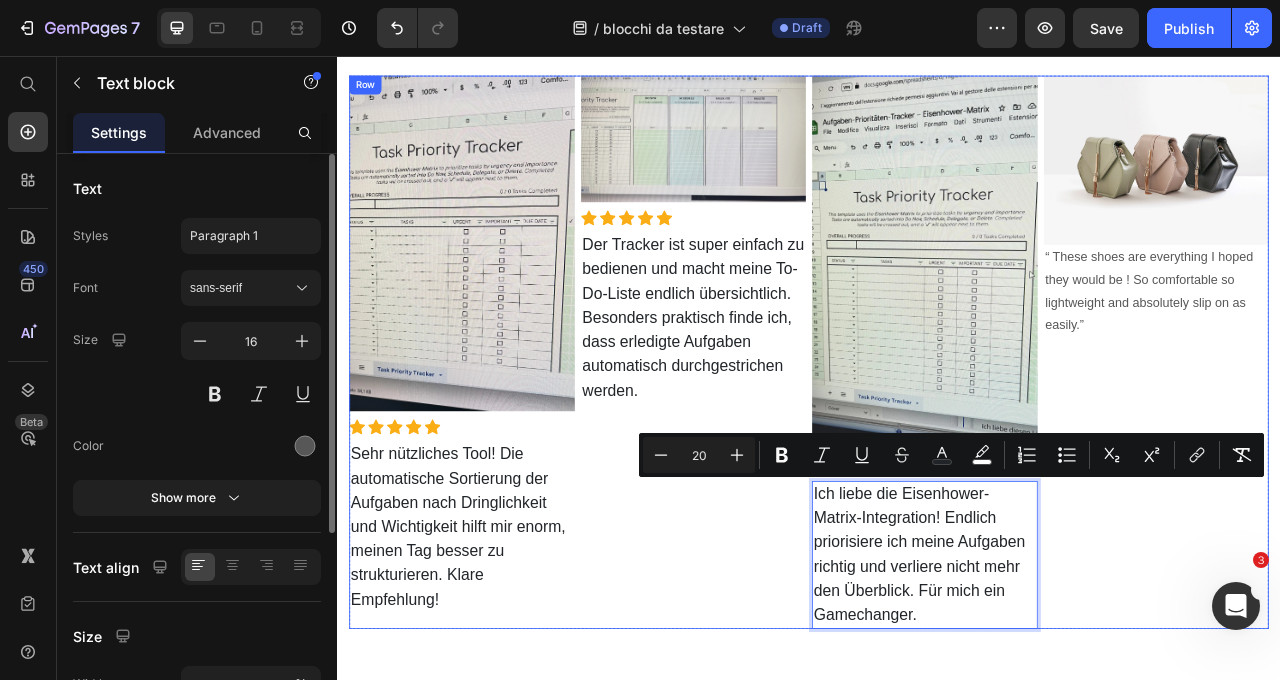click on "Image “ These shoes are everything I hoped they would be ! So comfortable so lightweight and absolutely slip on as easily.” Text block" at bounding box center (1379, 433) 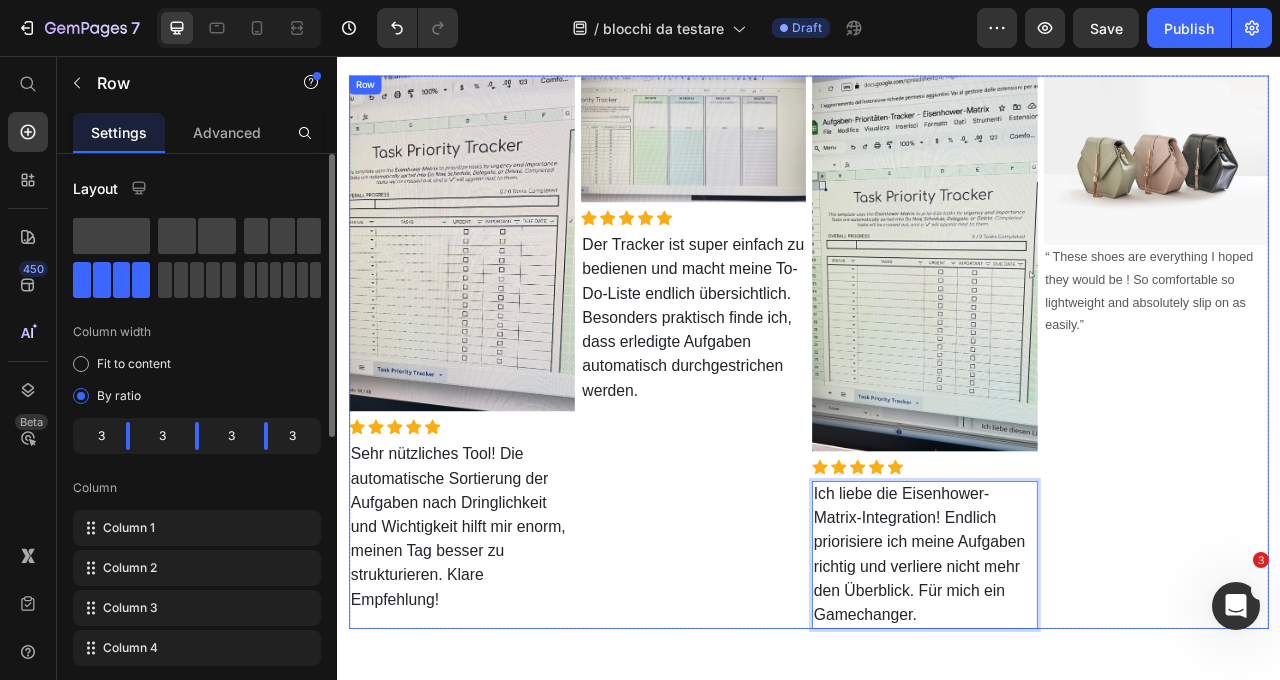 scroll, scrollTop: 0, scrollLeft: 0, axis: both 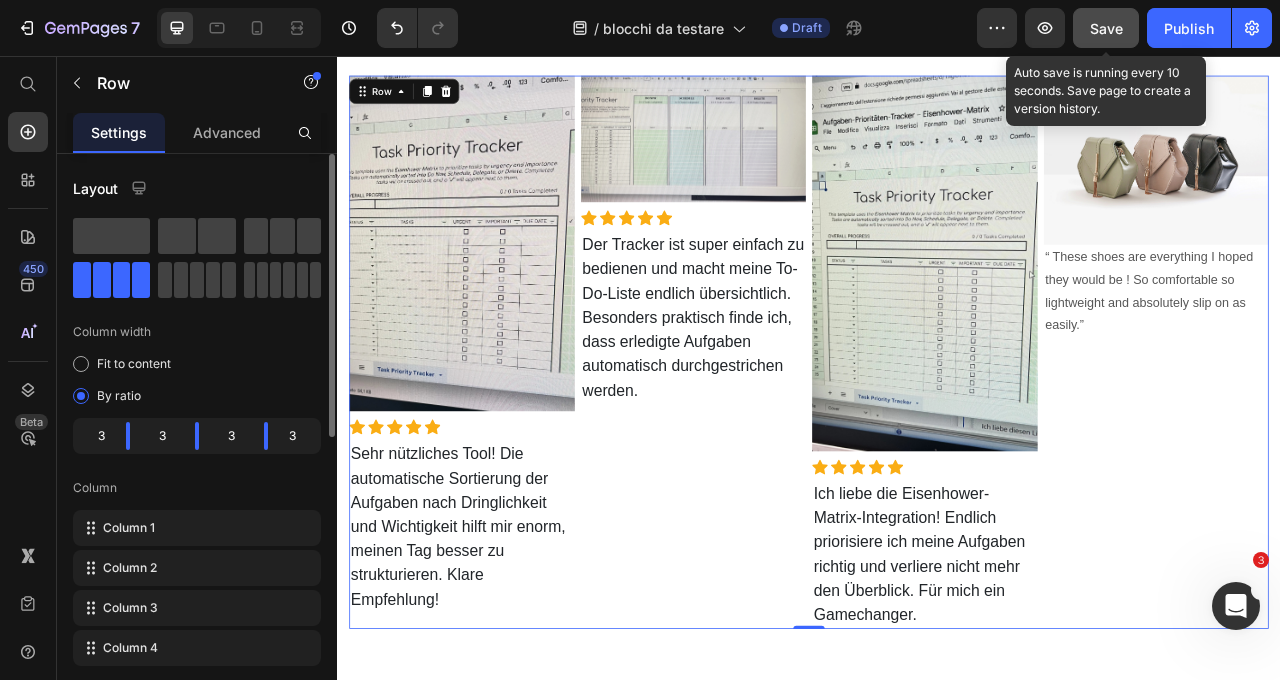 click on "Save" 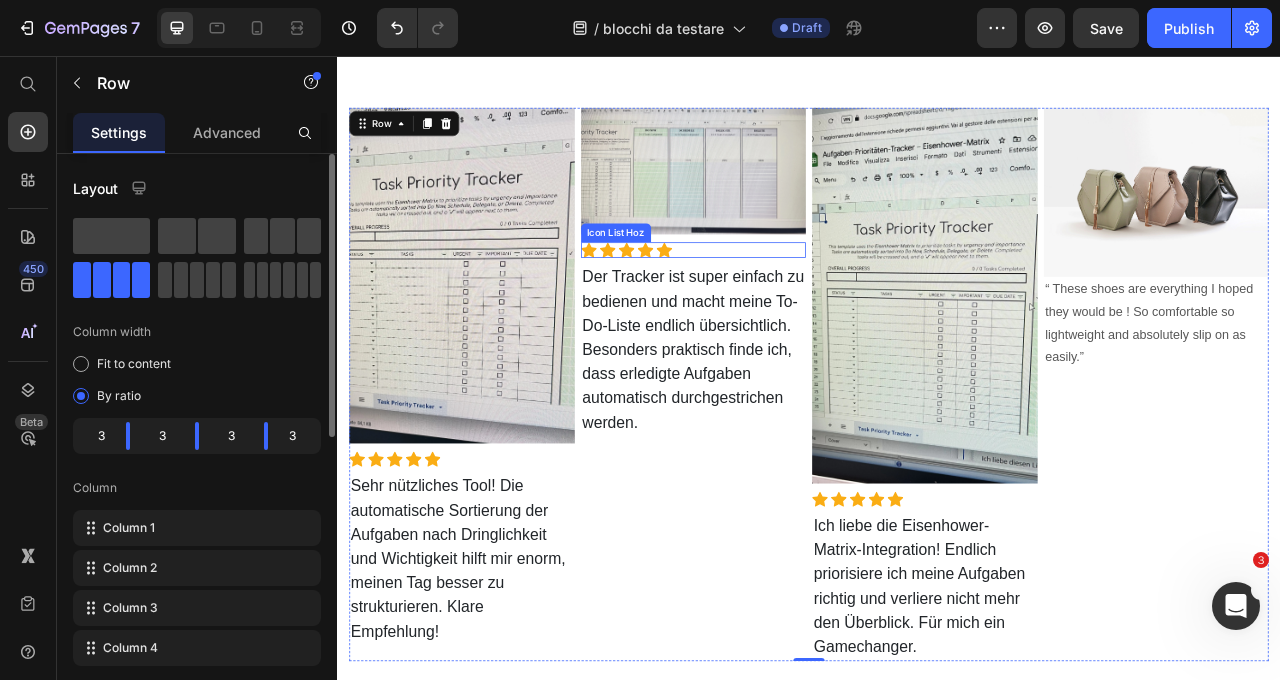 scroll, scrollTop: 0, scrollLeft: 0, axis: both 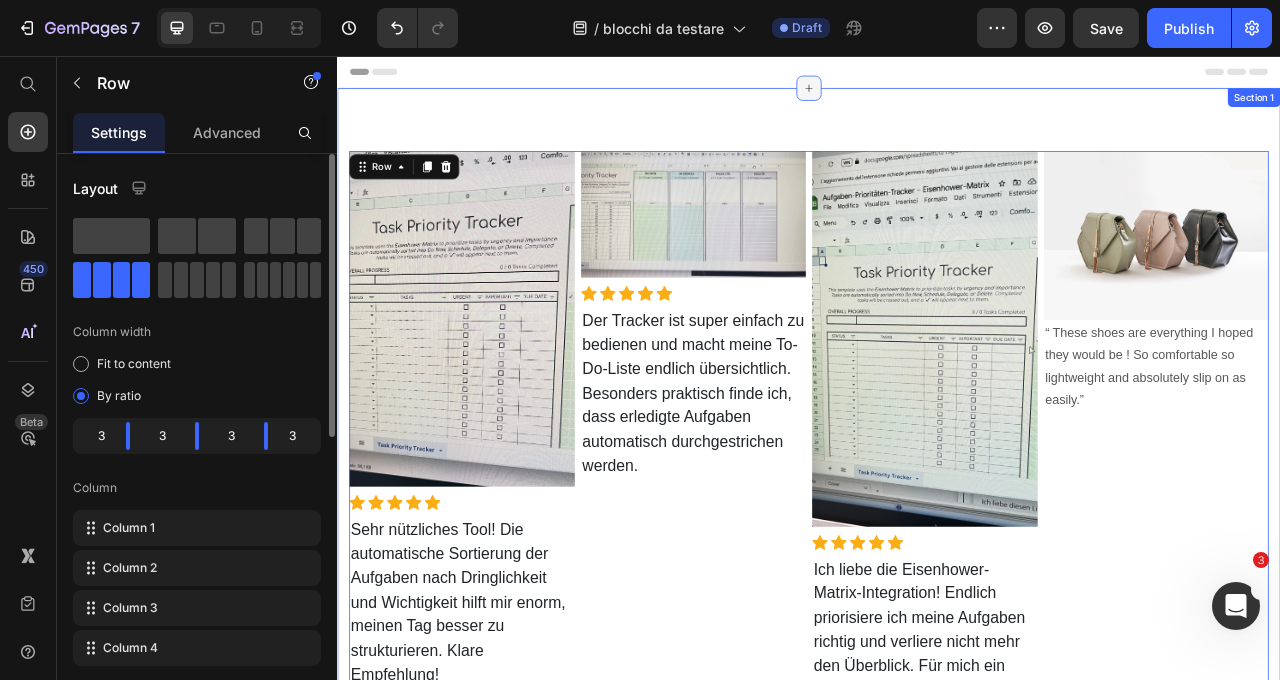 click 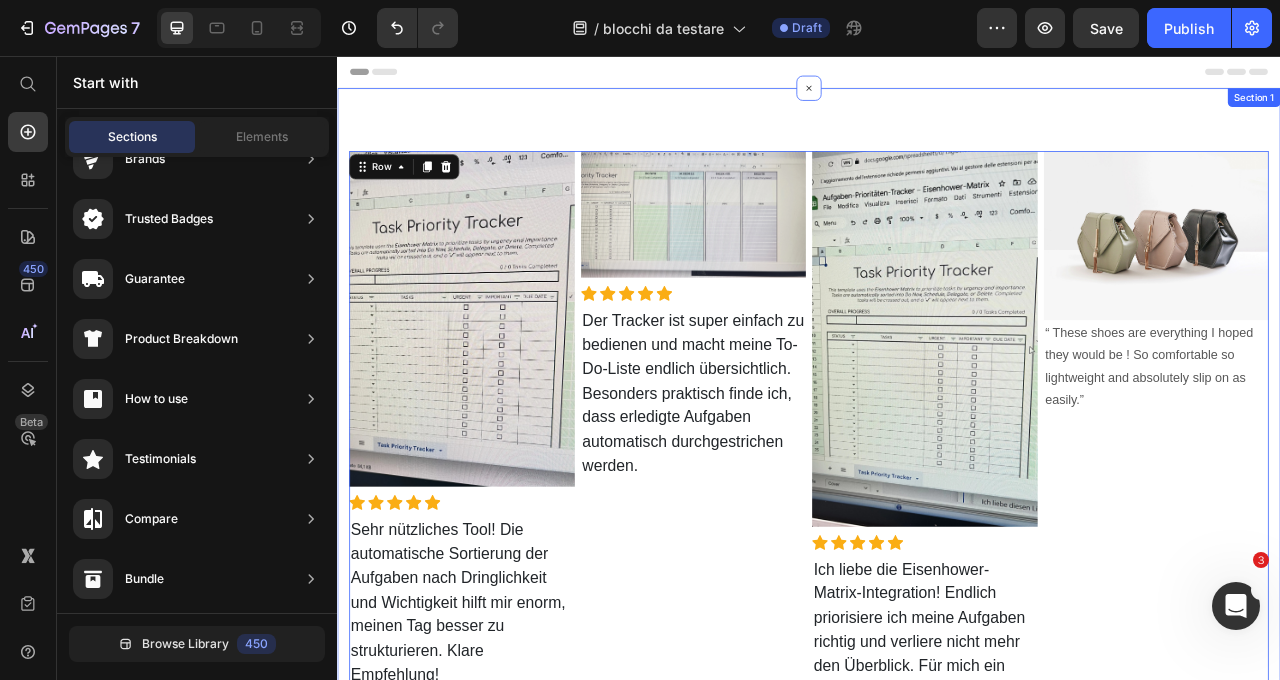 click on "Header" at bounding box center (937, 76) 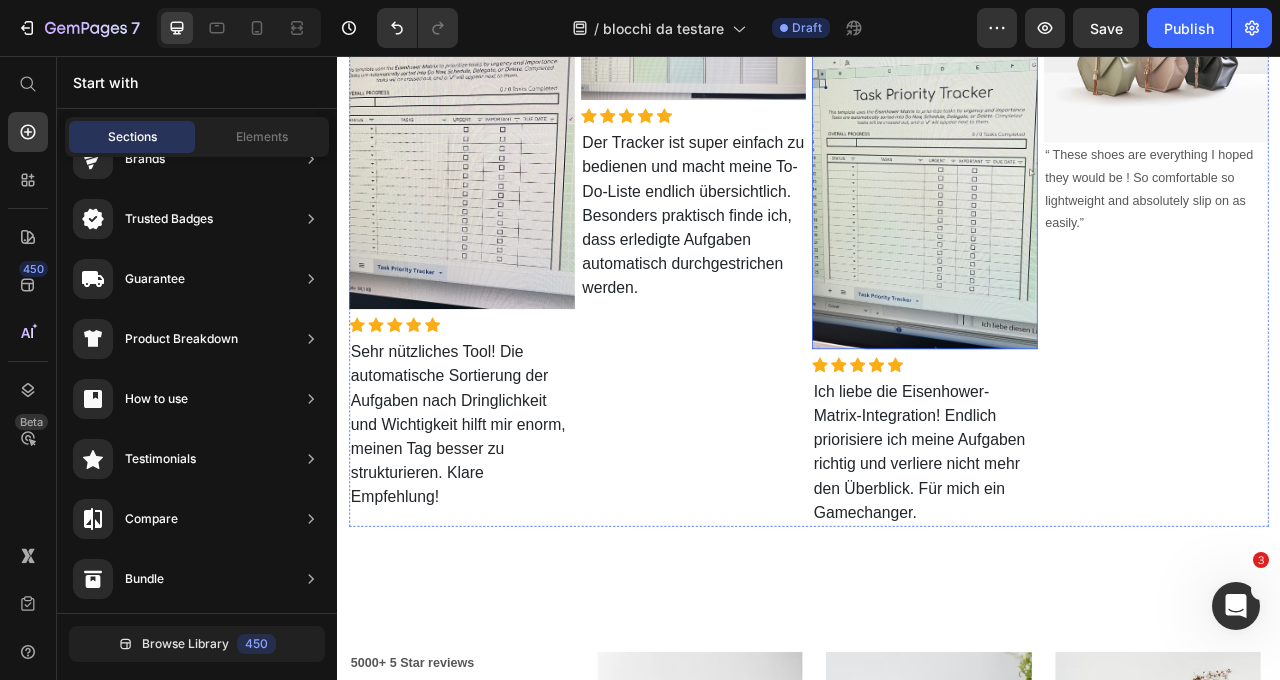 scroll, scrollTop: 671, scrollLeft: 0, axis: vertical 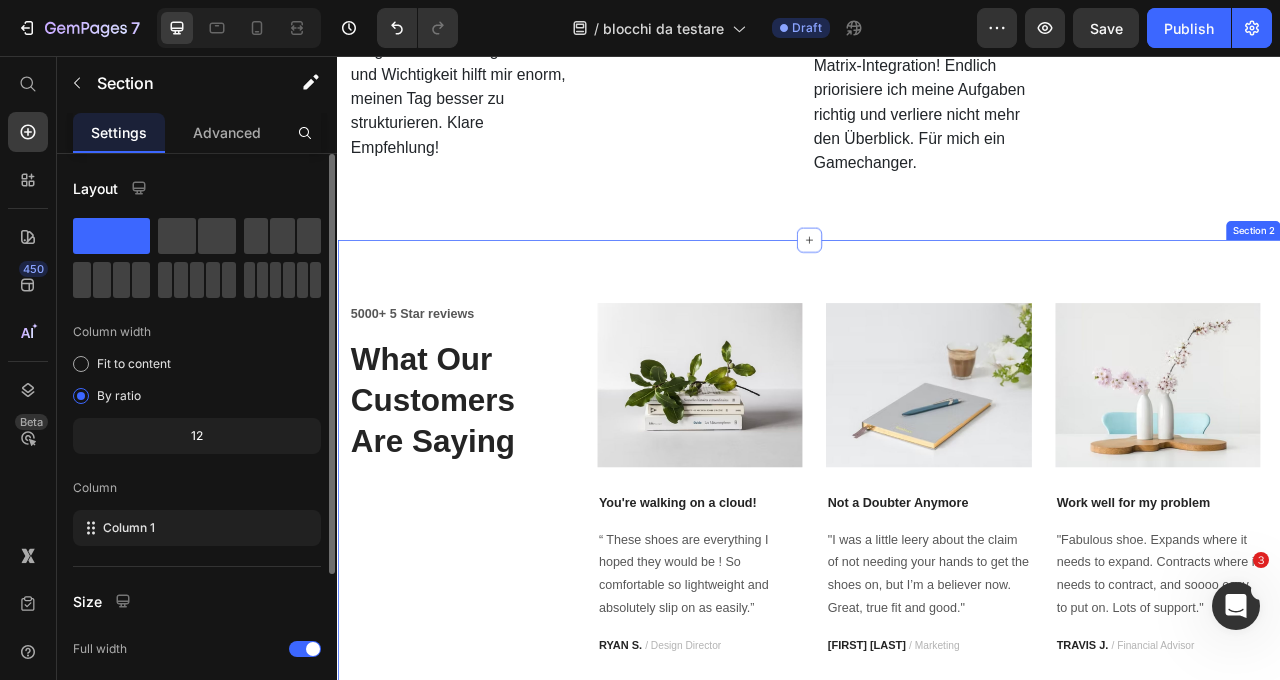 click on "5000+ 5 Star reviews Text block What Our Customers Are Saying Heading Image You're walking on a cloud! Text block “ These shoes are everything I hoped they would be ! So comfortable so lightweight and absolutely slip on as easily.” Text block [FIRST] [LAST]   / Design Director Text block Image Not a Doubter Anymore Text block "I was a little leery about the claim of not needing your hands to get the shoes on, but I’m a believer now. Great, true fit and good." Text block [FIRST] [LAST]   / Marketing Text block Image Work well for my problem Text block "Fabulous shoe. Expands where it needs to expand. Contracts where it needs to contract, and soooo easy to put on. Lots of support." Text block [FIRST] [LAST]   / Financial Advisor Text block Carousel Row Section 2" at bounding box center (937, 594) 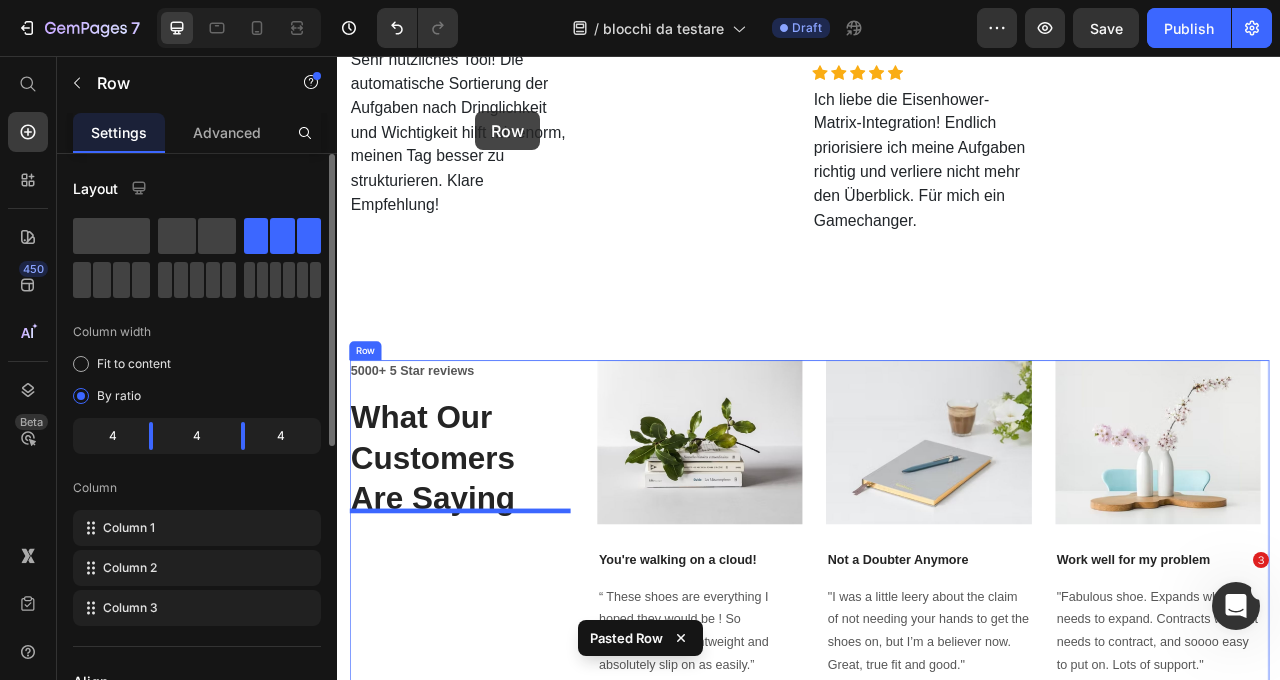 scroll, scrollTop: 568, scrollLeft: 0, axis: vertical 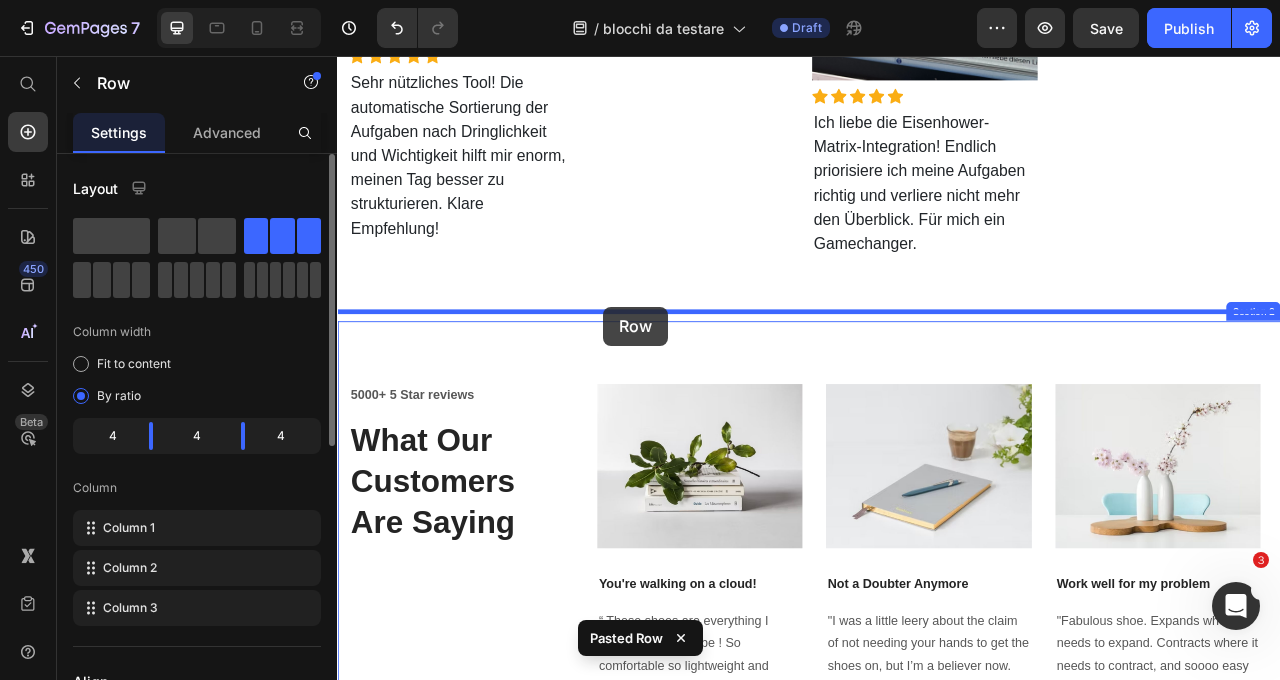 drag, startPoint x: 377, startPoint y: 111, endPoint x: 675, endPoint y: 375, distance: 398.12057 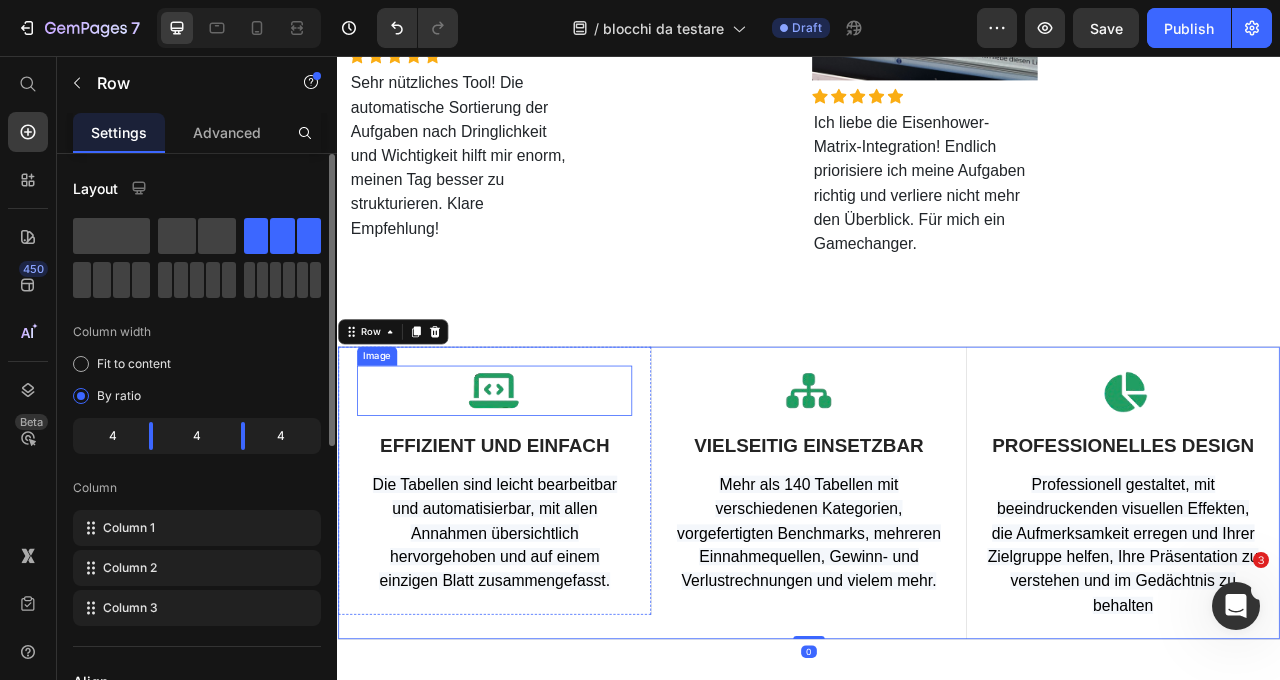 click at bounding box center (537, 482) 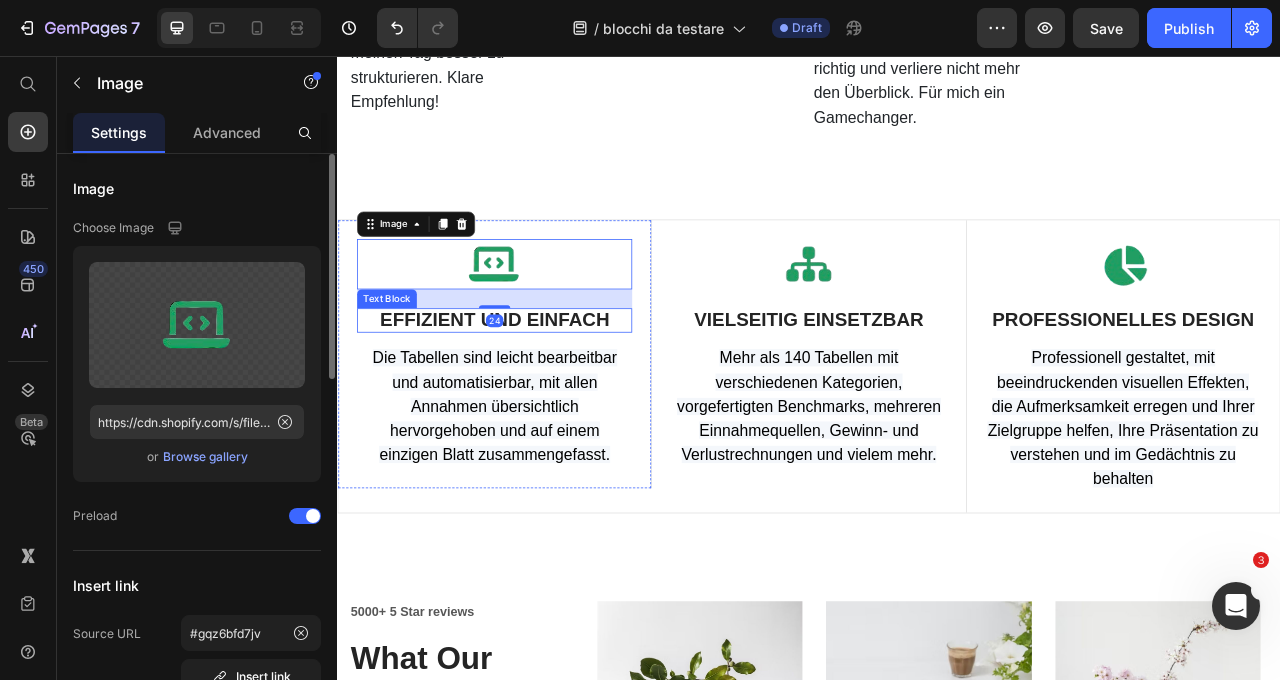 scroll, scrollTop: 730, scrollLeft: 0, axis: vertical 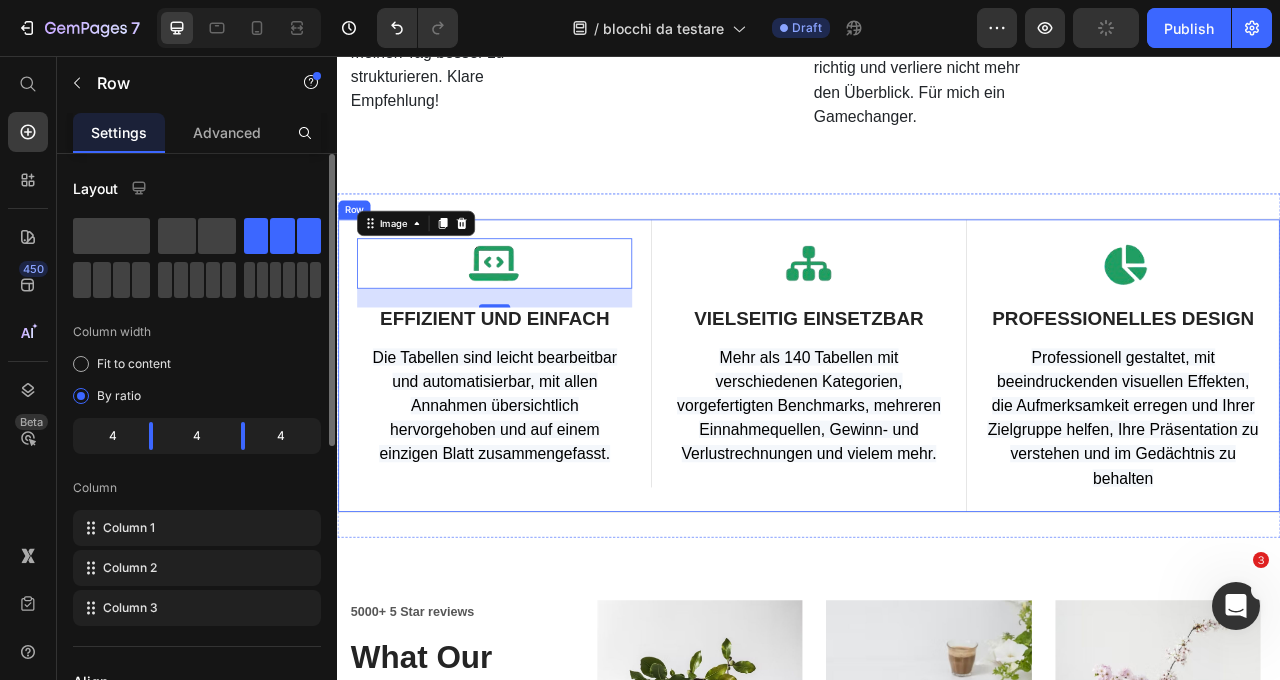 click on "Image VIELSEITIG EINSETZBAR Text Block Mehr als 140 Tabellen mit verschiedenen Kategorien, vorgefertigten Benchmarks, mehreren Einnahmequellen, Gewinn- und Verlustrechnungen und vielem mehr. Text block Row" at bounding box center [936, 449] 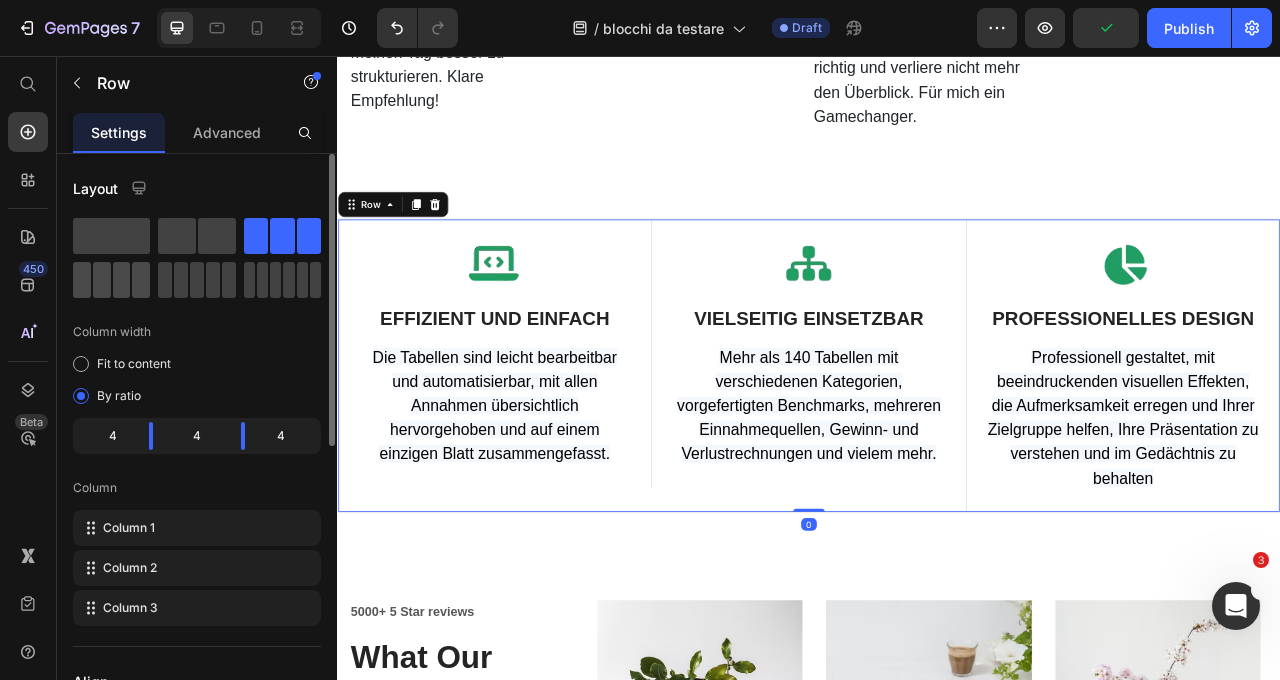 click 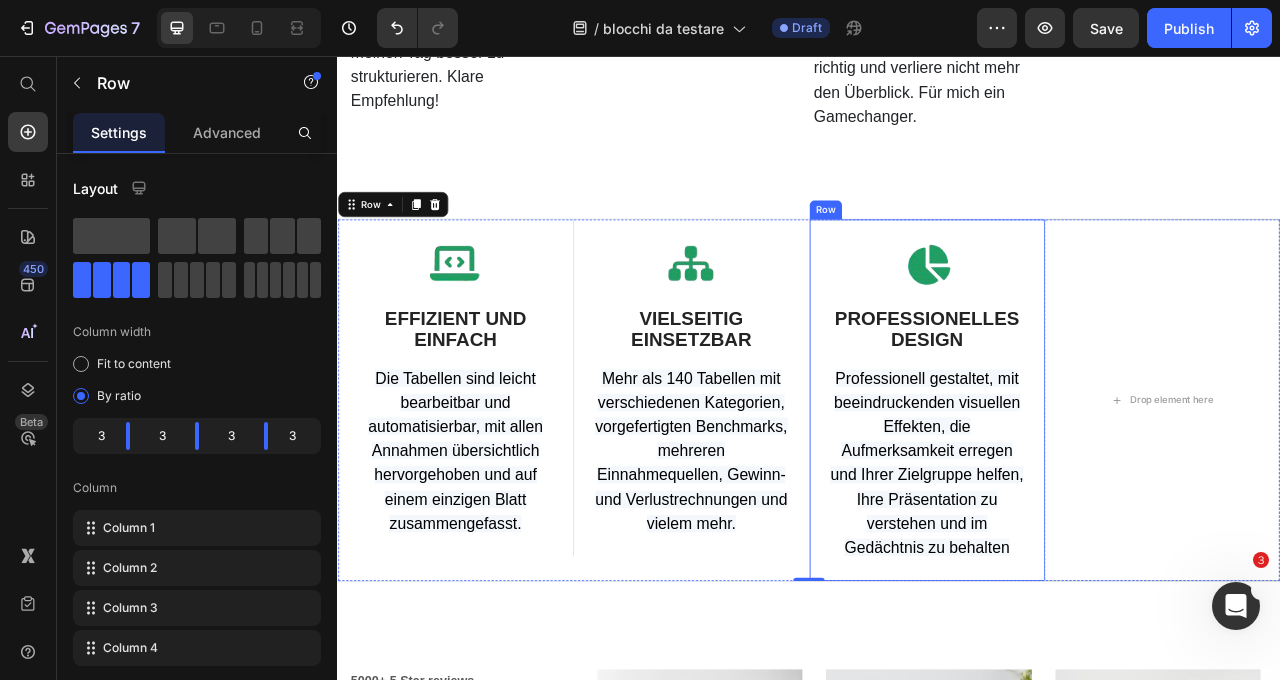 click on "Image PROFESSIONELLES DESIGN Text Block Professionell gestaltet, mit beeindruckenden visuellen Effekten, die Aufmerksamkeit erregen und Ihrer Zielgruppe helfen, Ihre Präsentation zu verstehen und im Gedächtnis zu behalten Text block Row" at bounding box center [1087, 494] 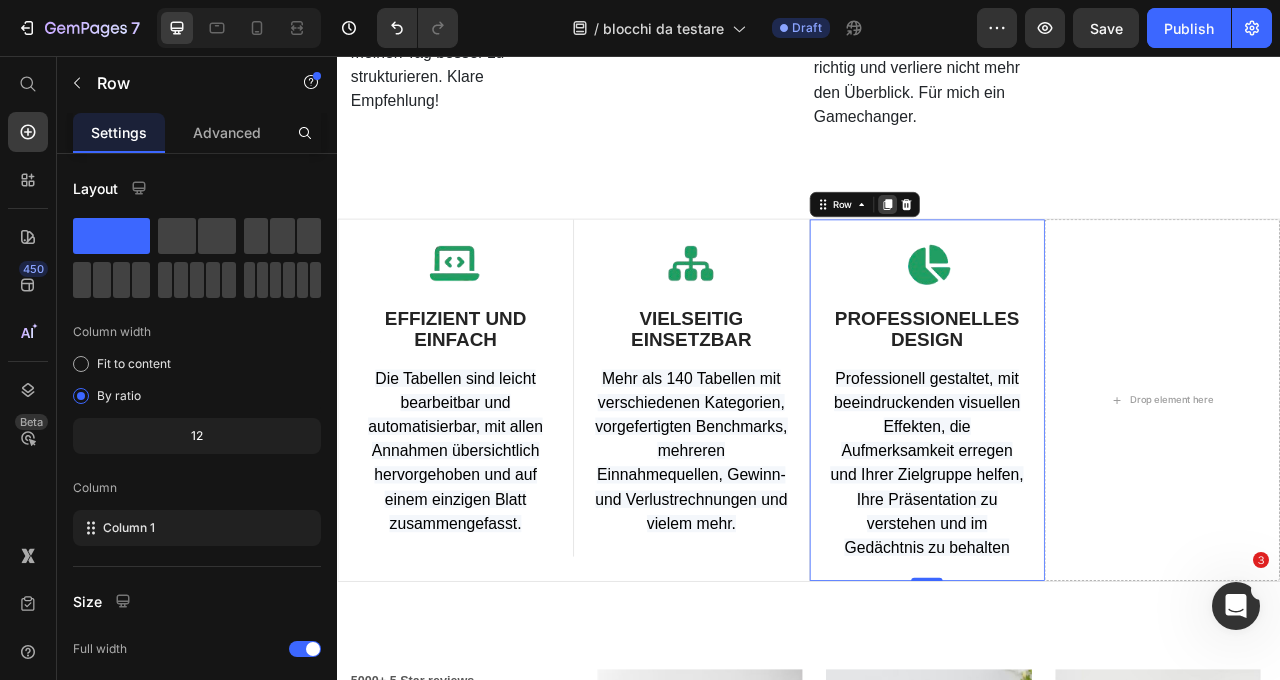click at bounding box center [1037, 245] 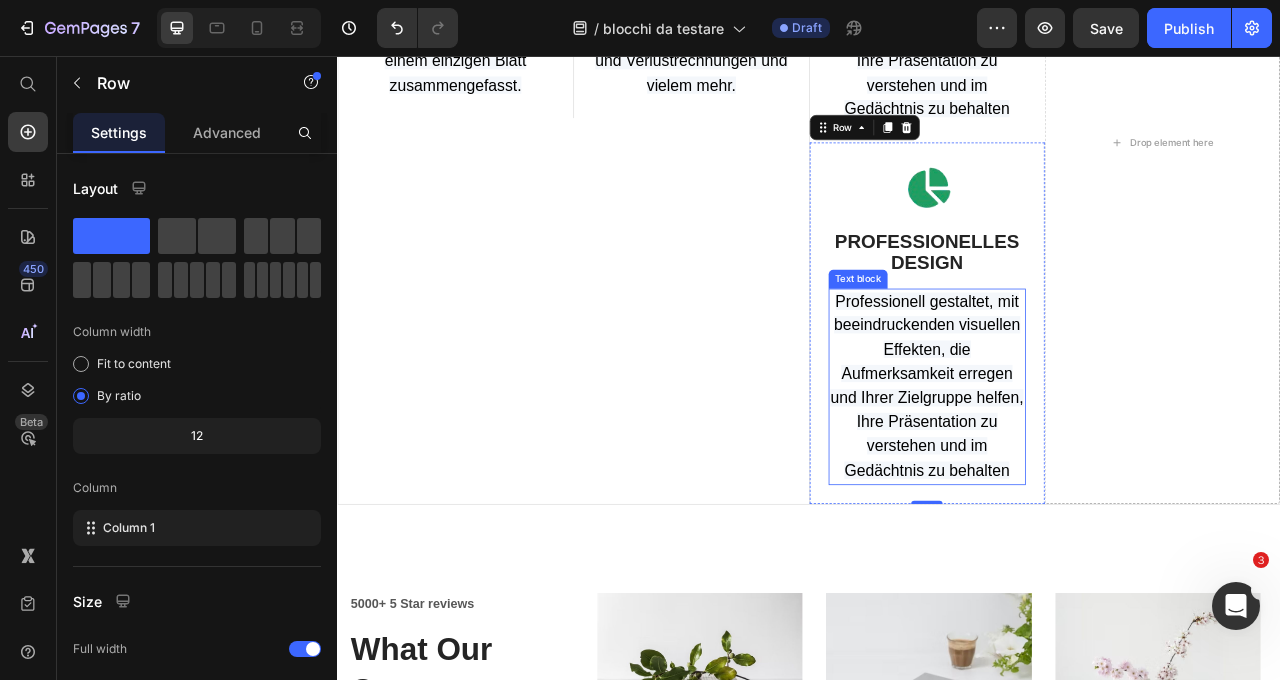 scroll, scrollTop: 1306, scrollLeft: 0, axis: vertical 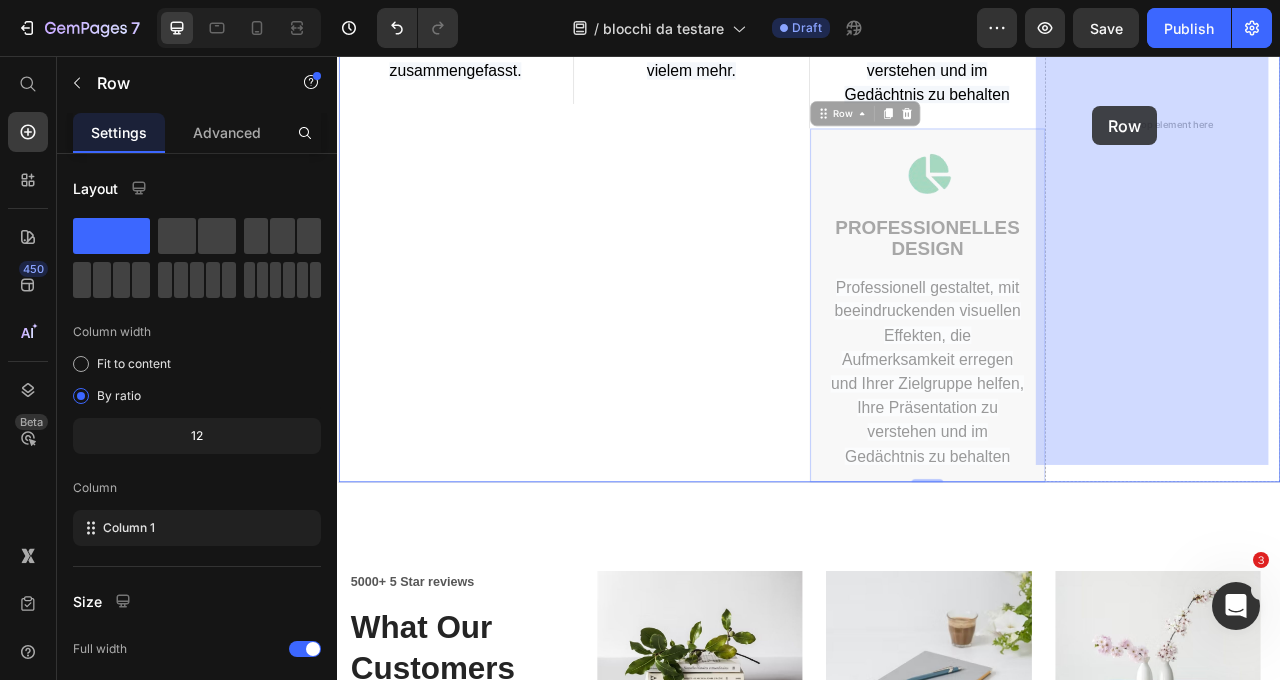 drag, startPoint x: 948, startPoint y: 108, endPoint x: 1298, endPoint y: 120, distance: 350.20566 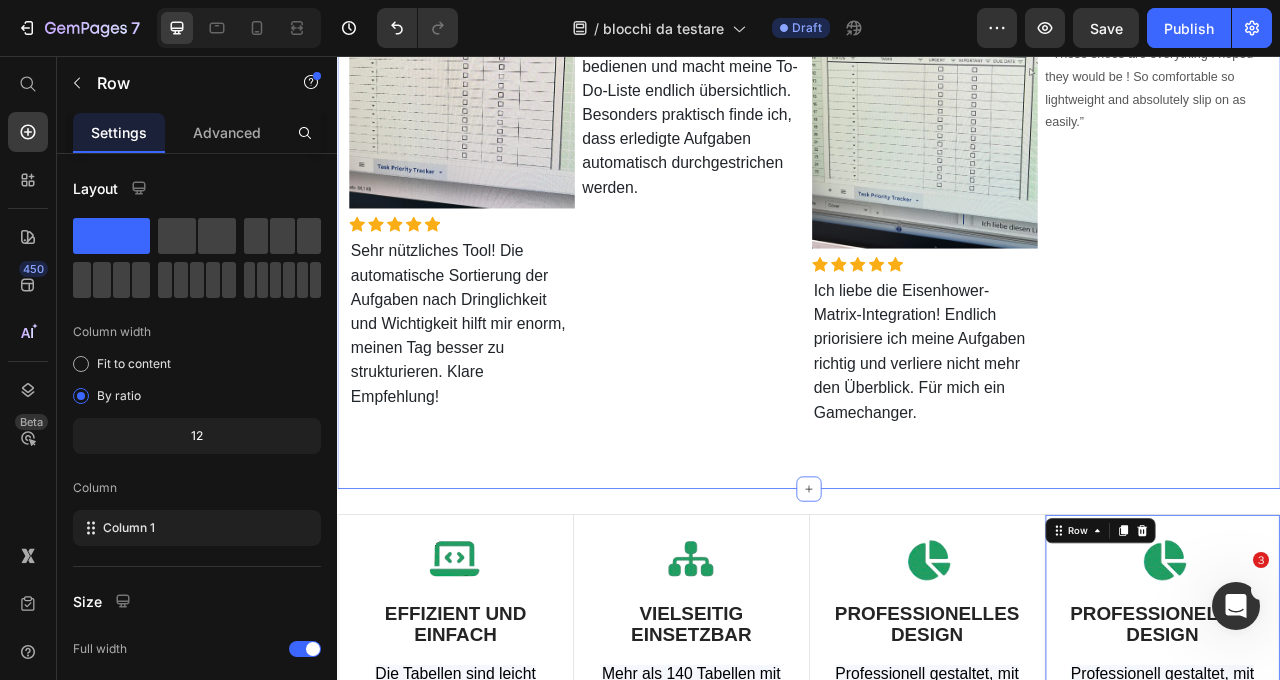 scroll, scrollTop: 130, scrollLeft: 0, axis: vertical 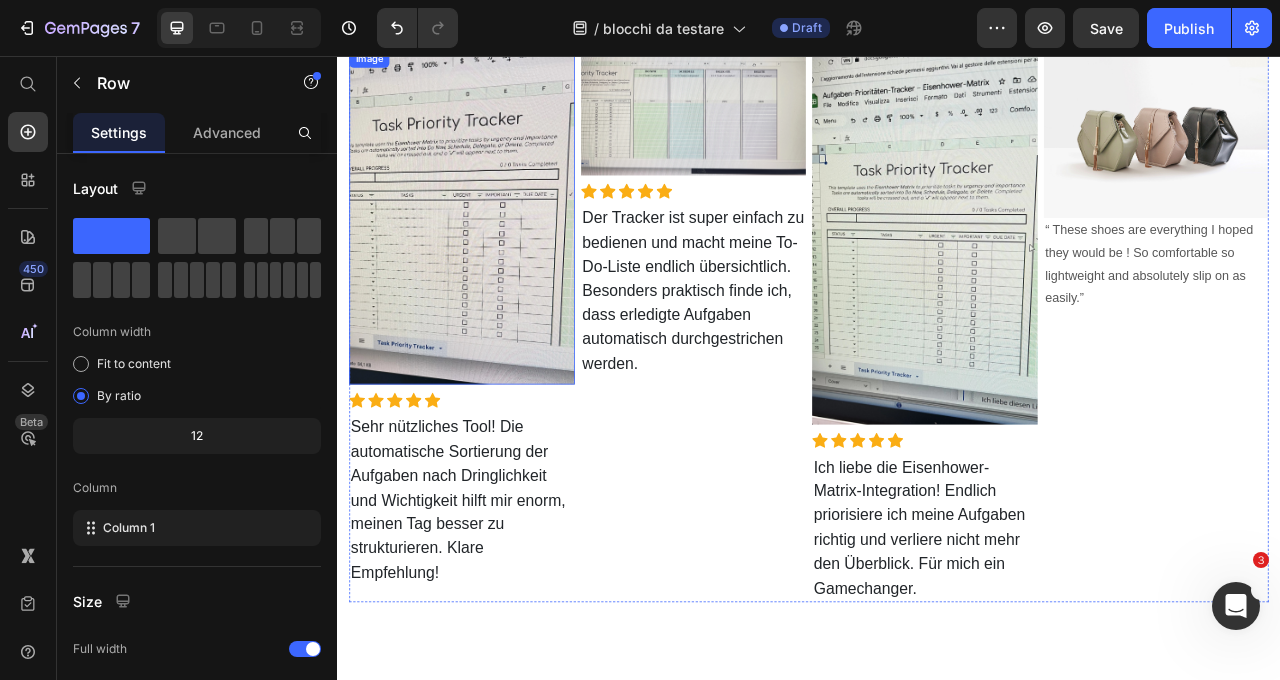 click at bounding box center (495, 260) 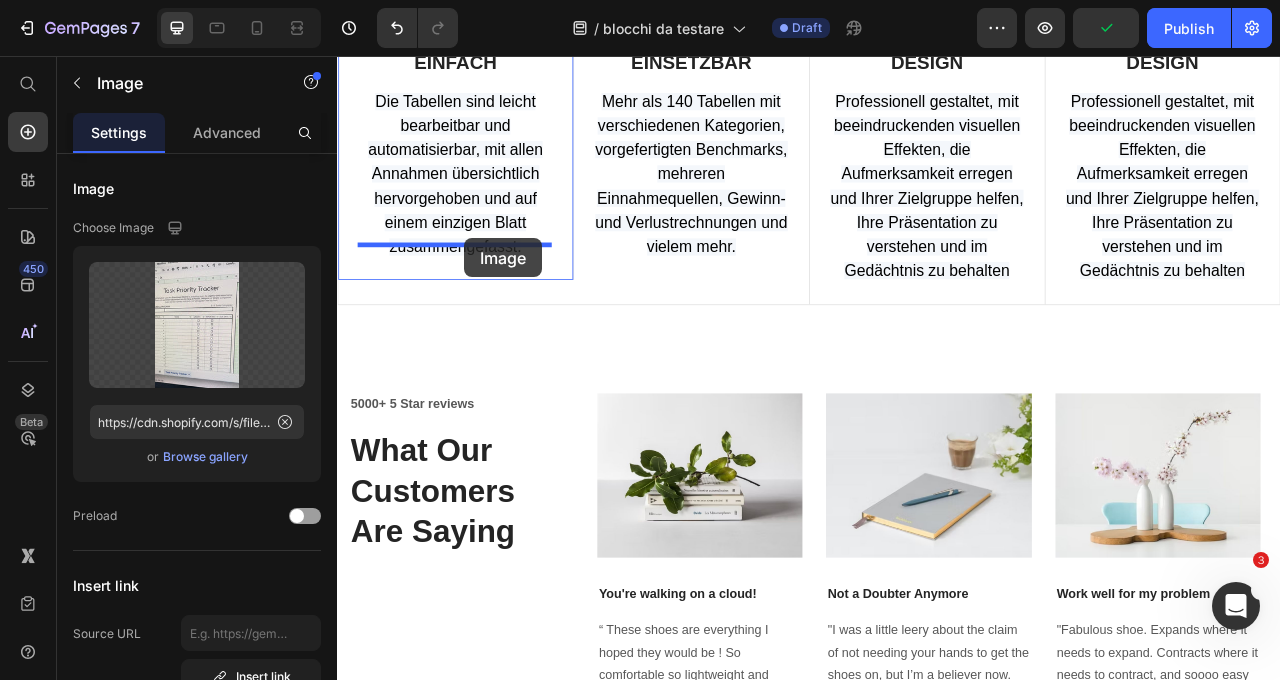 scroll, scrollTop: 893, scrollLeft: 0, axis: vertical 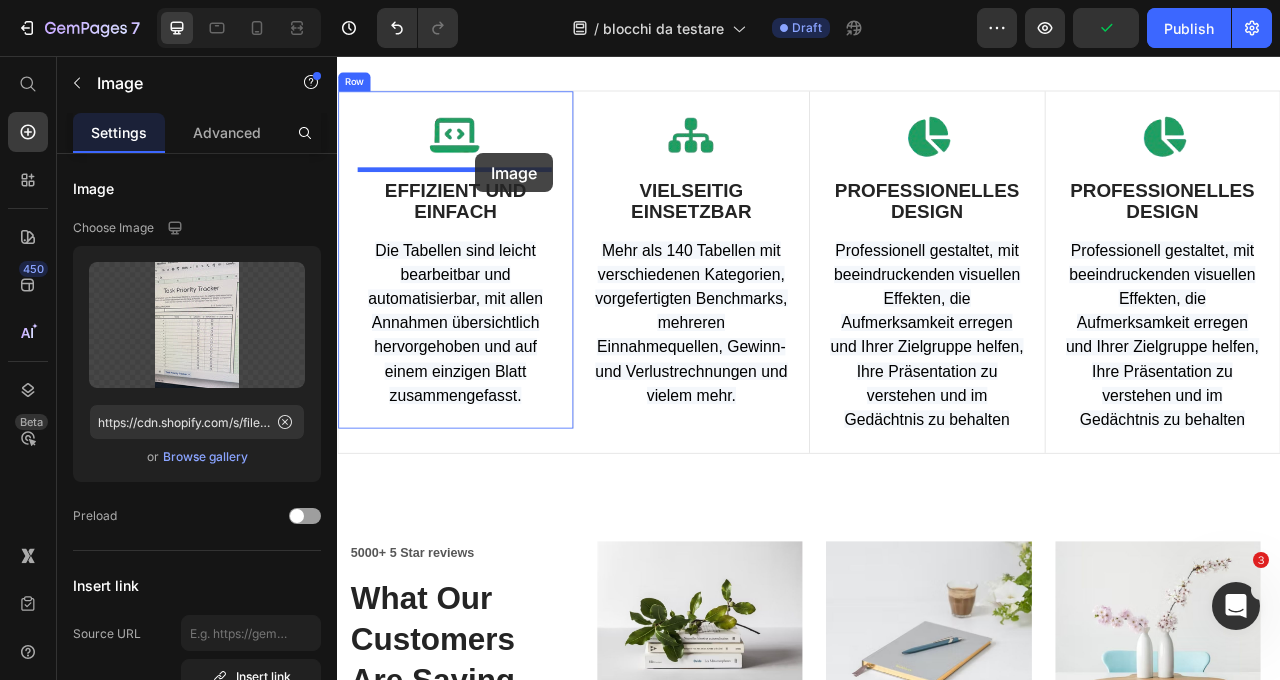 drag, startPoint x: 371, startPoint y: 66, endPoint x: 512, endPoint y: 180, distance: 181.32016 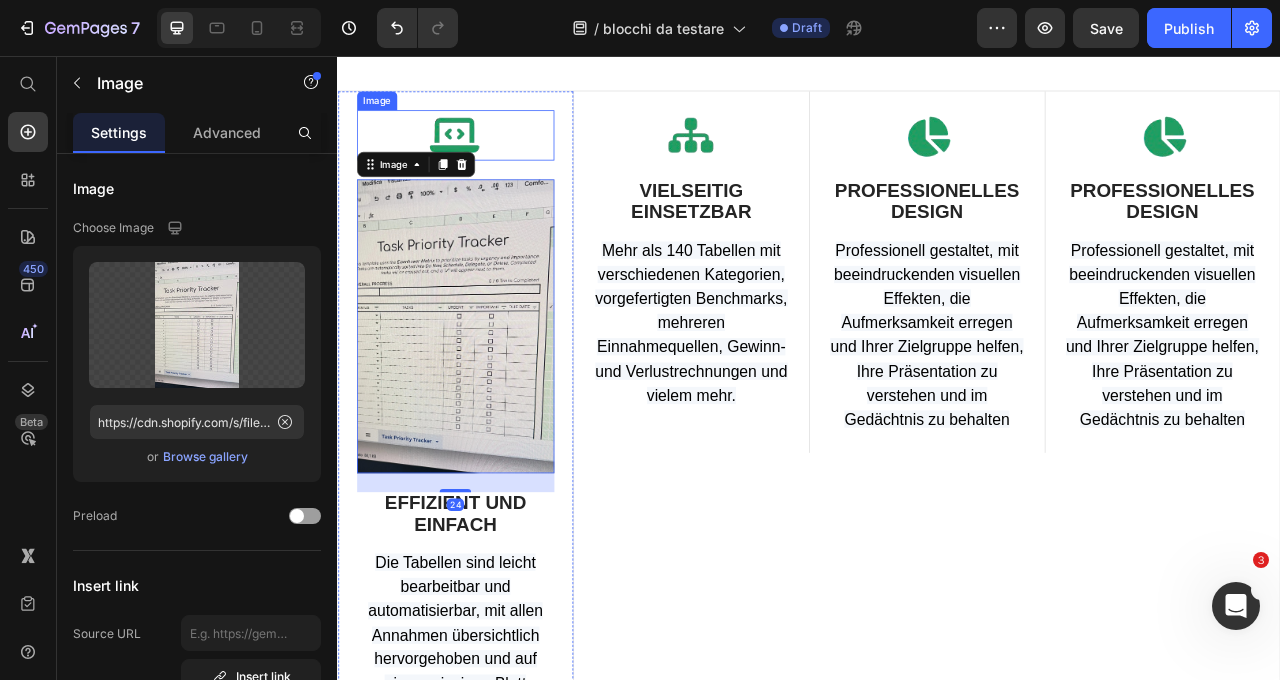 click at bounding box center [487, 157] 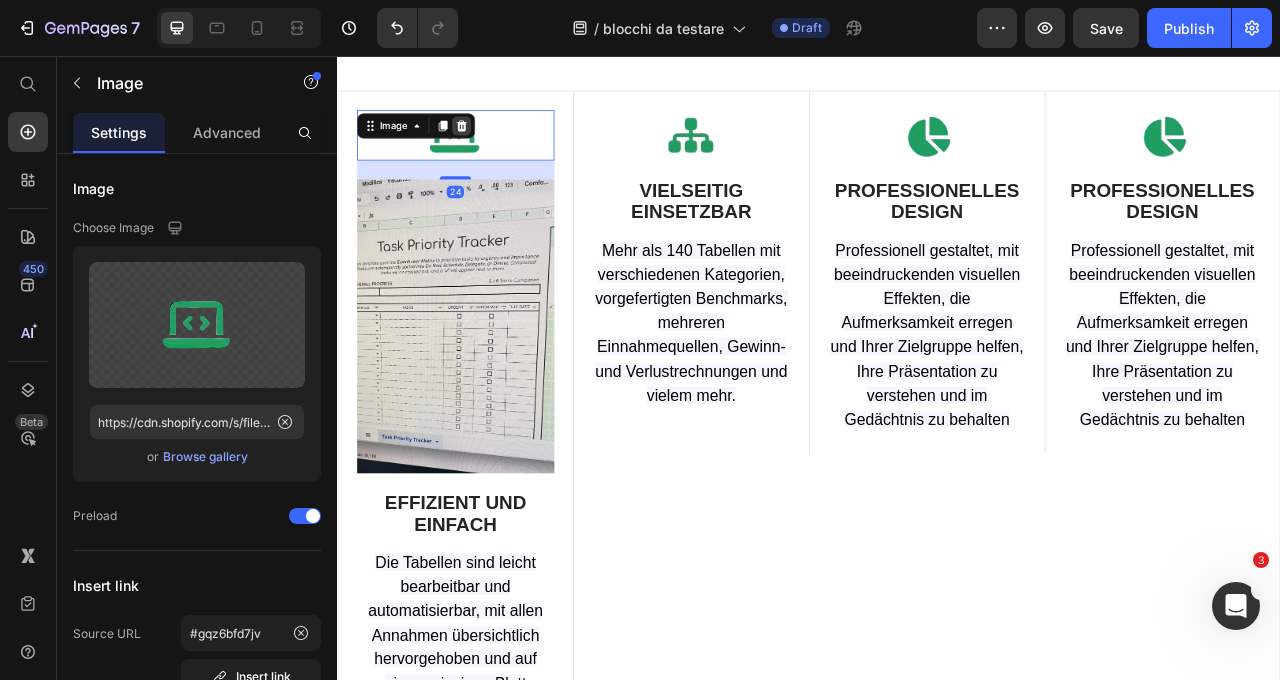 click 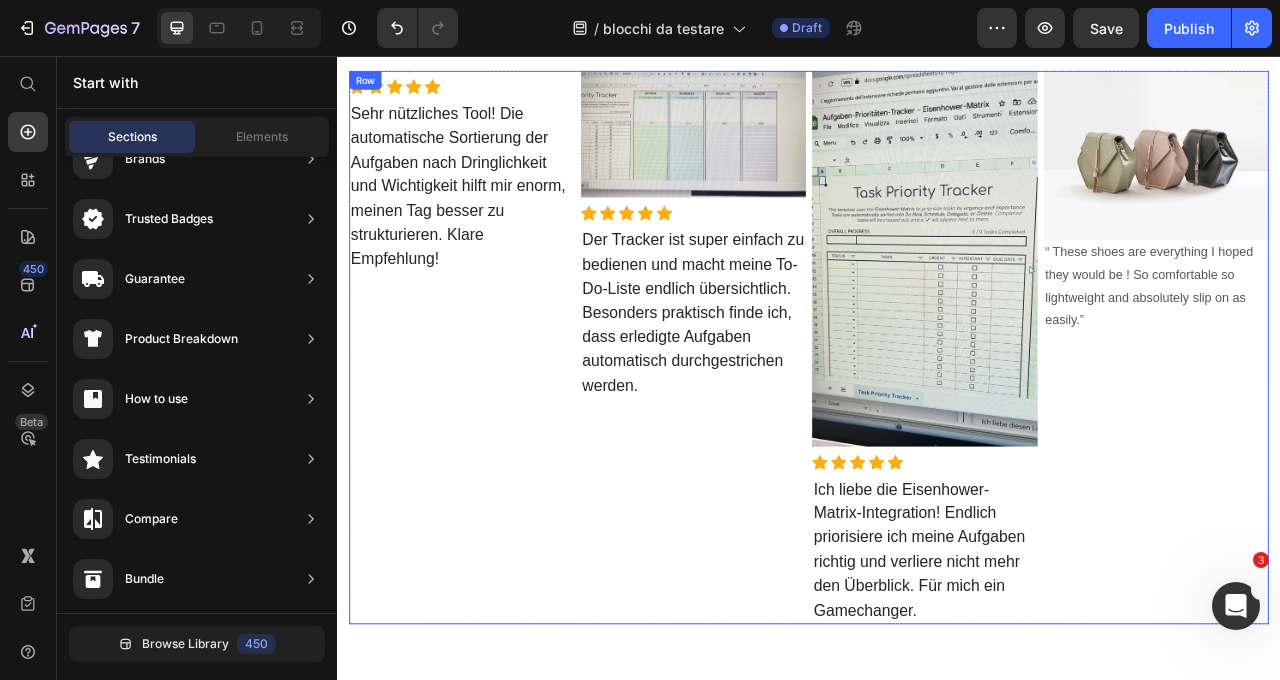 scroll, scrollTop: 0, scrollLeft: 0, axis: both 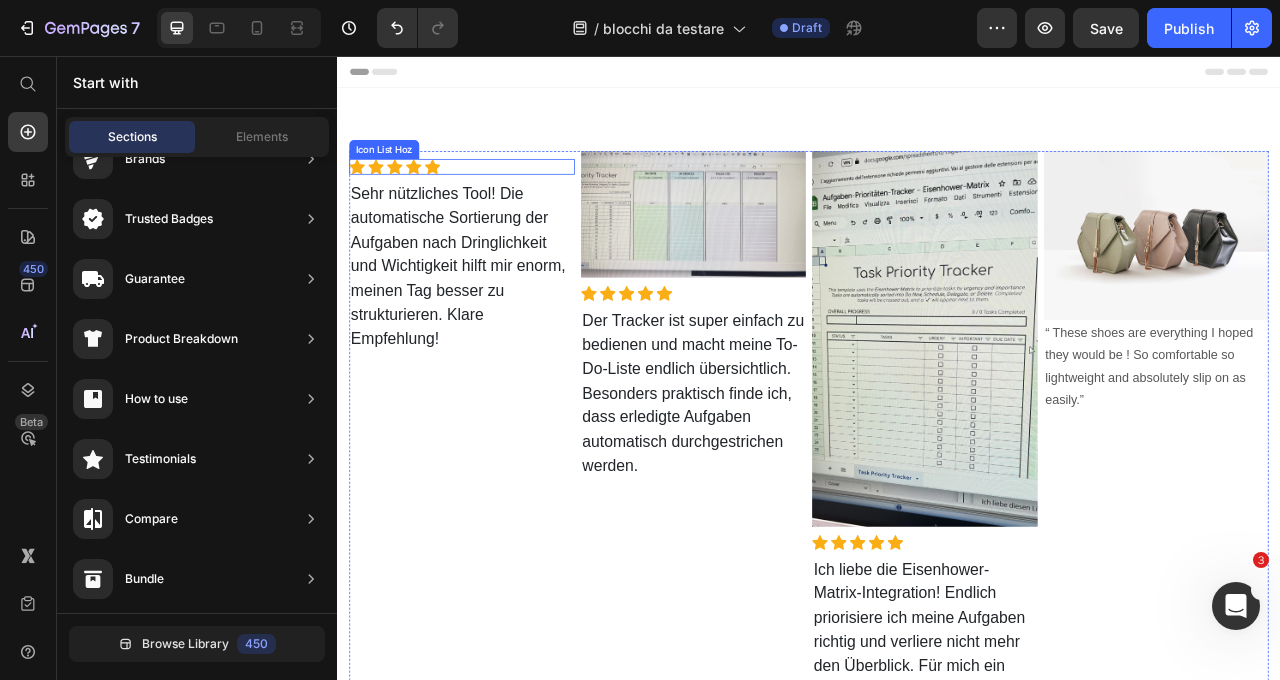 click on "Icon                Icon                Icon                Icon                Icon" at bounding box center [495, 197] 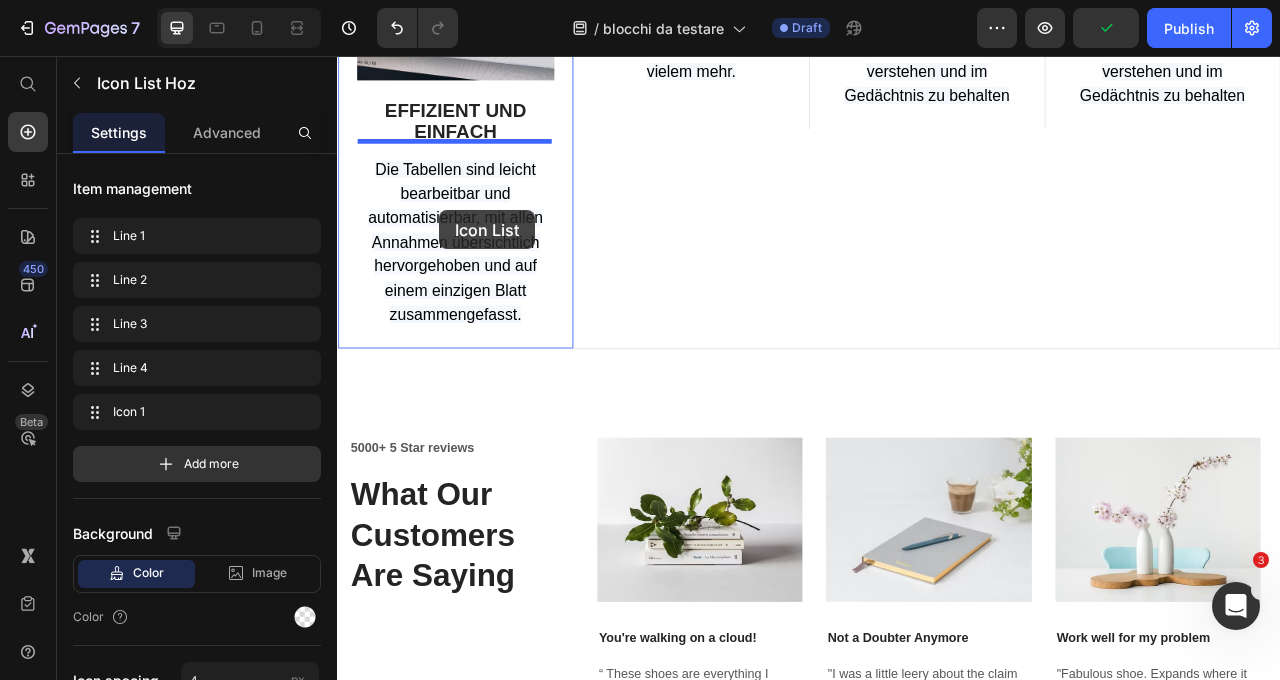 scroll, scrollTop: 1214, scrollLeft: 0, axis: vertical 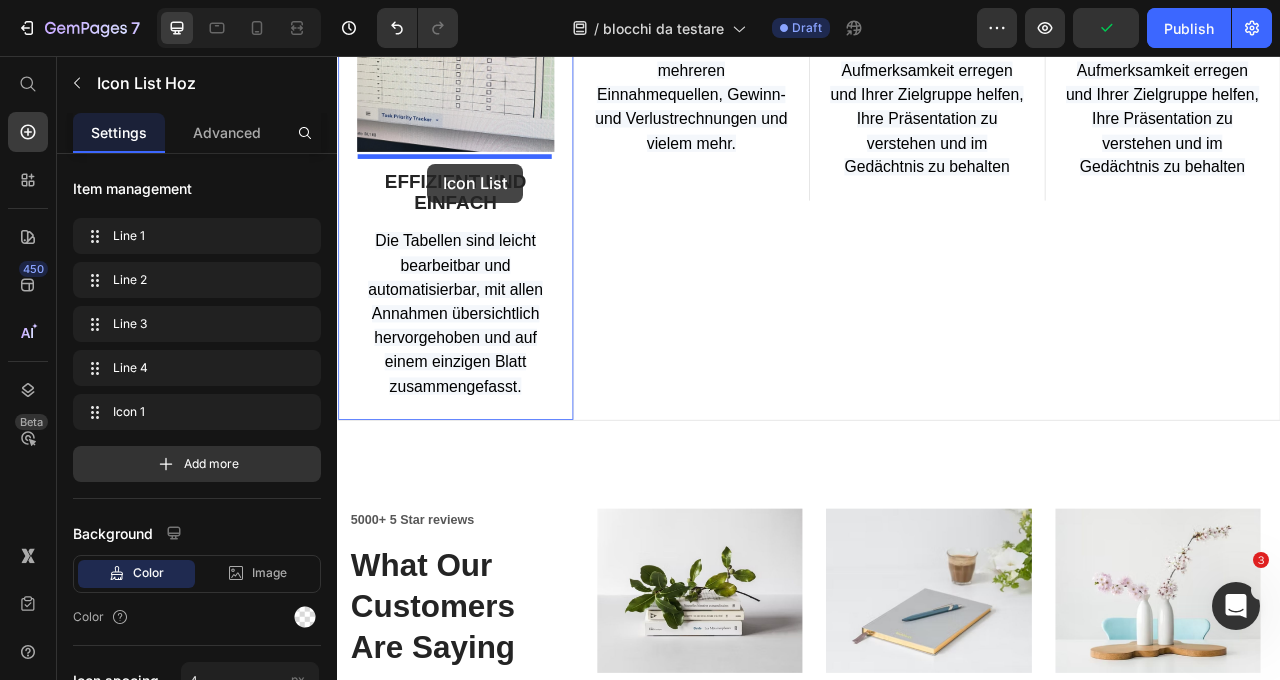 drag, startPoint x: 369, startPoint y: 170, endPoint x: 451, endPoint y: 193, distance: 85.16454 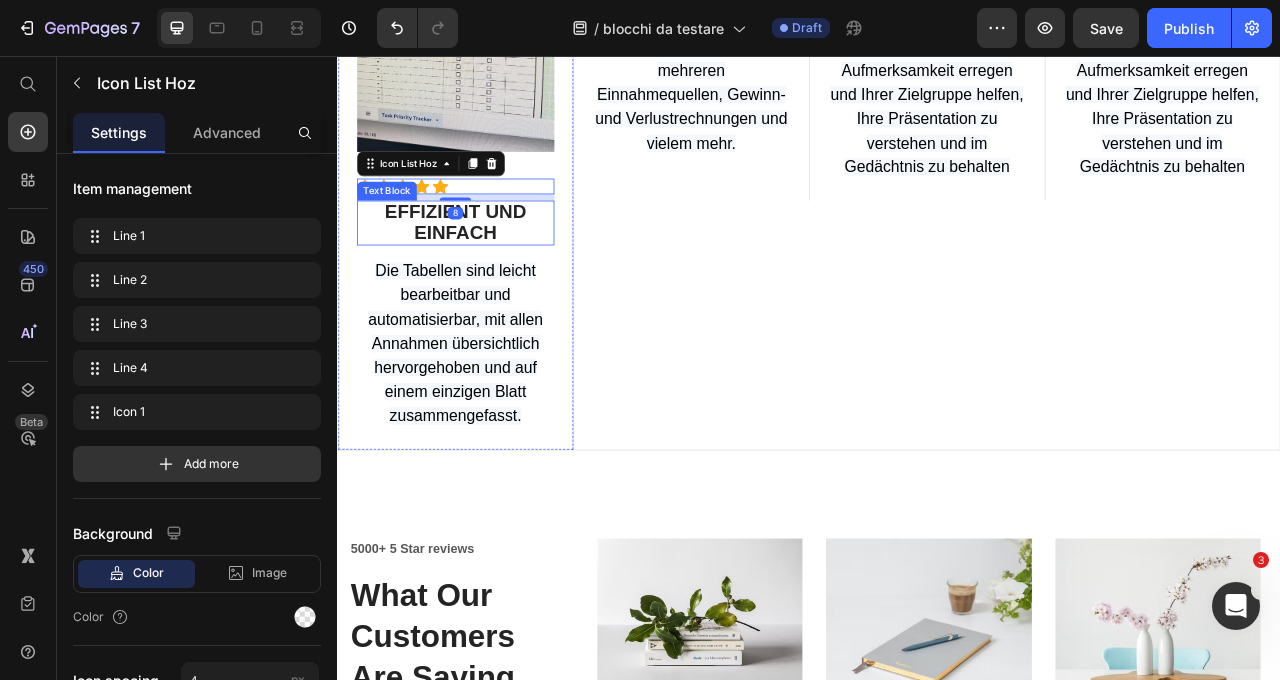 click on "EFFIZIENT UND EINFACH" at bounding box center (487, 268) 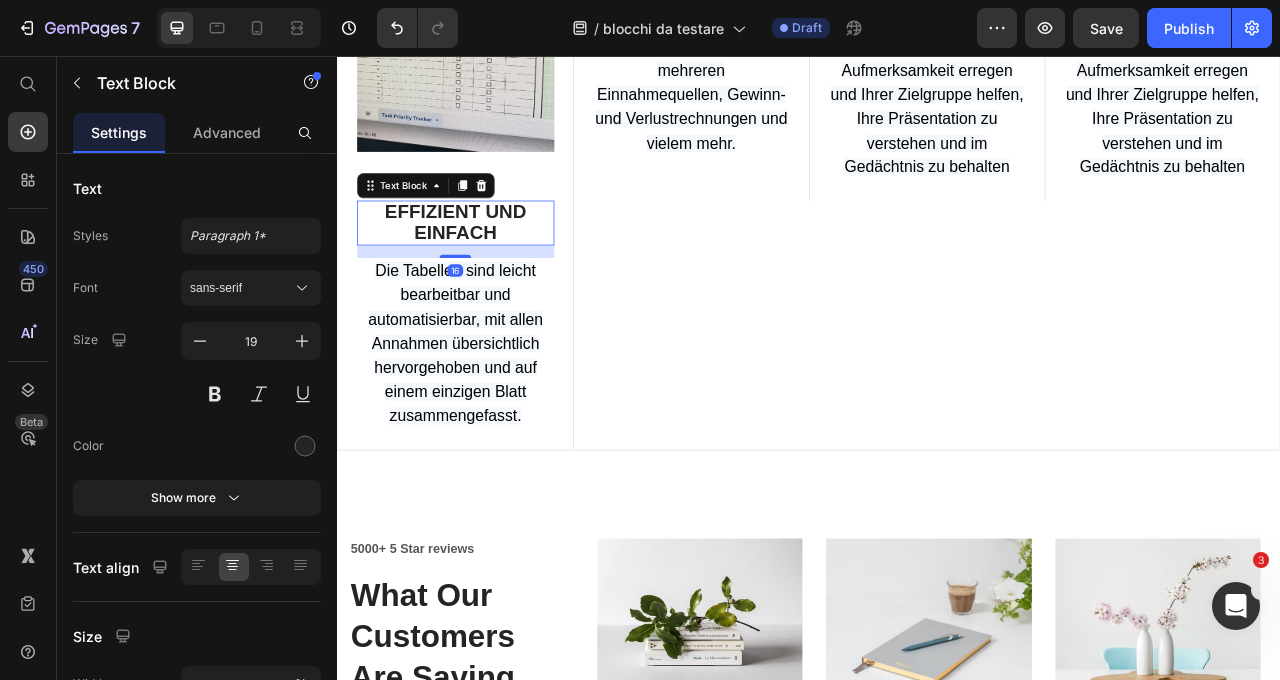 click 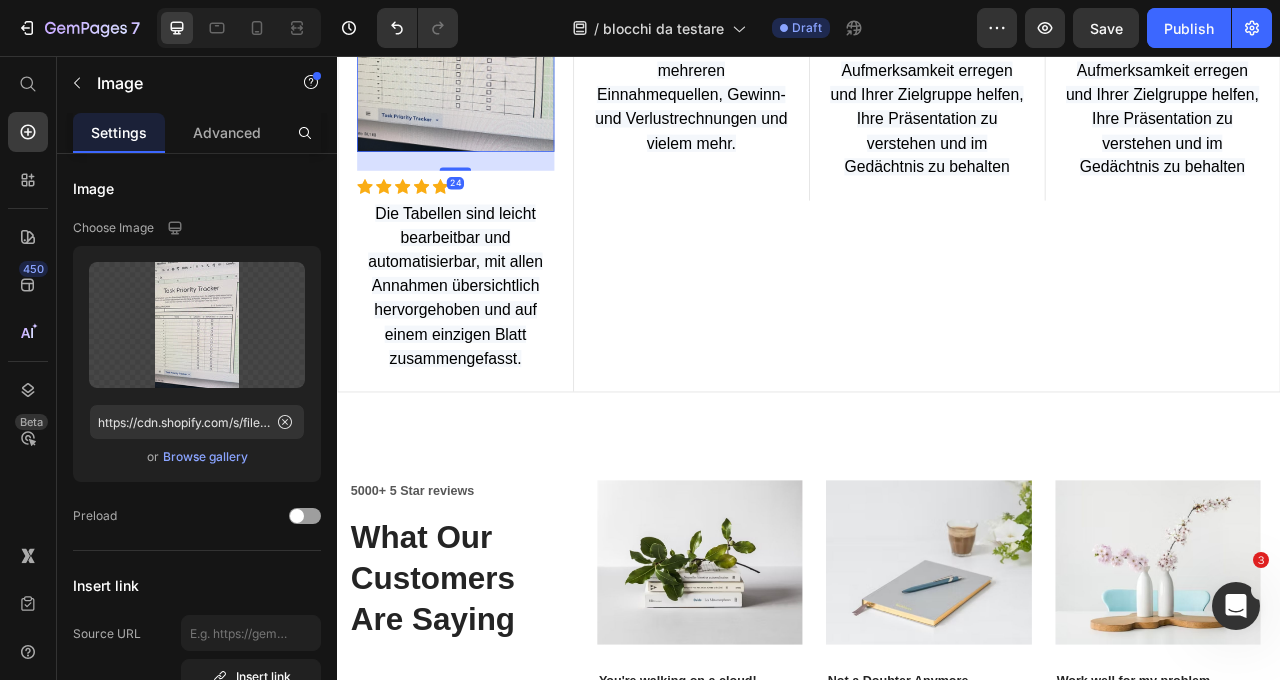 click at bounding box center [487, -9] 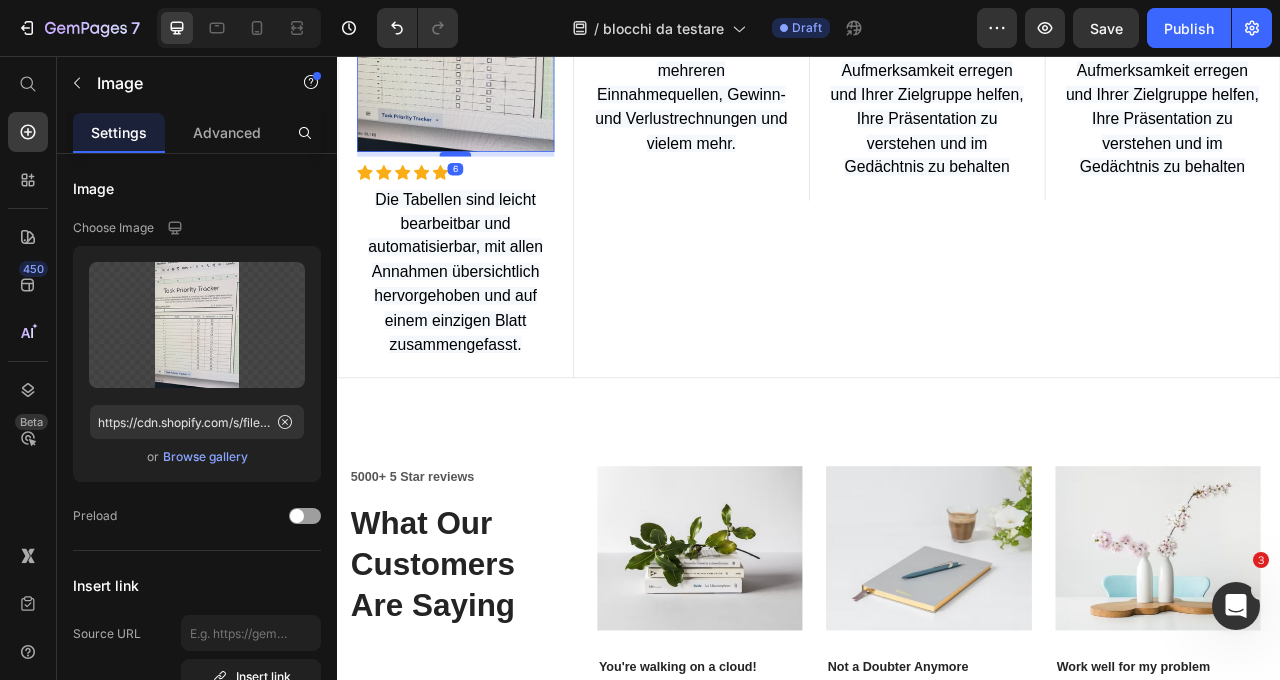 drag, startPoint x: 495, startPoint y: 181, endPoint x: 499, endPoint y: 163, distance: 18.439089 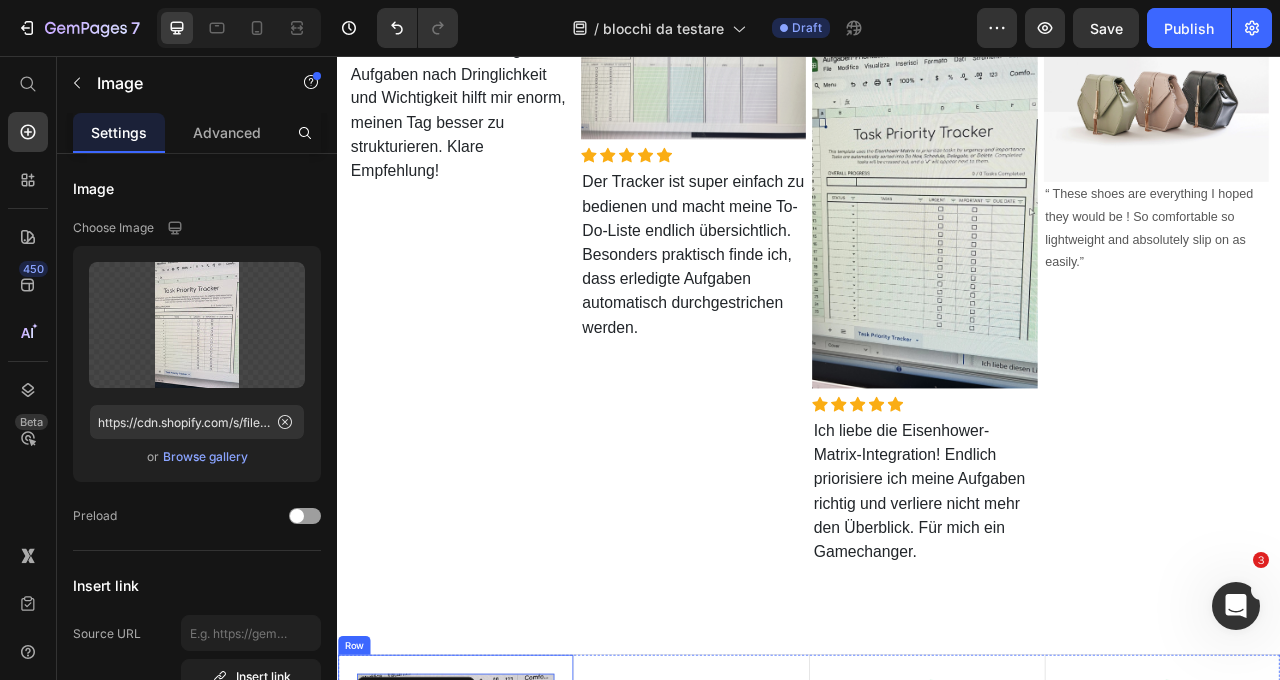 scroll, scrollTop: 0, scrollLeft: 0, axis: both 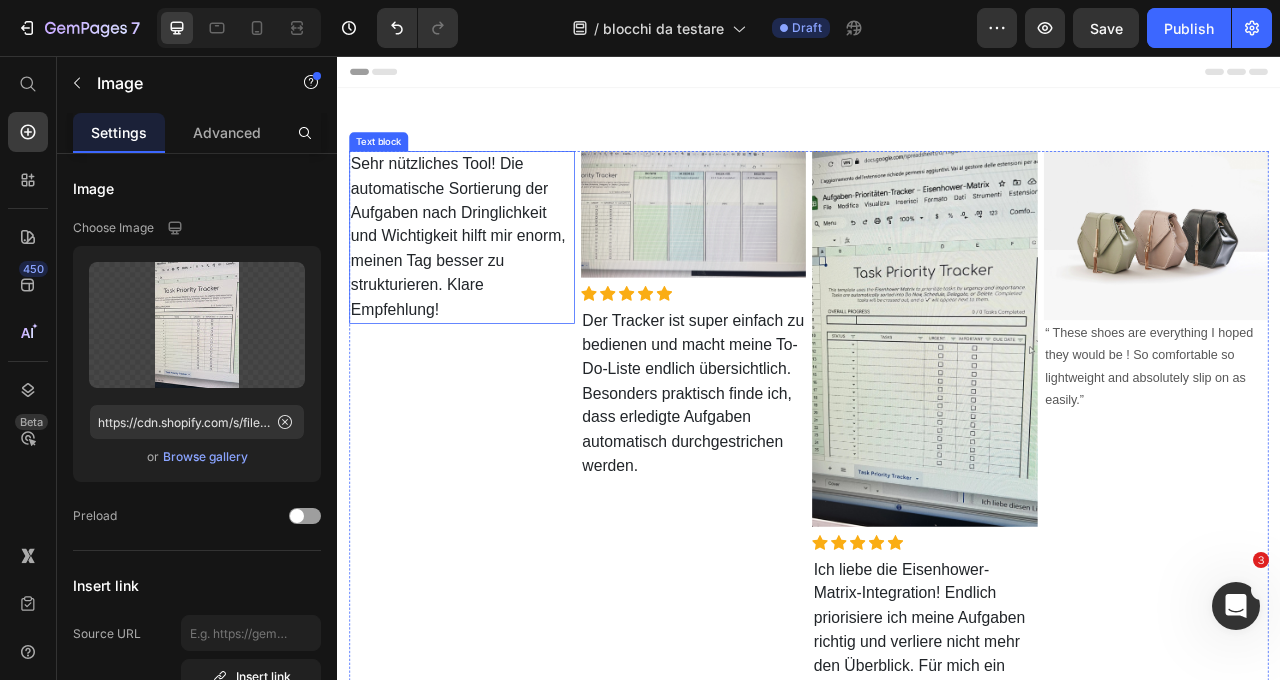 click on "Sehr nützliches Tool! Die automatische Sortierung der Aufgaben nach Dringlichkeit und Wichtigkeit hilft mir enorm, meinen Tag besser zu strukturieren. Klare Empfehlung!" at bounding box center (490, 285) 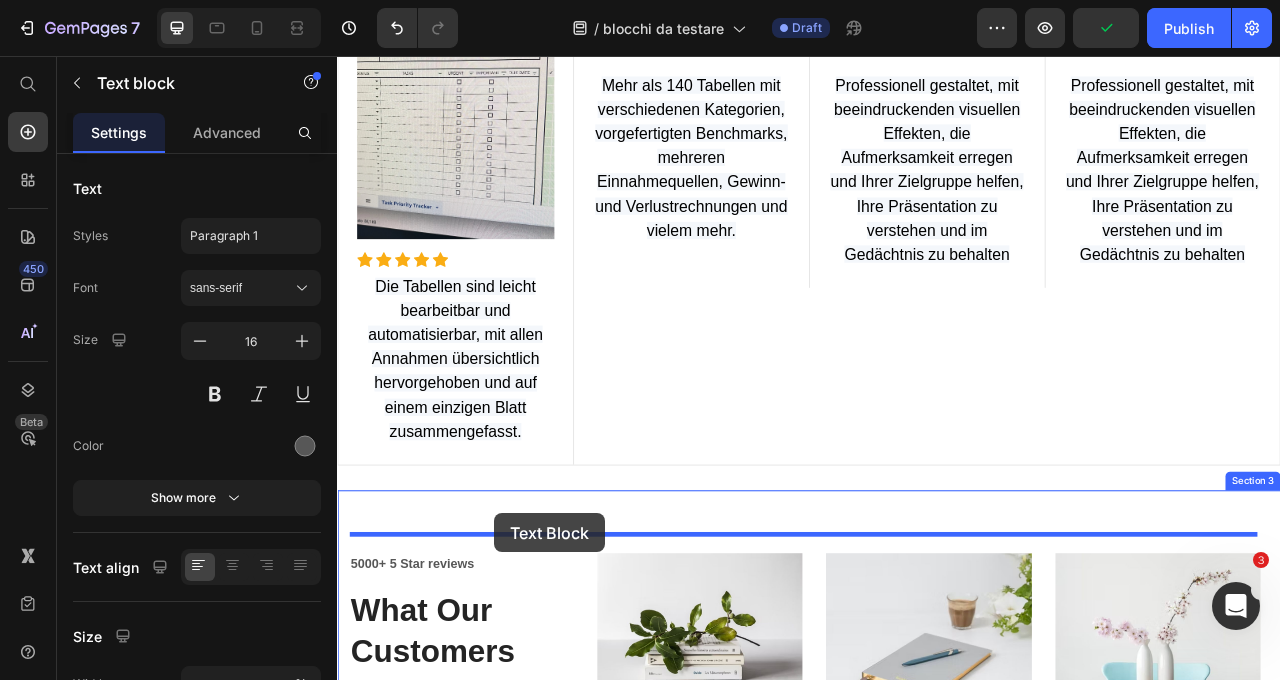scroll, scrollTop: 1152, scrollLeft: 0, axis: vertical 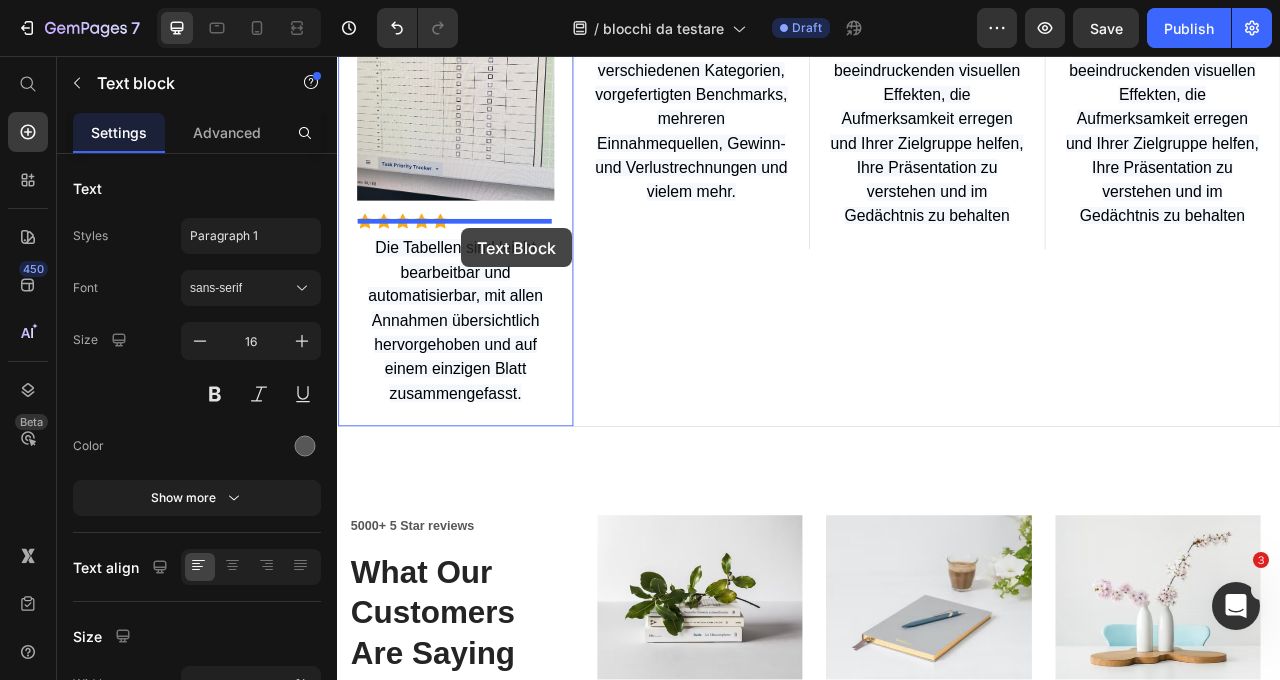 drag, startPoint x: 370, startPoint y: 152, endPoint x: 495, endPoint y: 275, distance: 175.36818 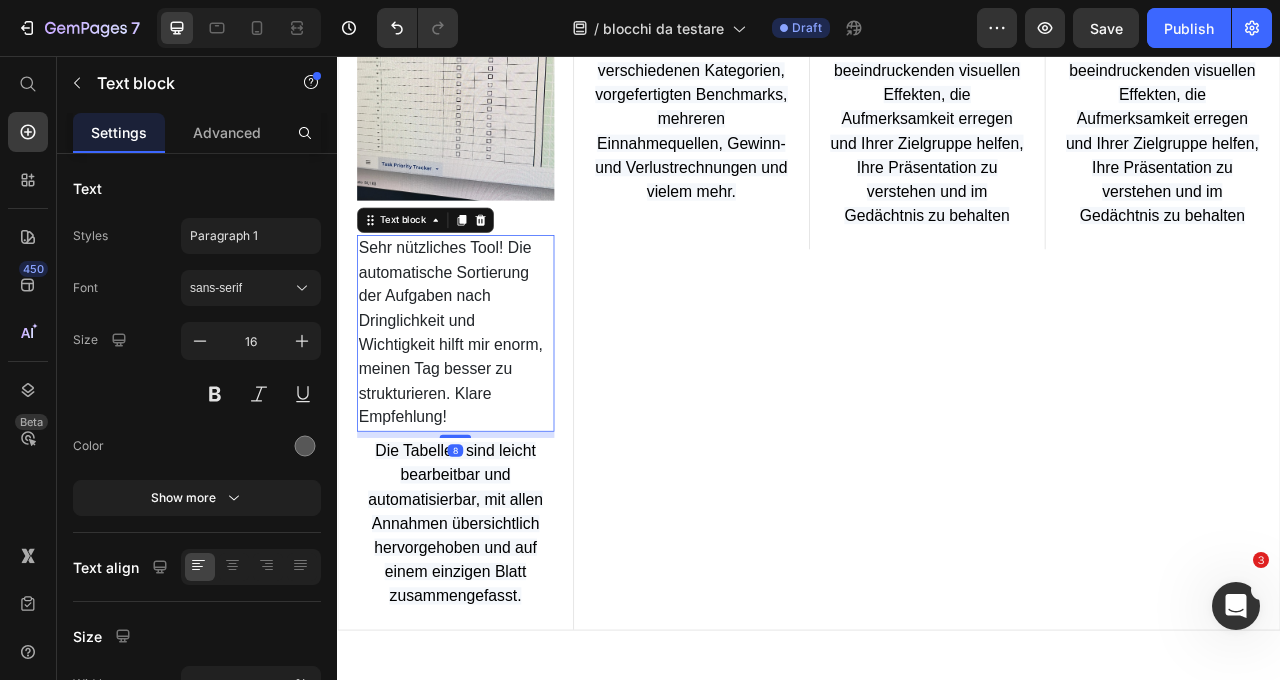 click on "Die Tabellen sind leicht bearbeitbar und automatisierbar, mit allen Annahmen übersichtlich hervorgehoben und auf einem einzigen Blatt zusammengefasst." at bounding box center [487, 650] 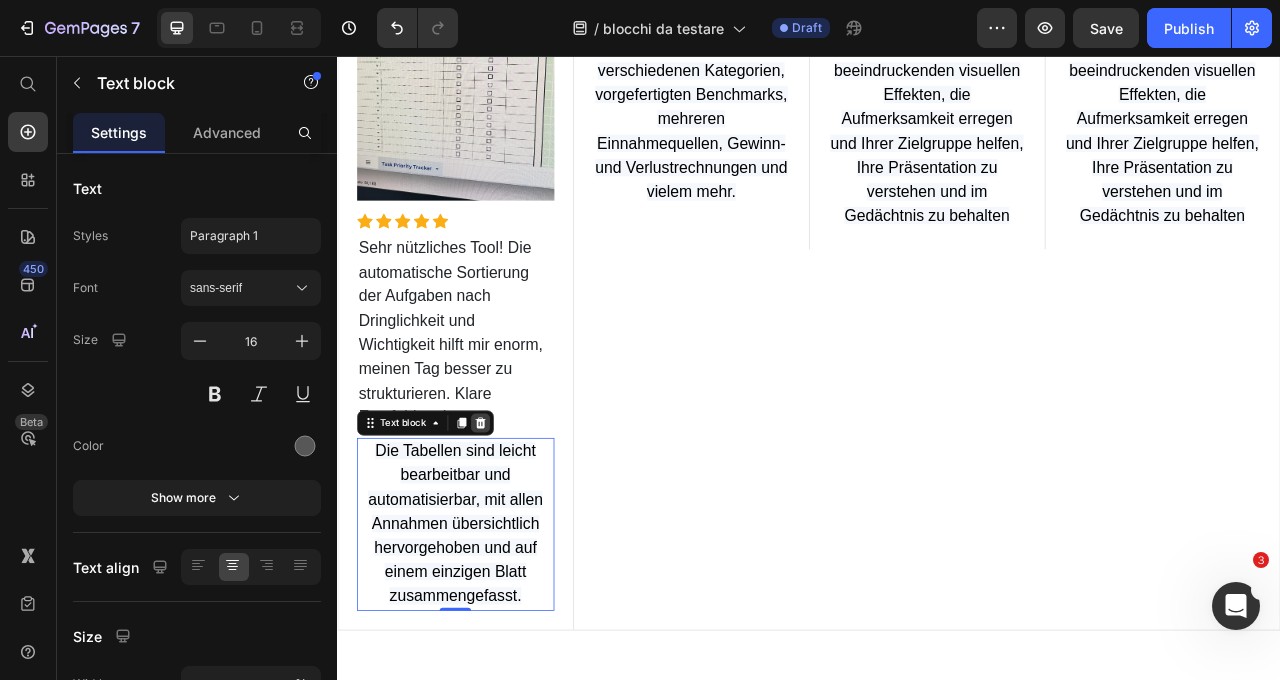 click 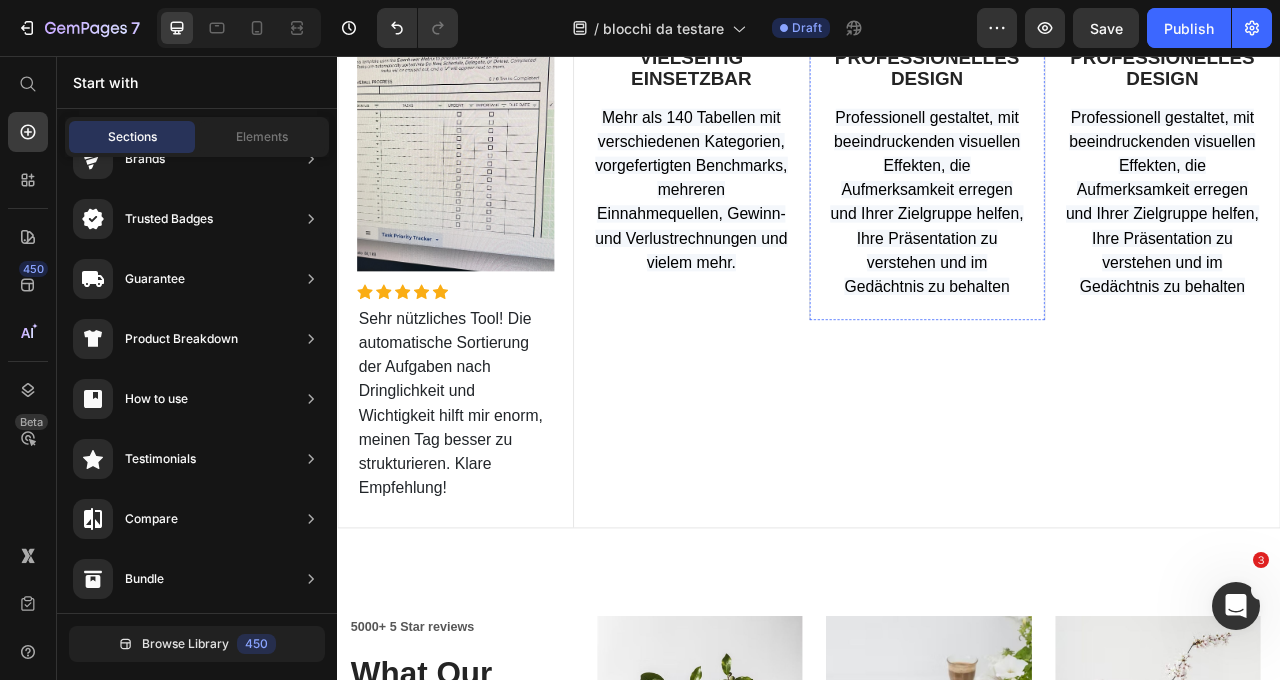 scroll, scrollTop: 772, scrollLeft: 0, axis: vertical 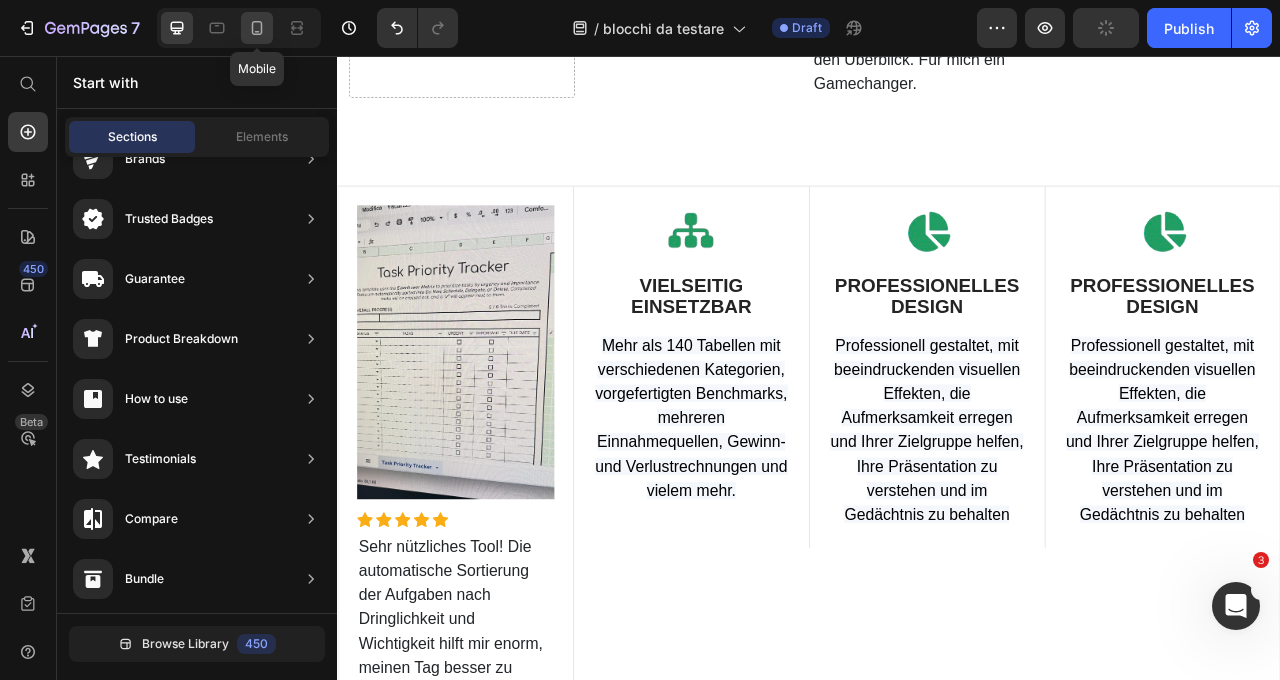 click 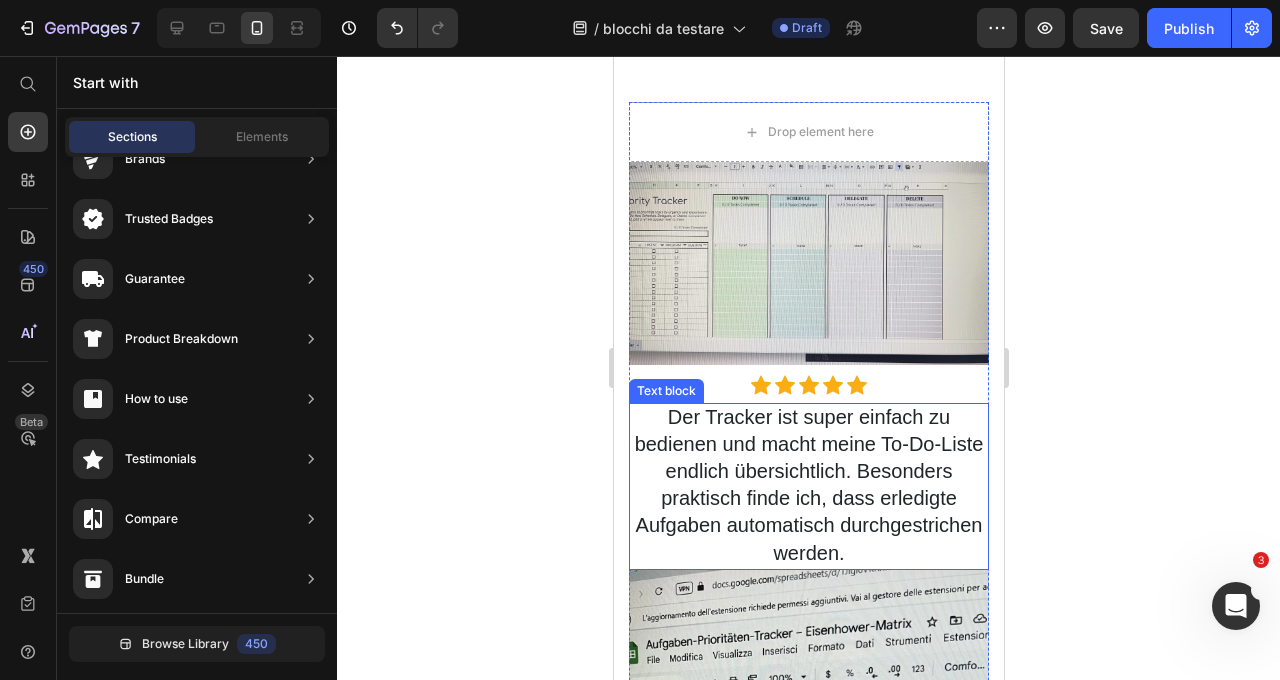 scroll, scrollTop: 0, scrollLeft: 0, axis: both 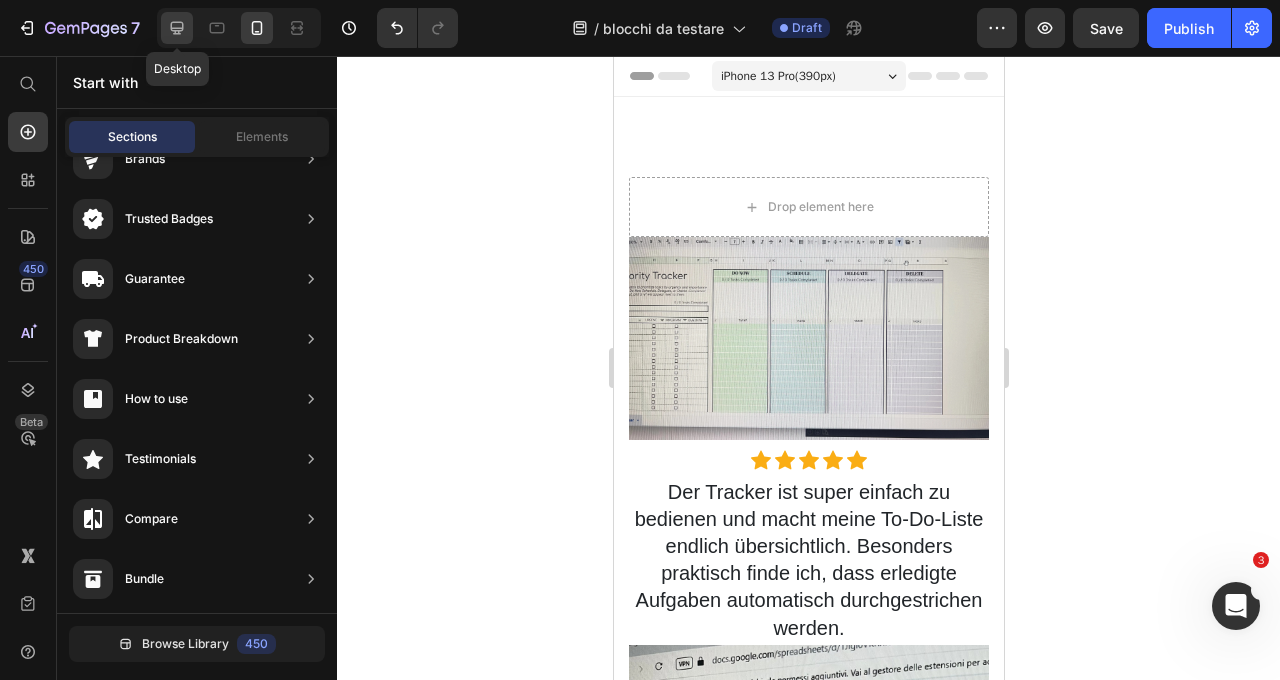 click 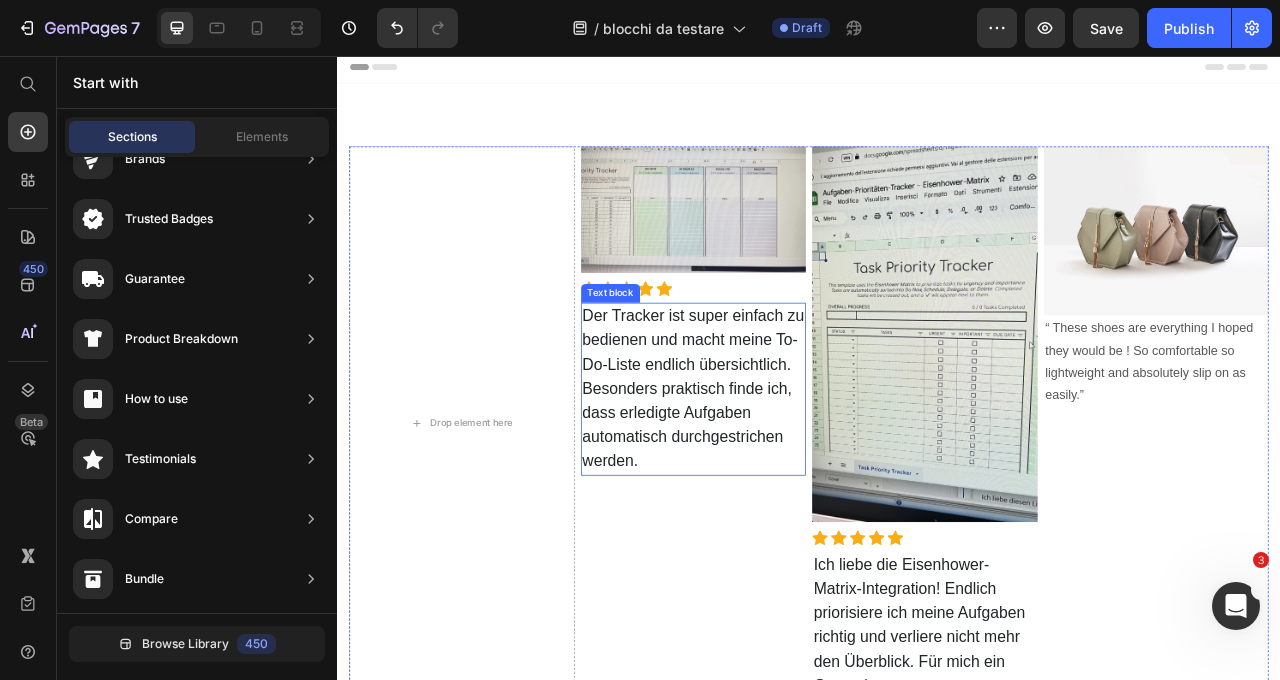 scroll, scrollTop: 0, scrollLeft: 0, axis: both 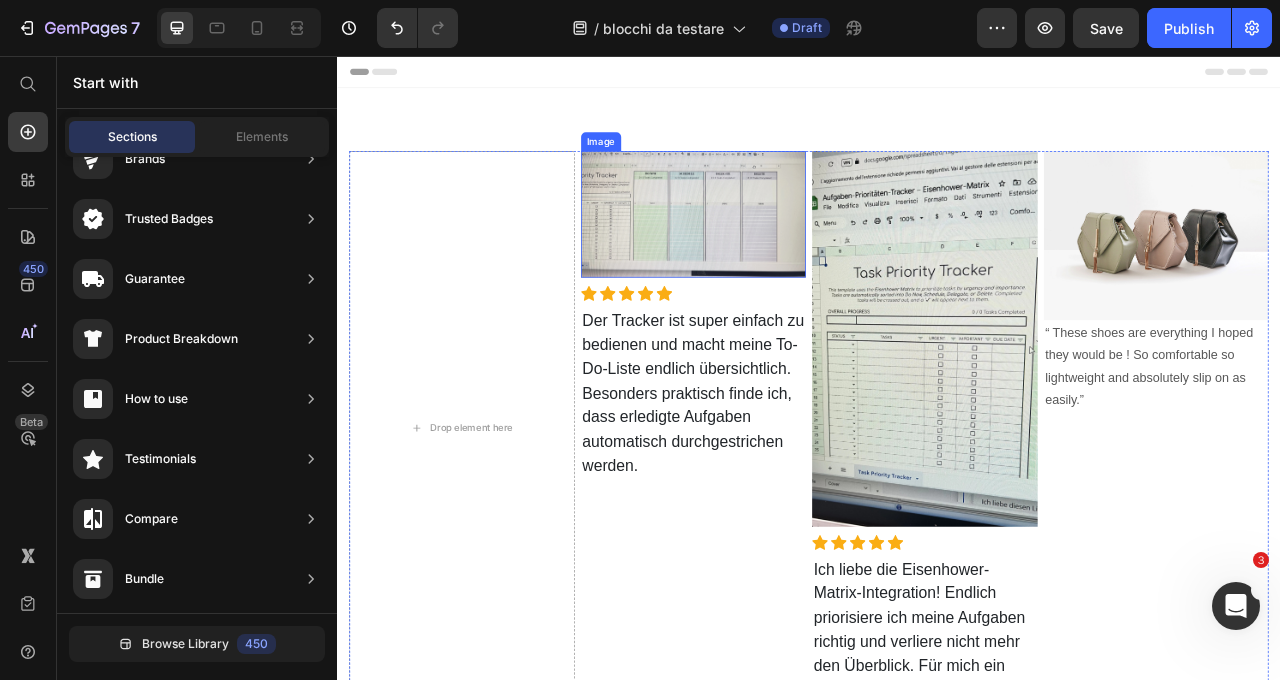 click at bounding box center [790, 257] 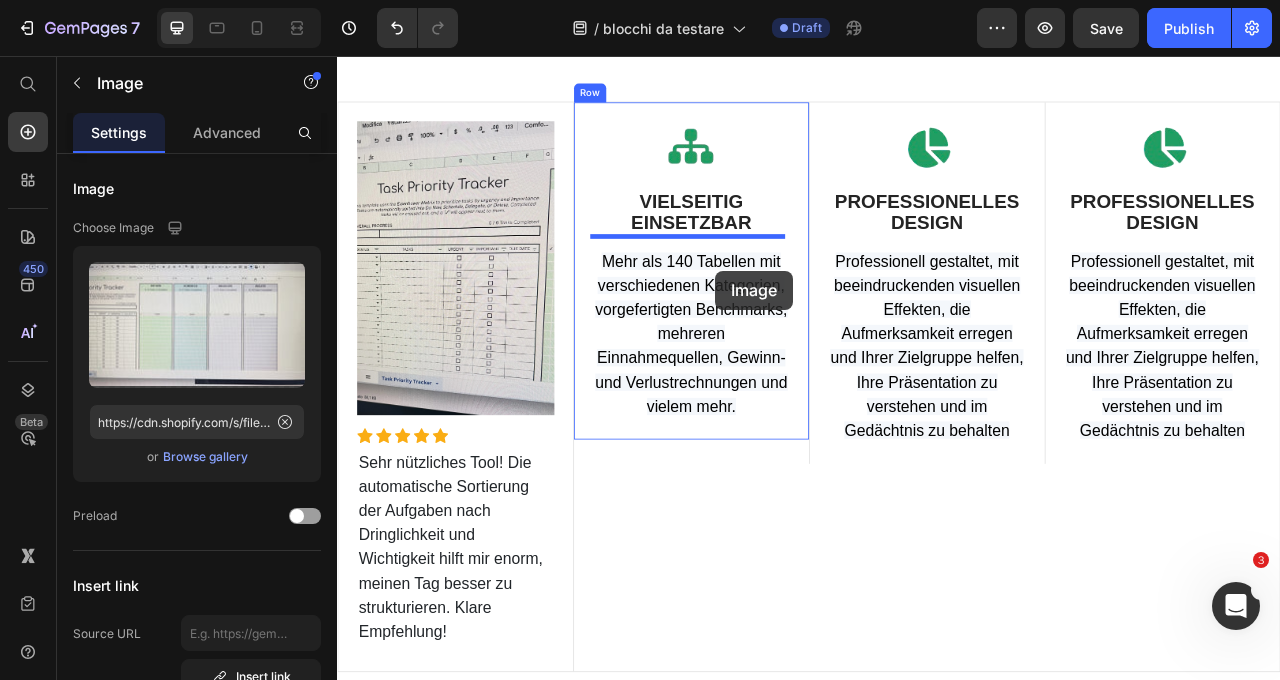 scroll, scrollTop: 767, scrollLeft: 0, axis: vertical 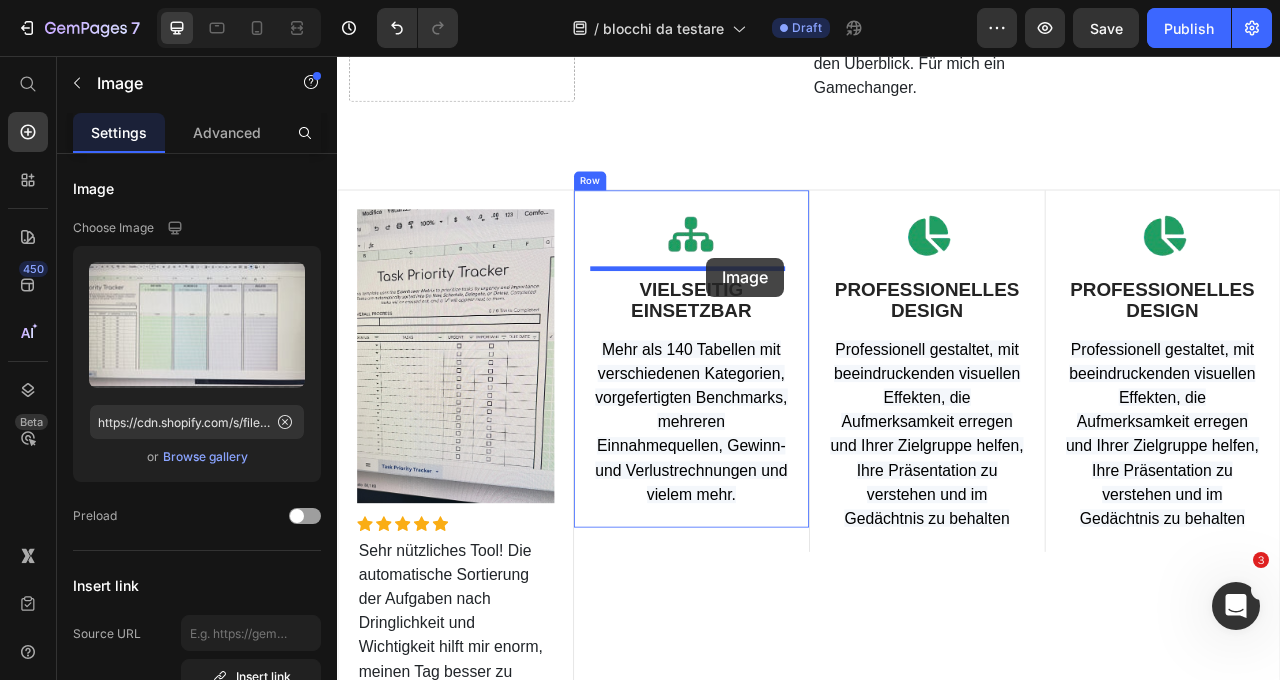 drag, startPoint x: 665, startPoint y: 158, endPoint x: 806, endPoint y: 313, distance: 209.53758 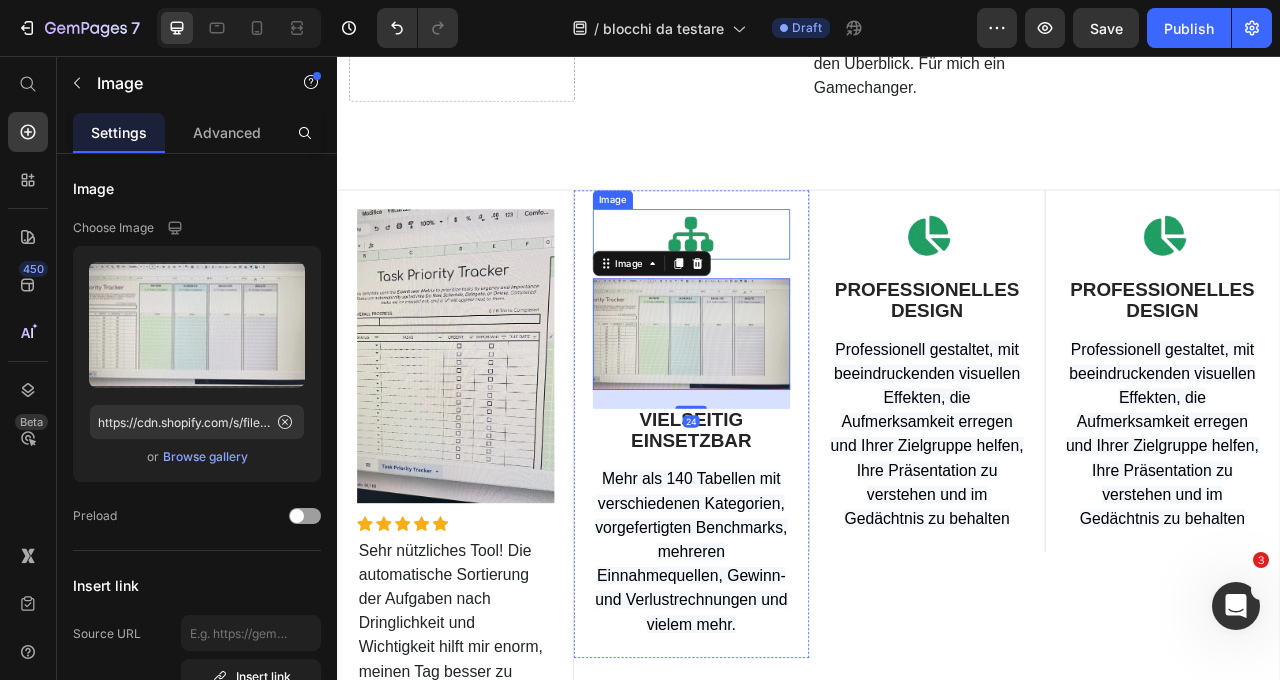 click at bounding box center (788, 283) 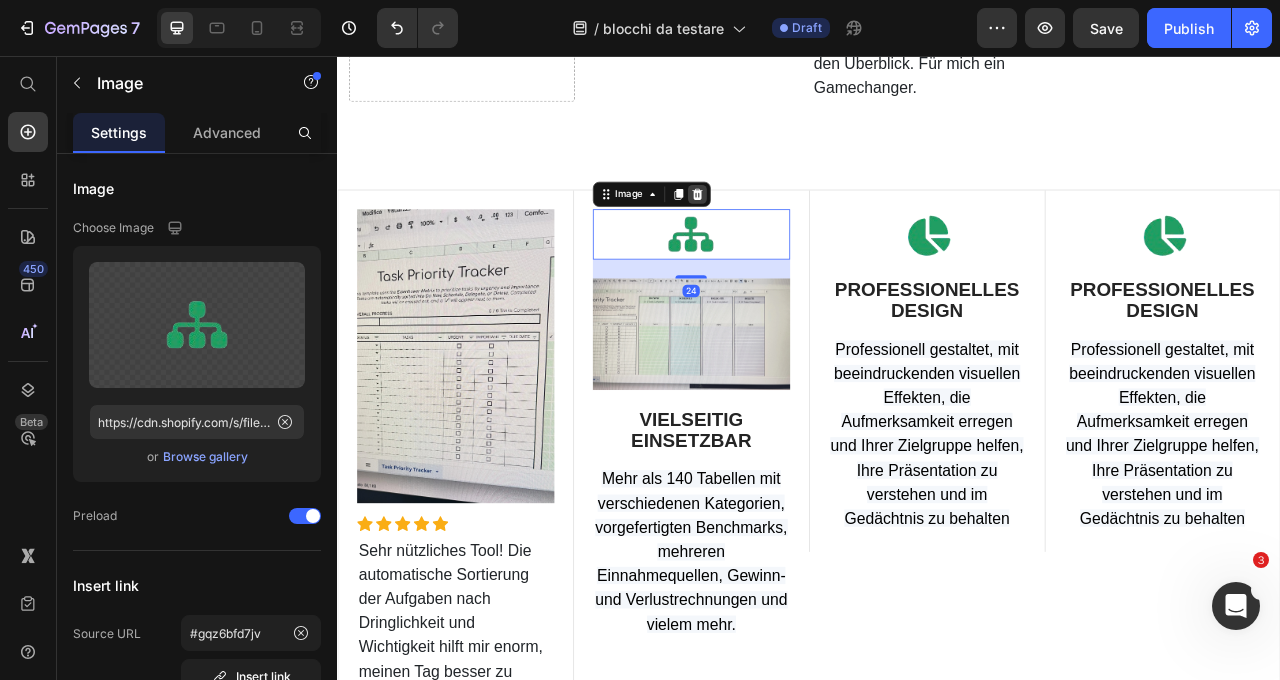 click 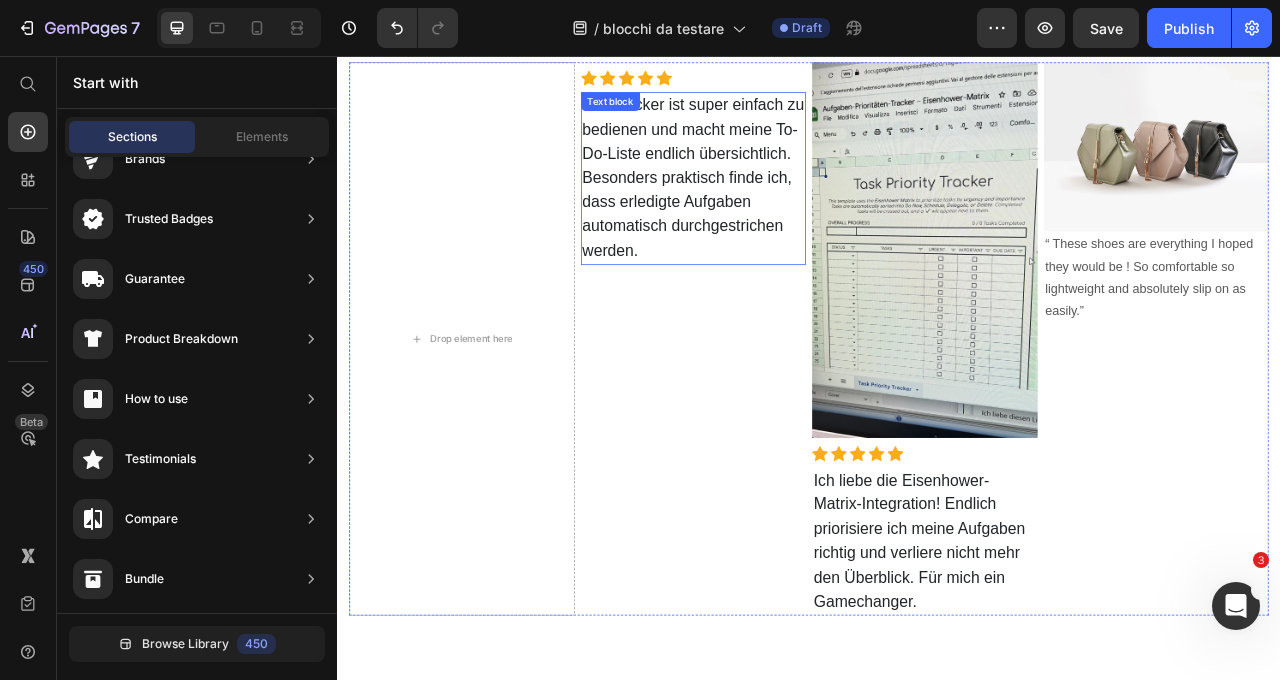 scroll, scrollTop: 0, scrollLeft: 0, axis: both 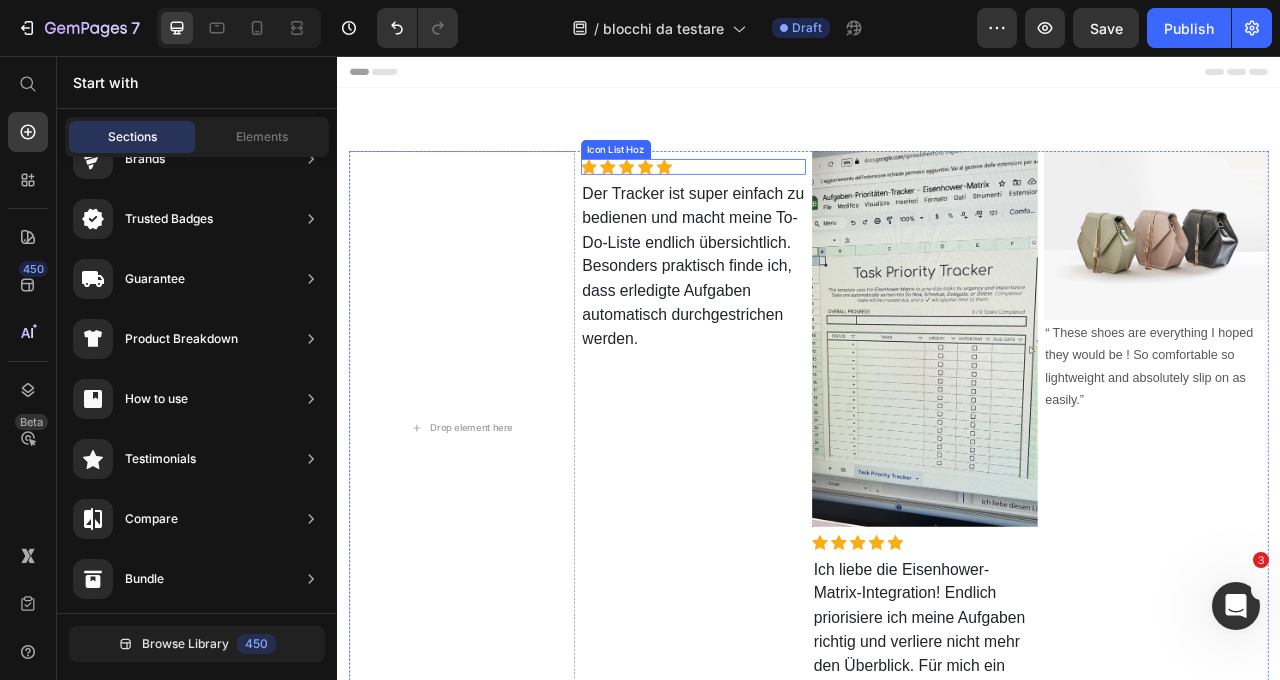 click on "Icon                Icon                Icon                Icon                Icon" at bounding box center [790, 197] 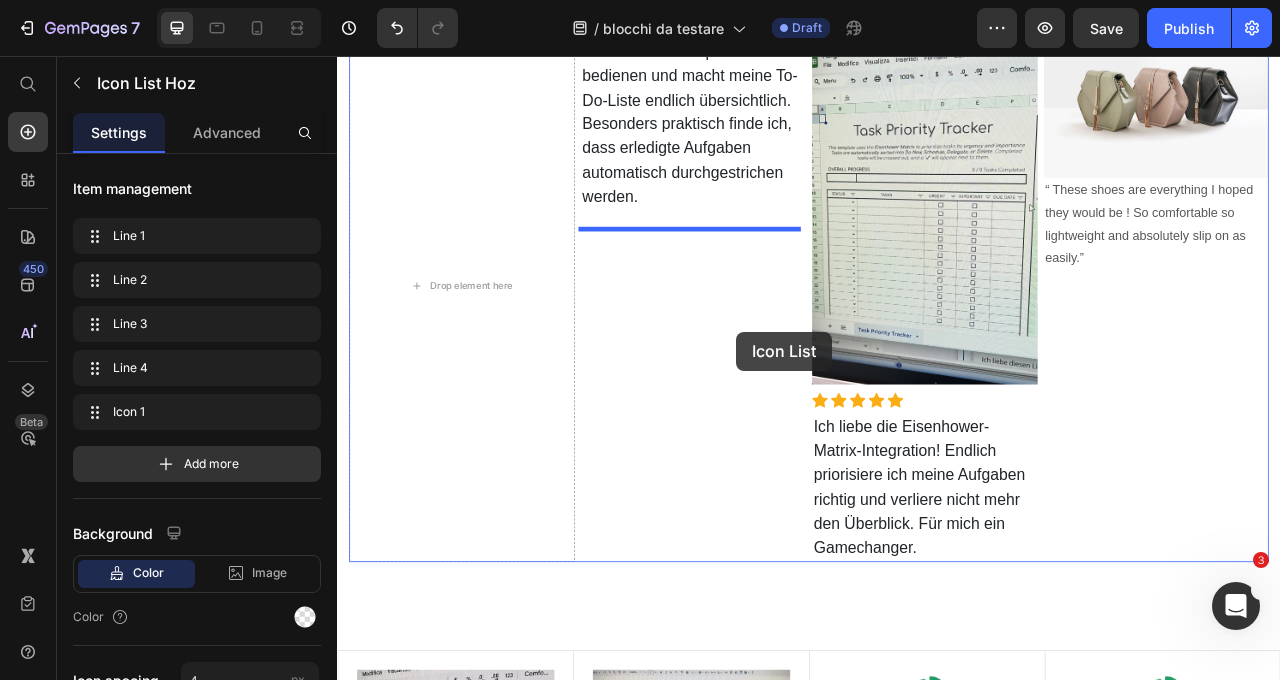 scroll, scrollTop: 604, scrollLeft: 0, axis: vertical 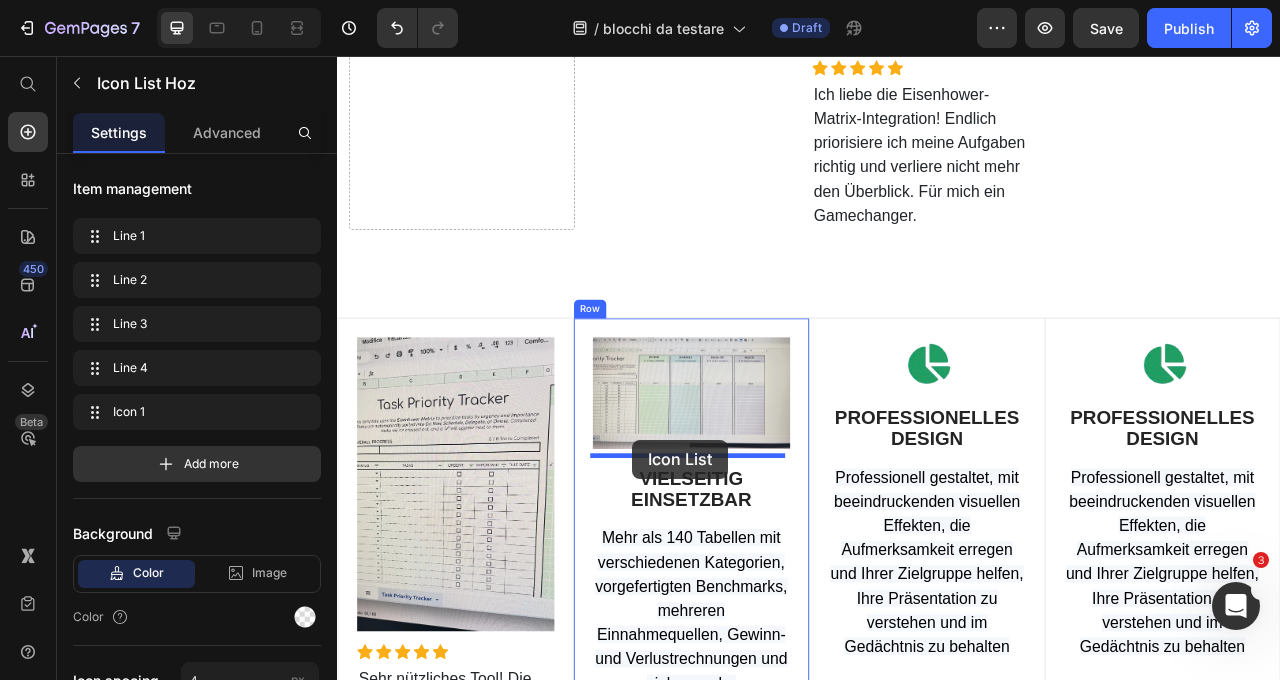 drag, startPoint x: 661, startPoint y: 173, endPoint x: 713, endPoint y: 544, distance: 374.6265 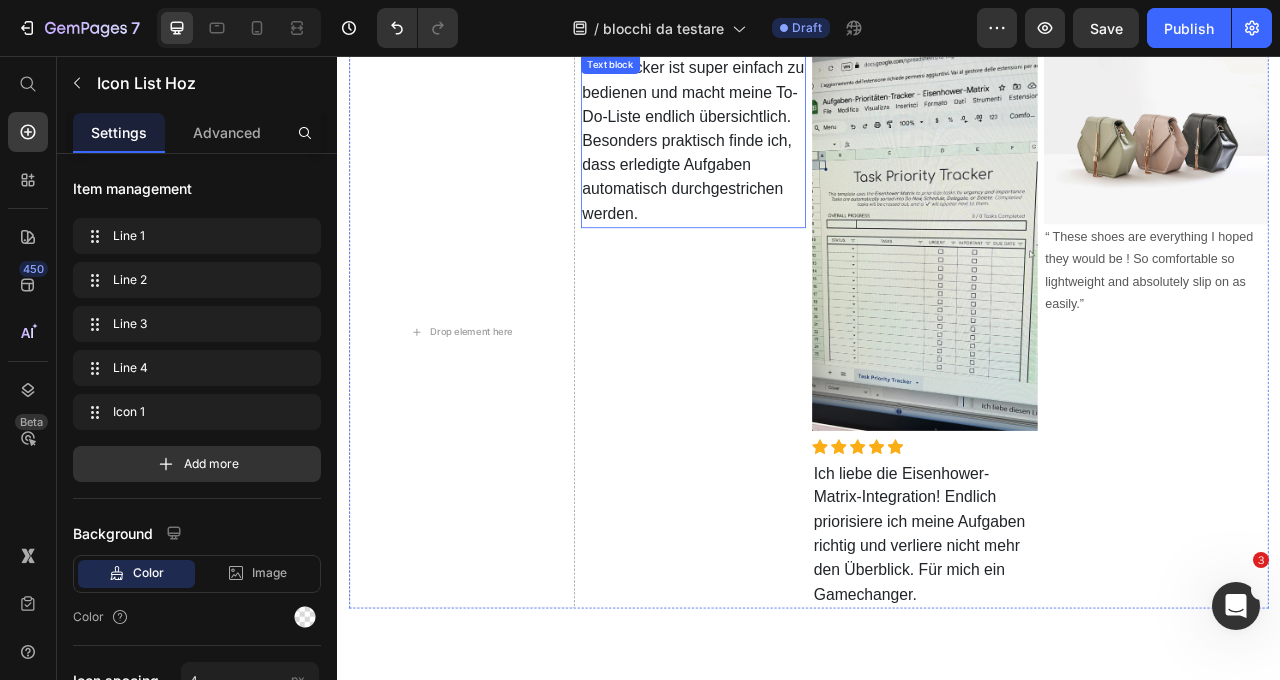scroll, scrollTop: 0, scrollLeft: 0, axis: both 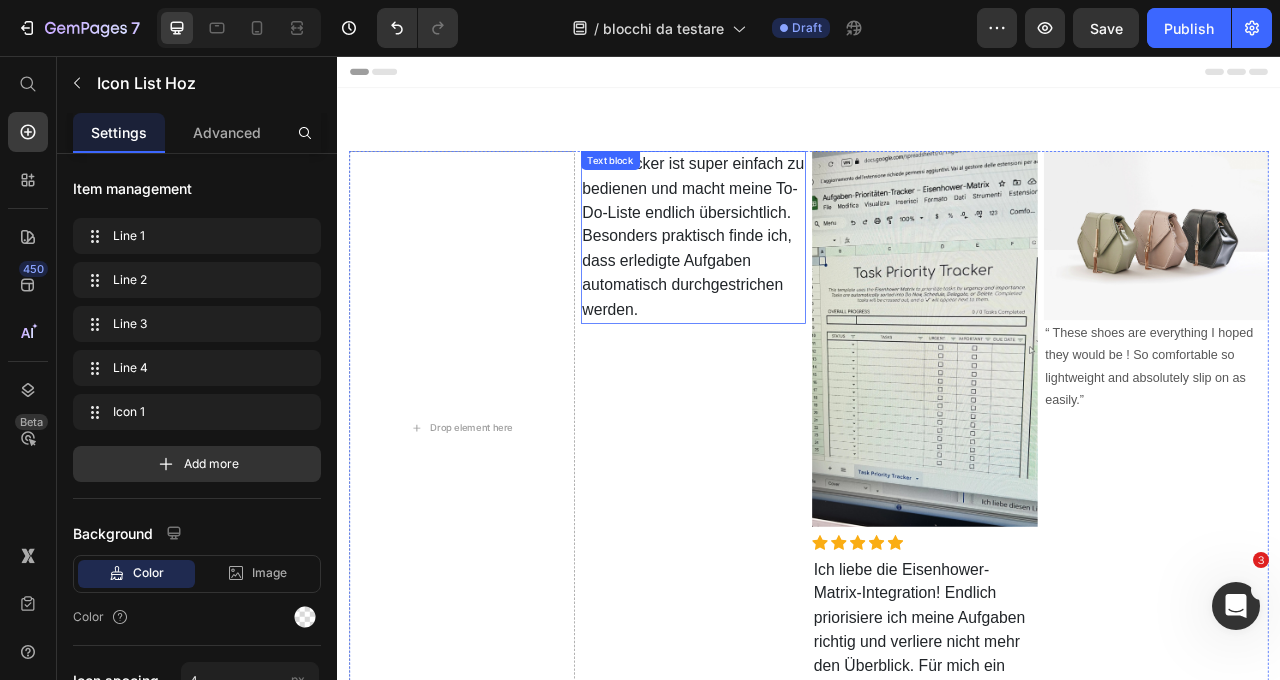 click on "Der Tracker ist super einfach zu bedienen und macht meine To-Do-Liste endlich übersichtlich. Besonders praktisch finde ich, dass erledigte Aufgaben automatisch durchgestrichen werden." at bounding box center [790, 285] 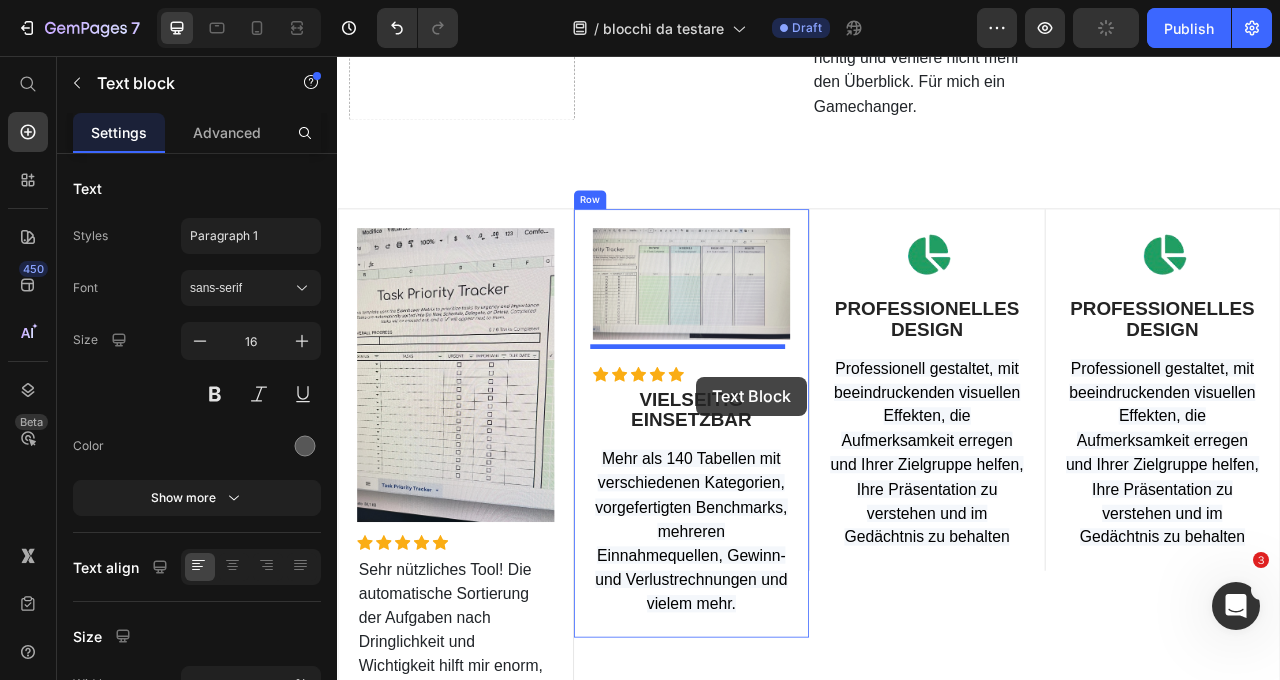 scroll, scrollTop: 767, scrollLeft: 0, axis: vertical 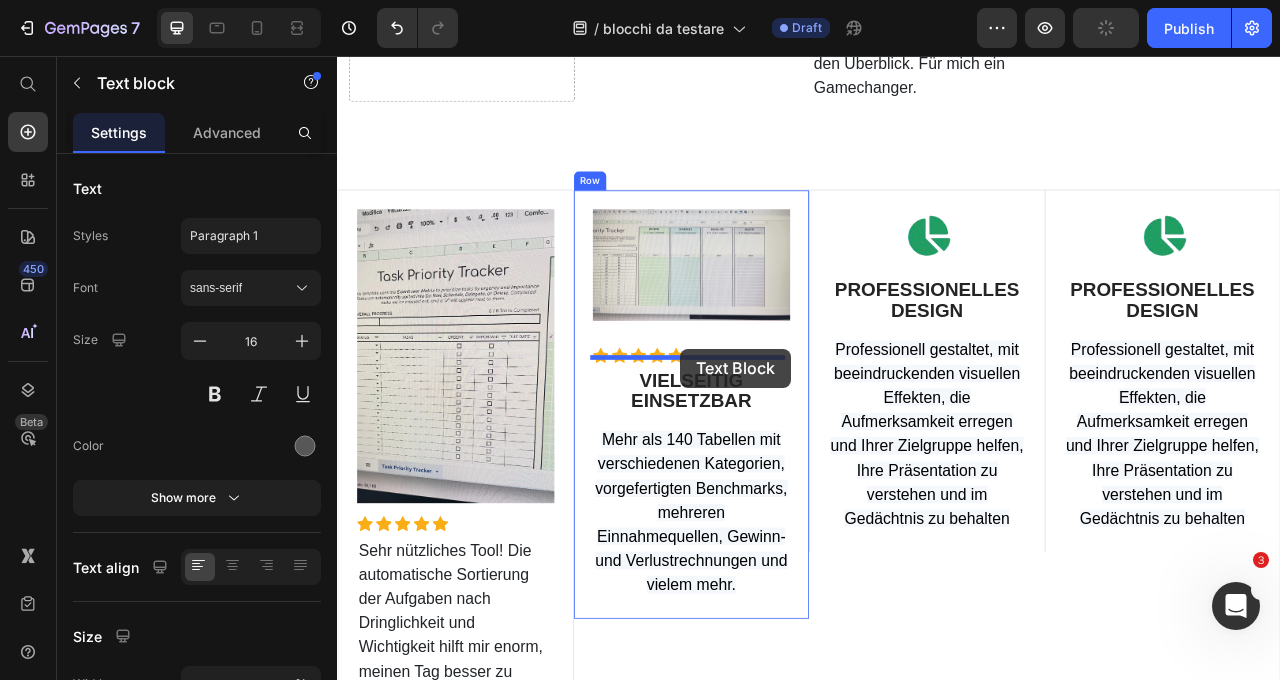 drag, startPoint x: 661, startPoint y: 162, endPoint x: 774, endPoint y: 429, distance: 289.92758 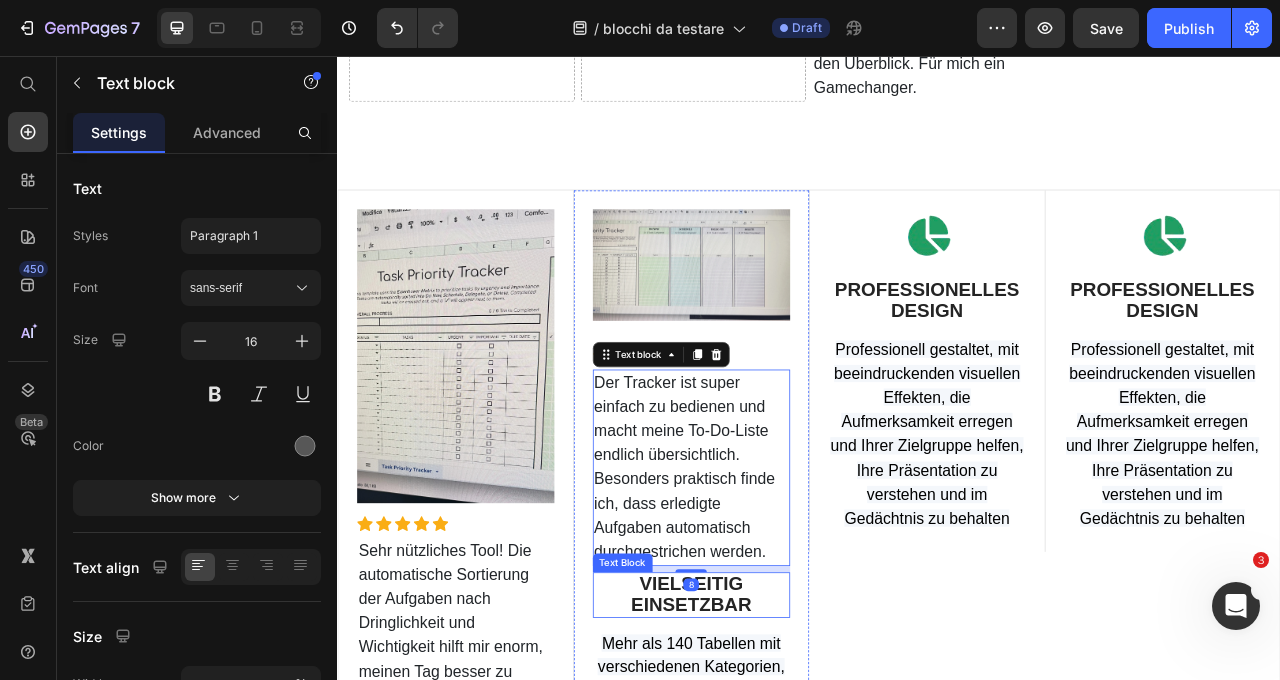 click on "VIELSEITIG EINSETZBAR" at bounding box center [787, 740] 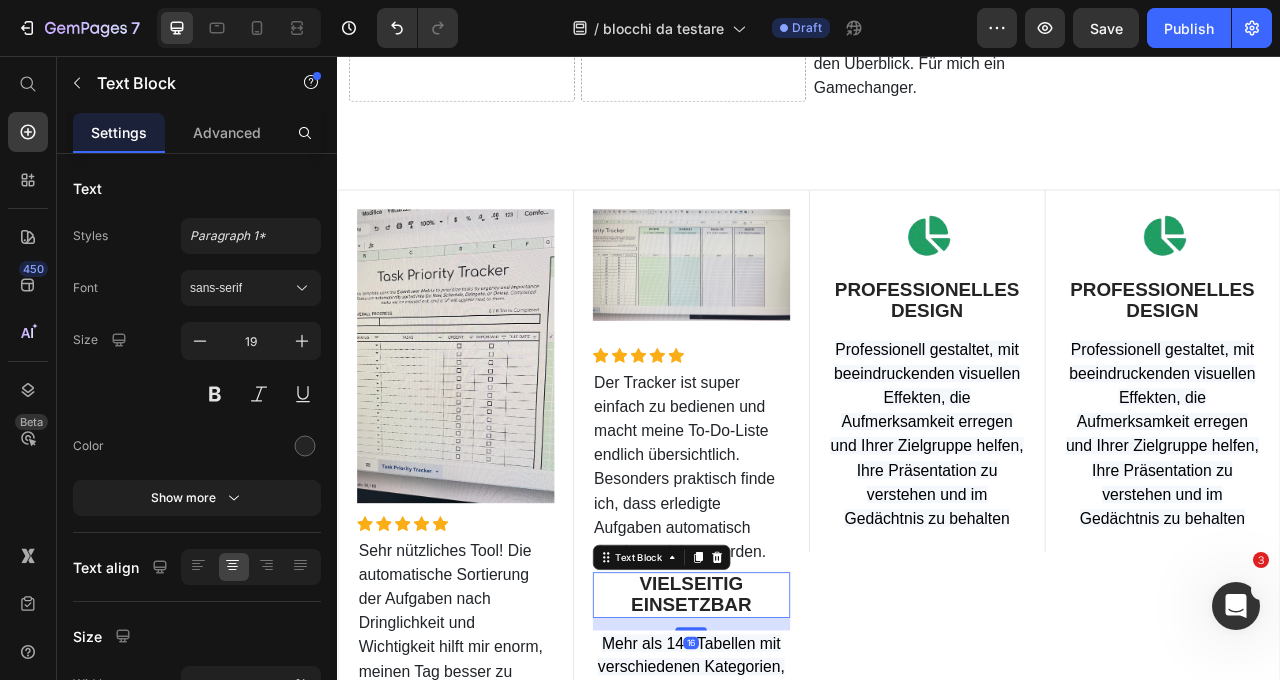 drag, startPoint x: 817, startPoint y: 672, endPoint x: 828, endPoint y: 672, distance: 11 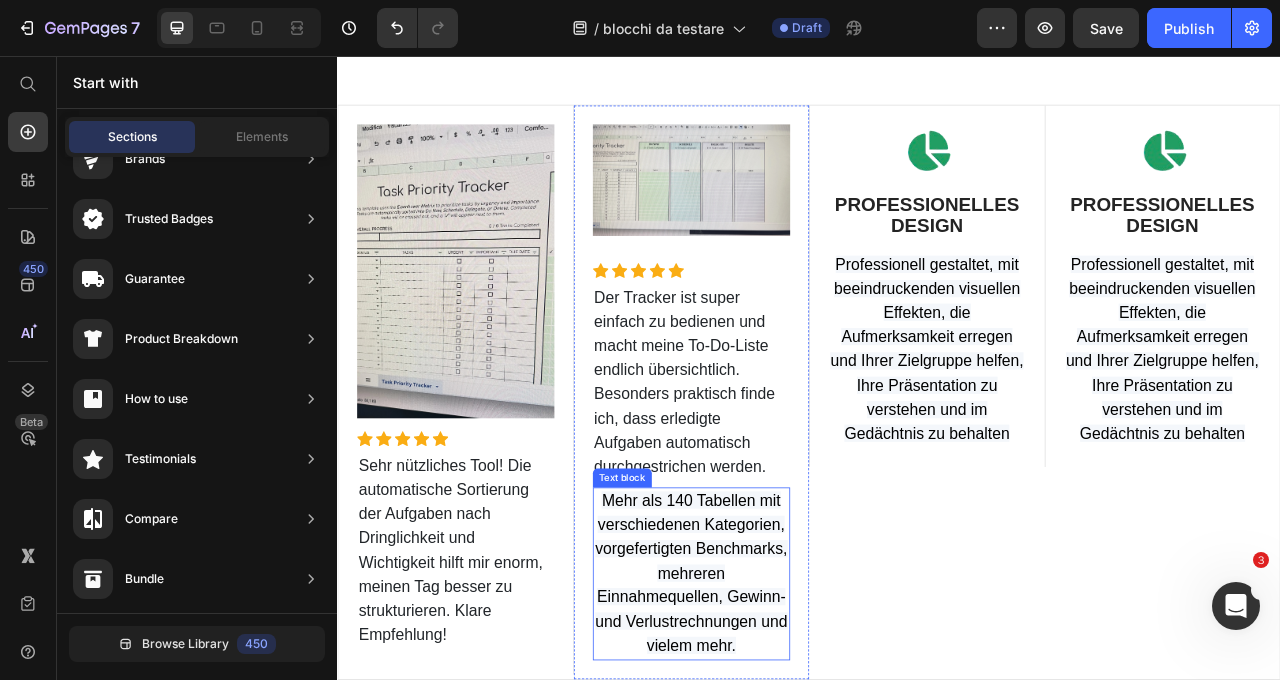 scroll, scrollTop: 887, scrollLeft: 0, axis: vertical 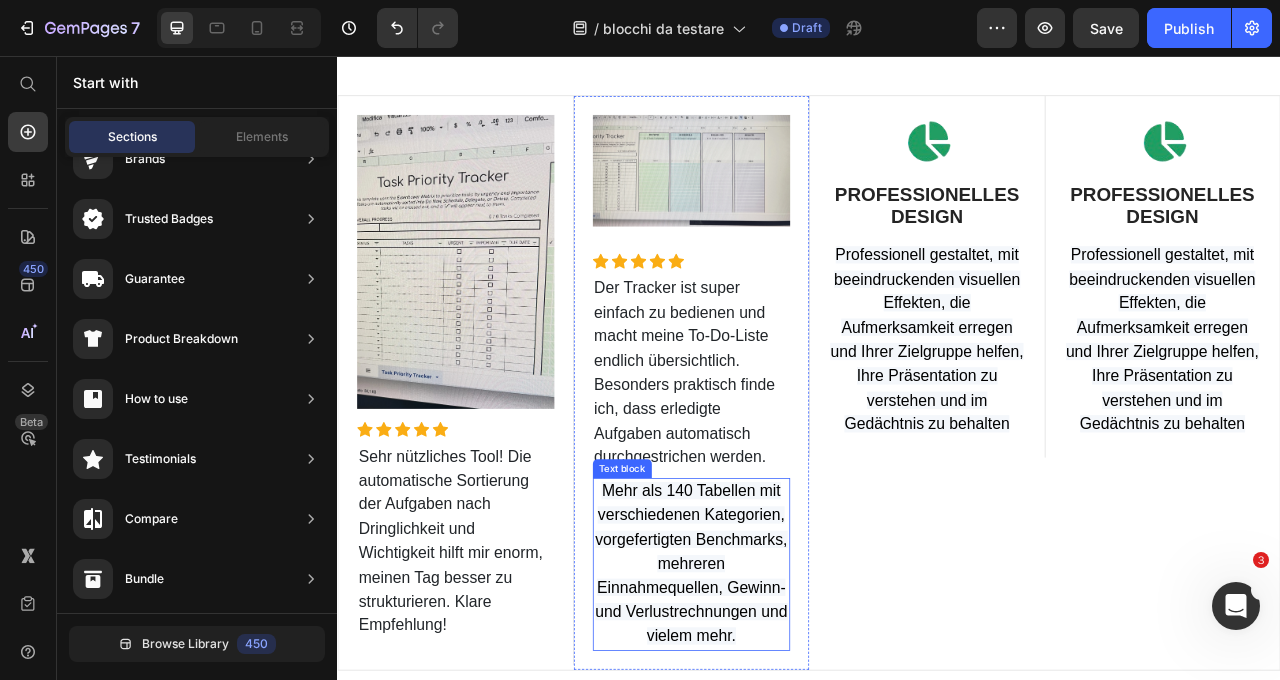 click on "Mehr als 140 Tabellen mit verschiedenen Kategorien, vorgefertigten Benchmarks, mehreren Einnahmequellen, Gewinn- und Verlustrechnungen und vielem mehr." at bounding box center (787, 701) 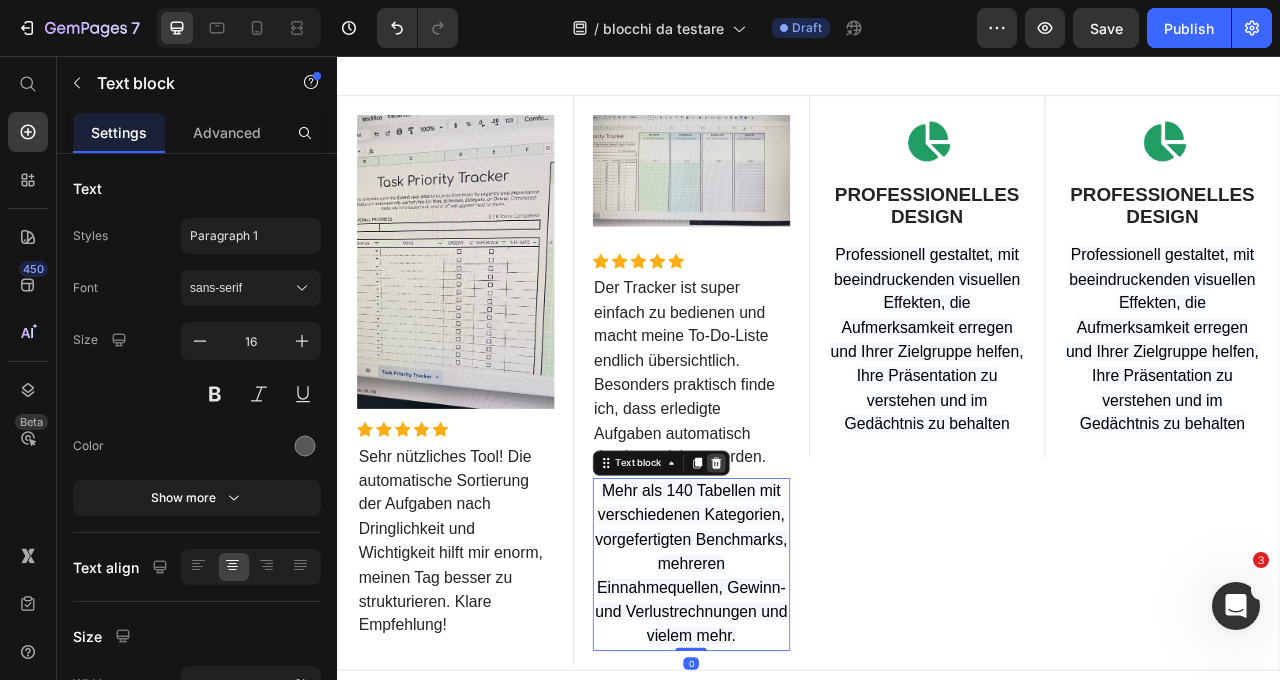 click 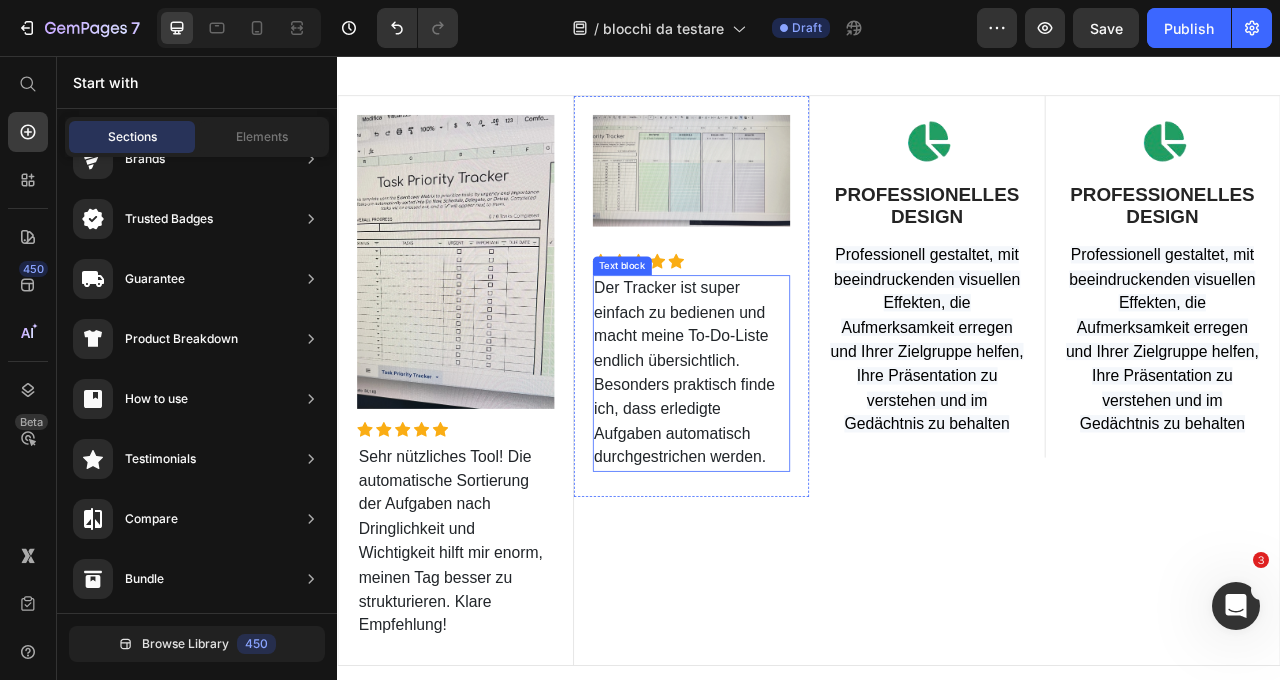 click on "Der Tracker ist super einfach zu bedienen und macht meine To-Do-Liste endlich übersichtlich. Besonders praktisch finde ich, dass erledigte Aufgaben automatisch durchgestrichen werden." at bounding box center (779, 459) 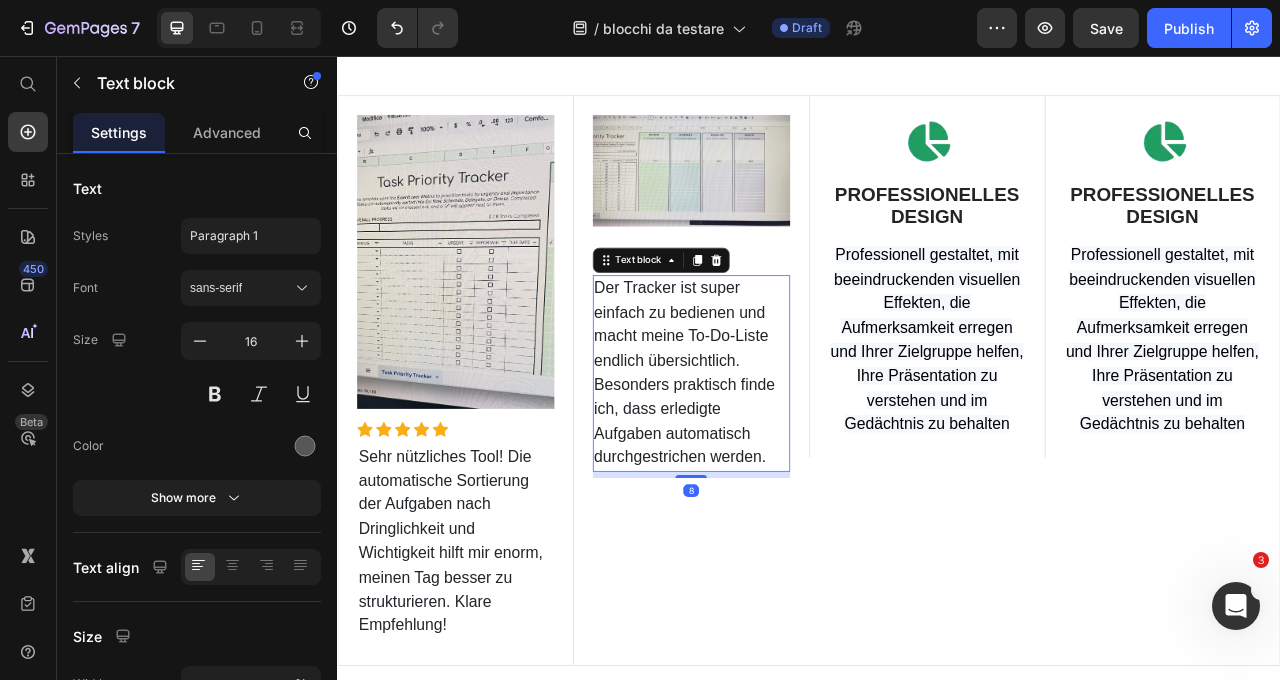 click on "Der Tracker ist super einfach zu bedienen und macht meine To-Do-Liste endlich übersichtlich. Besonders praktisch finde ich, dass erledigte Aufgaben automatisch durchgestrichen werden." at bounding box center (788, 460) 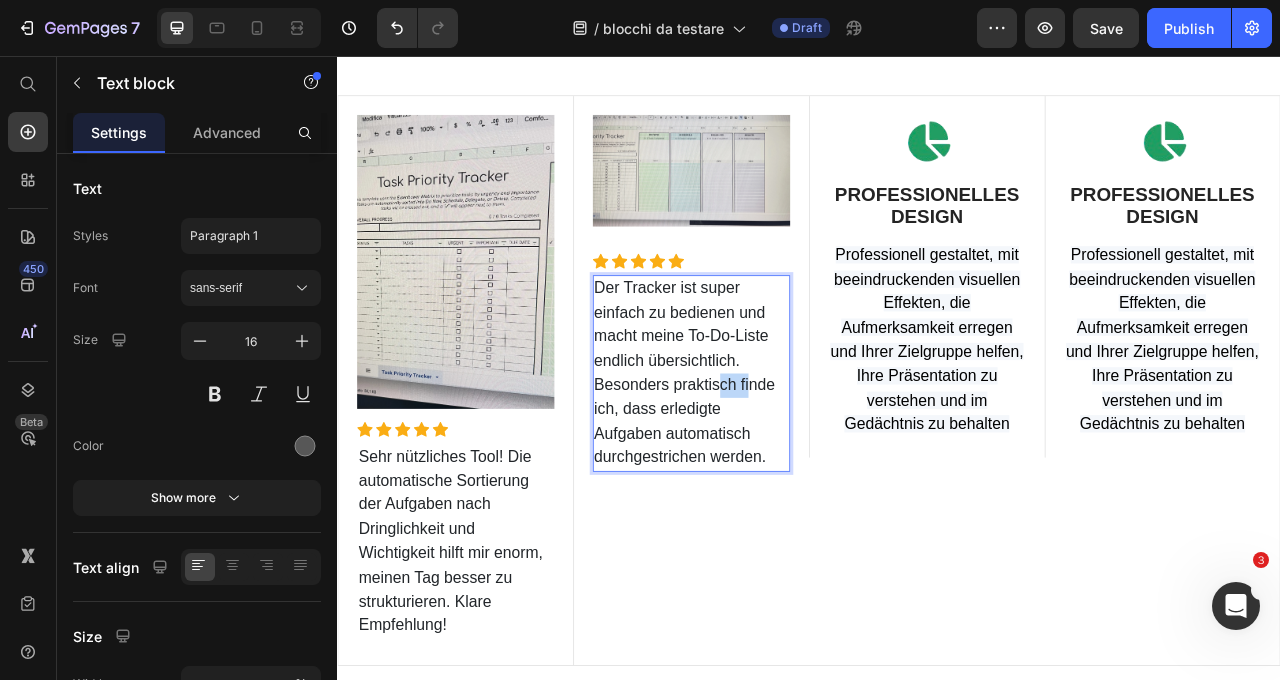 drag, startPoint x: 857, startPoint y: 462, endPoint x: 824, endPoint y: 452, distance: 34.48188 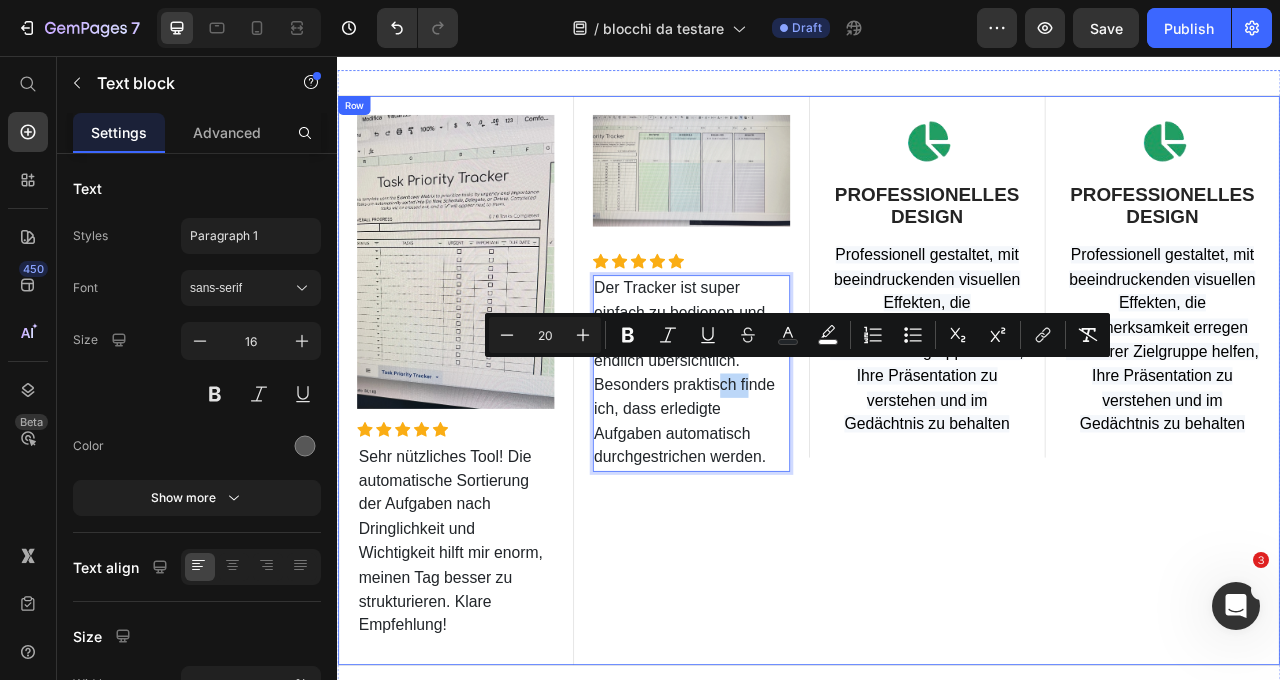 click on "Image PROFESSIONELLES DESIGN Text Block Professionell gestaltet, mit beeindruckenden visuellen Effekten, die Aufmerksamkeit erregen und Ihrer Zielgruppe helfen, Ihre Präsentation zu verstehen und im Gedächtnis zu behalten Text block Row" at bounding box center (1087, 469) 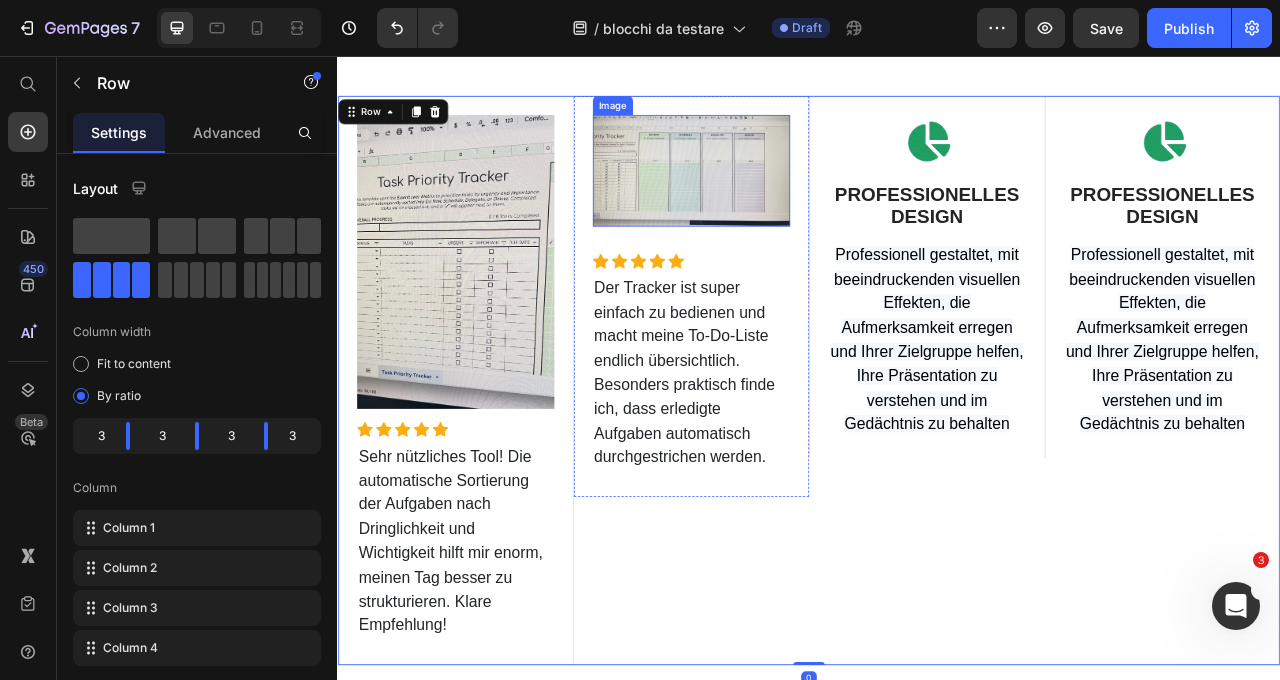click at bounding box center [788, 201] 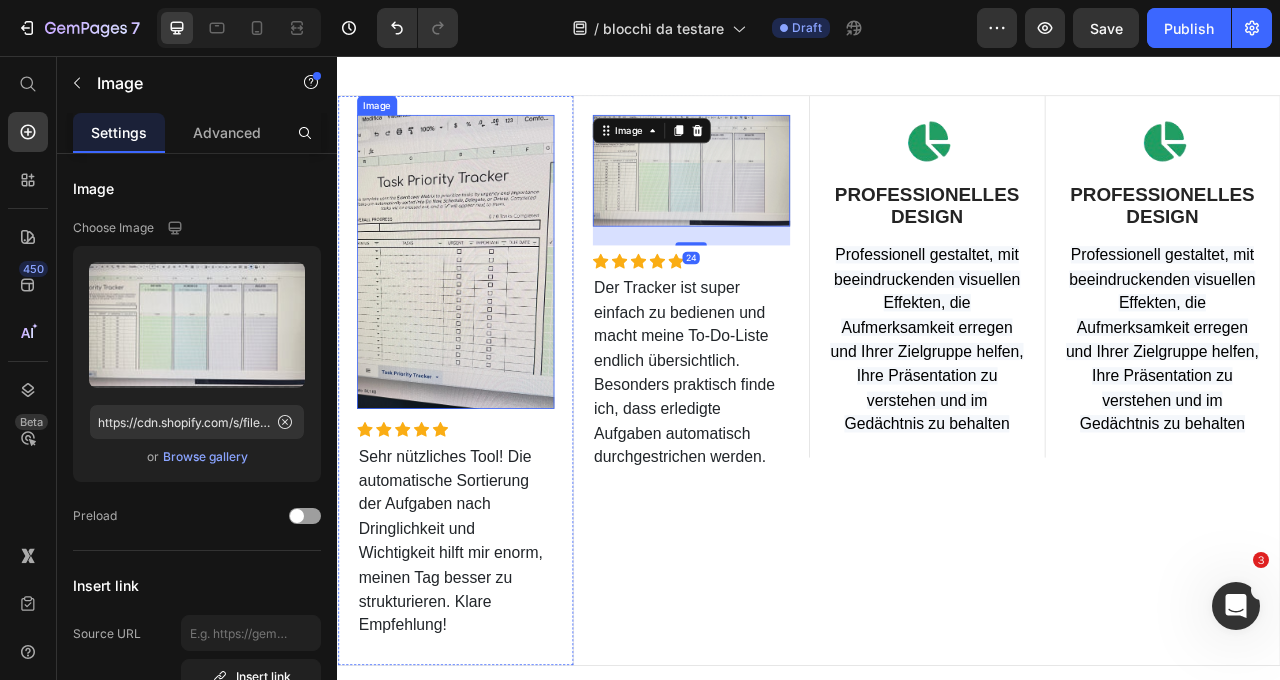 click at bounding box center [487, 318] 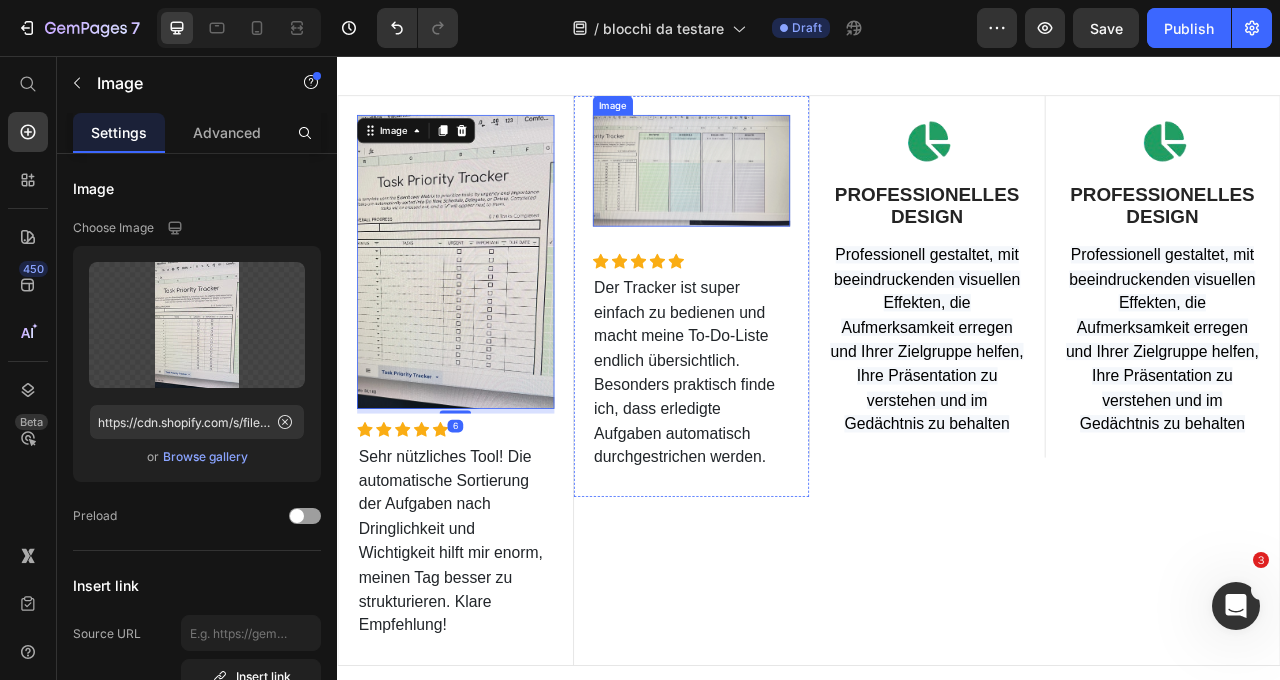 click at bounding box center [788, 201] 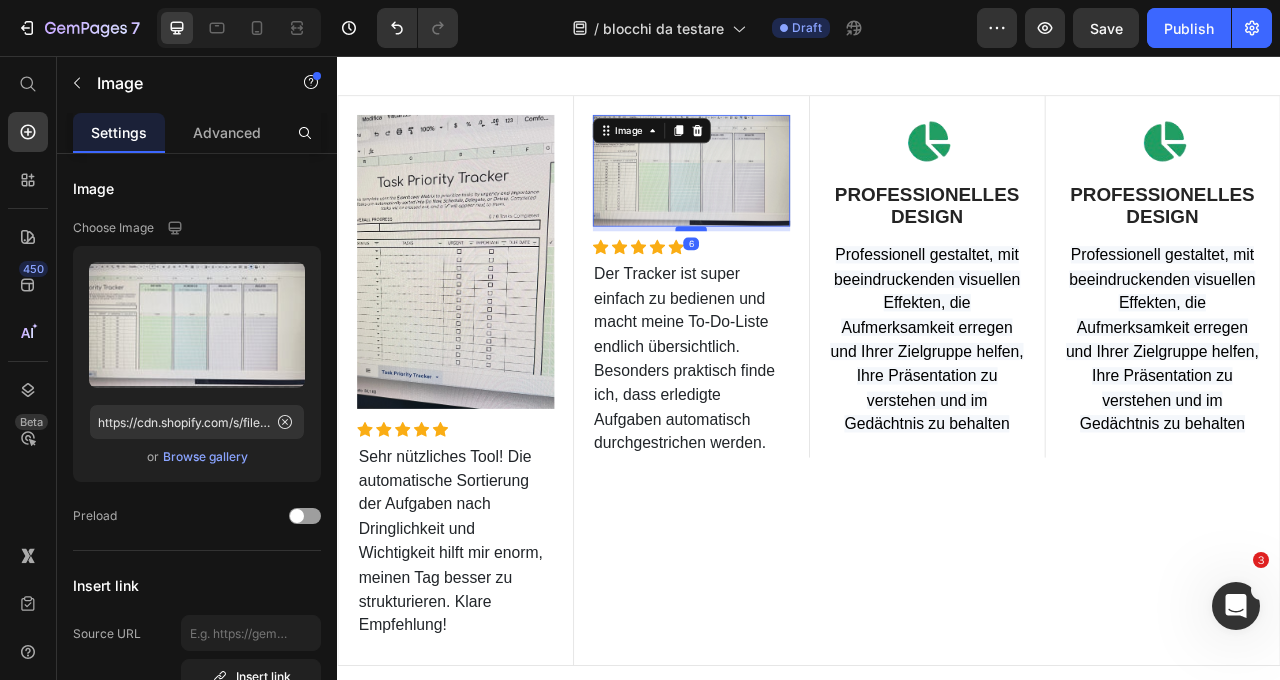 drag, startPoint x: 780, startPoint y: 281, endPoint x: 786, endPoint y: 263, distance: 18.973665 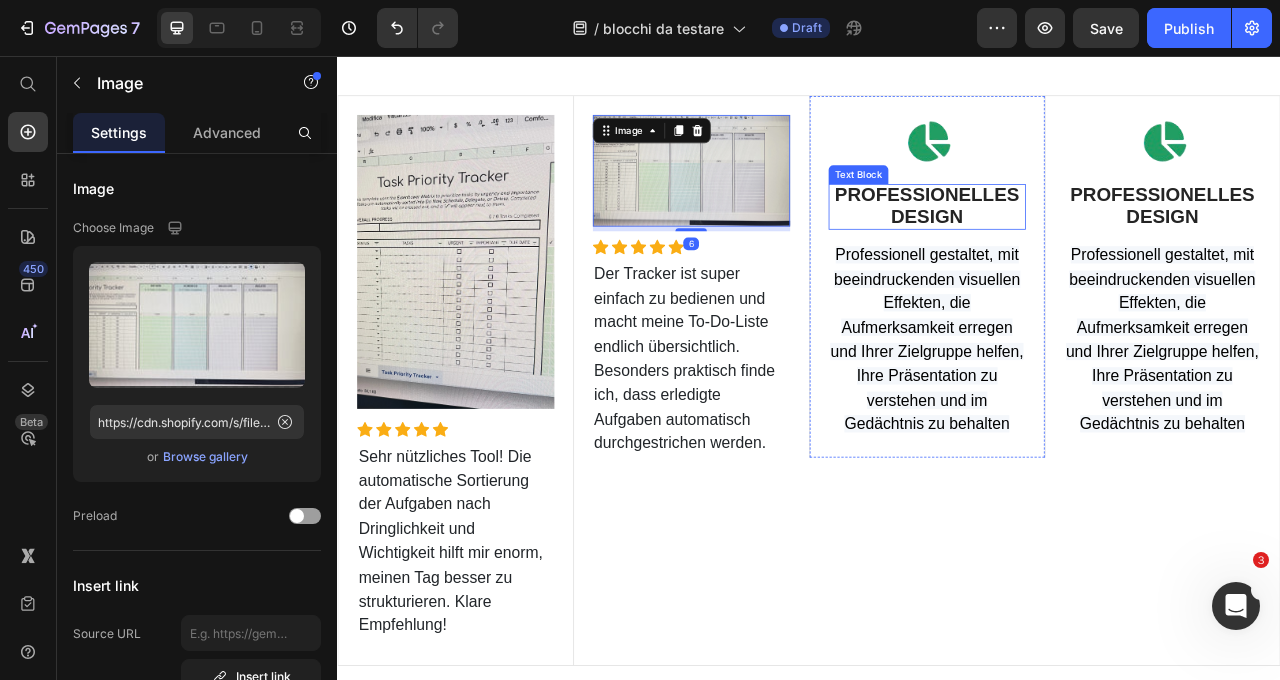 click on "PROFESSIONELLES DESIGN" at bounding box center (1087, 246) 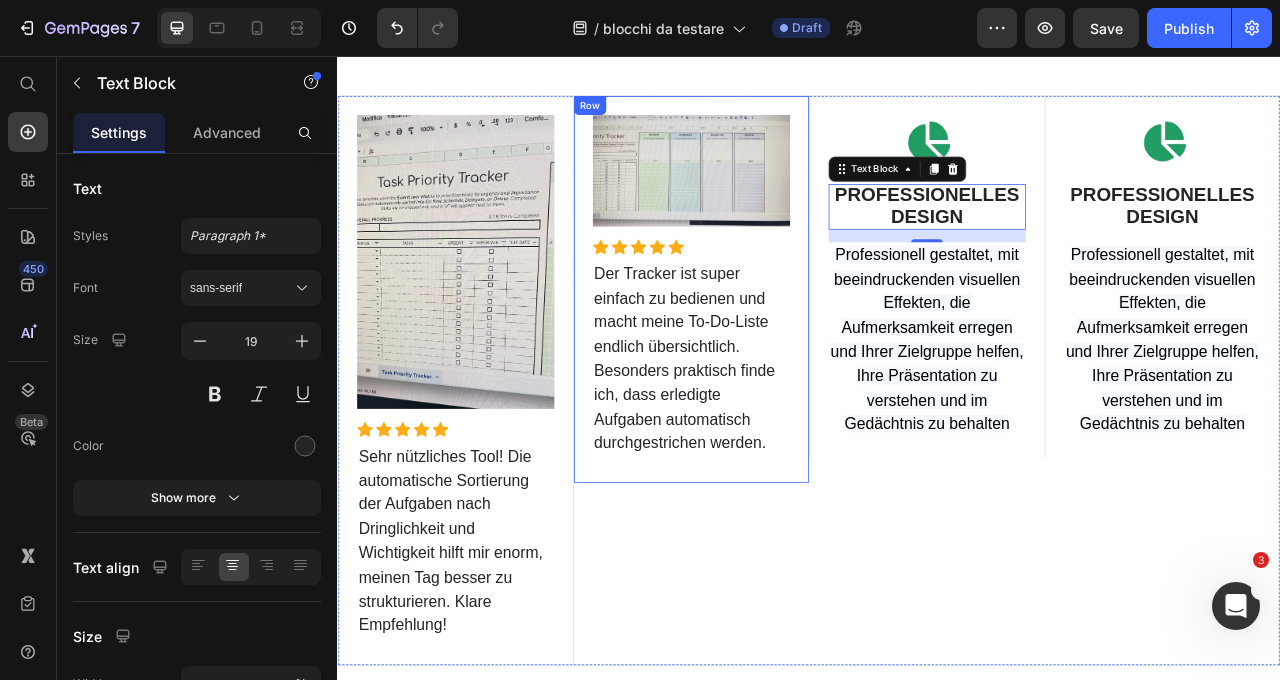 click on "Image                Icon                Icon                Icon                Icon                Icon Icon List Hoz Der Tracker ist super einfach zu bedienen und macht meine To-Do-Liste endlich übersichtlich. Besonders praktisch finde ich, dass erledigte Aufgaben automatisch durchgestrichen werden. Text block Row" at bounding box center [788, 353] 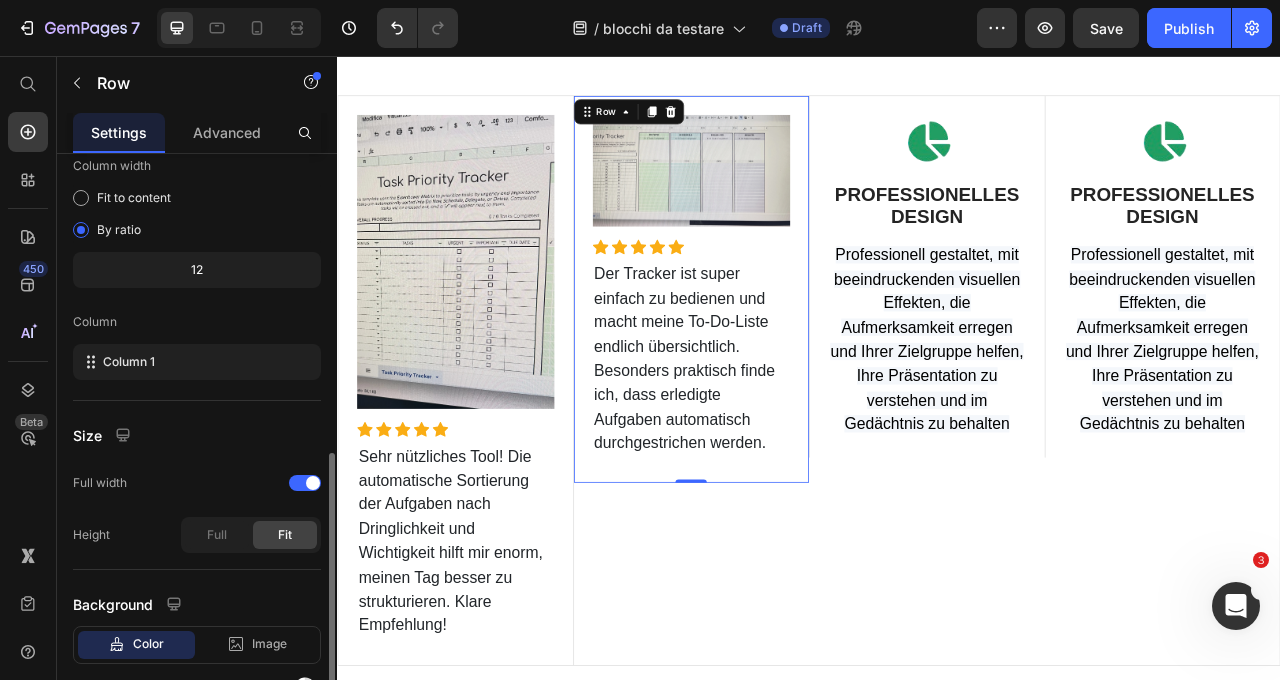 scroll, scrollTop: 277, scrollLeft: 0, axis: vertical 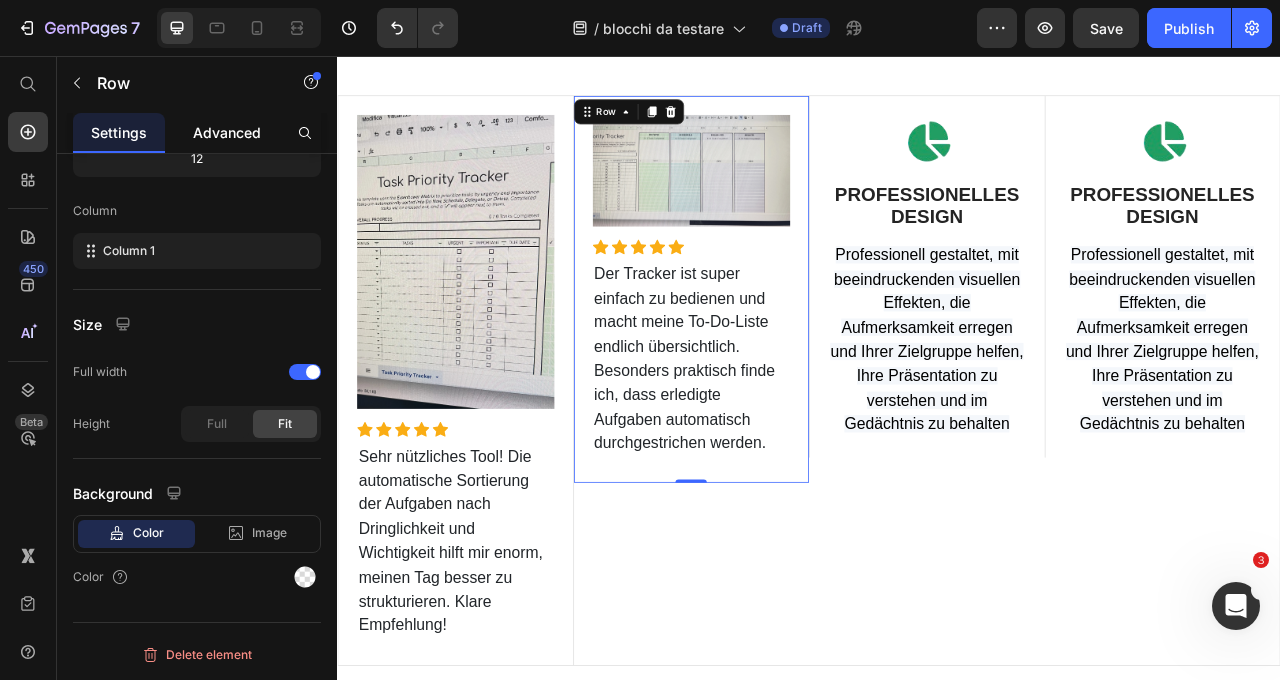 click on "Advanced" 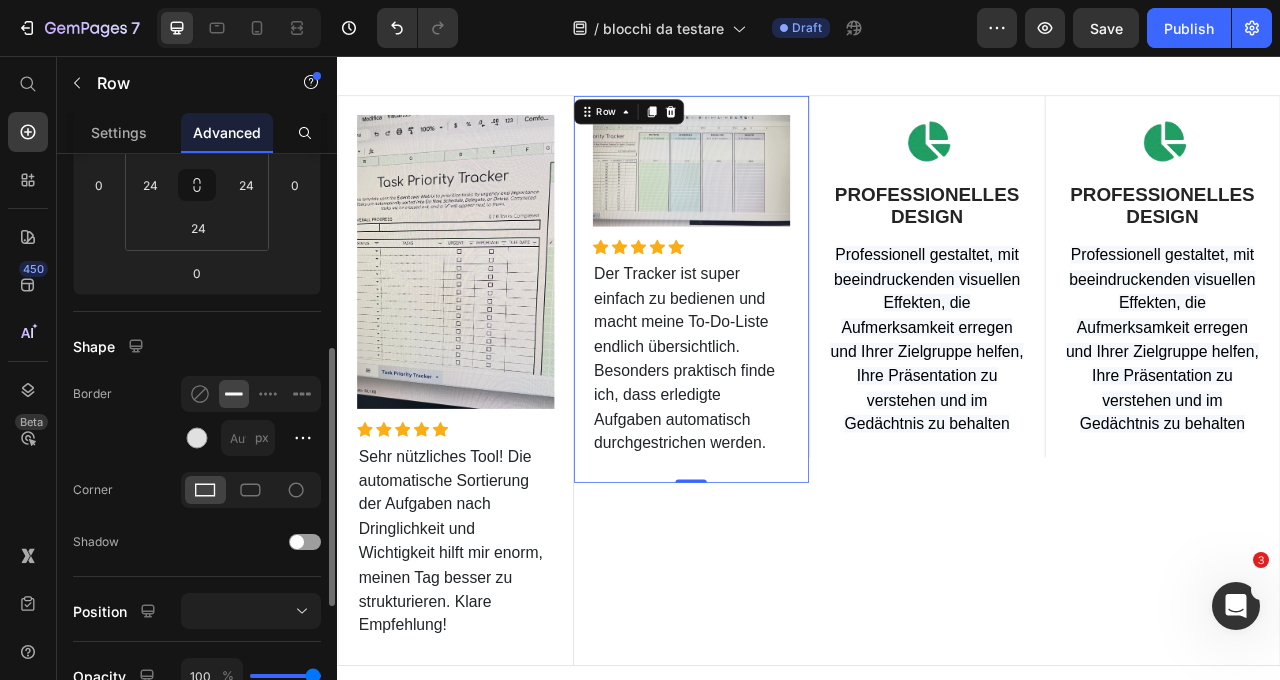 scroll, scrollTop: 370, scrollLeft: 0, axis: vertical 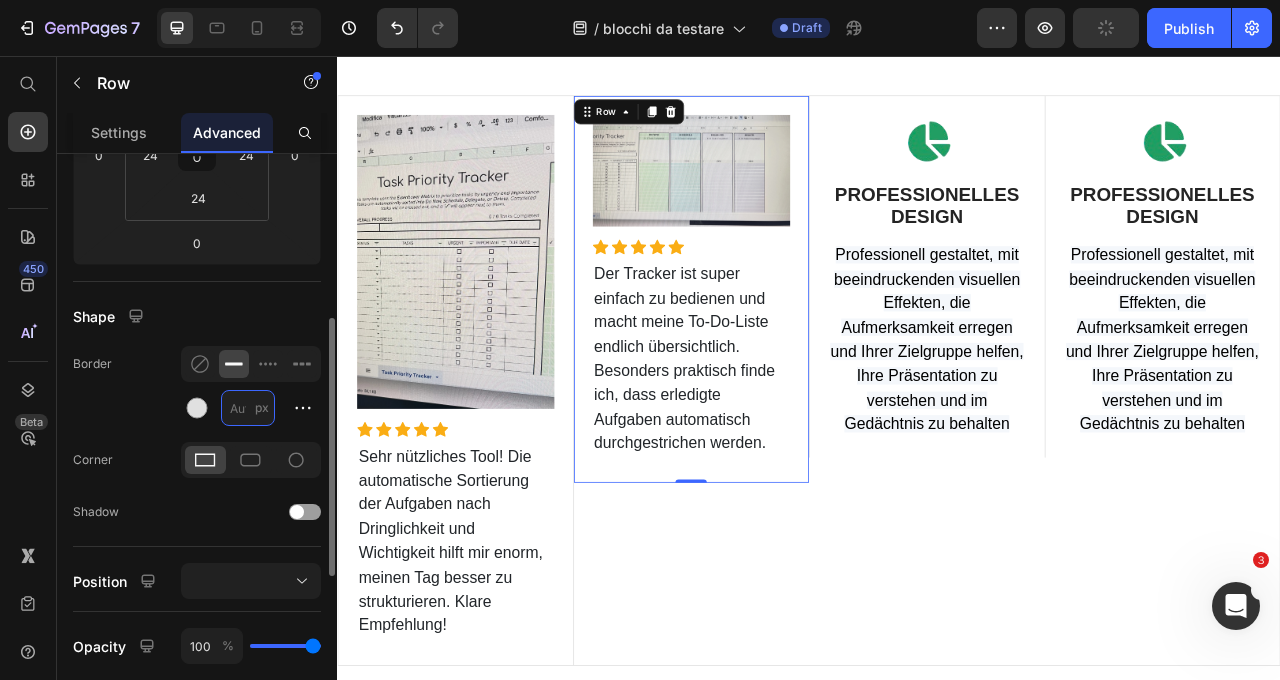 click on "px" at bounding box center (248, 408) 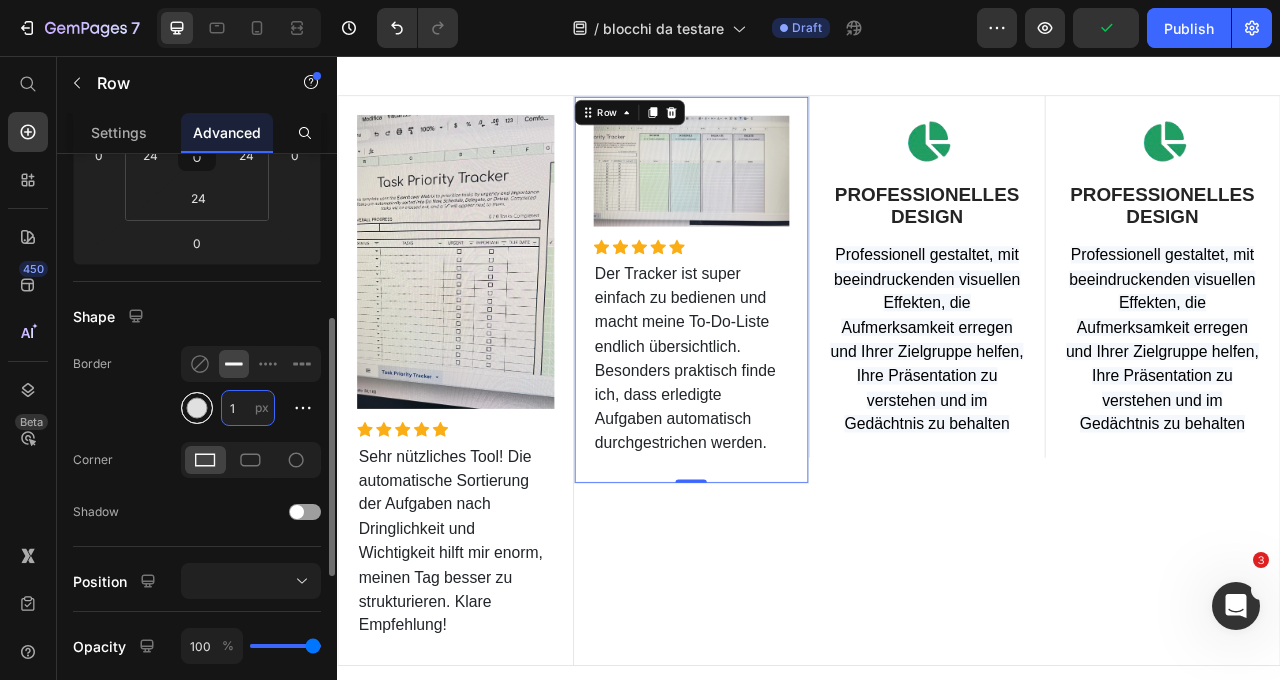 type on "1" 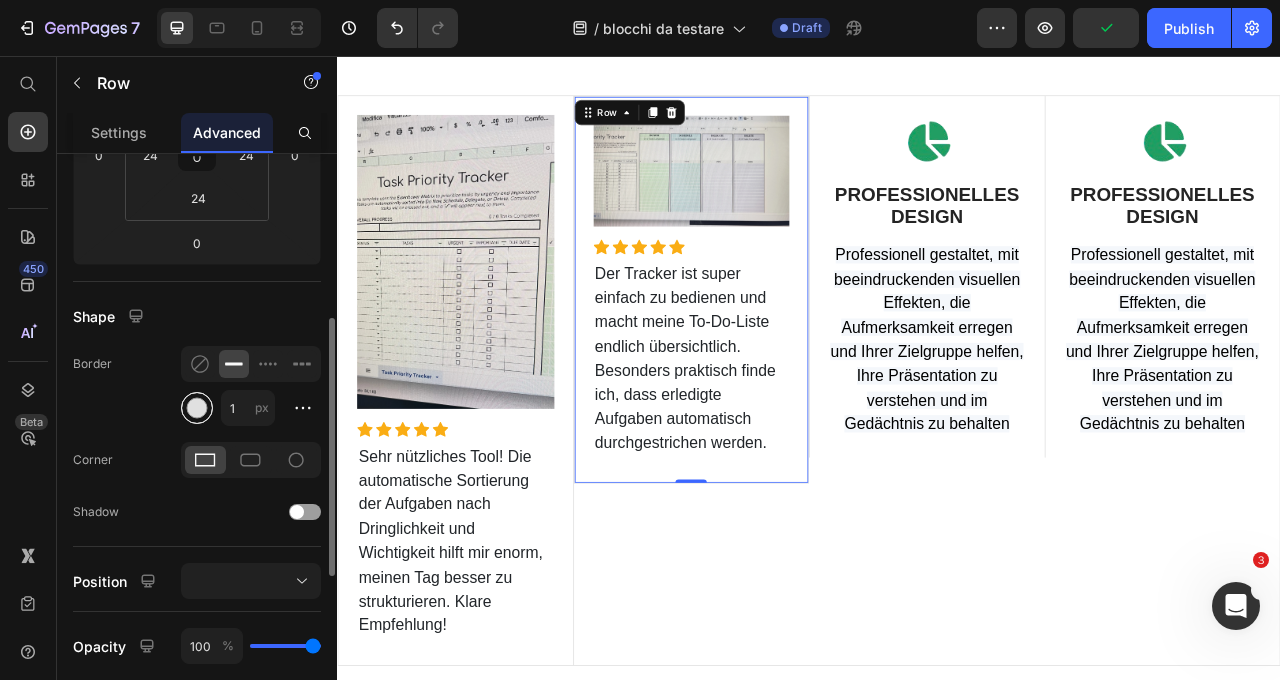 click at bounding box center (197, 408) 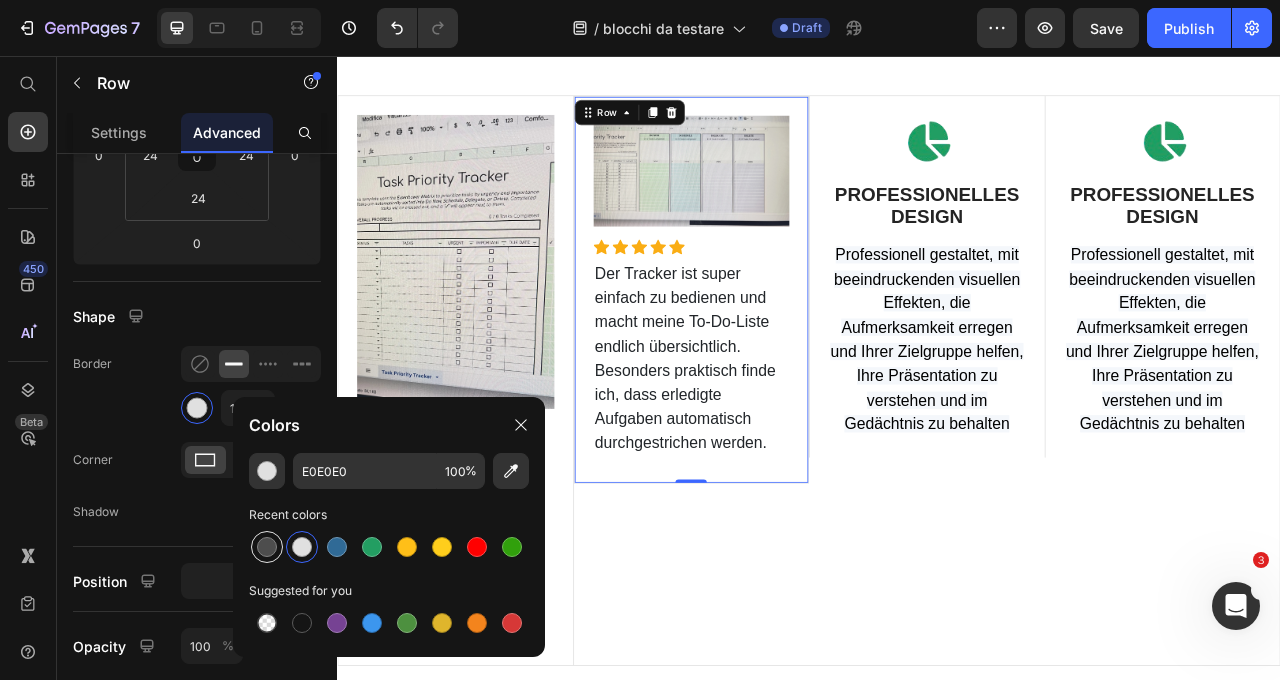 click at bounding box center [267, 547] 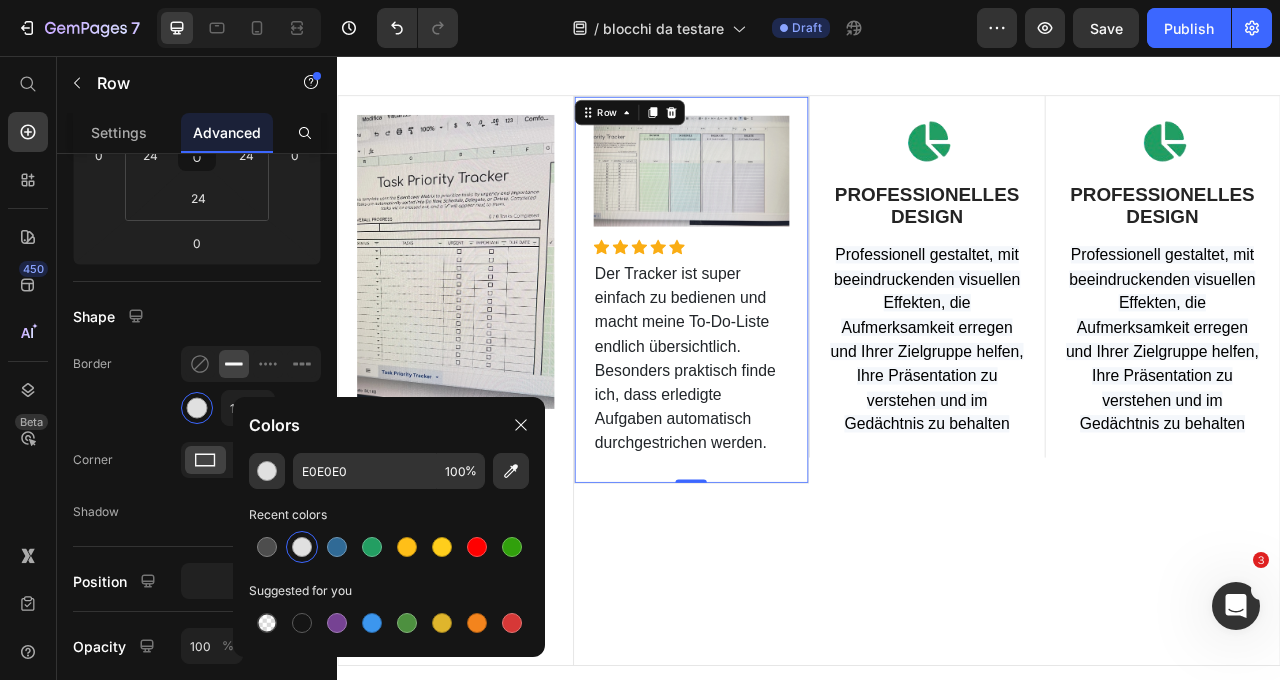 type on "4D4D4D" 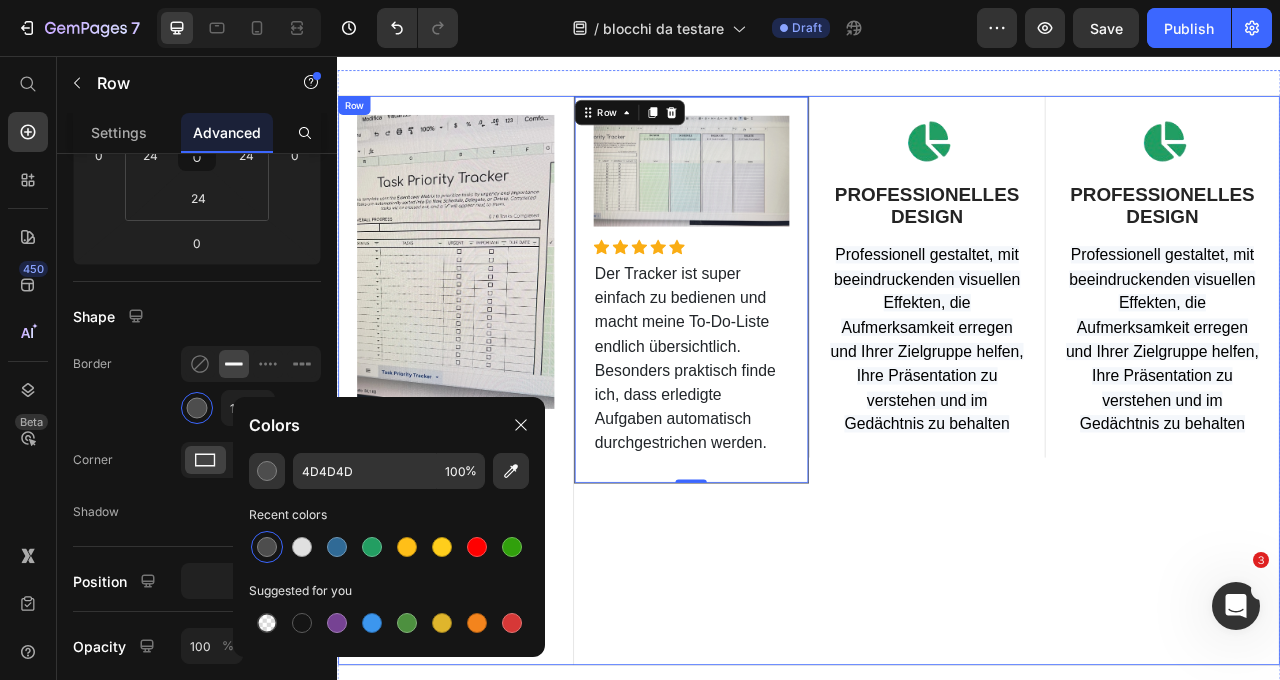click on "Image PROFESSIONELLES DESIGN Text Block Professionell gestaltet, mit beeindruckenden visuellen Effekten, die Aufmerksamkeit erregen und Ihrer Zielgruppe helfen, Ihre Präsentation zu verstehen und im Gedächtnis zu behalten Text block Row" at bounding box center [1087, 469] 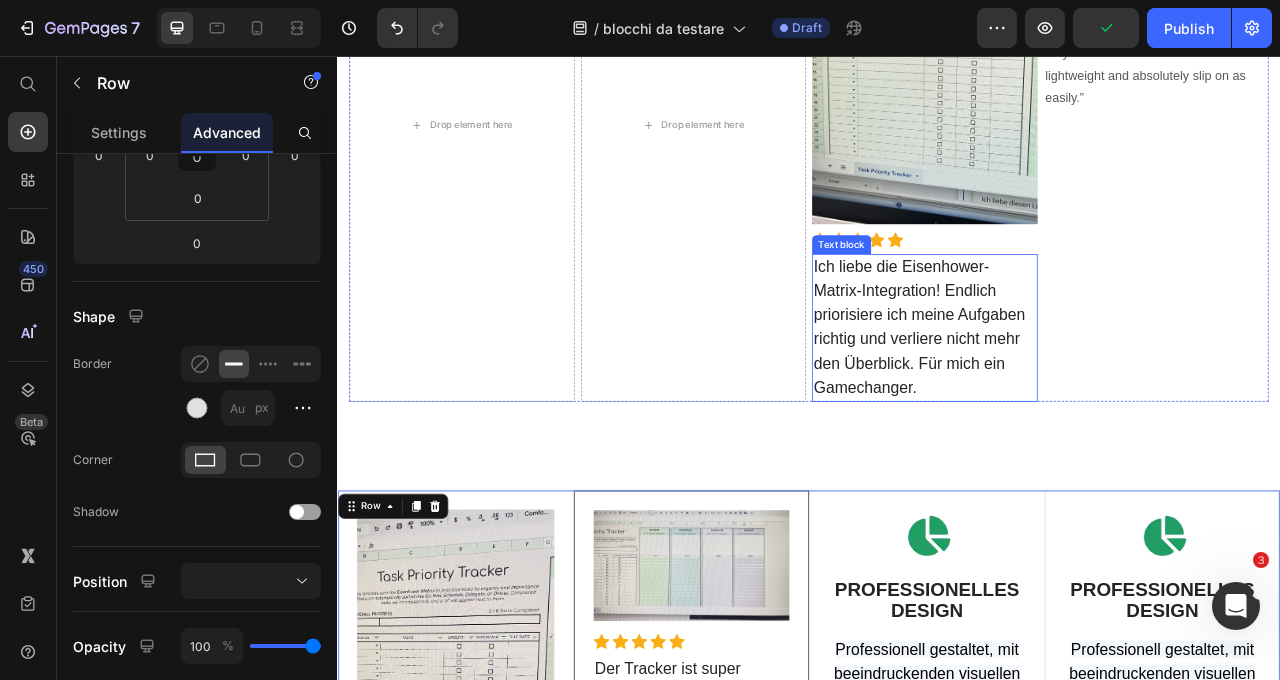 scroll, scrollTop: 0, scrollLeft: 0, axis: both 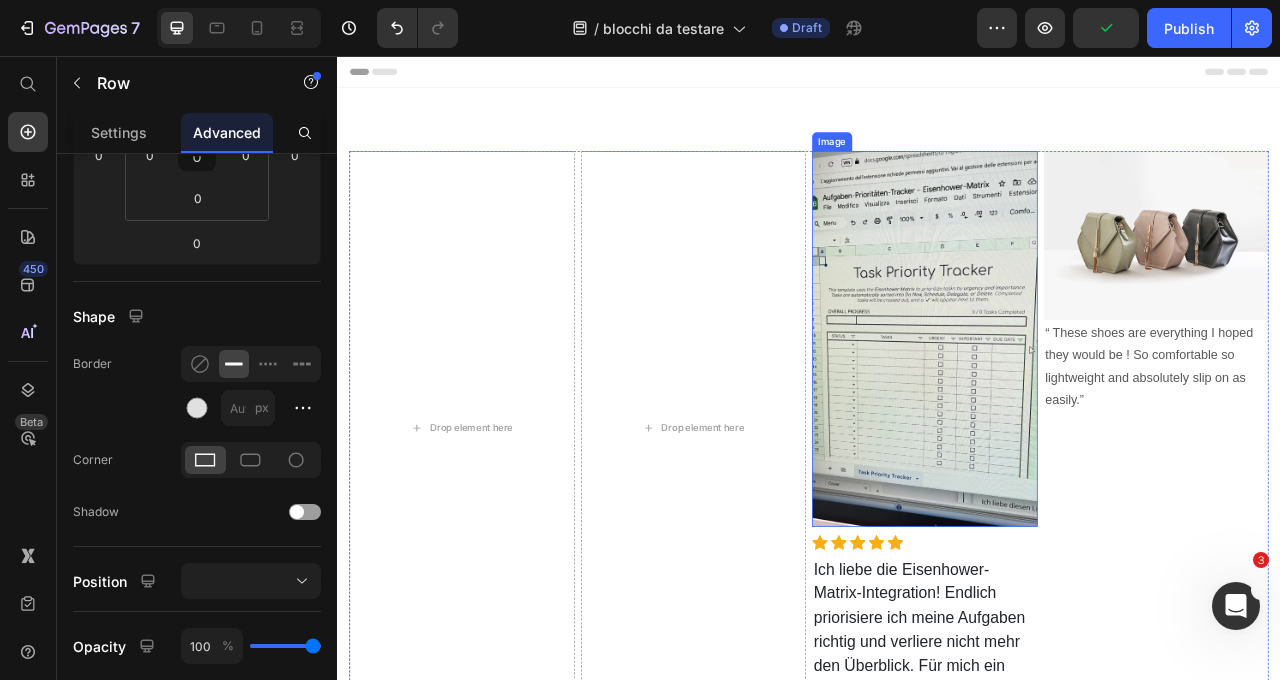 click at bounding box center (1084, 416) 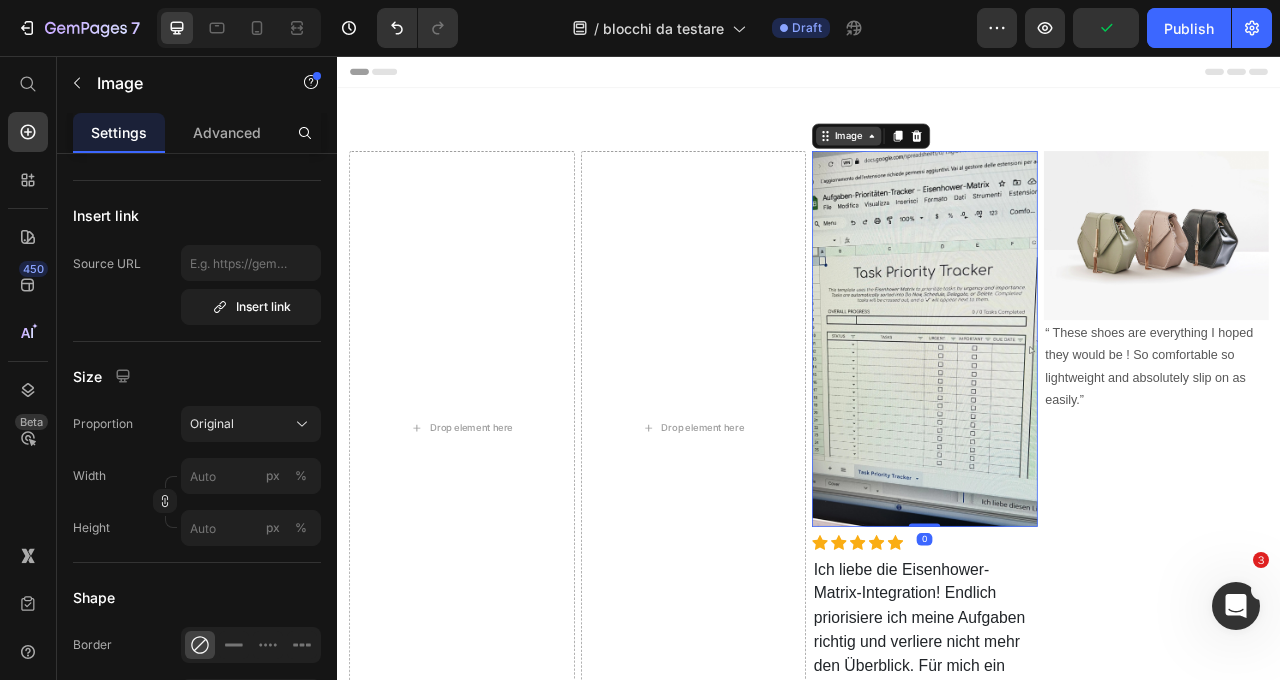 scroll, scrollTop: 0, scrollLeft: 0, axis: both 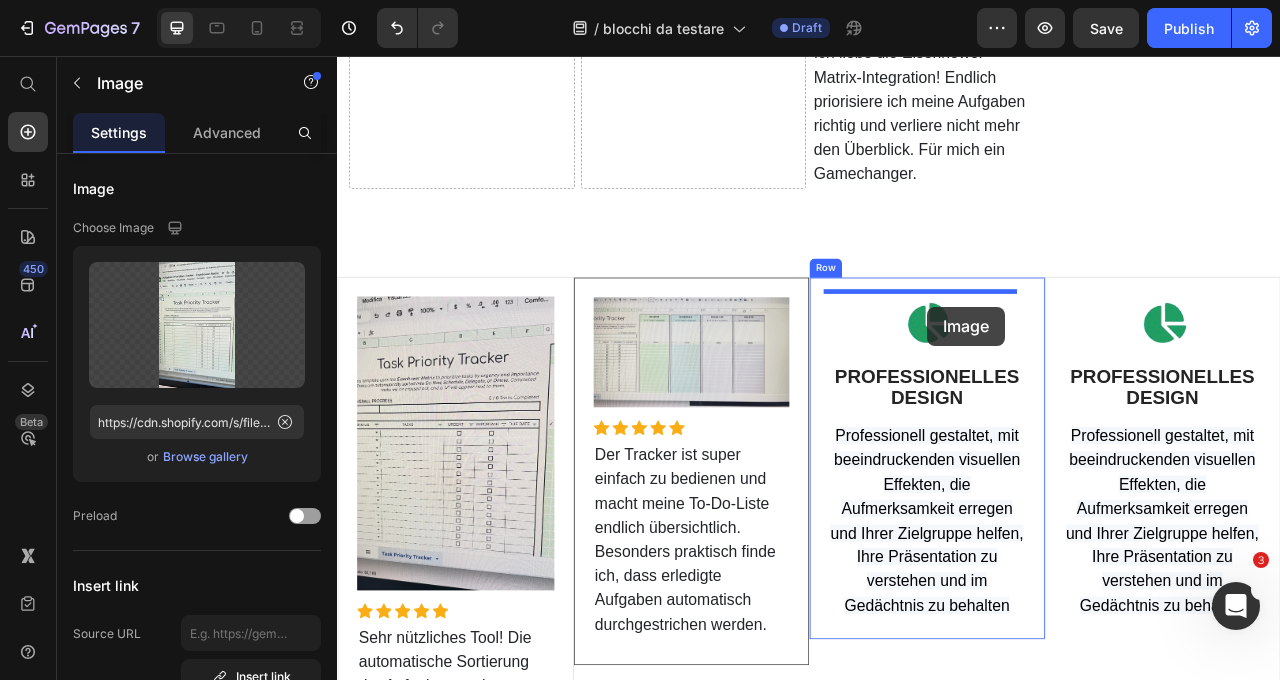 drag, startPoint x: 954, startPoint y: 161, endPoint x: 1088, endPoint y: 375, distance: 252.49158 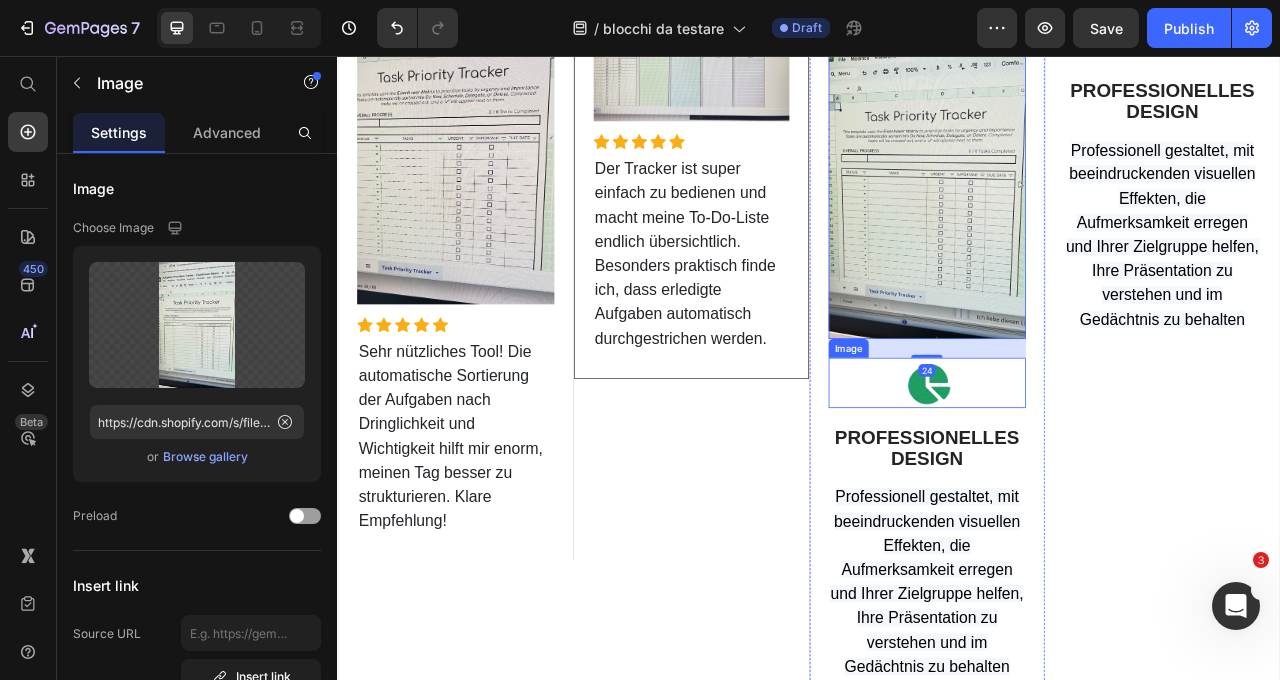 click at bounding box center (1087, 472) 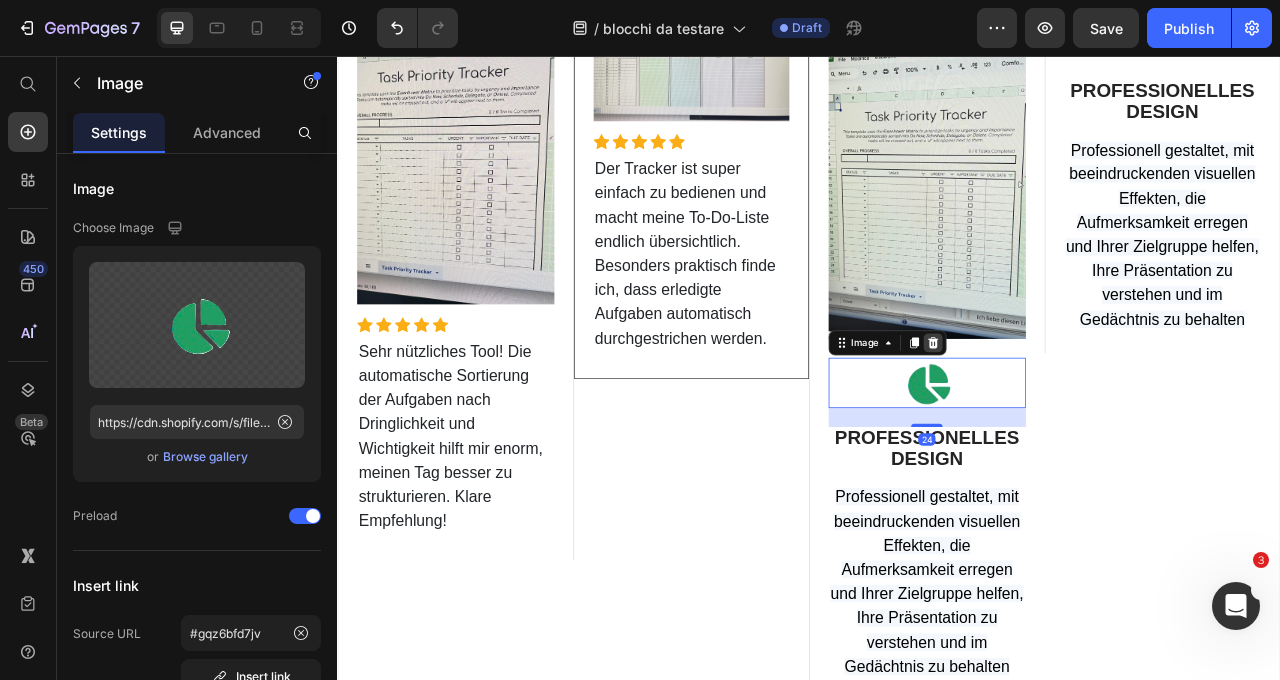click 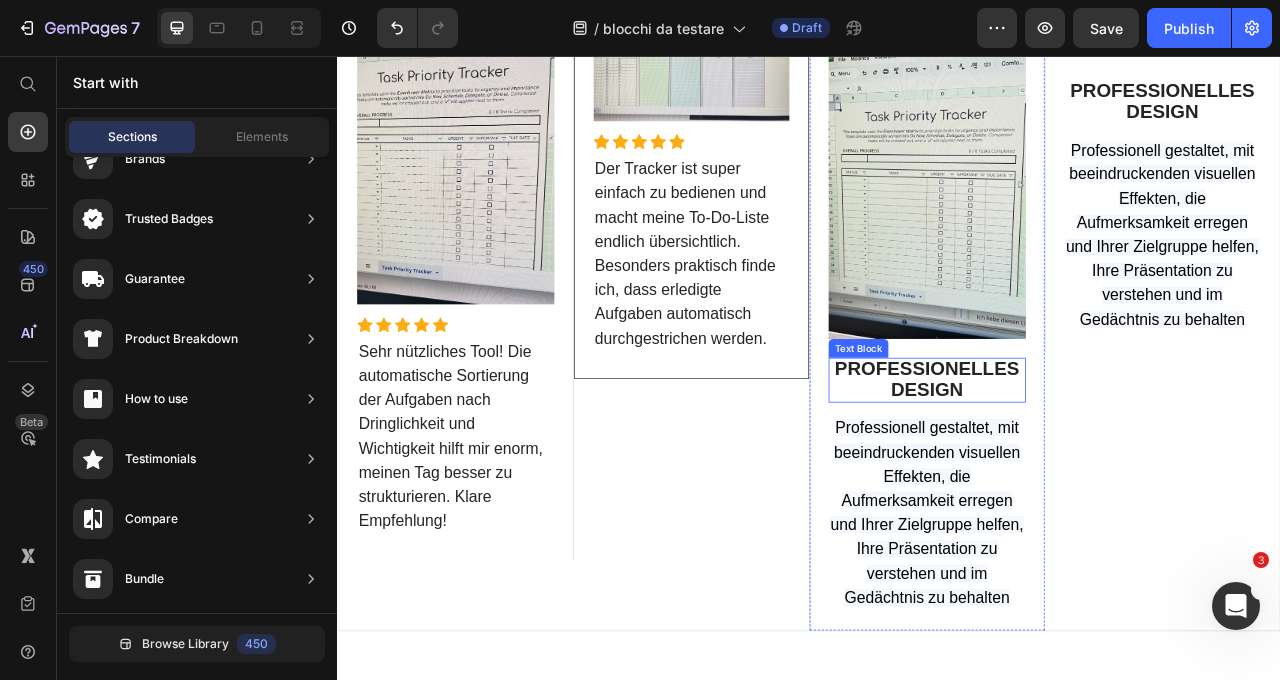 click on "PROFESSIONELLES DESIGN" at bounding box center (1087, 467) 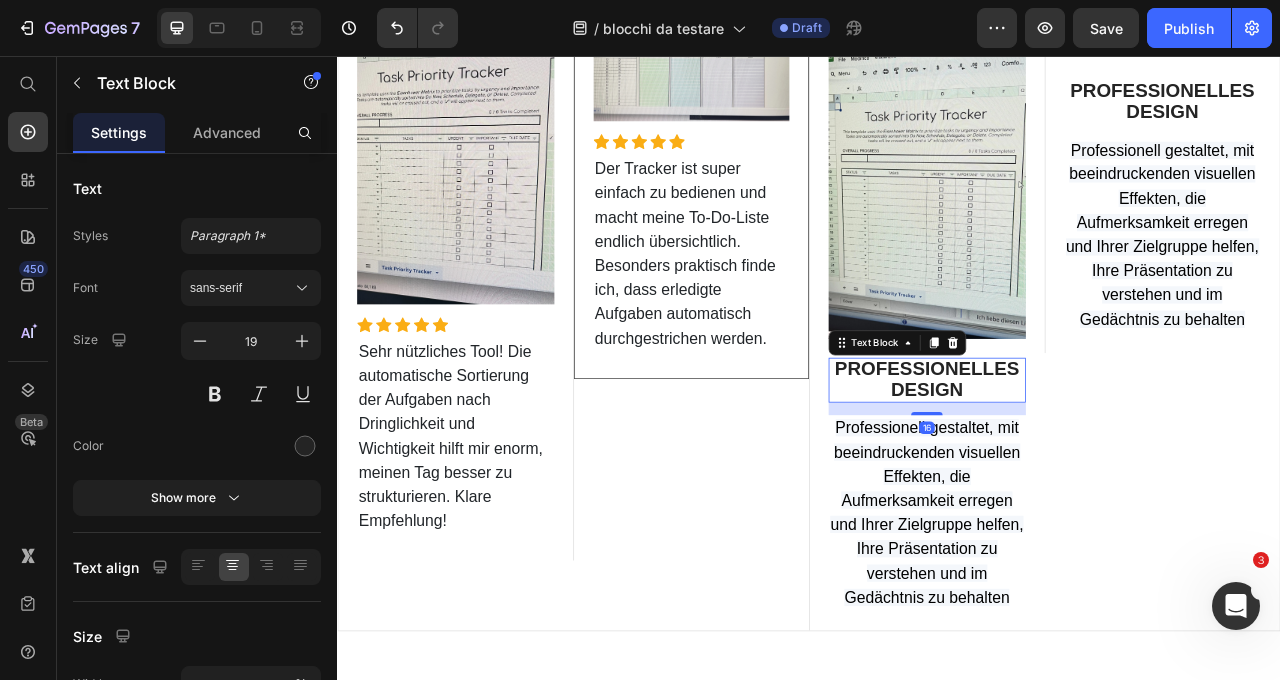 click 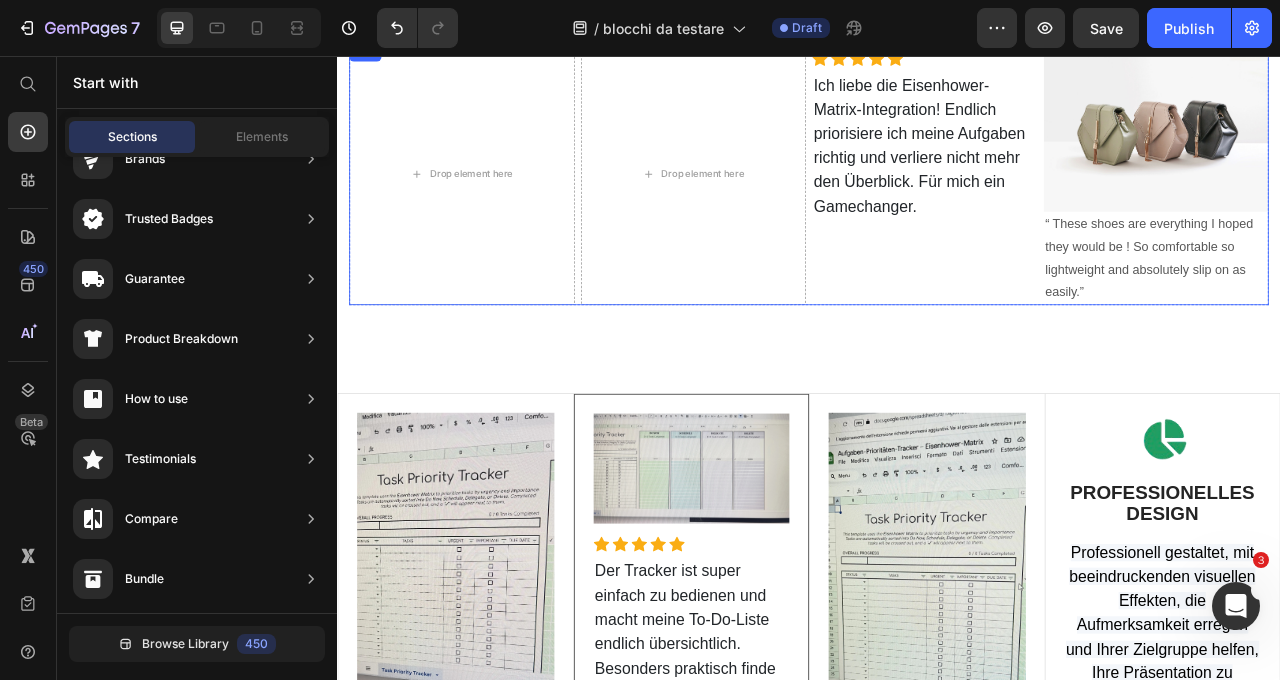 scroll, scrollTop: 0, scrollLeft: 0, axis: both 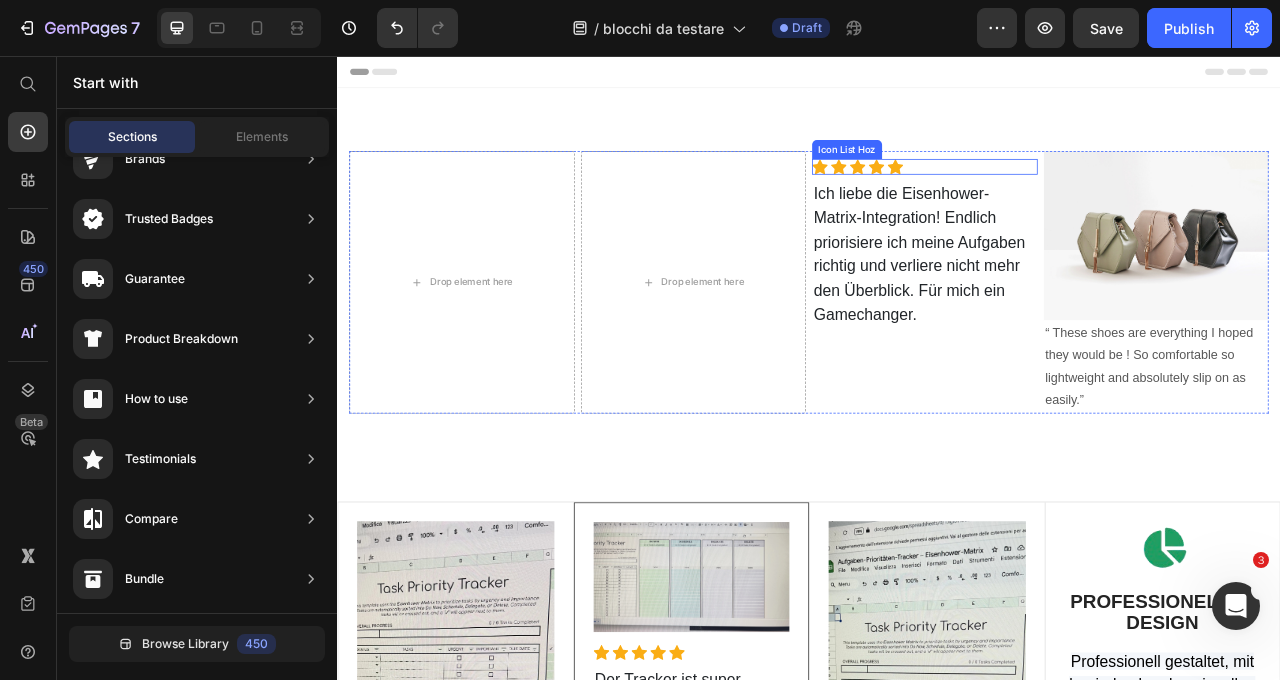 click on "Icon                Icon                Icon                Icon                Icon" at bounding box center (1084, 197) 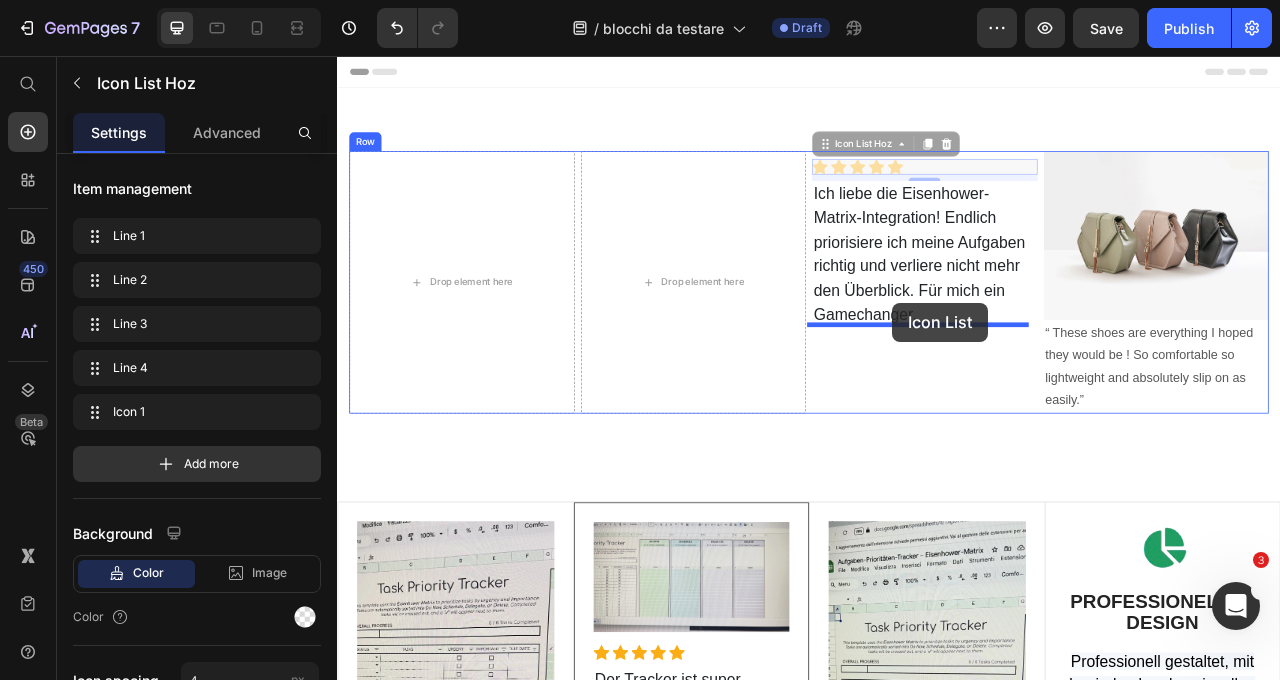 scroll, scrollTop: 653, scrollLeft: 0, axis: vertical 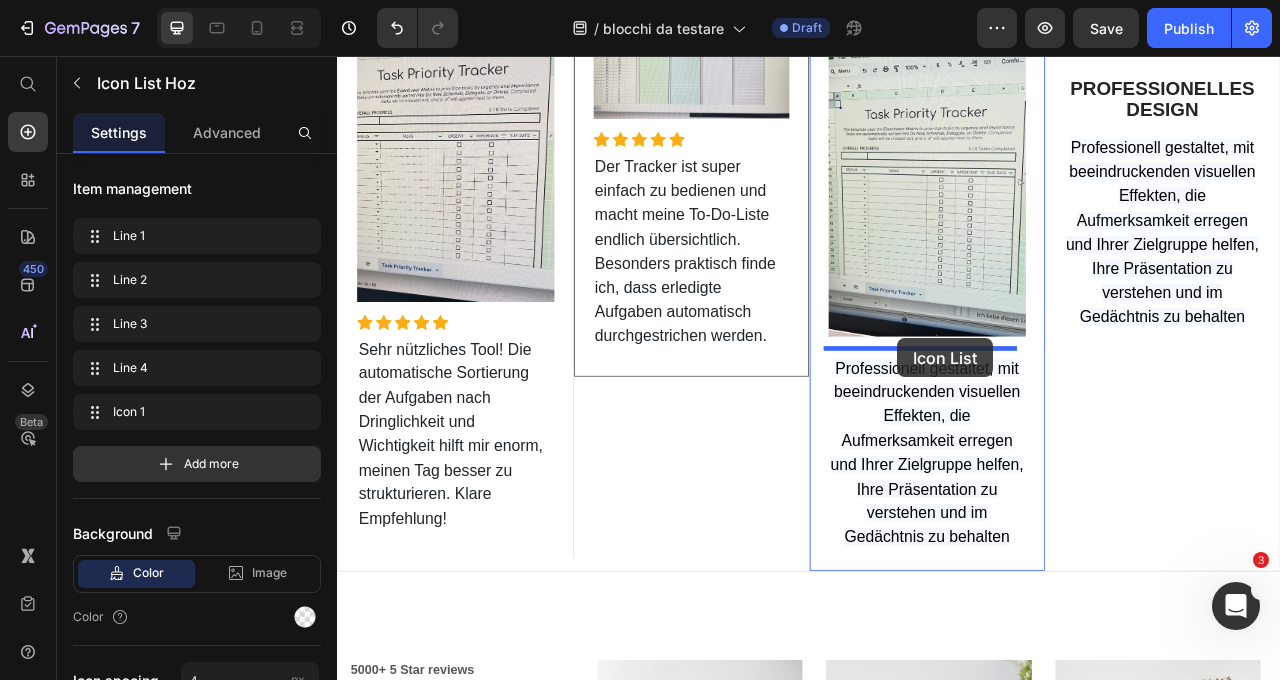 drag, startPoint x: 947, startPoint y: 172, endPoint x: 1050, endPoint y: 416, distance: 264.849 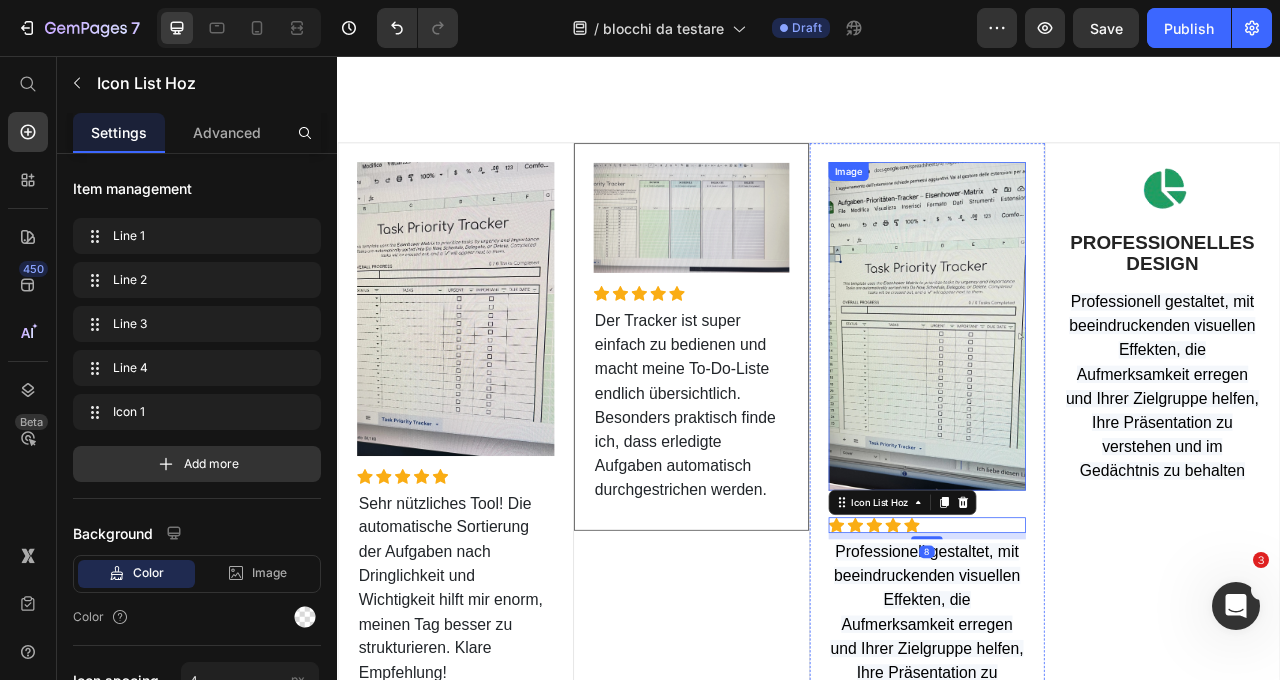 scroll, scrollTop: 8, scrollLeft: 0, axis: vertical 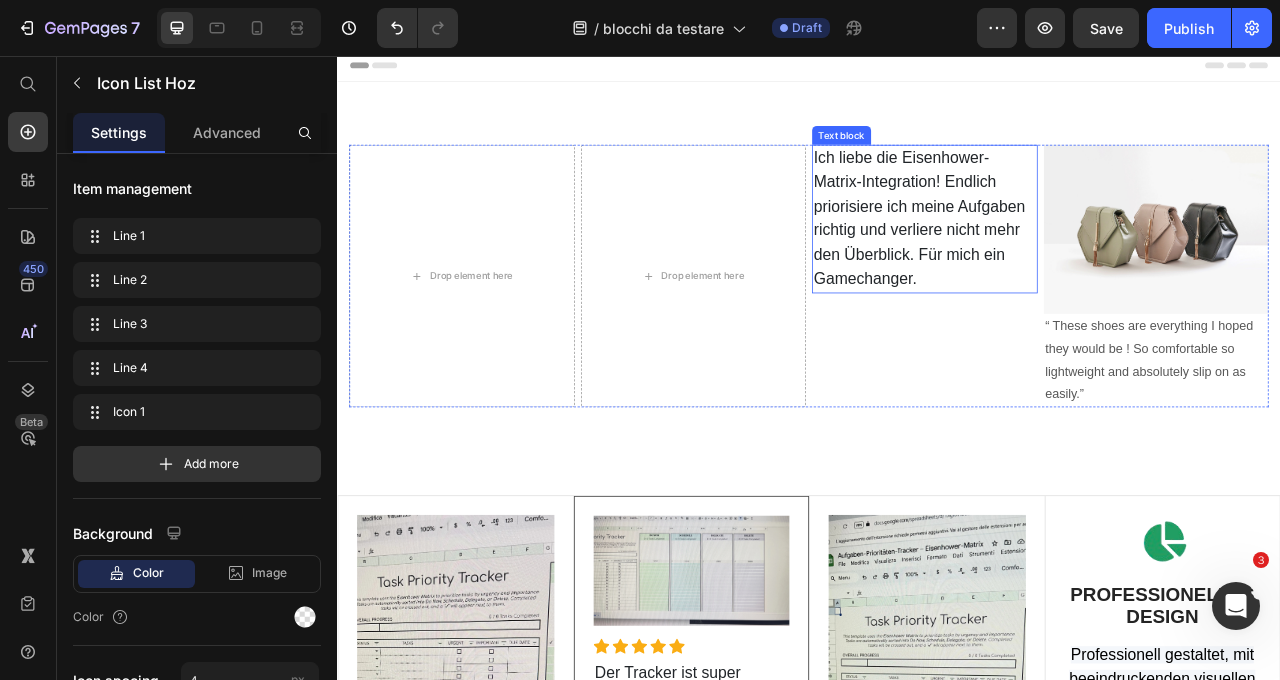 click on "Ich liebe die Eisenhower-Matrix-Integration! Endlich priorisiere ich meine Aufgaben richtig und verliere nicht mehr den Überblick. Für mich ein Gamechanger." at bounding box center (1077, 262) 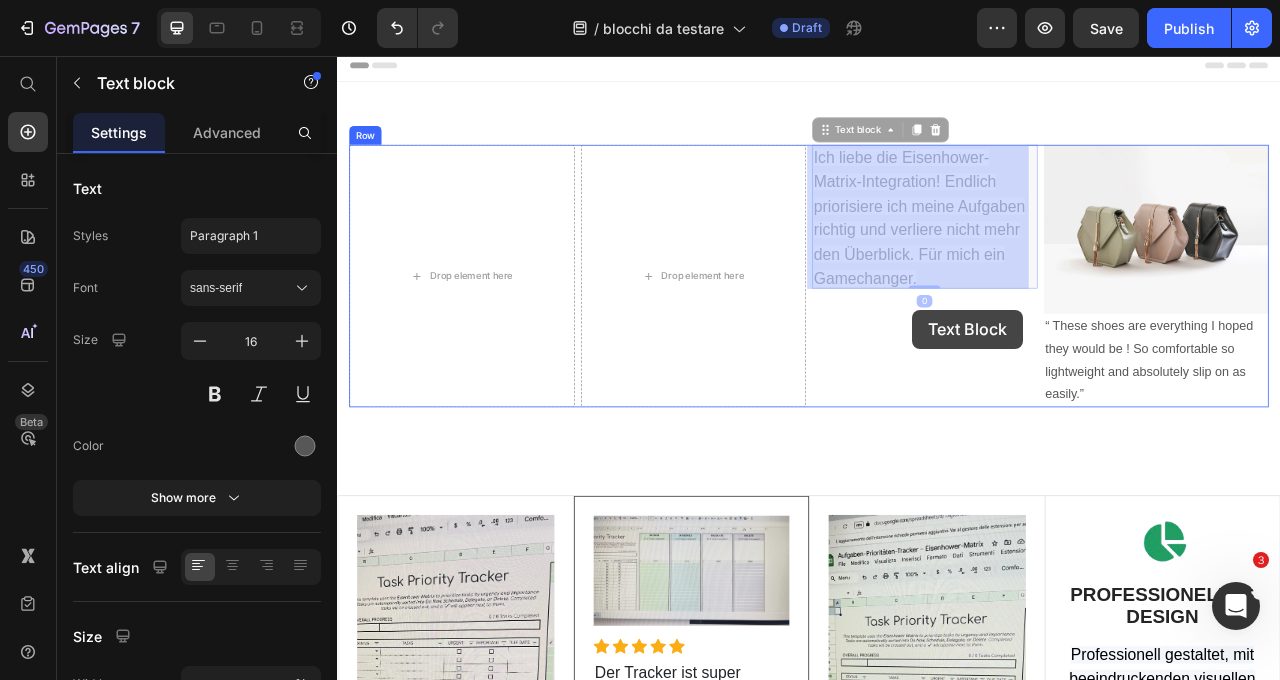 scroll, scrollTop: 958, scrollLeft: 0, axis: vertical 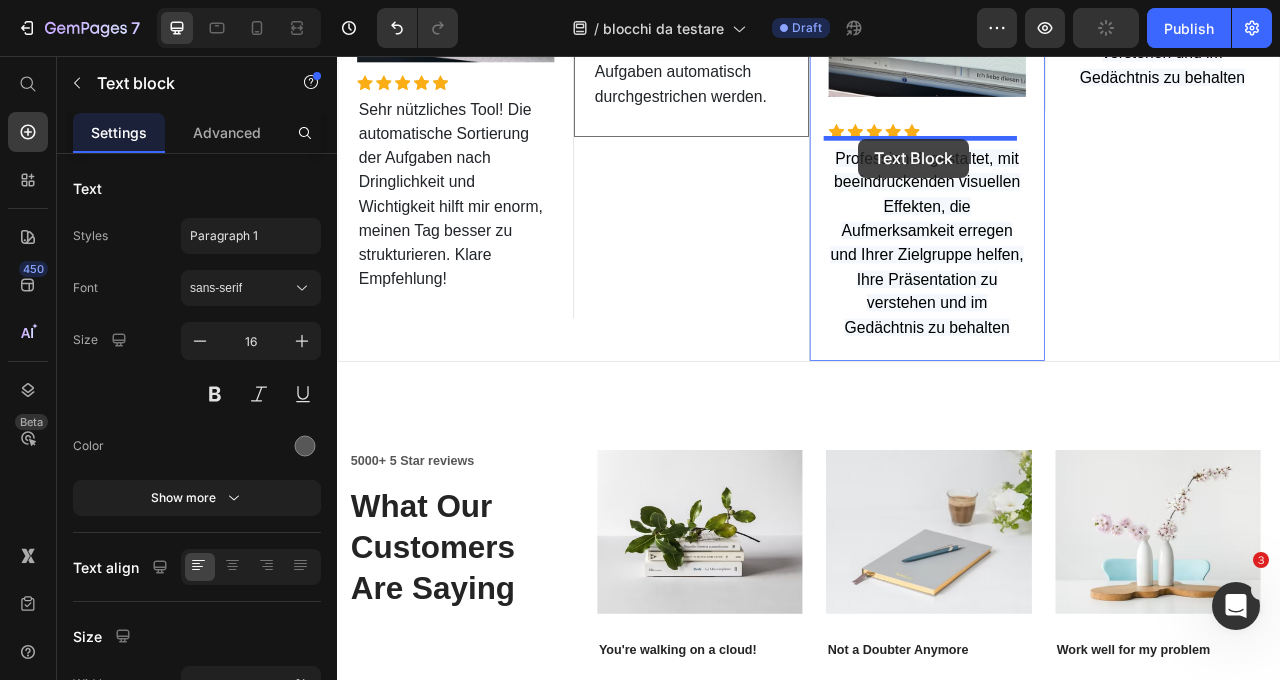 drag, startPoint x: 997, startPoint y: 239, endPoint x: 1000, endPoint y: 161, distance: 78.05767 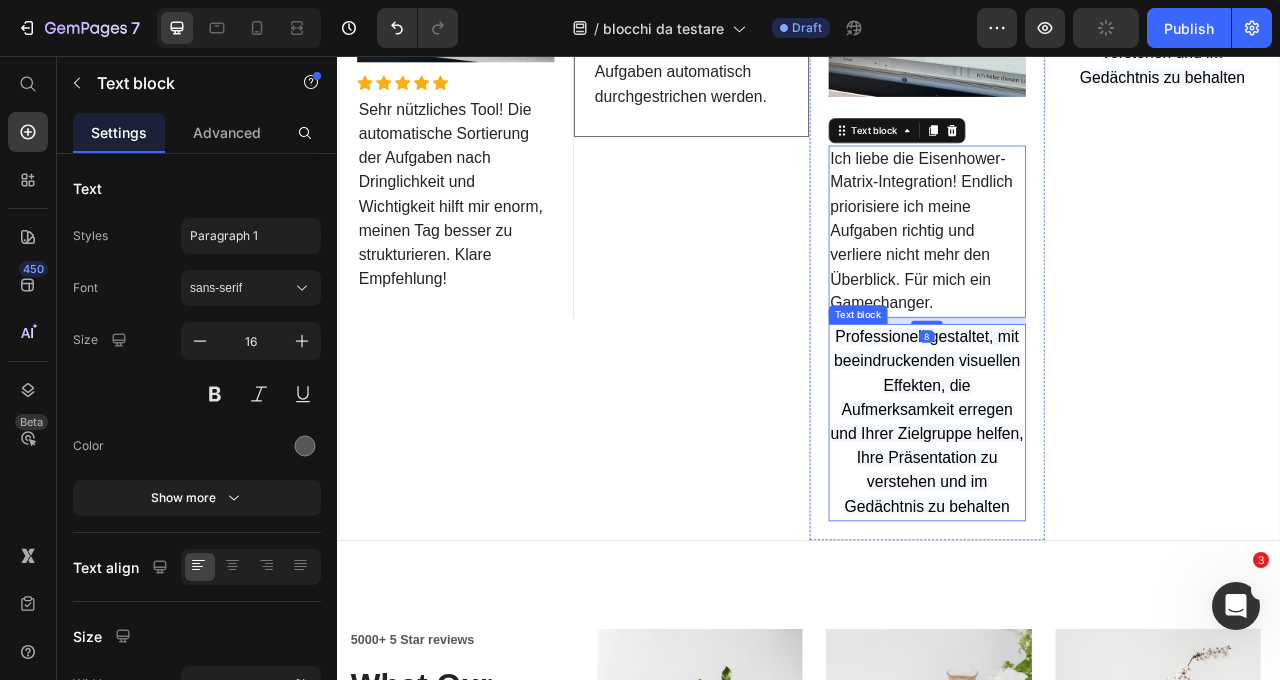 click on "Professionell gestaltet, mit beeindruckenden visuellen Effekten, die Aufmerksamkeit erregen und Ihrer Zielgruppe helfen, Ihre Präsentation zu verstehen und im Gedächtnis zu behalten" at bounding box center [1087, 521] 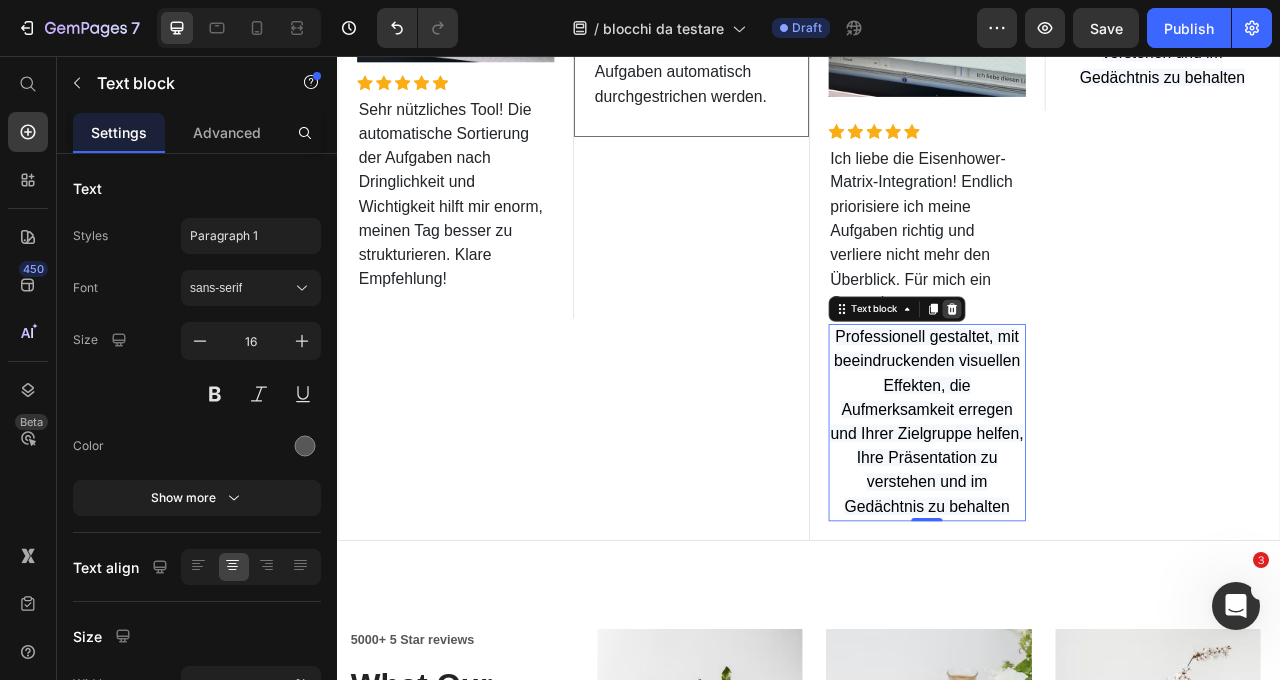 click 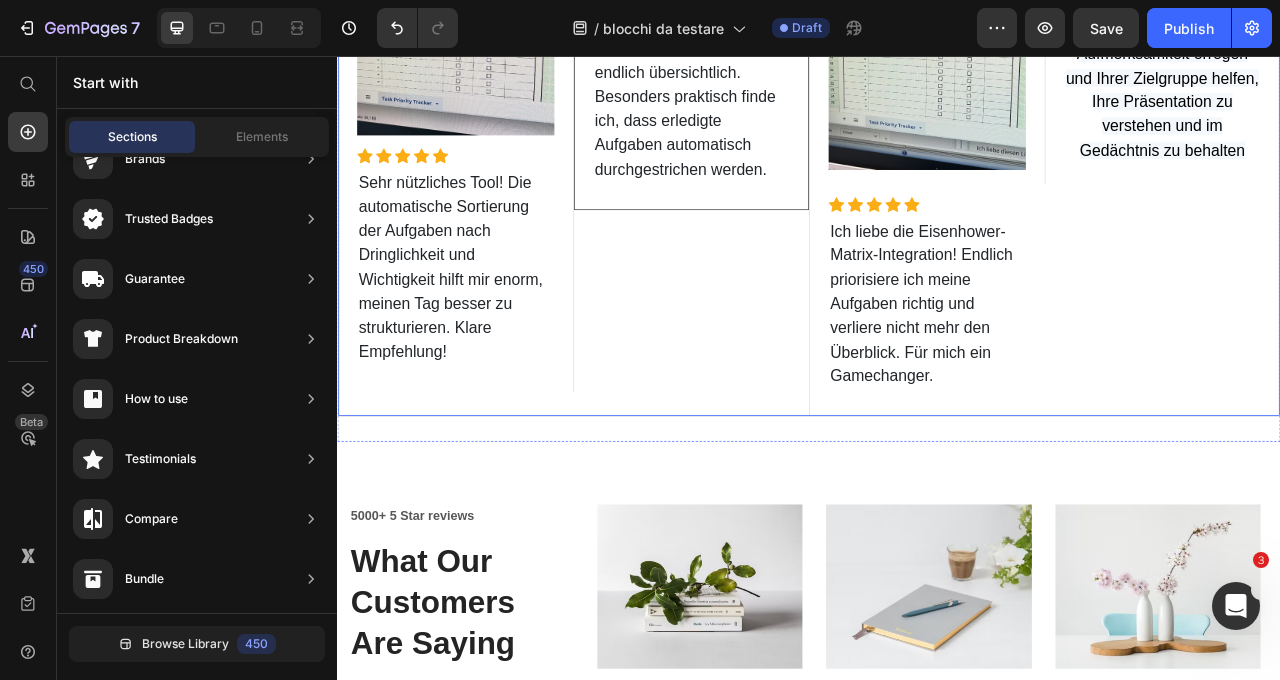scroll, scrollTop: 565, scrollLeft: 0, axis: vertical 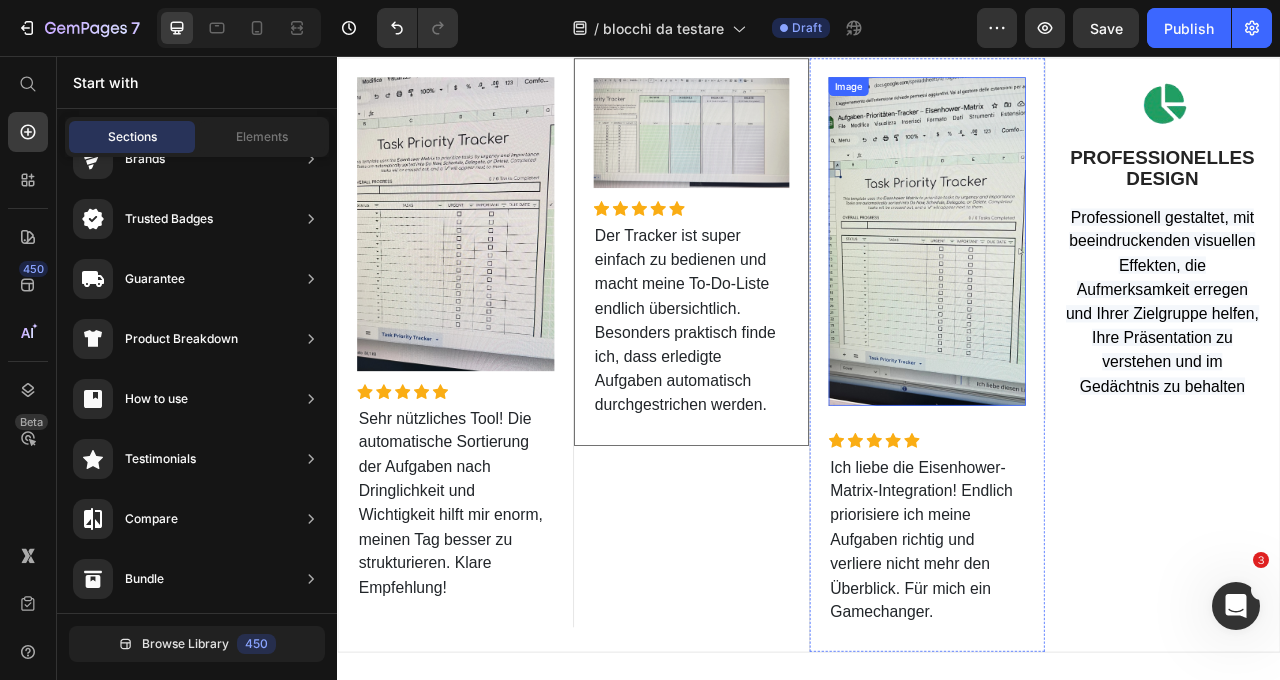 click at bounding box center (1087, 292) 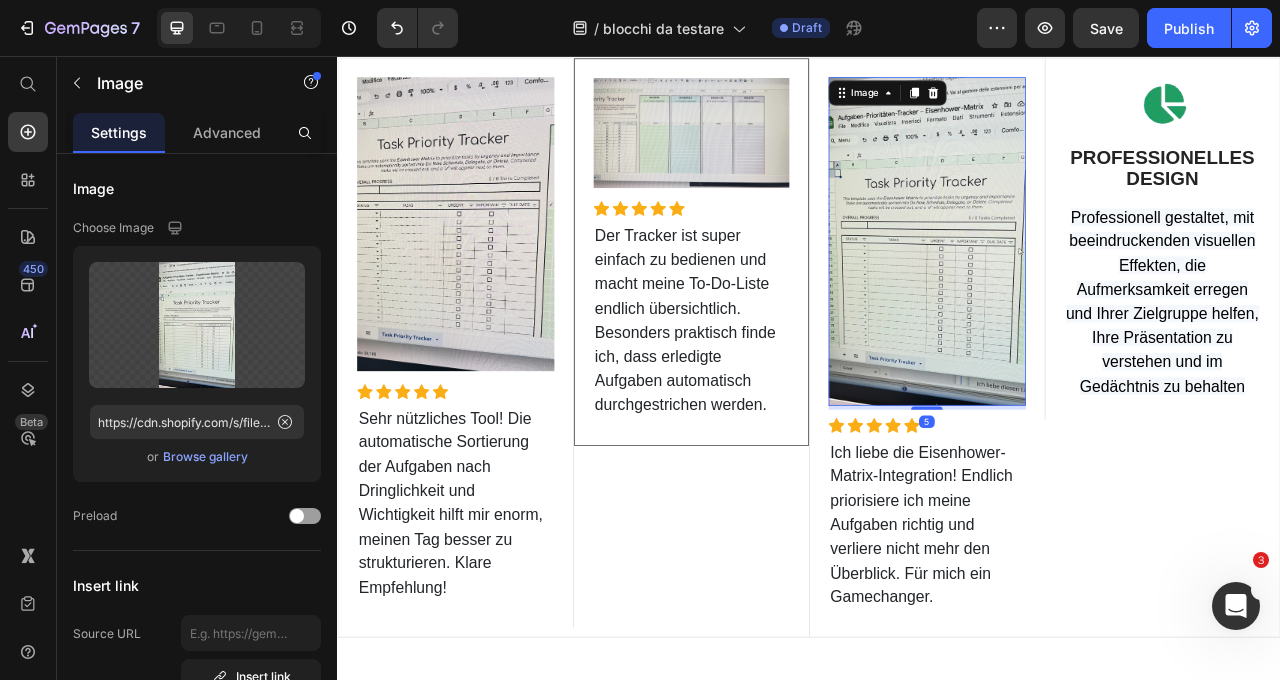 drag, startPoint x: 1095, startPoint y: 512, endPoint x: 1098, endPoint y: 493, distance: 19.235384 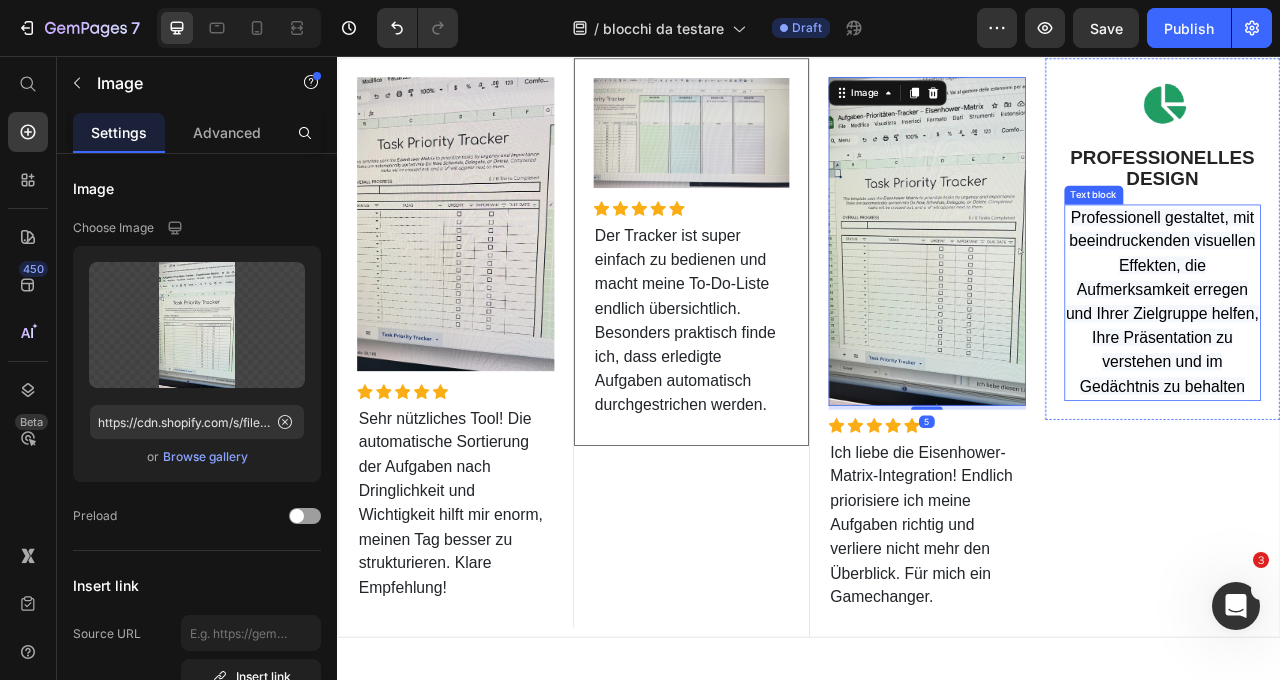 click on "Professionell gestaltet, mit beeindruckenden visuellen Effekten, die Aufmerksamkeit erregen und Ihrer Zielgruppe helfen, Ihre Präsentation zu verstehen und im Gedächtnis zu behalten" at bounding box center (1387, 369) 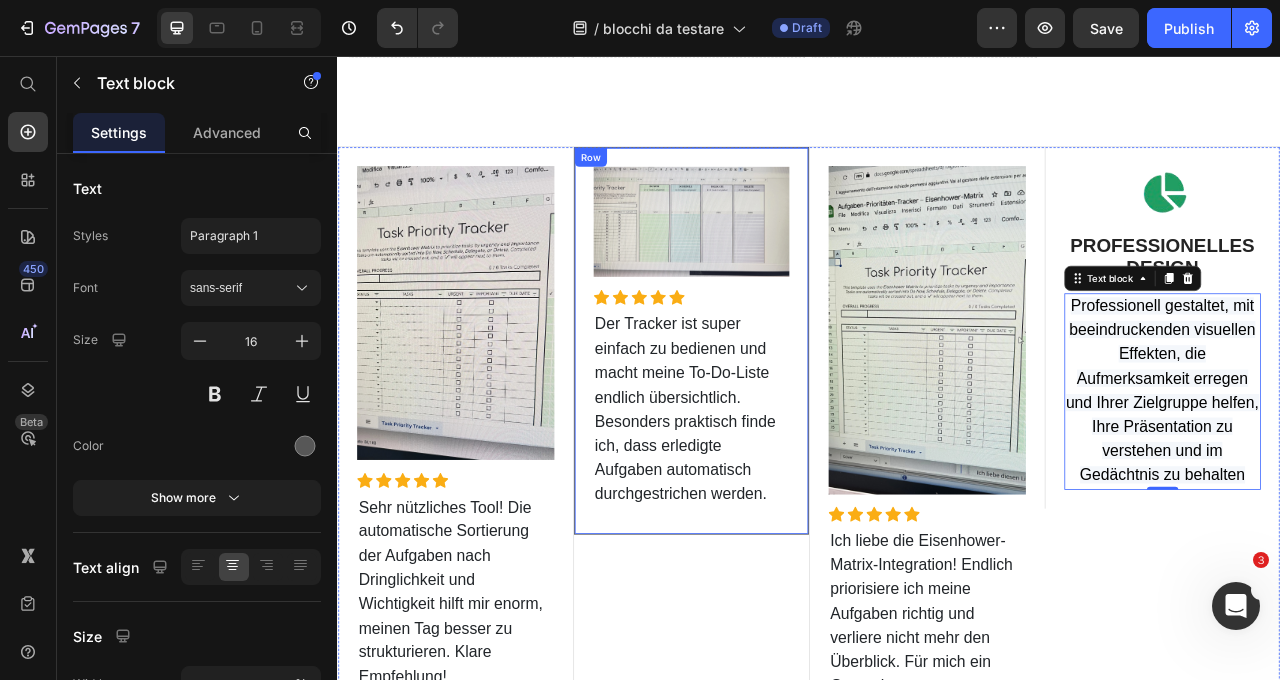 scroll, scrollTop: 415, scrollLeft: 0, axis: vertical 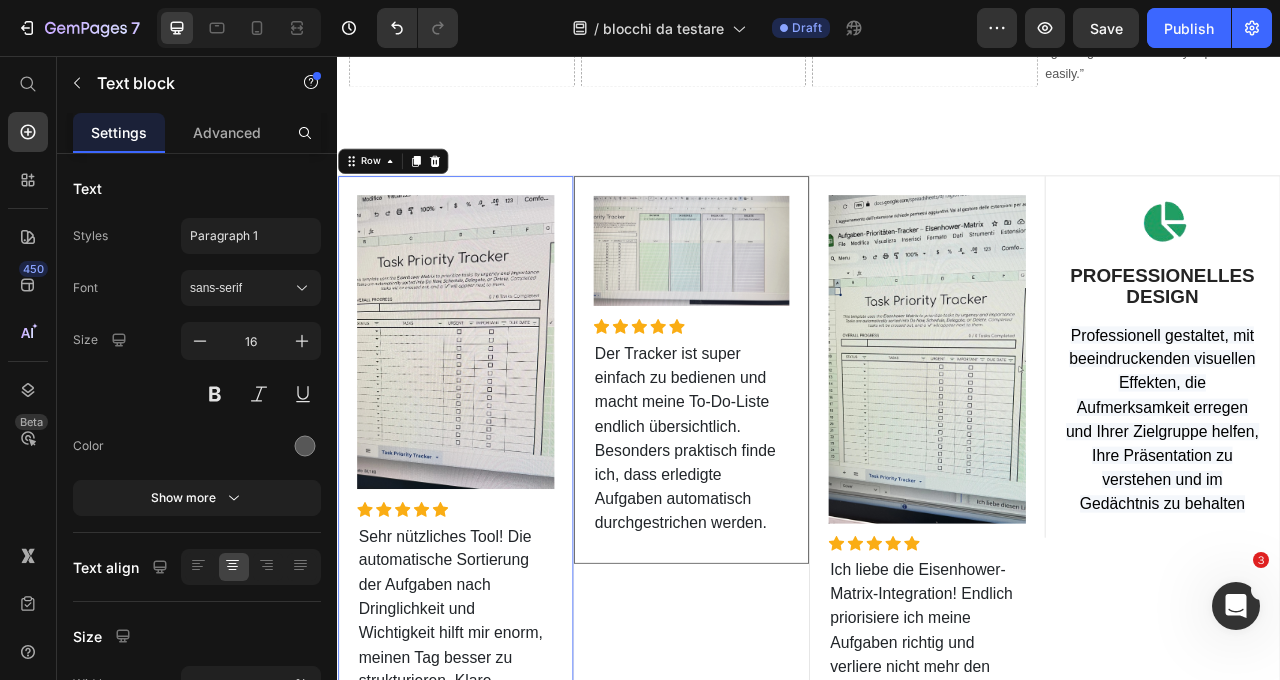 click on "Image                Icon                Icon                Icon                Icon                Icon Icon List Hoz Sehr nützliches Tool! Die automatische Sortierung der Aufgaben nach Dringlichkeit und Wichtigkeit hilft mir enorm, meinen Tag besser zu strukturieren. Klare Empfehlung! Text block Row   0" at bounding box center [488, 571] 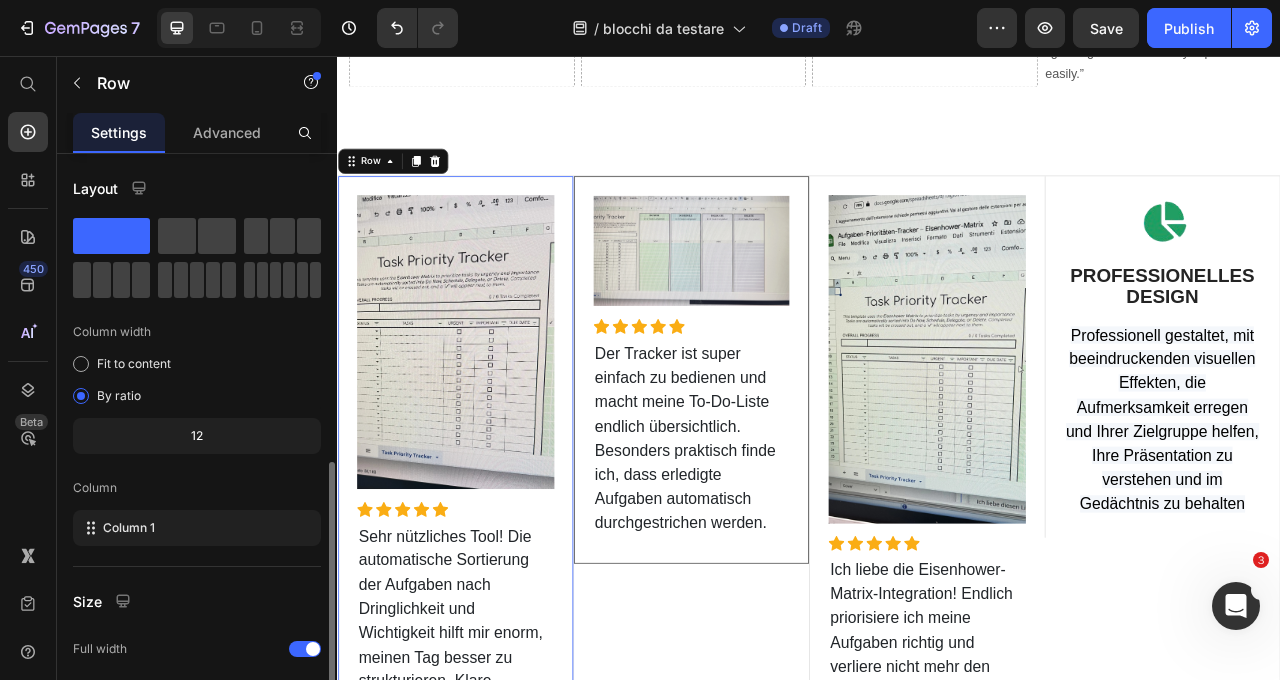scroll, scrollTop: 277, scrollLeft: 0, axis: vertical 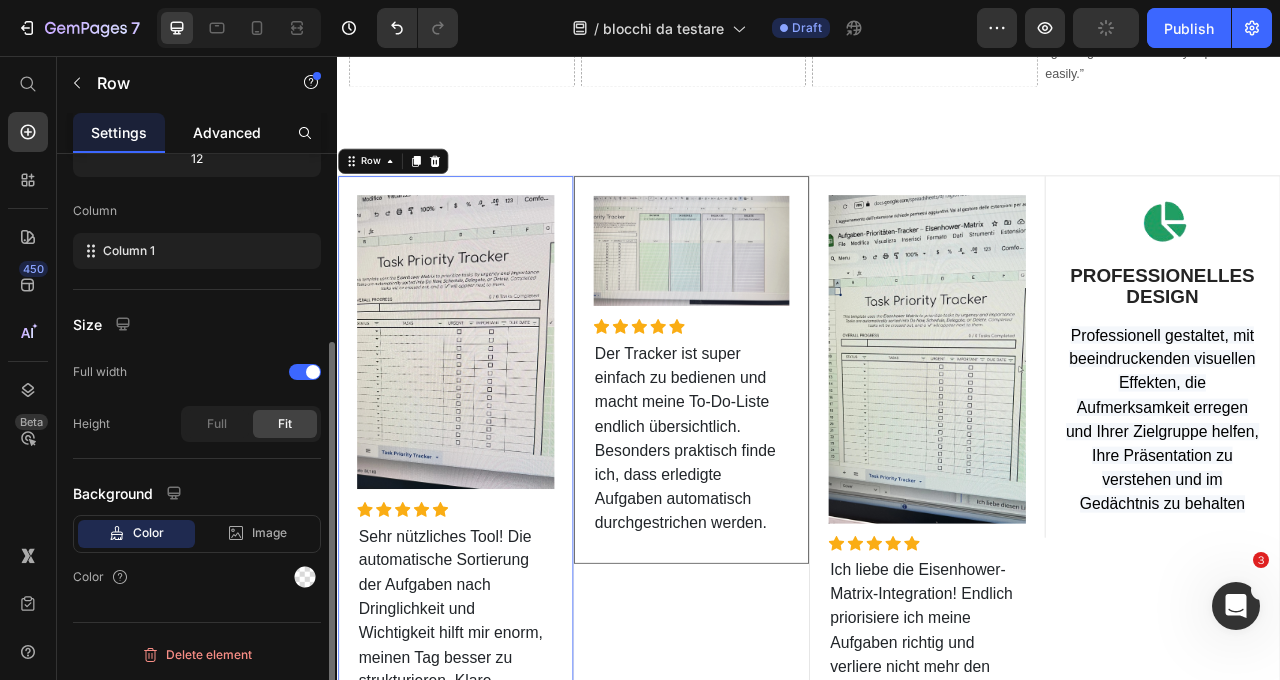 click on "Advanced" at bounding box center [227, 132] 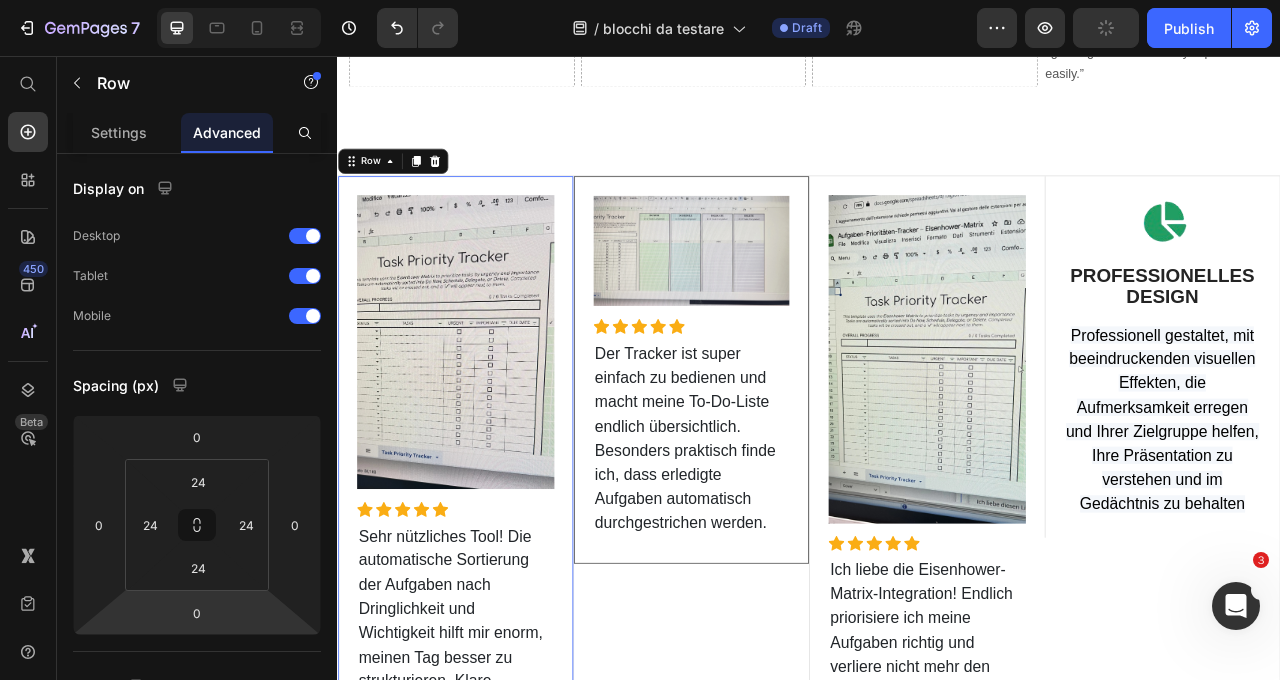 scroll, scrollTop: 378, scrollLeft: 0, axis: vertical 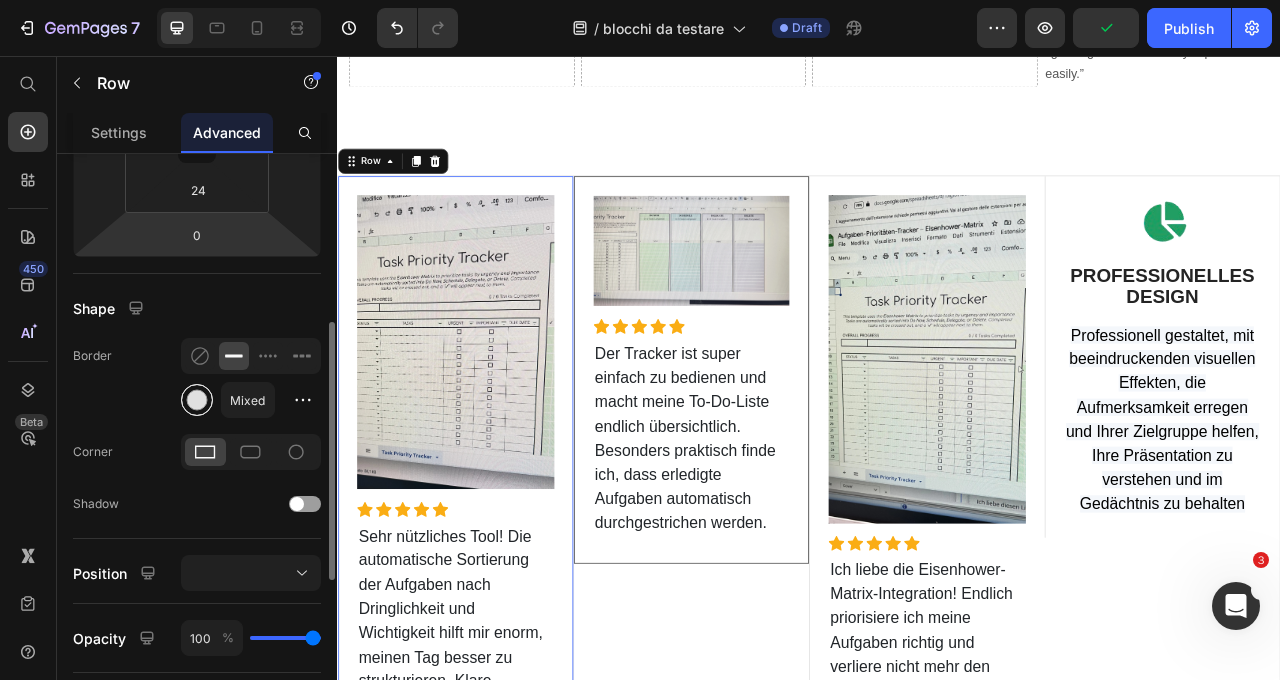 click at bounding box center (197, 400) 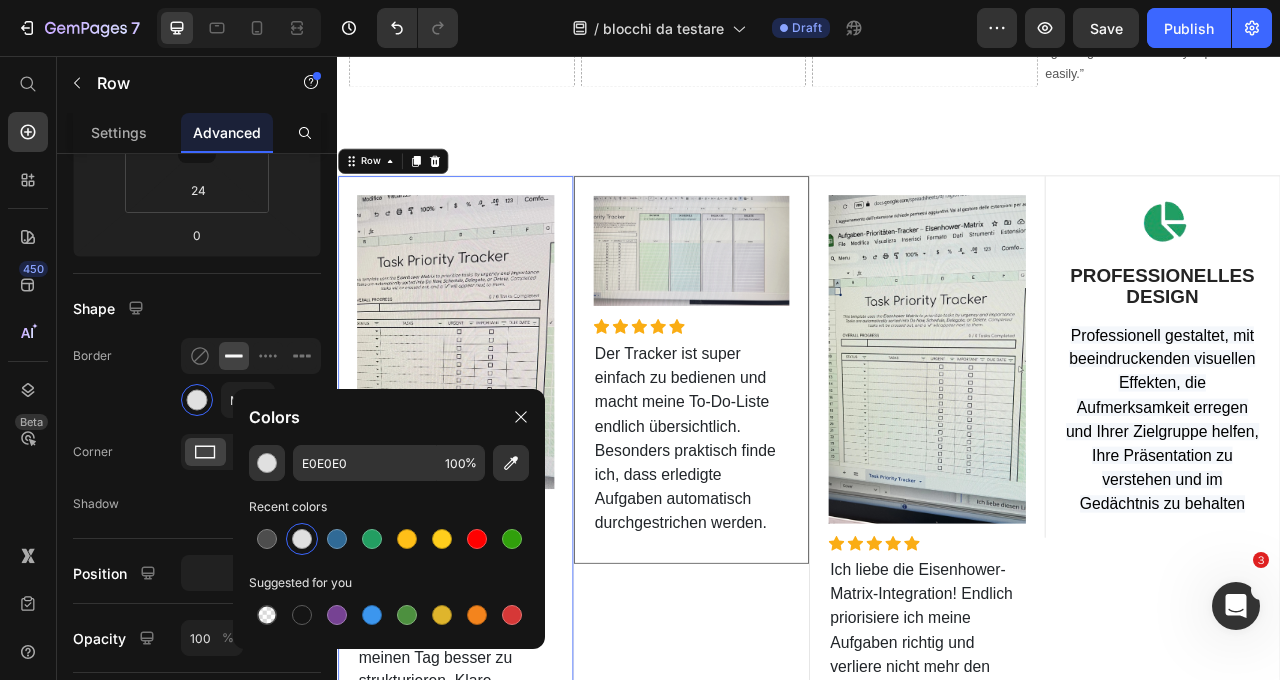 drag, startPoint x: 272, startPoint y: 537, endPoint x: 271, endPoint y: 415, distance: 122.0041 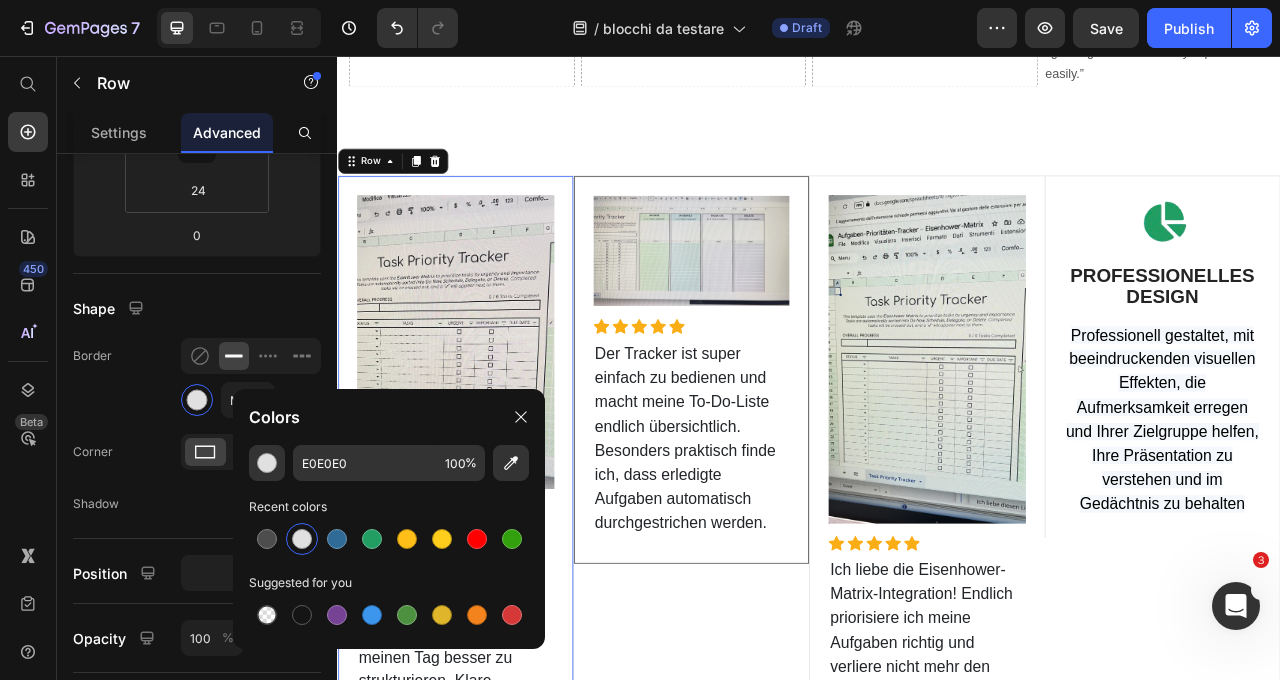 click at bounding box center (267, 539) 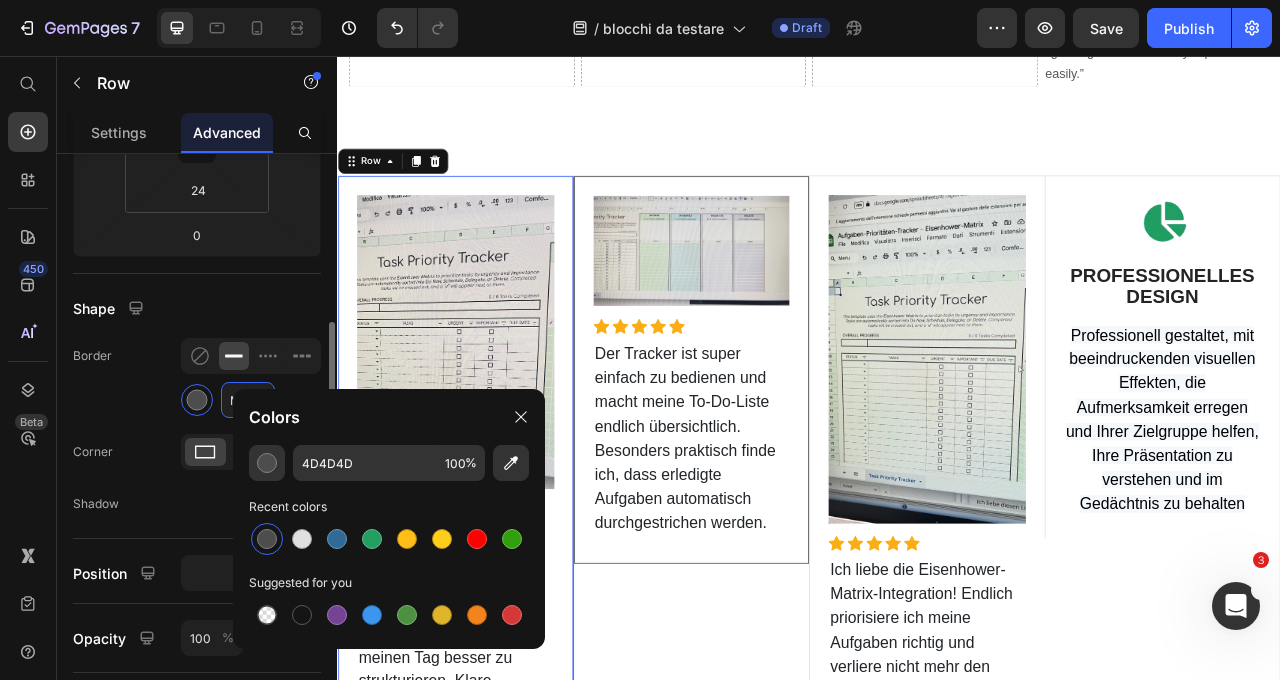 click on "Mixed" at bounding box center [248, 400] 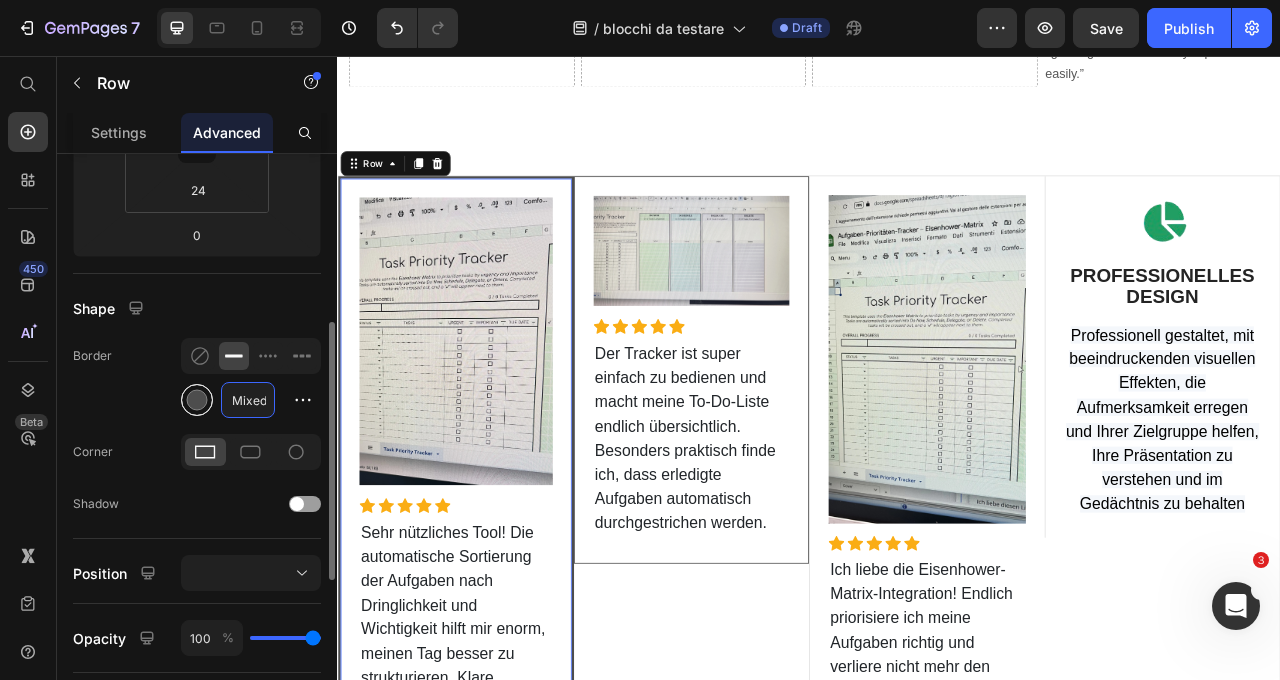 scroll, scrollTop: 0, scrollLeft: 0, axis: both 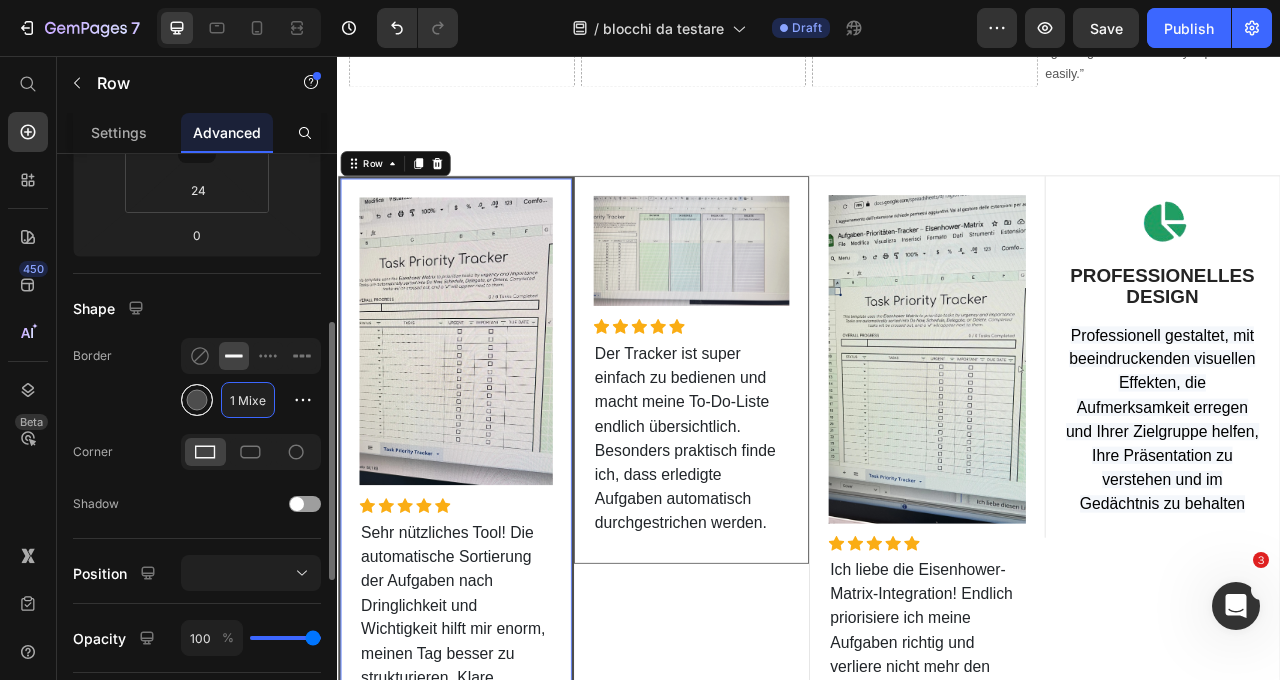drag, startPoint x: 231, startPoint y: 397, endPoint x: 197, endPoint y: 397, distance: 34 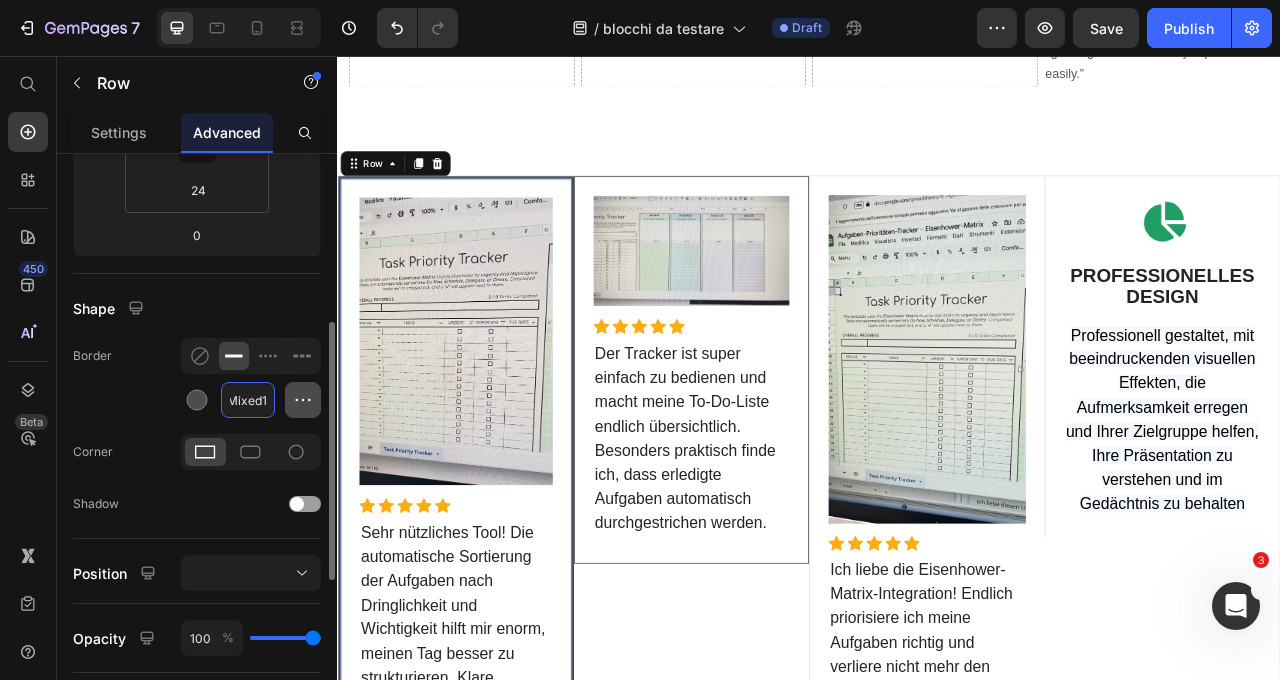 scroll, scrollTop: 0, scrollLeft: 12, axis: horizontal 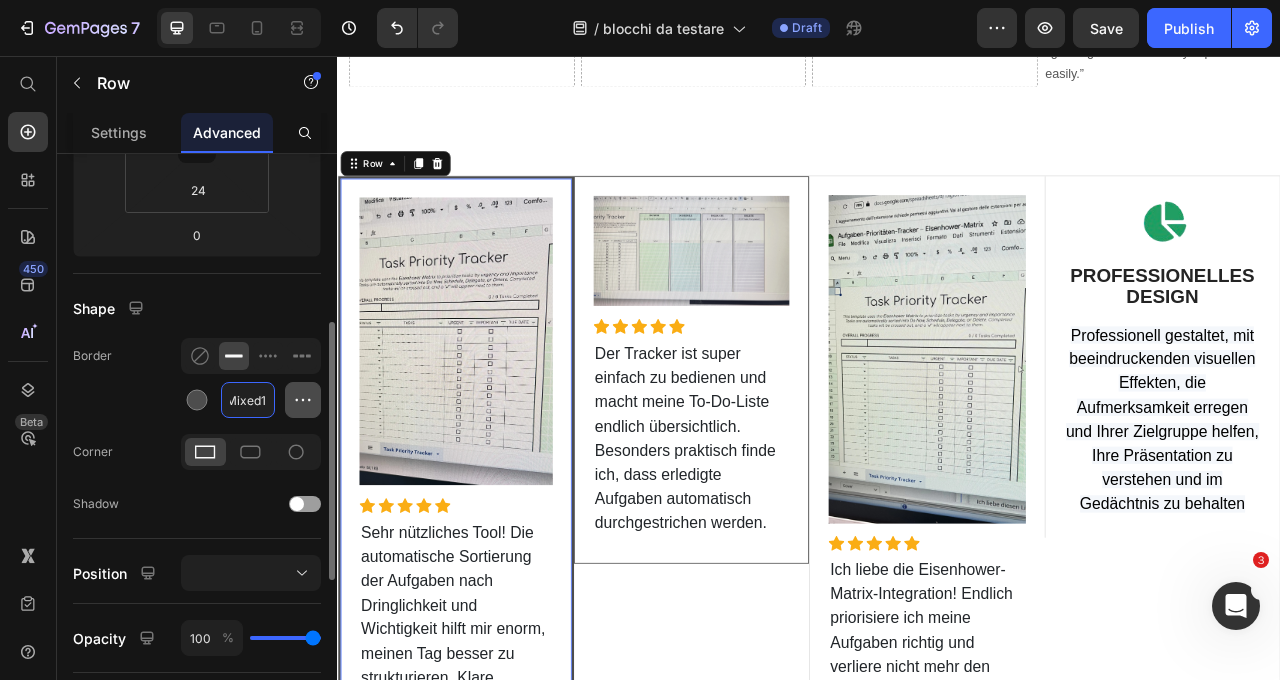 drag, startPoint x: 236, startPoint y: 401, endPoint x: 309, endPoint y: 398, distance: 73.061615 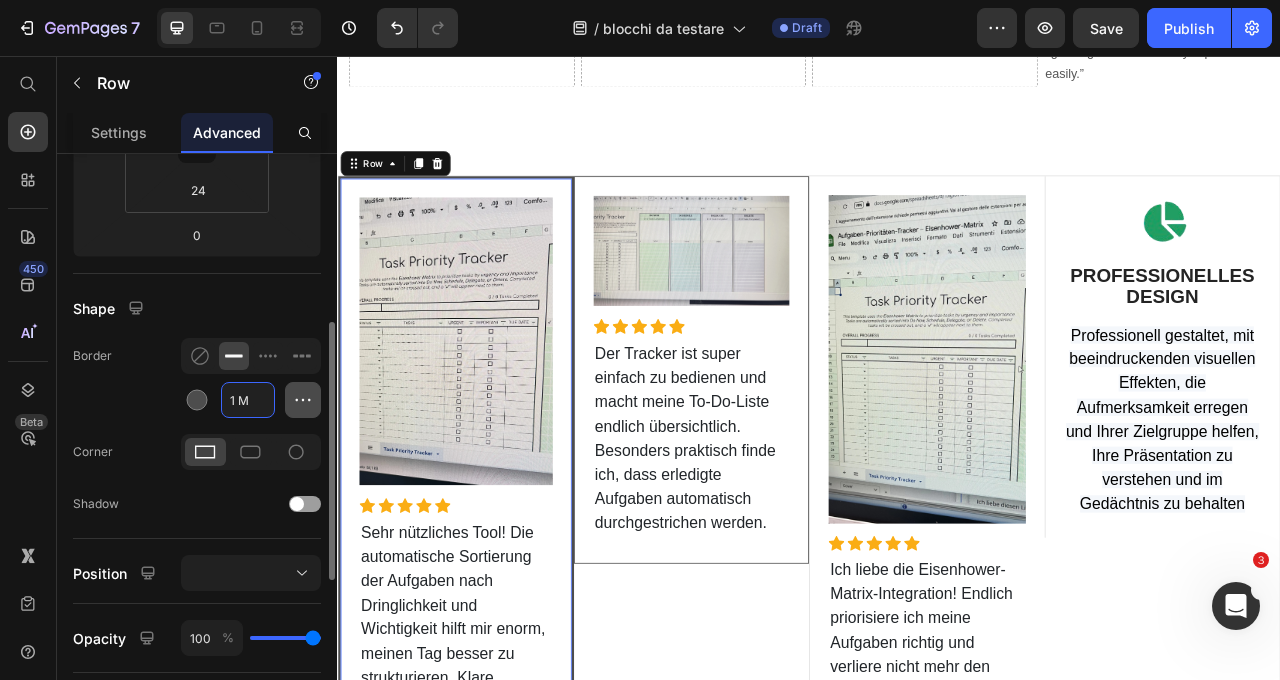 scroll, scrollTop: 0, scrollLeft: 0, axis: both 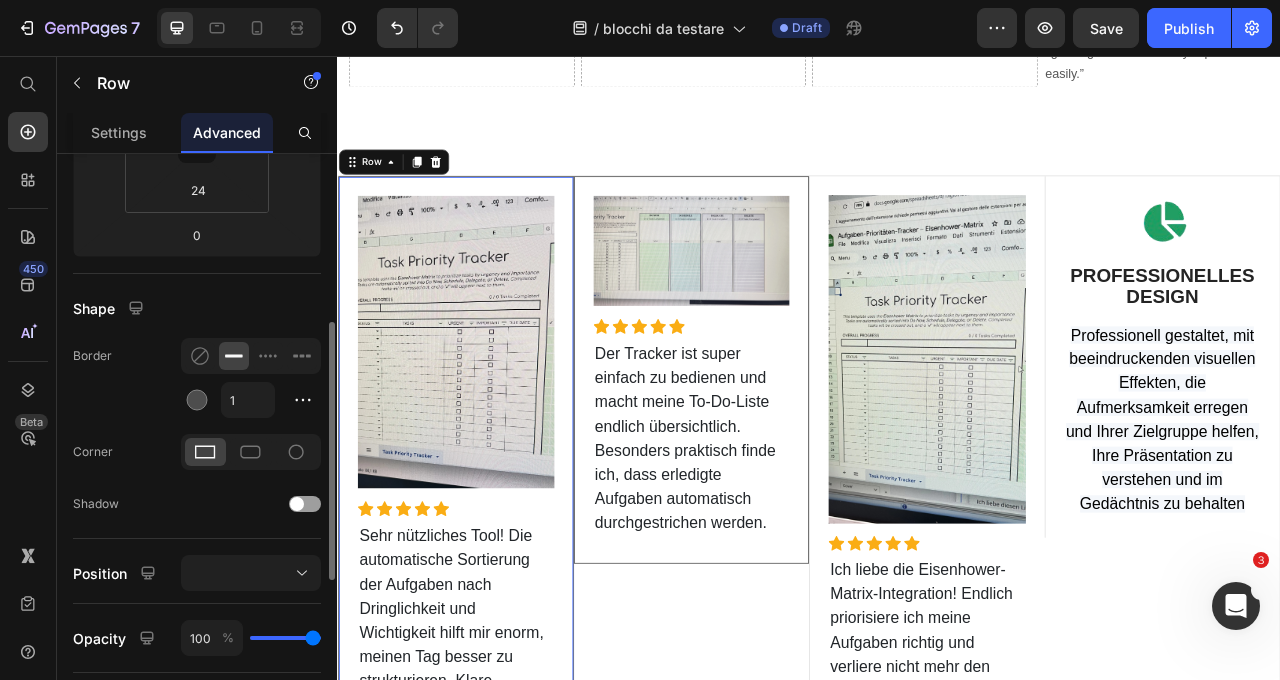 type on "1" 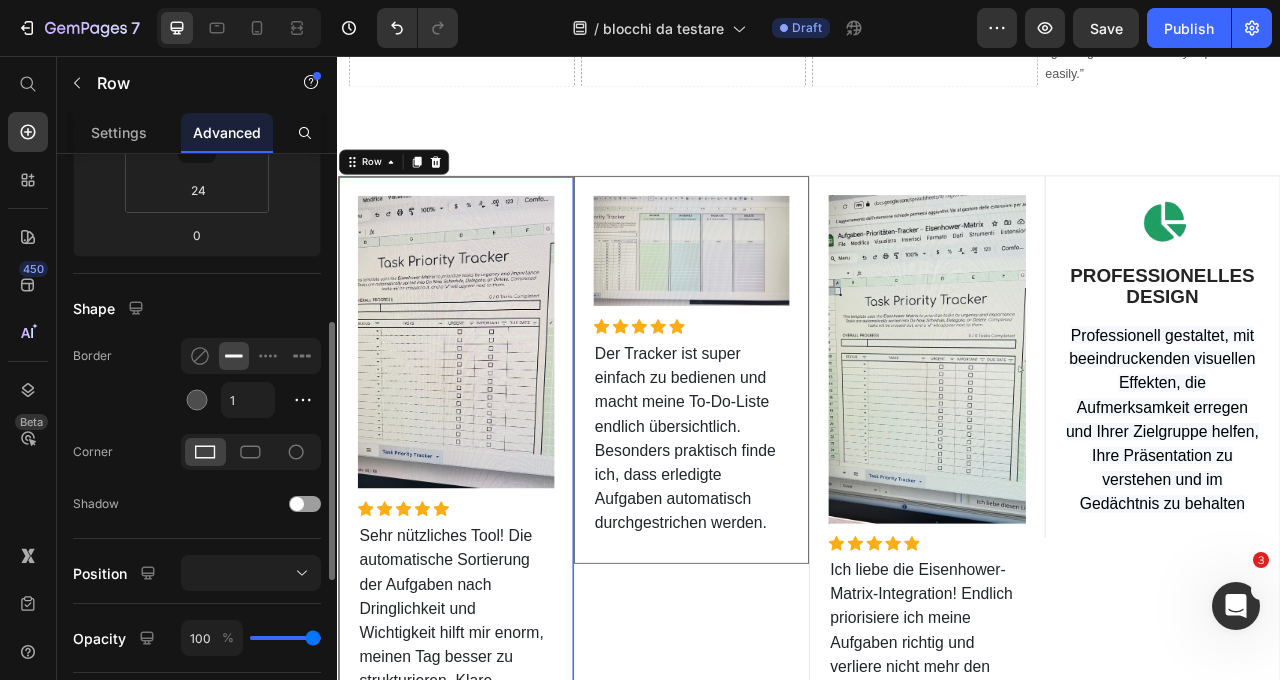 click on "Border 1" 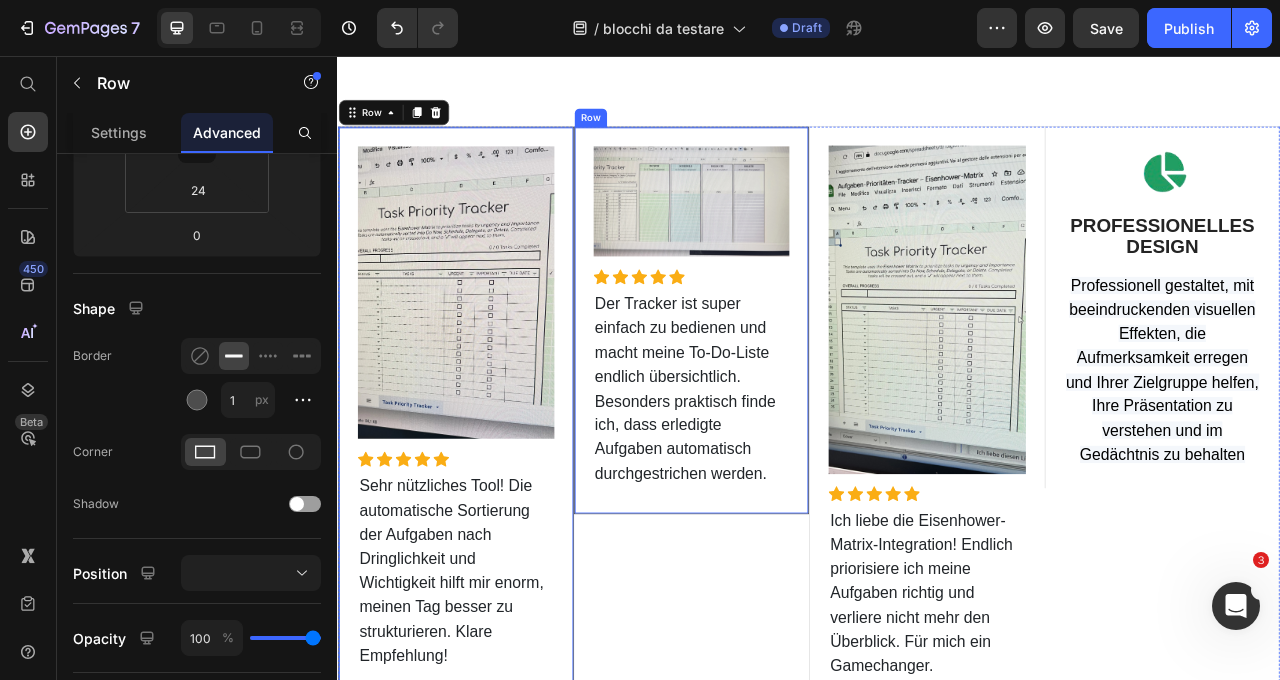 scroll, scrollTop: 495, scrollLeft: 0, axis: vertical 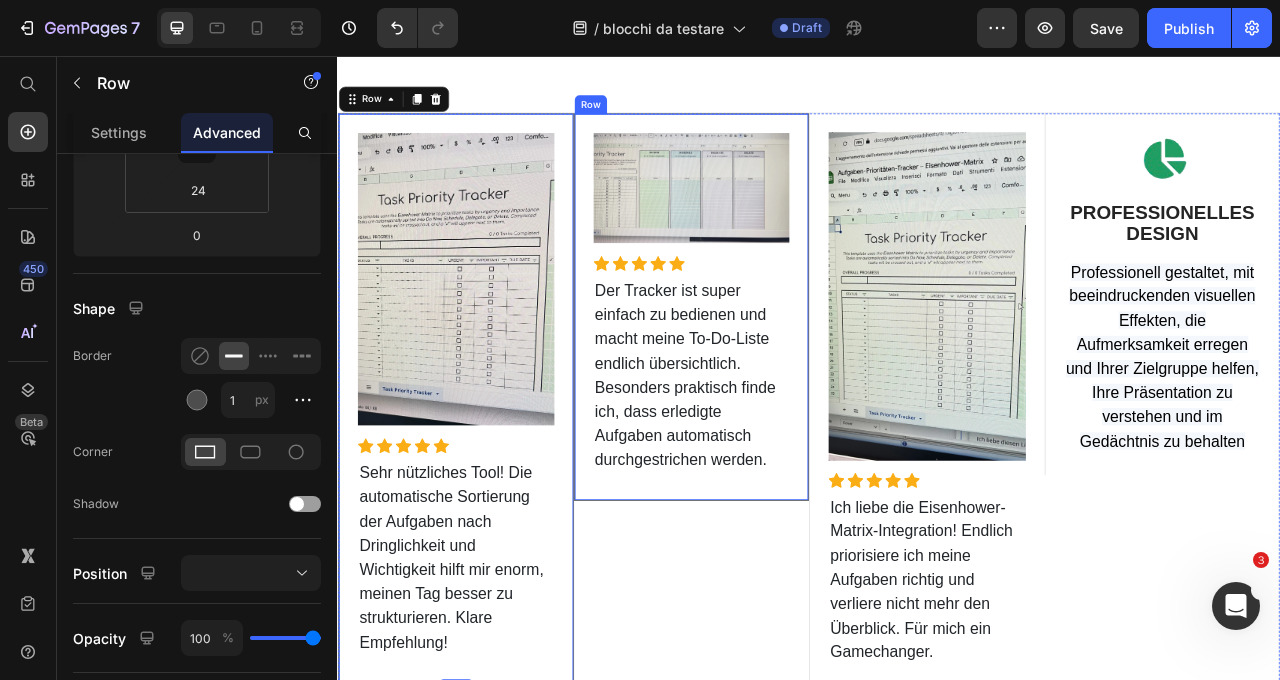 click on "Image                Icon                Icon                Icon                Icon                Icon Icon List Hoz Sehr nützliches Tool! Die automatische Sortierung der Aufgaben nach Dringlichkeit und Wichtigkeit hilft mir enorm, meinen Tag besser zu strukturieren. Klare Empfehlung! Text block Row   0 Image                Icon                Icon                Icon                Icon                Icon Icon List Hoz Der Tracker ist super einfach zu bedienen und macht meine To-Do-Liste endlich übersichtlich. Besonders praktisch finde ich, dass erledigte Aufgaben automatisch durchgestrichen werden. Text block Row Image                Icon                Icon                Icon                Icon                Icon Icon List Hoz Ich liebe die Eisenhower-Matrix-Integration! Endlich priorisiere ich meine Aufgaben richtig und verliere nicht mehr den Überblick. Für mich ein Gamechanger. Text block Row Image PROFESSIONELLES DESIGN Text Block Text block Row Row Section 2" at bounding box center [937, 497] 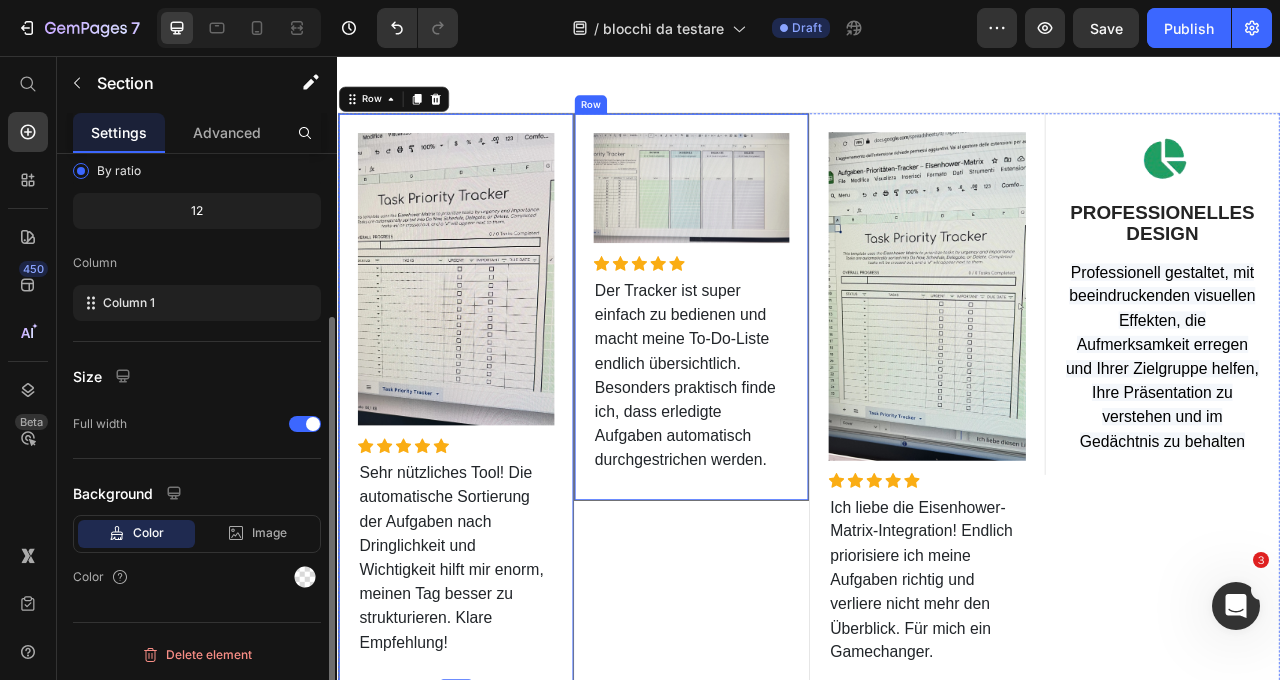 scroll, scrollTop: 0, scrollLeft: 0, axis: both 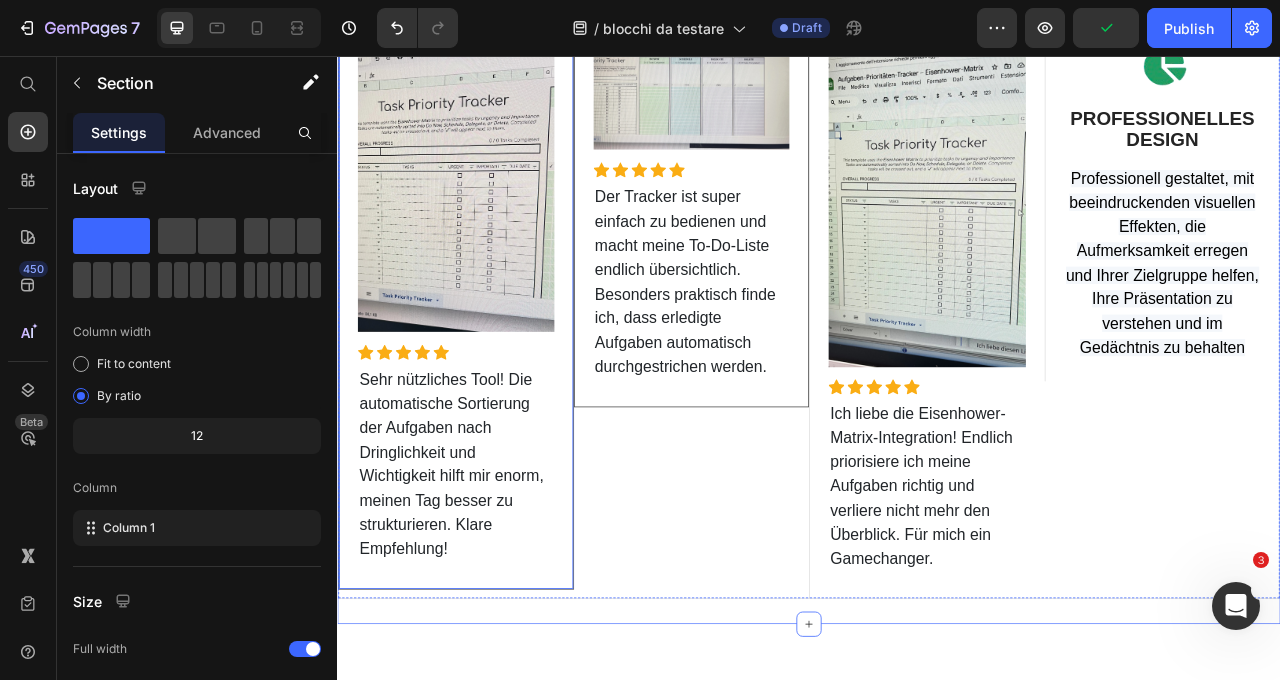click on "Image                Icon                Icon                Icon                Icon                Icon Icon List Hoz Sehr nützliches Tool! Die automatische Sortierung der Aufgaben nach Dringlichkeit und Wichtigkeit hilft mir enorm, meinen Tag besser zu strukturieren. Klare Empfehlung! Text block Row" at bounding box center [488, 372] 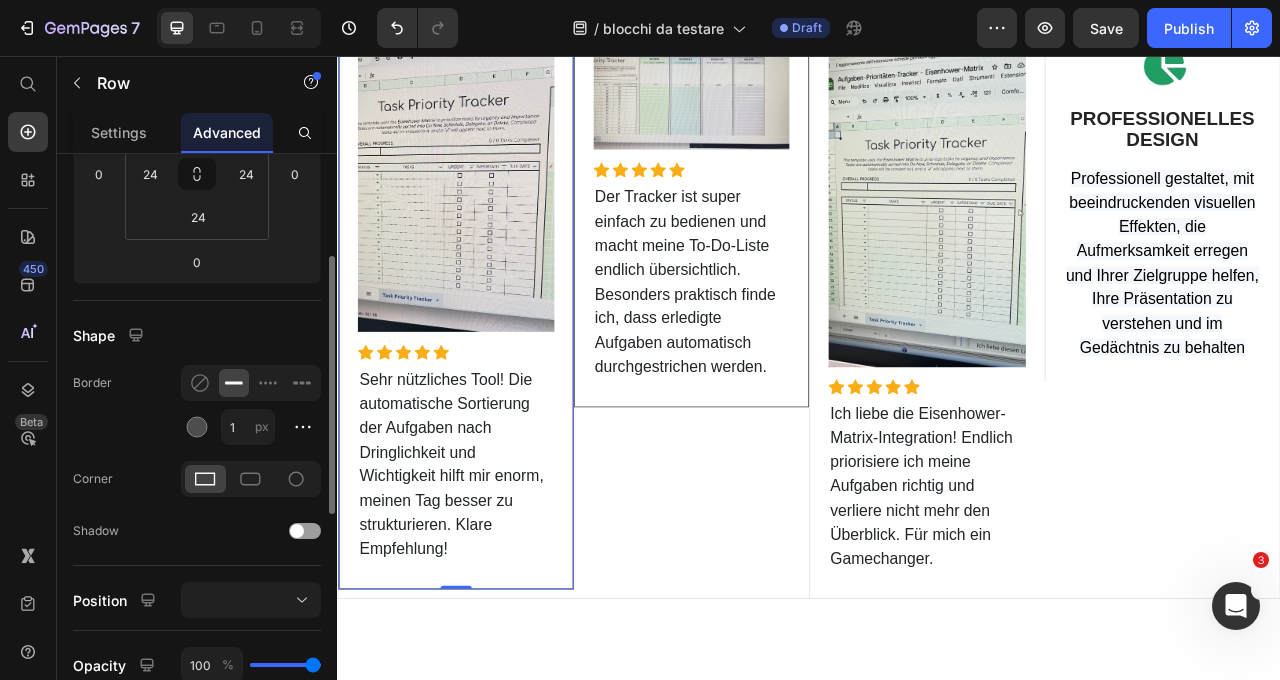 scroll, scrollTop: 482, scrollLeft: 0, axis: vertical 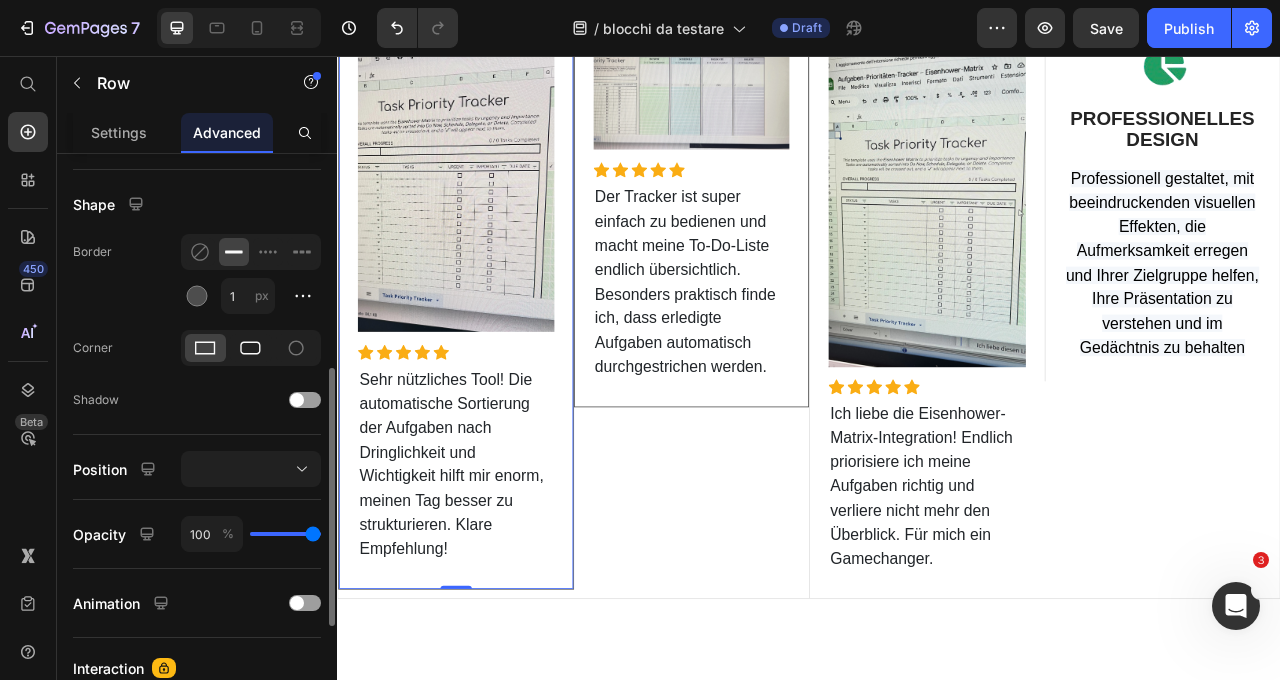 click 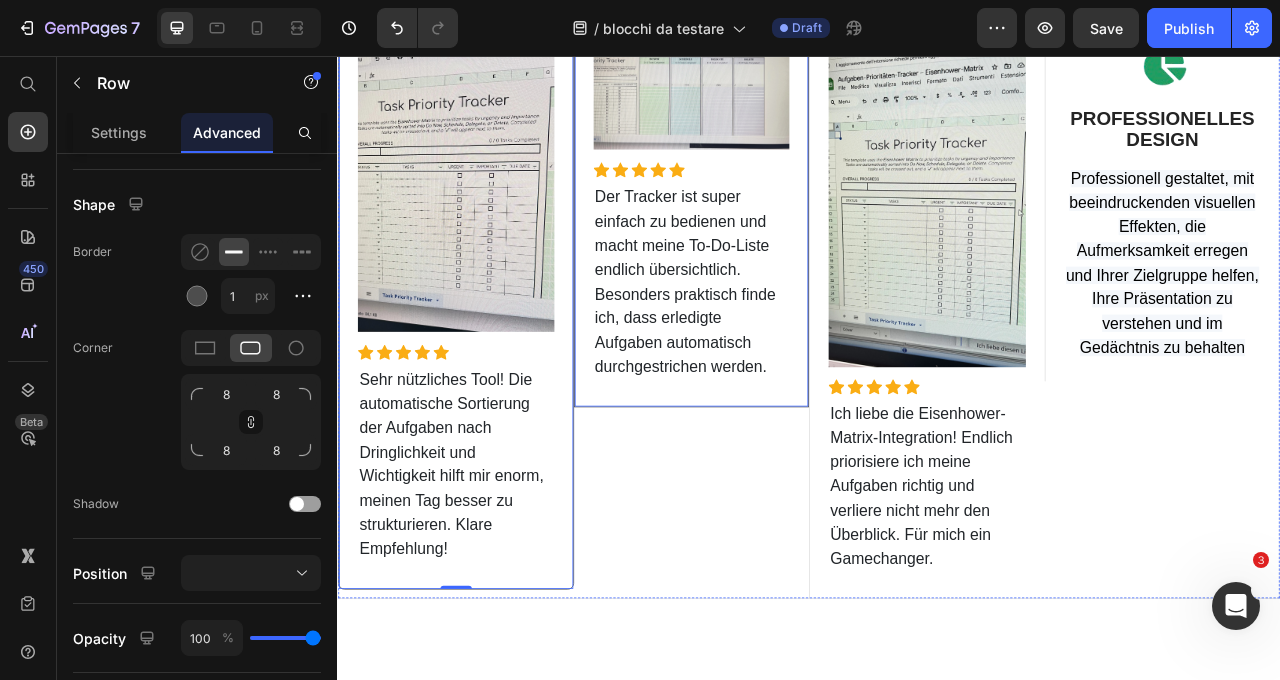 click on "Image                Icon                Icon                Icon                Icon                Icon Icon List Hoz Der Tracker ist super einfach zu bedienen und macht meine To-Do-Liste endlich übersichtlich. Besonders praktisch finde ich, dass erledigte Aufgaben automatisch durchgestrichen werden. Text block Row" at bounding box center (788, 256) 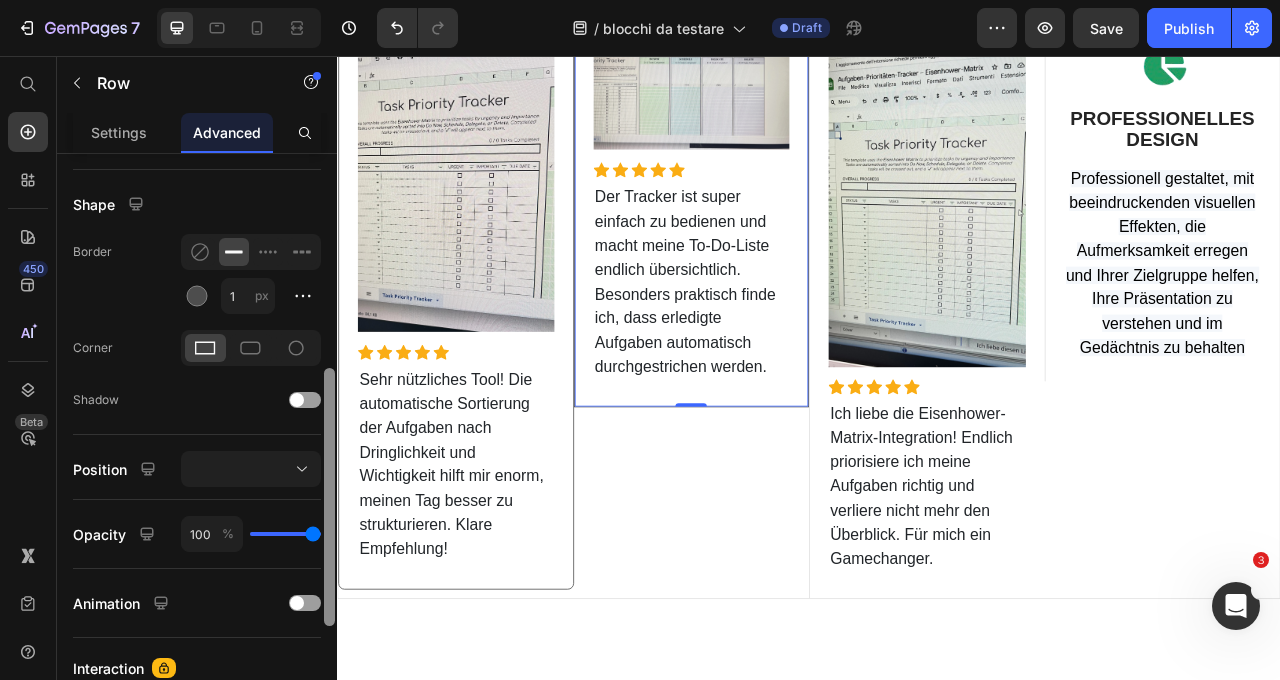 click 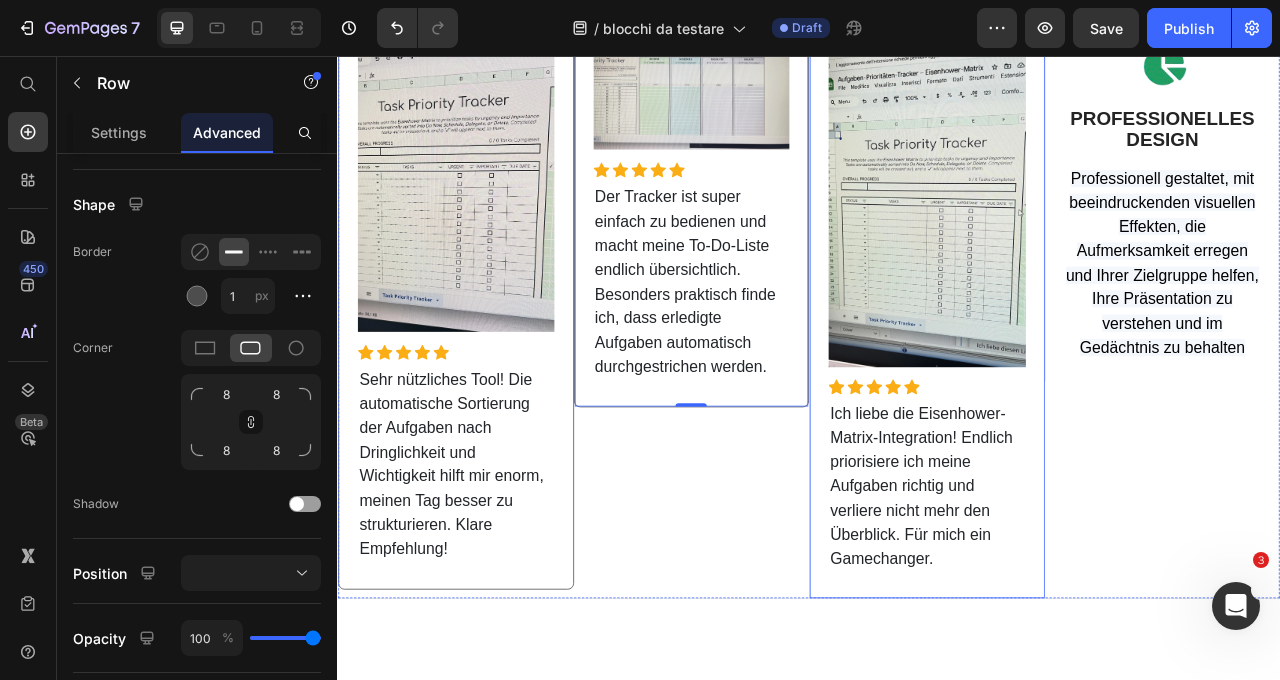 click on "Image                Icon                Icon                Icon                Icon                Icon Icon List Hoz Ich liebe die Eisenhower-Matrix-Integration! Endlich priorisiere ich meine Aufgaben richtig und verliere nicht mehr den Überblick. Für mich ein Gamechanger. Text block Row" at bounding box center [1087, 378] 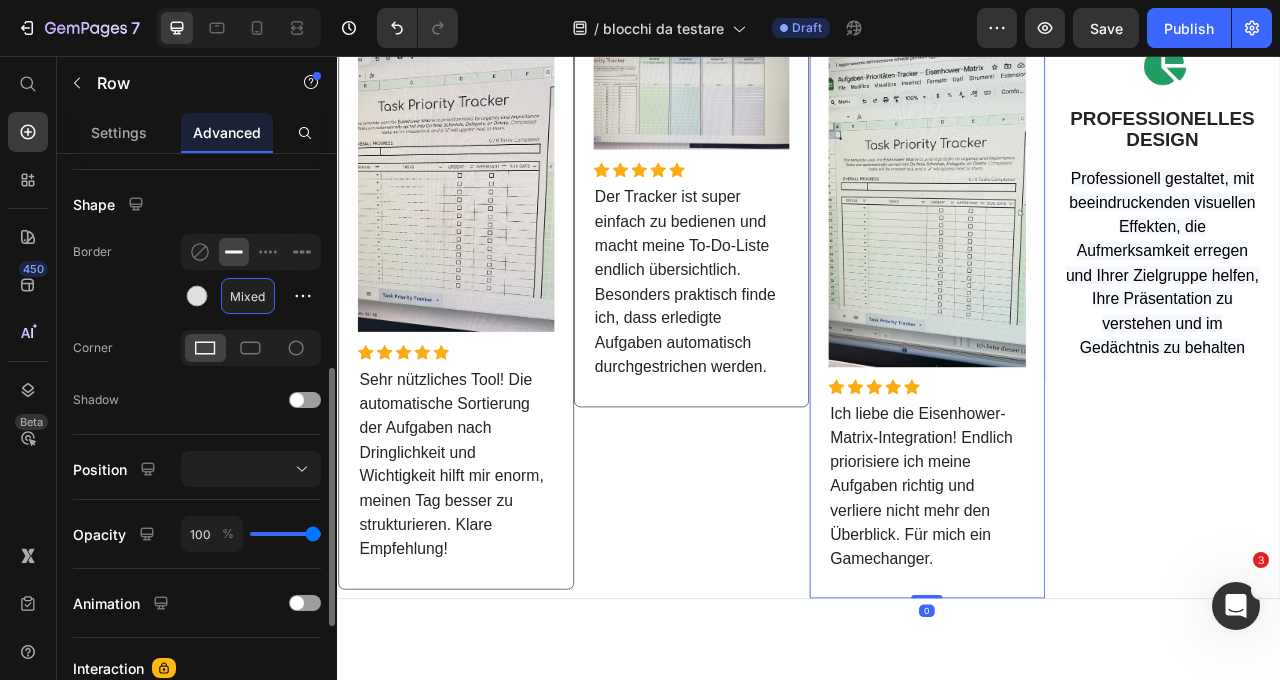 click on "Mixed" at bounding box center [248, 296] 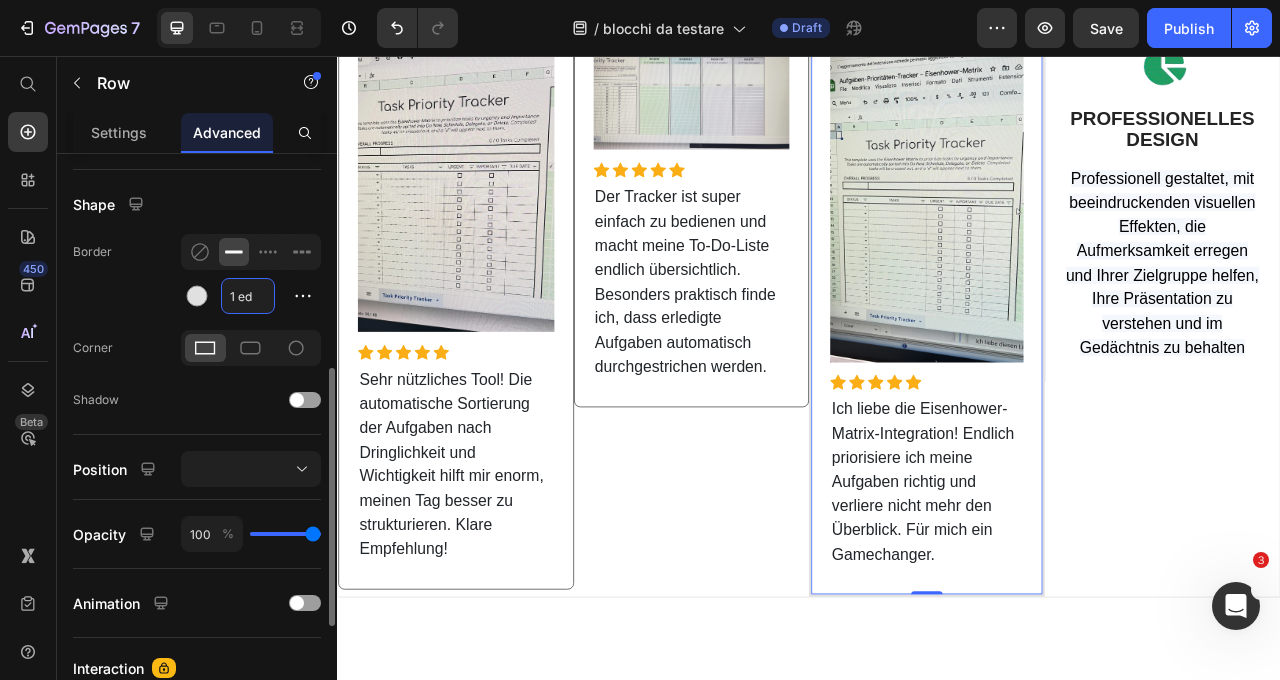 drag, startPoint x: 248, startPoint y: 293, endPoint x: 216, endPoint y: 293, distance: 32 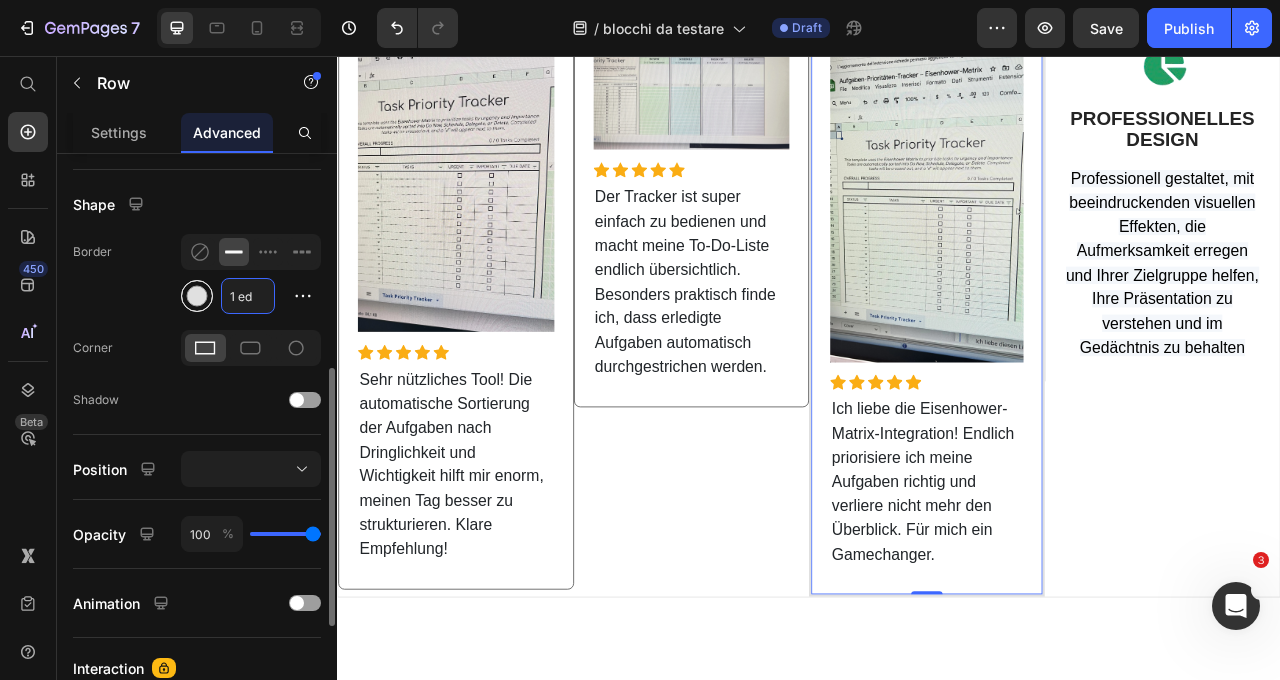drag, startPoint x: 255, startPoint y: 299, endPoint x: 211, endPoint y: 300, distance: 44.011364 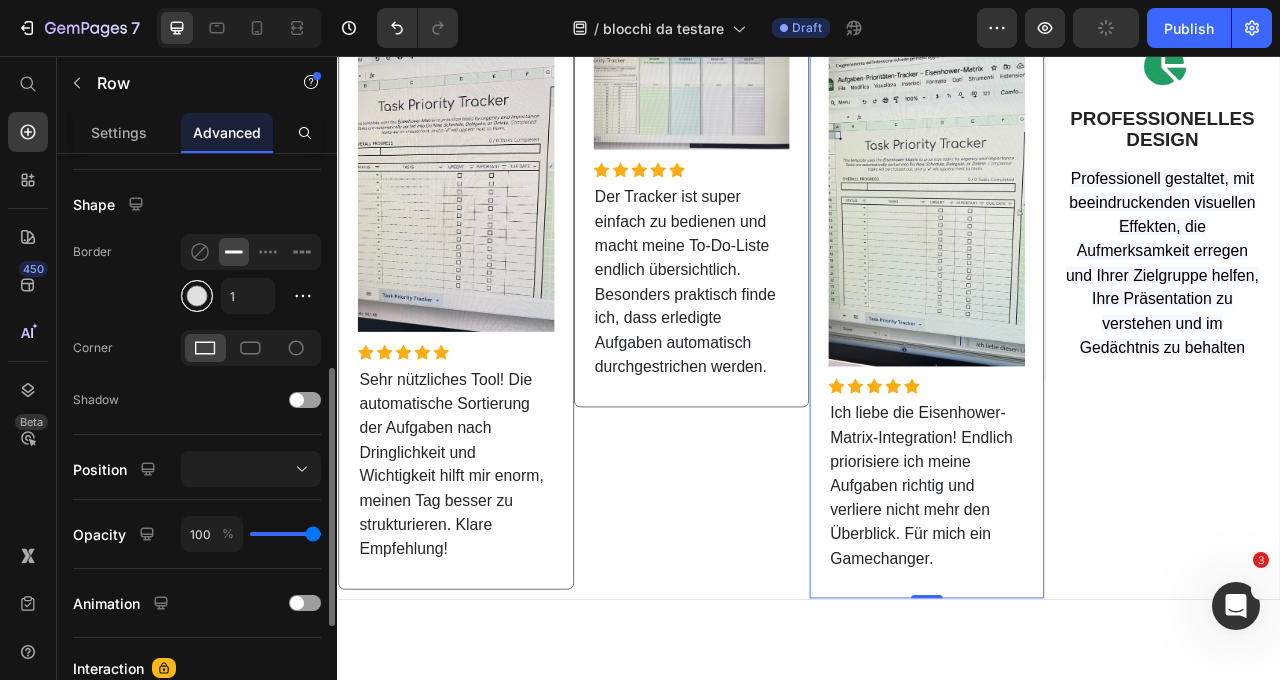 type on "1" 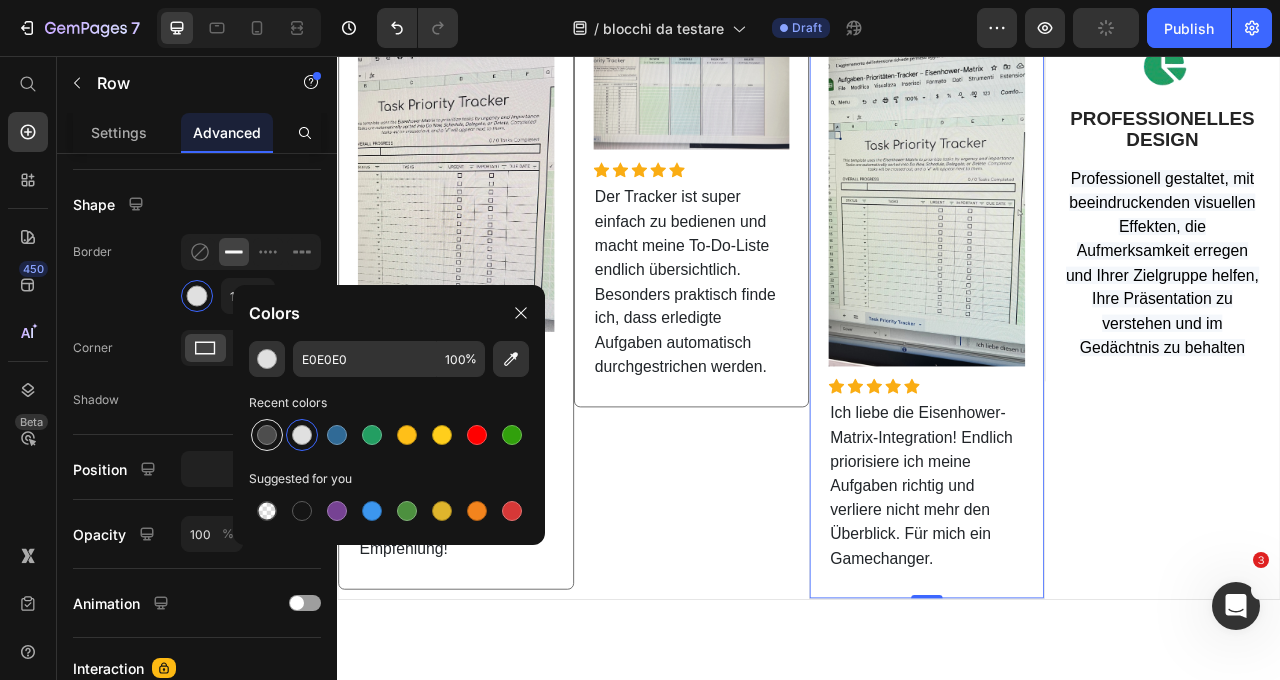 click at bounding box center (267, 435) 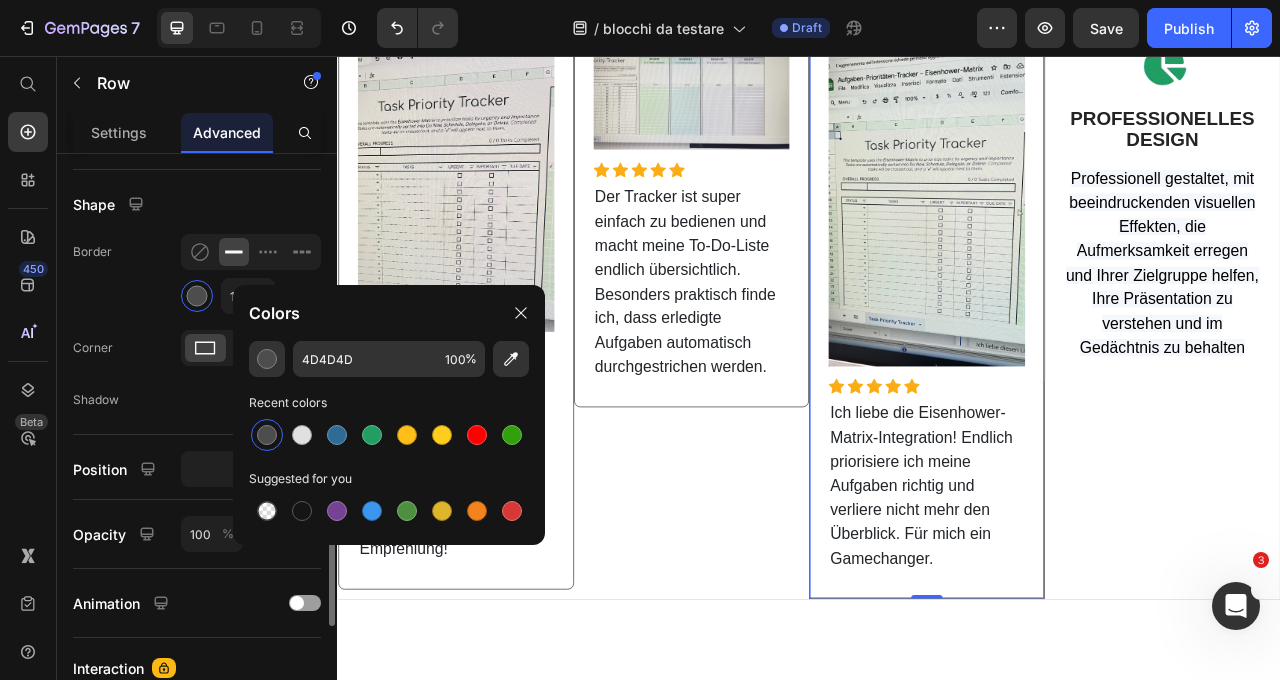 click on "Shape Border 1 px Corner Shadow" 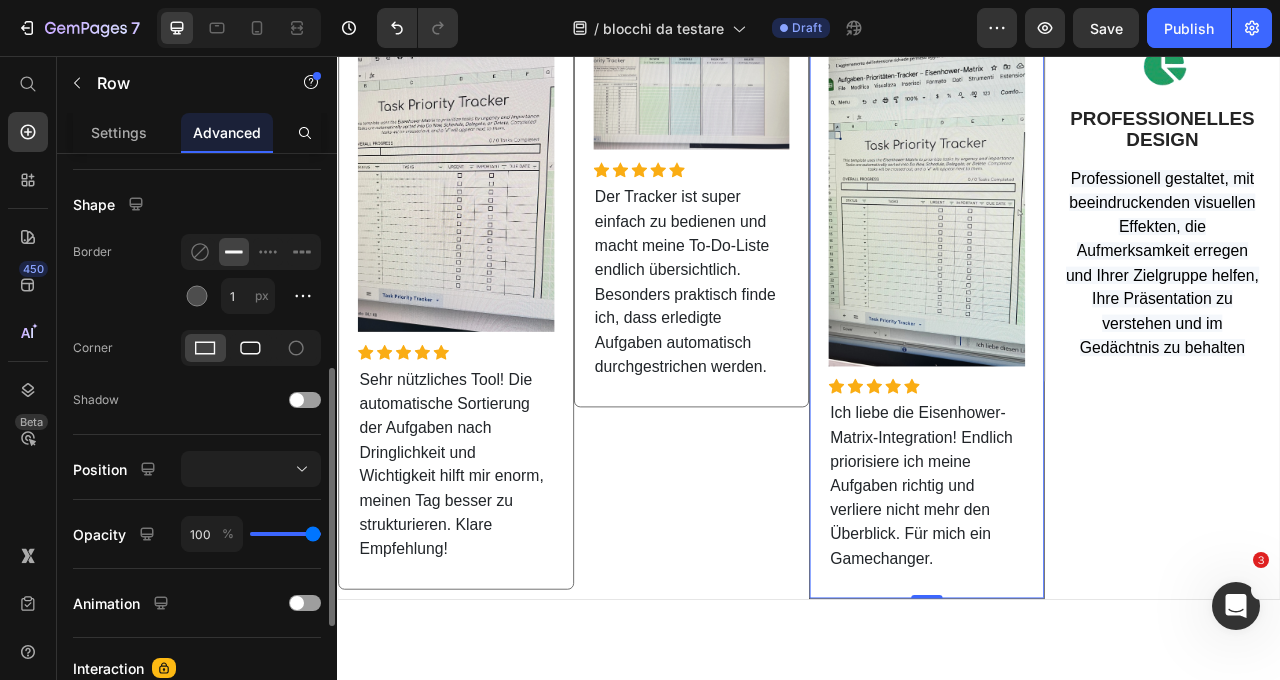 click 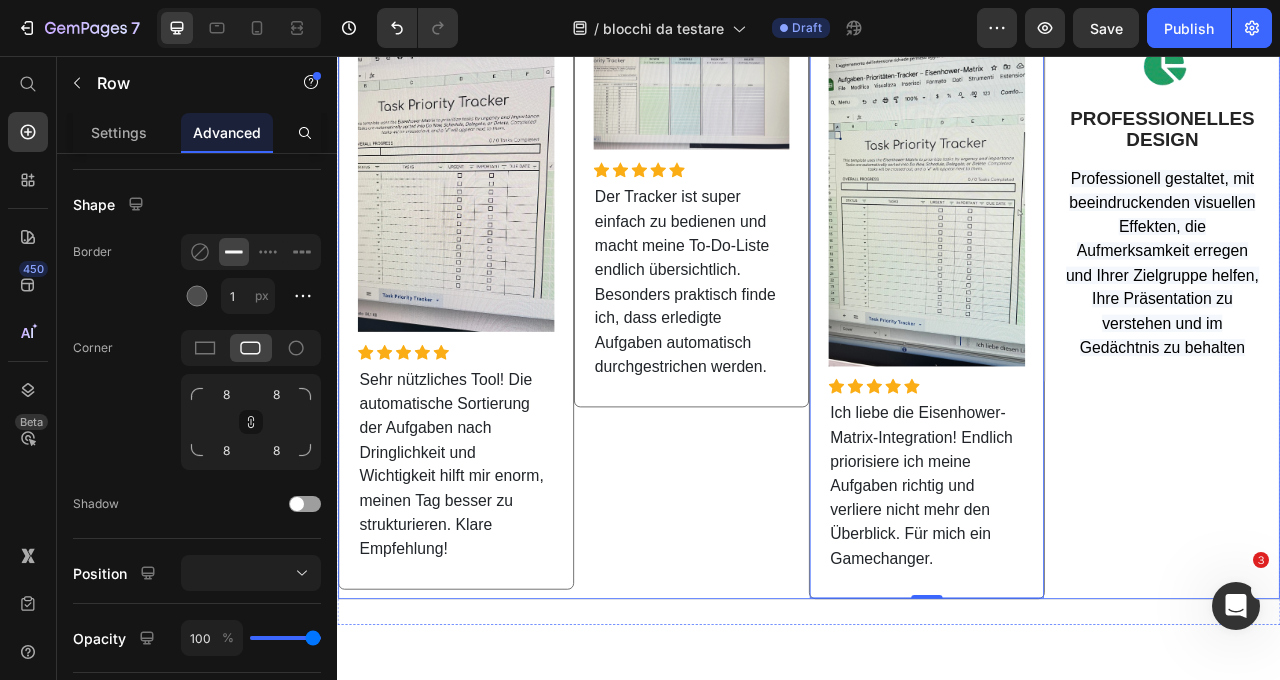 click on "Image PROFESSIONELLES DESIGN Text Block Professionell gestaltet, mit beeindruckenden visuellen Effekten, die Aufmerksamkeit erregen und Ihrer Zielgruppe helfen, Ihre Präsentation zu verstehen und im Gedächtnis zu behalten Text block Row" at bounding box center (1387, 378) 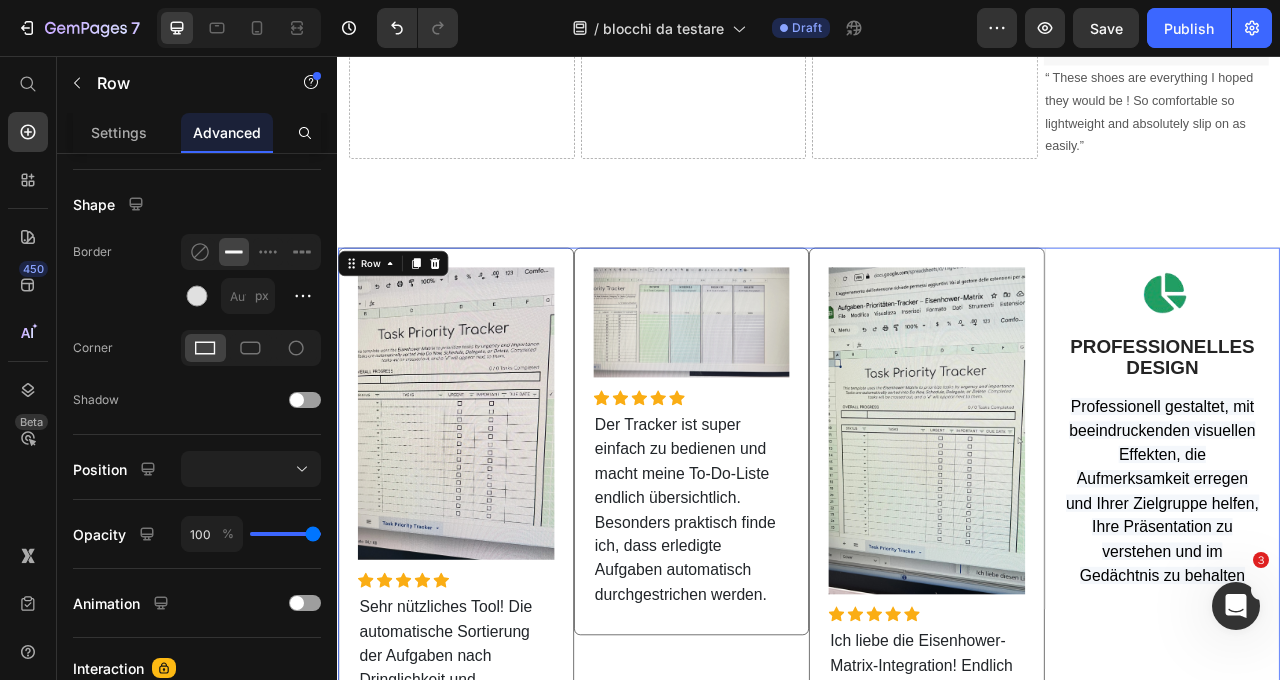 scroll, scrollTop: 312, scrollLeft: 0, axis: vertical 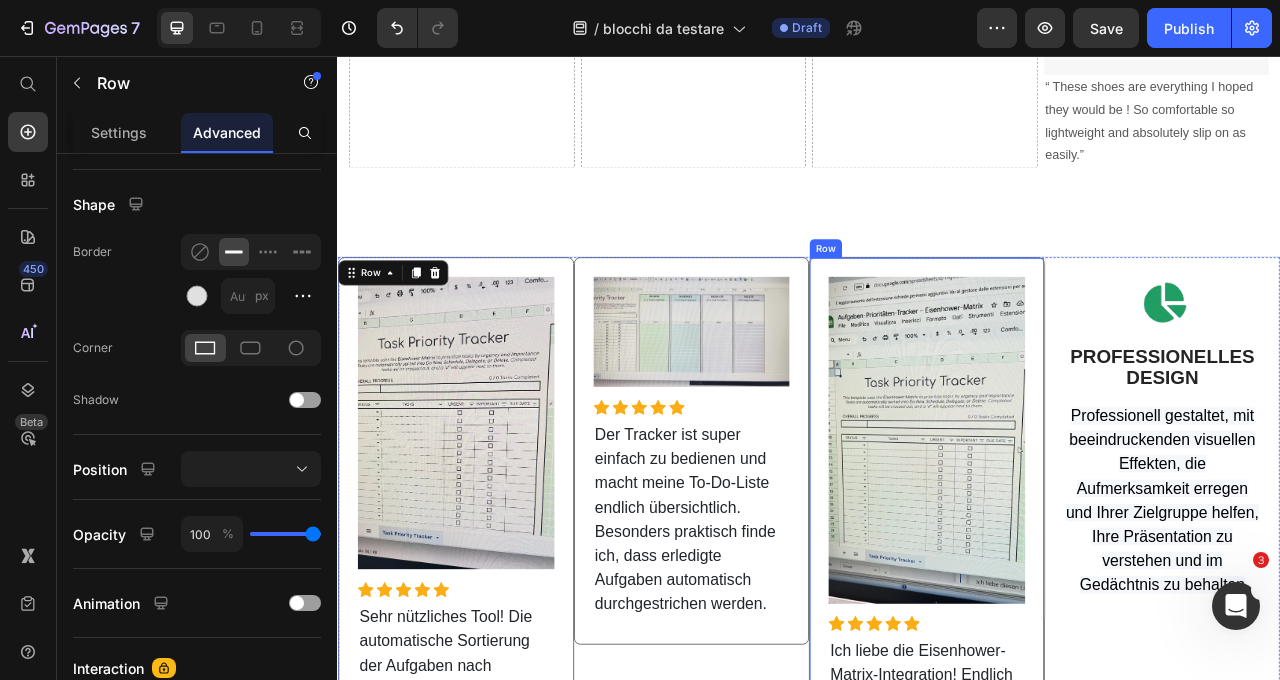 click on "Image                Icon                Icon                Icon                Icon                Icon Icon List Hoz Ich liebe die Eisenhower-Matrix-Integration! Endlich priorisiere ich meine Aufgaben richtig und verliere nicht mehr den Überblick. Für mich ein Gamechanger. Text block Row" at bounding box center [1087, 680] 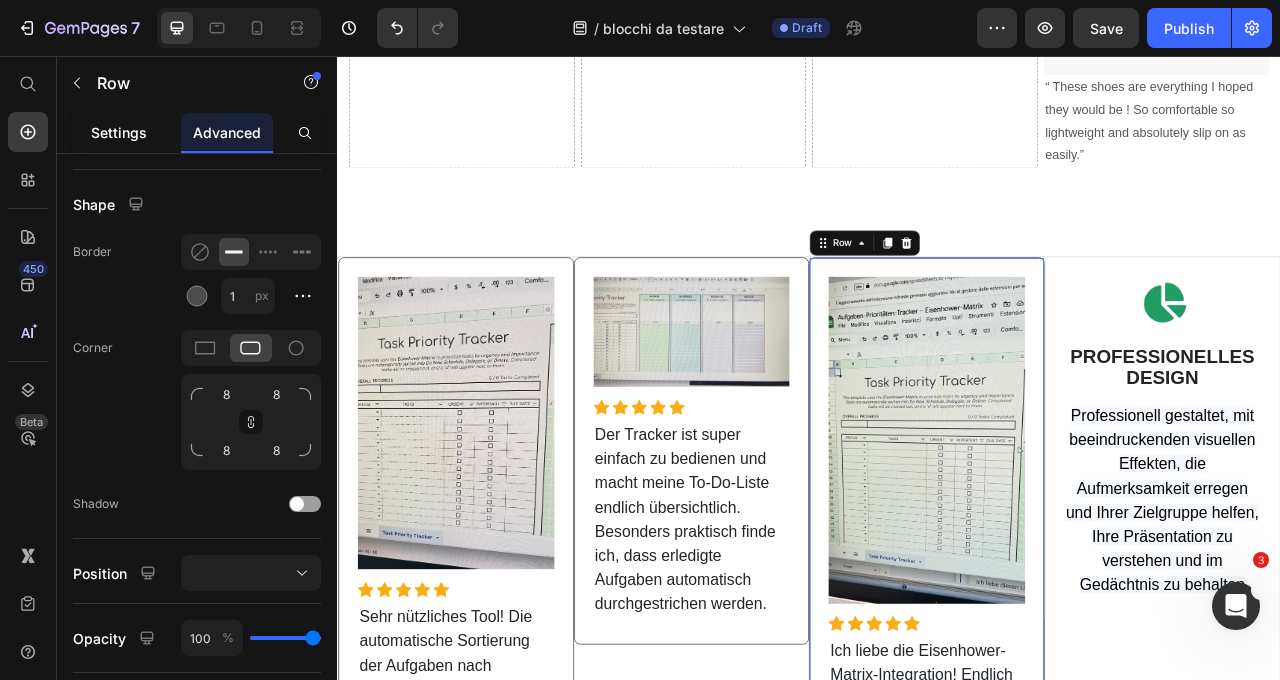 click on "Settings" at bounding box center [119, 132] 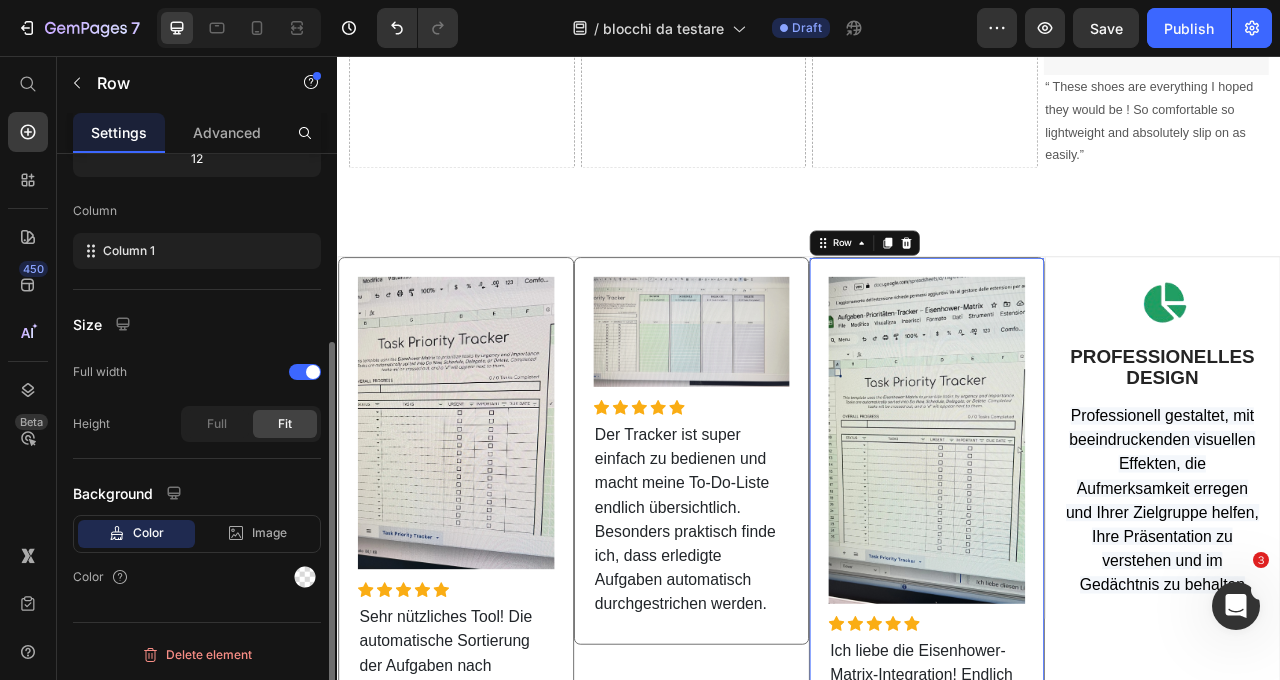 scroll, scrollTop: 0, scrollLeft: 0, axis: both 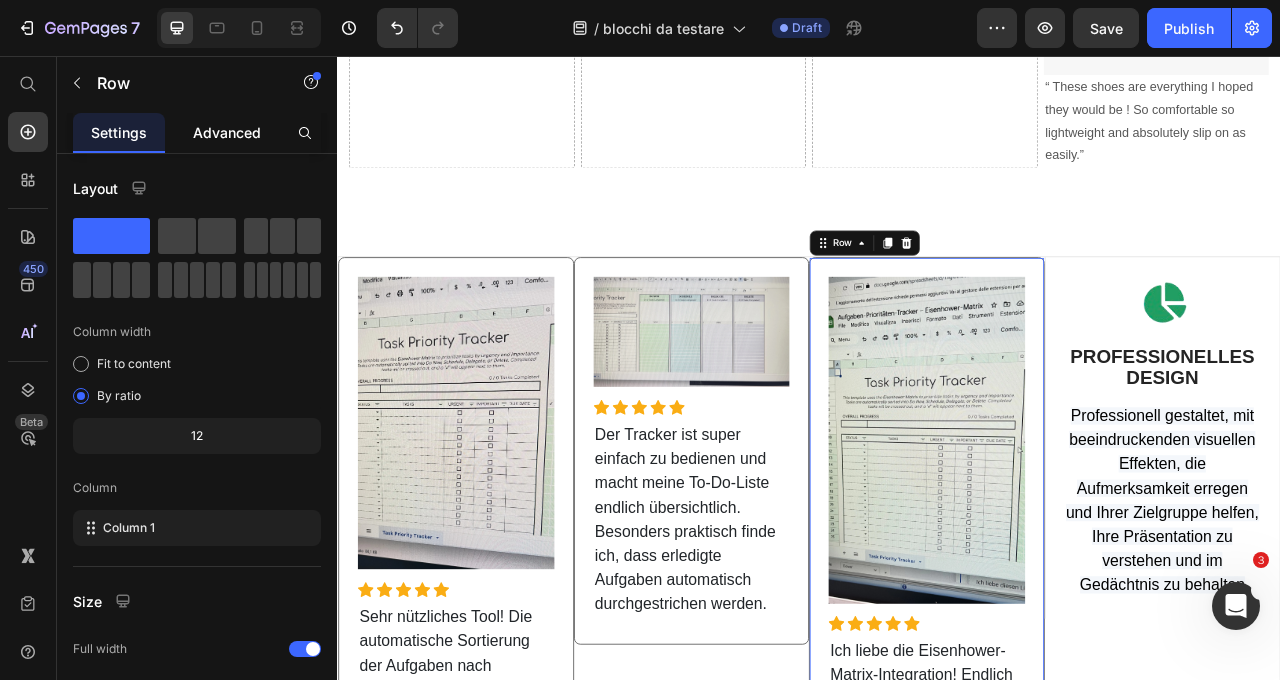click on "Advanced" 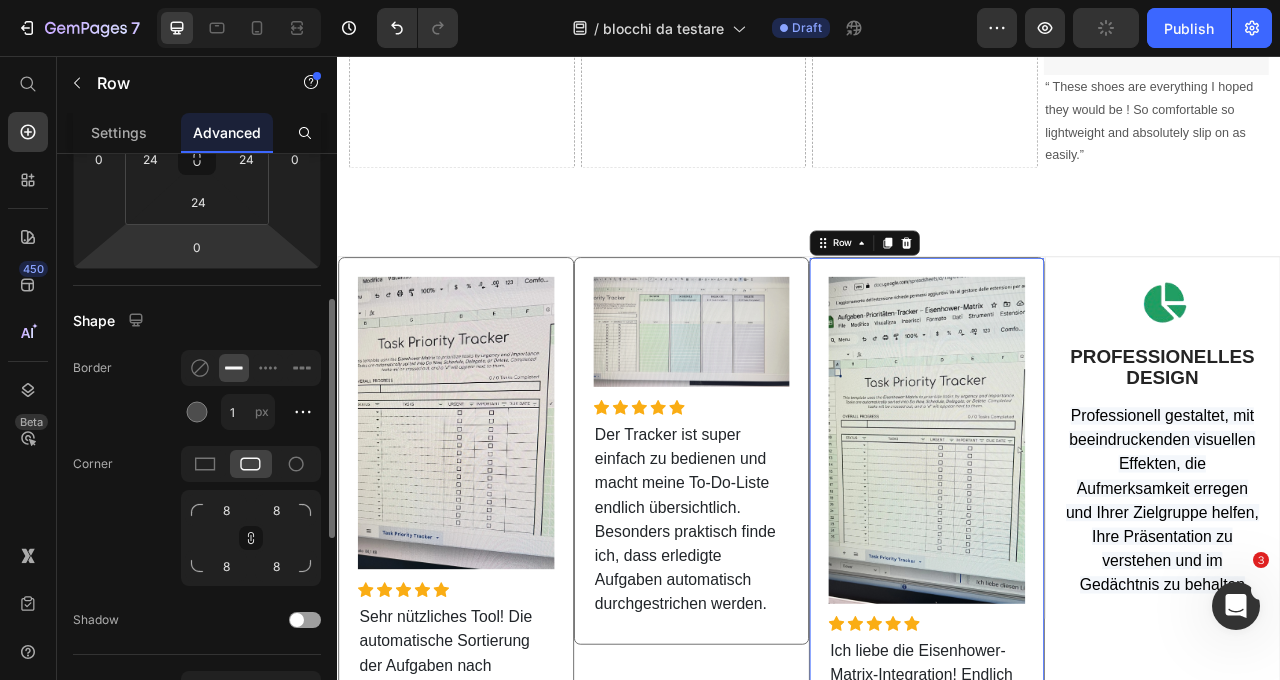 scroll, scrollTop: 192, scrollLeft: 0, axis: vertical 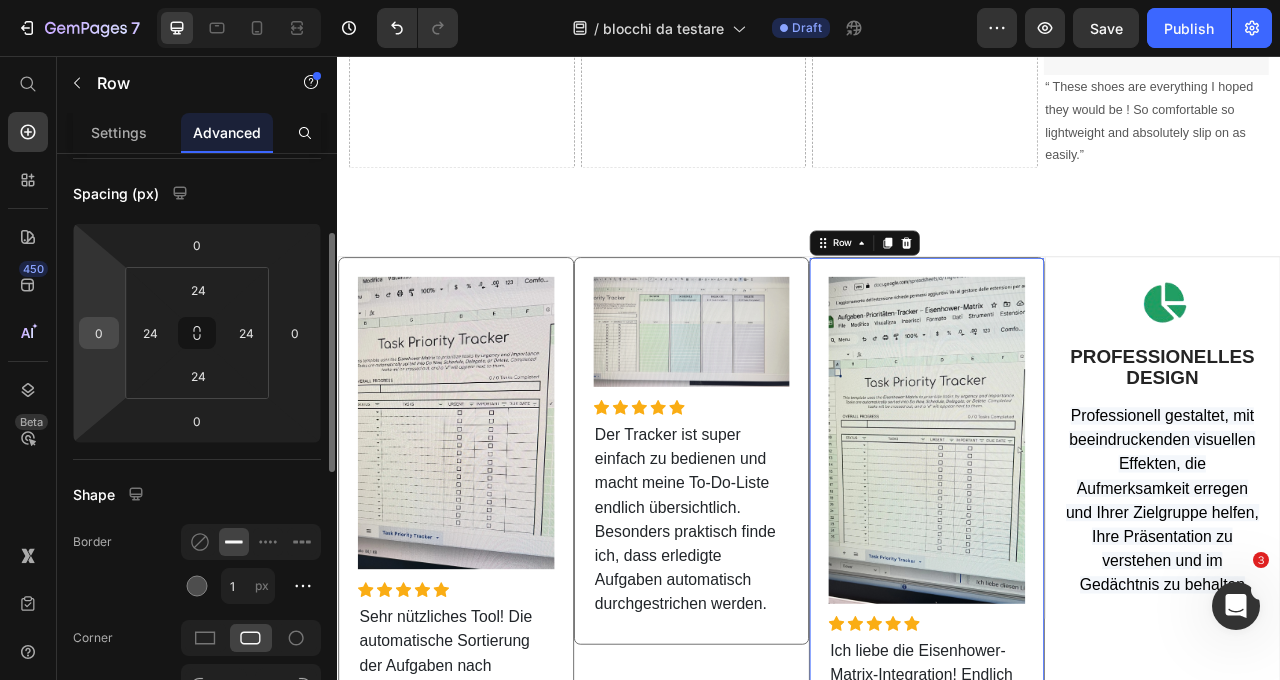 click on "0" at bounding box center [99, 333] 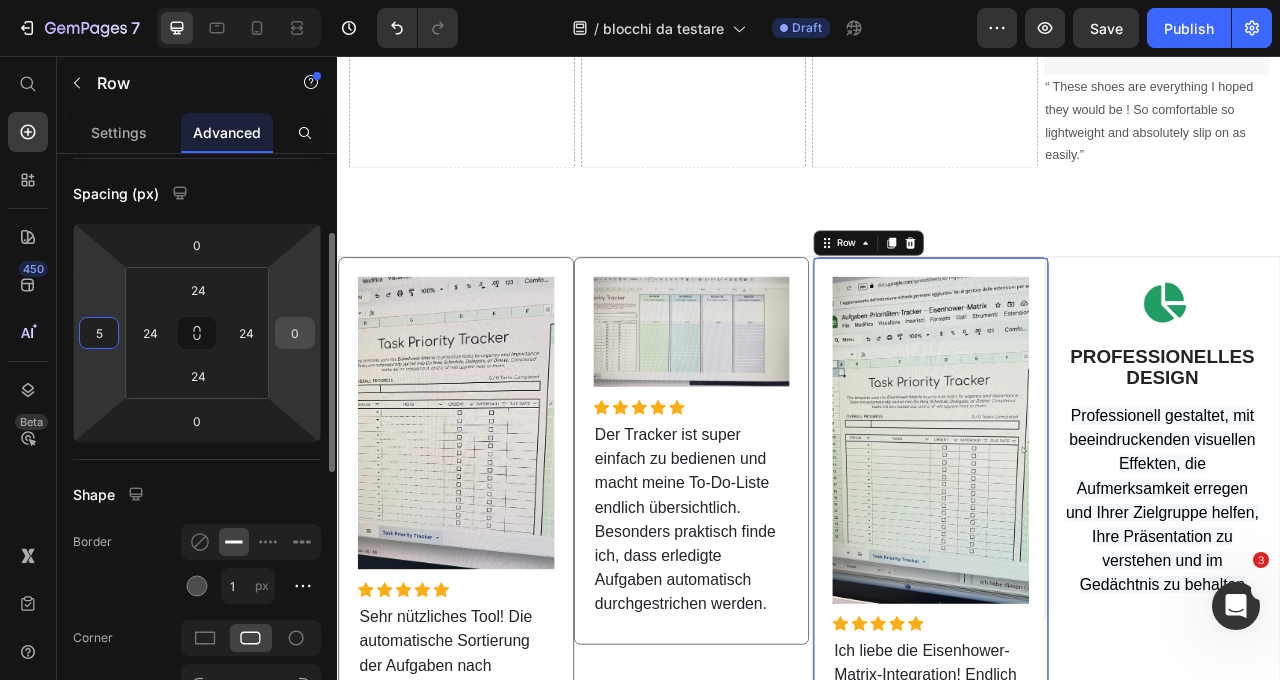 type on "5" 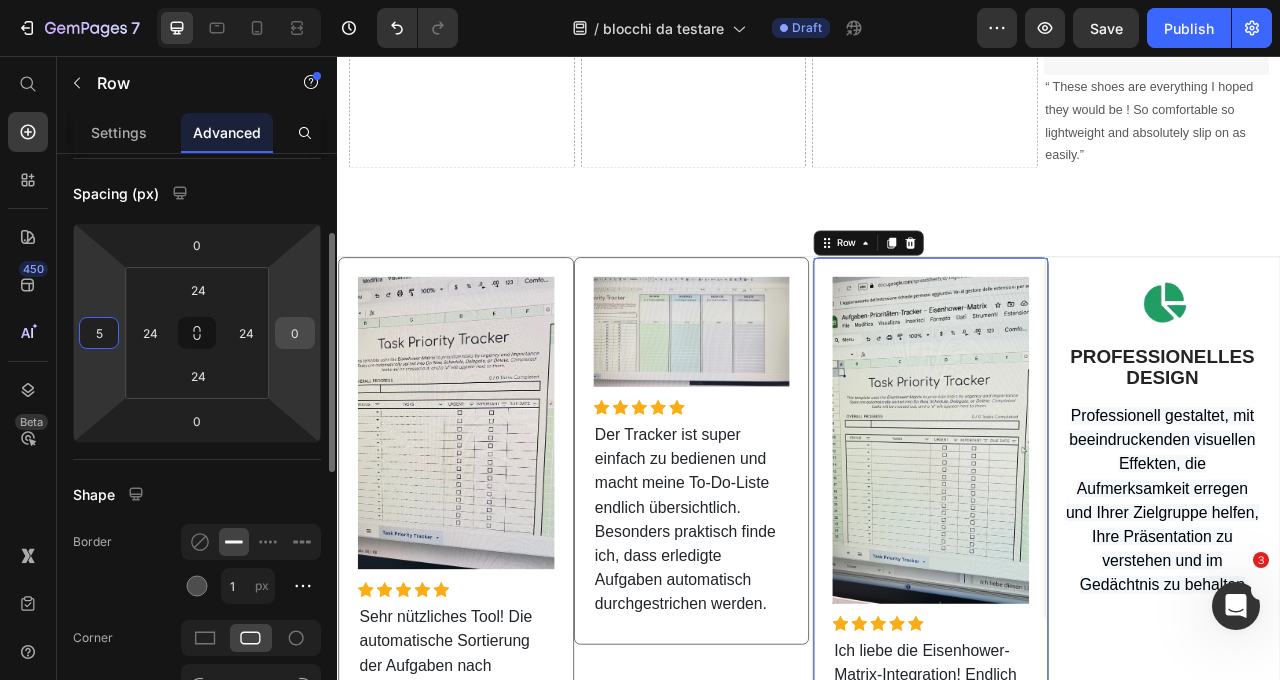 click on "0" at bounding box center (295, 333) 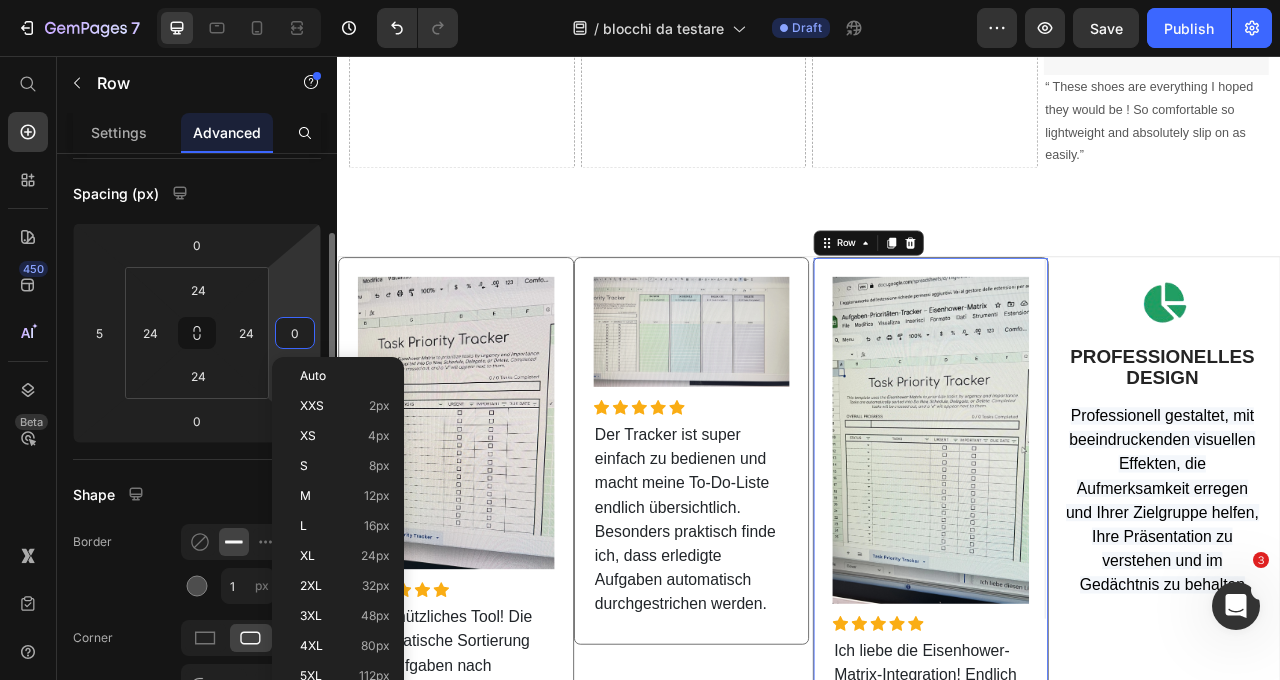 type on "5" 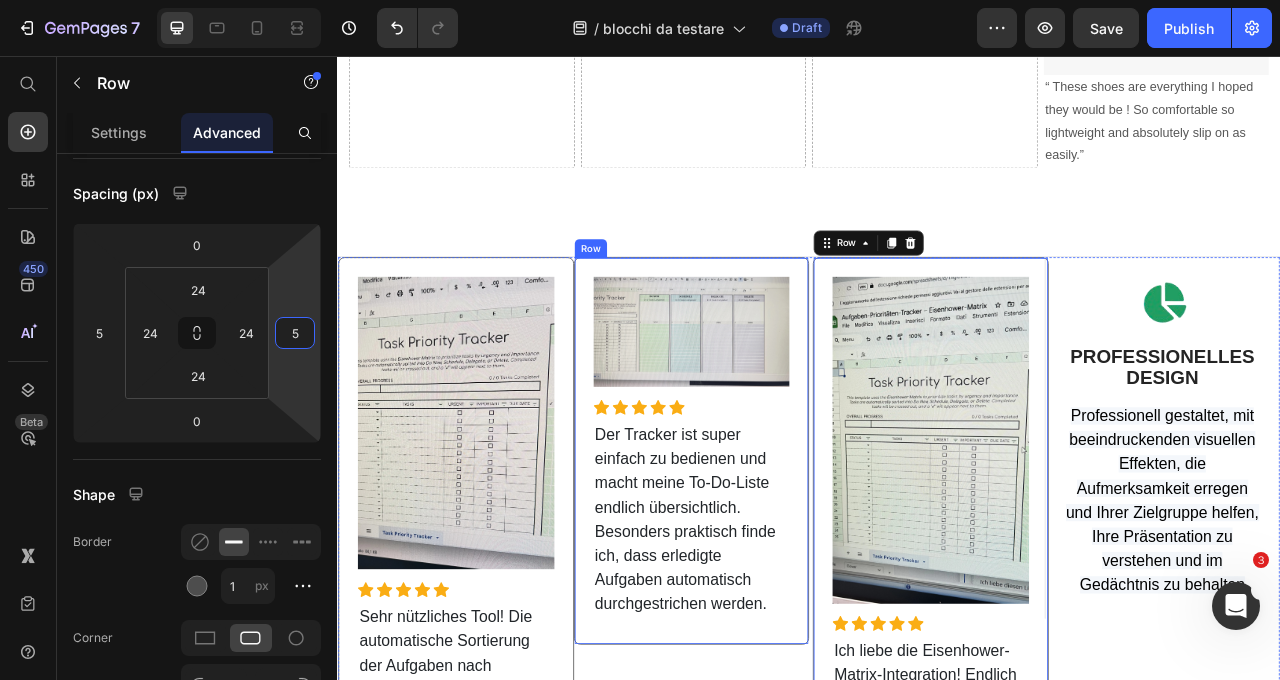click on "Image                Icon                Icon                Icon                Icon                Icon Icon List Hoz Der Tracker ist super einfach zu bedienen und macht meine To-Do-Liste endlich übersichtlich. Besonders praktisch finde ich, dass erledigte Aufgaben automatisch durchgestrichen werden. Text block Row" at bounding box center (788, 558) 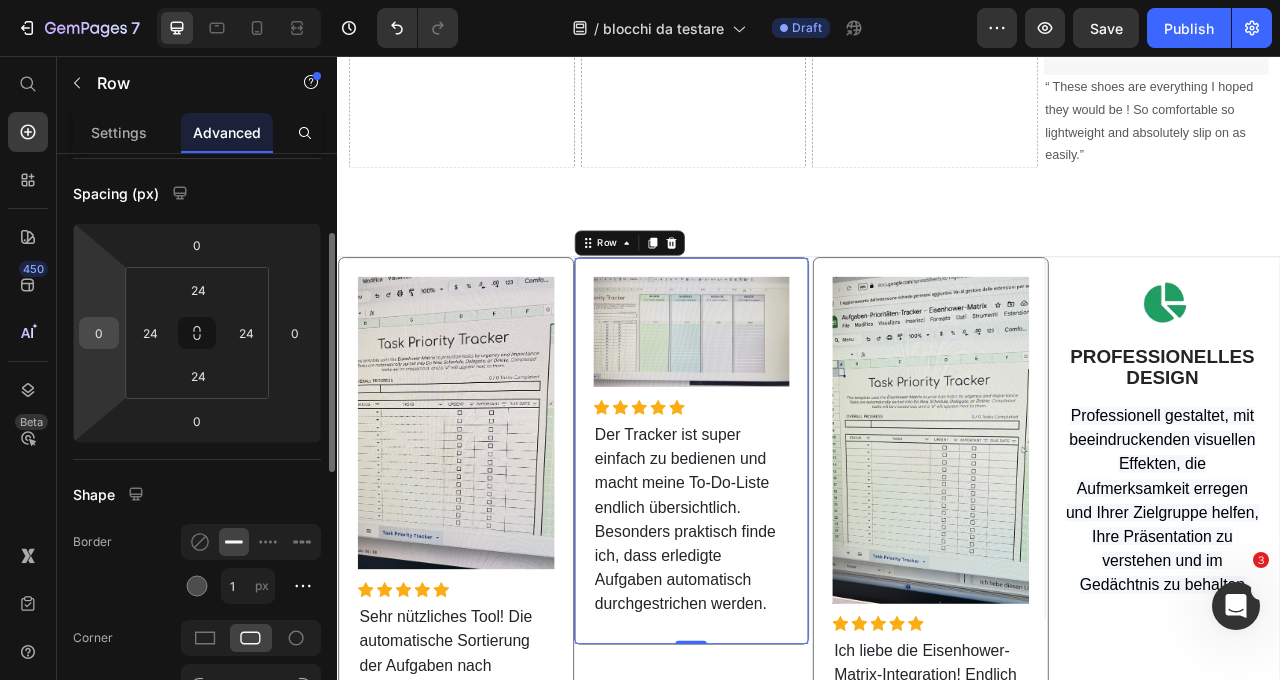 click on "0" at bounding box center (99, 333) 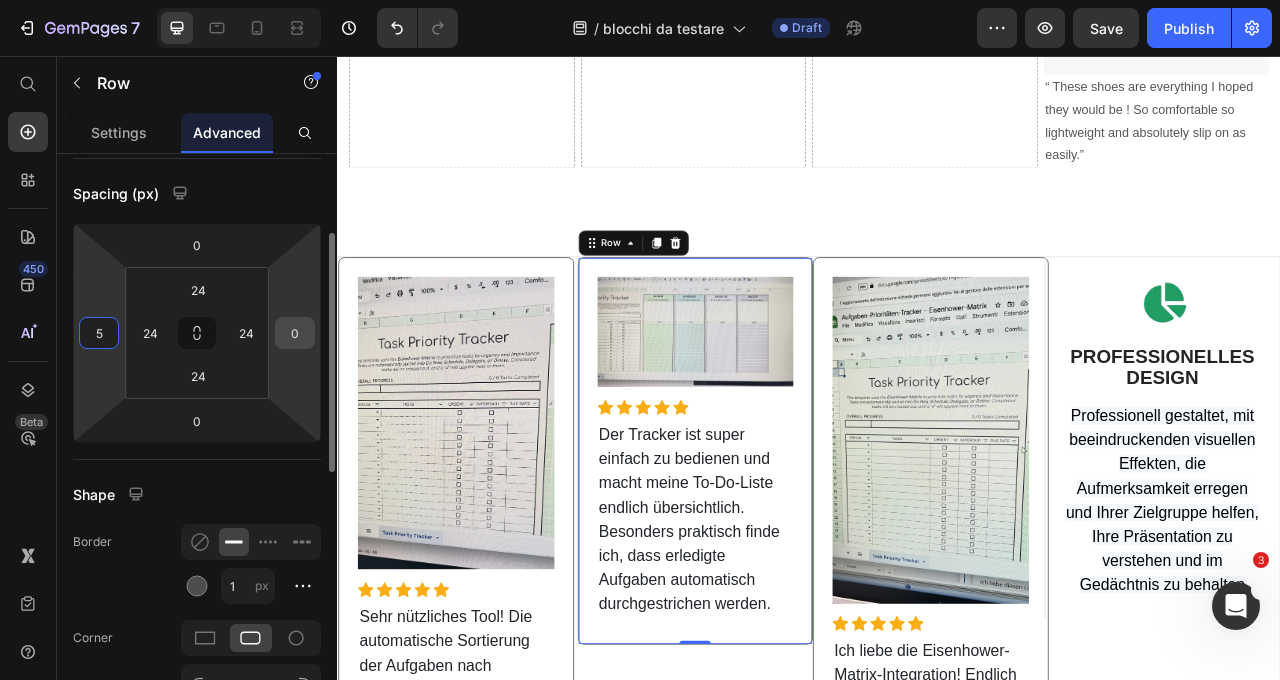type on "5" 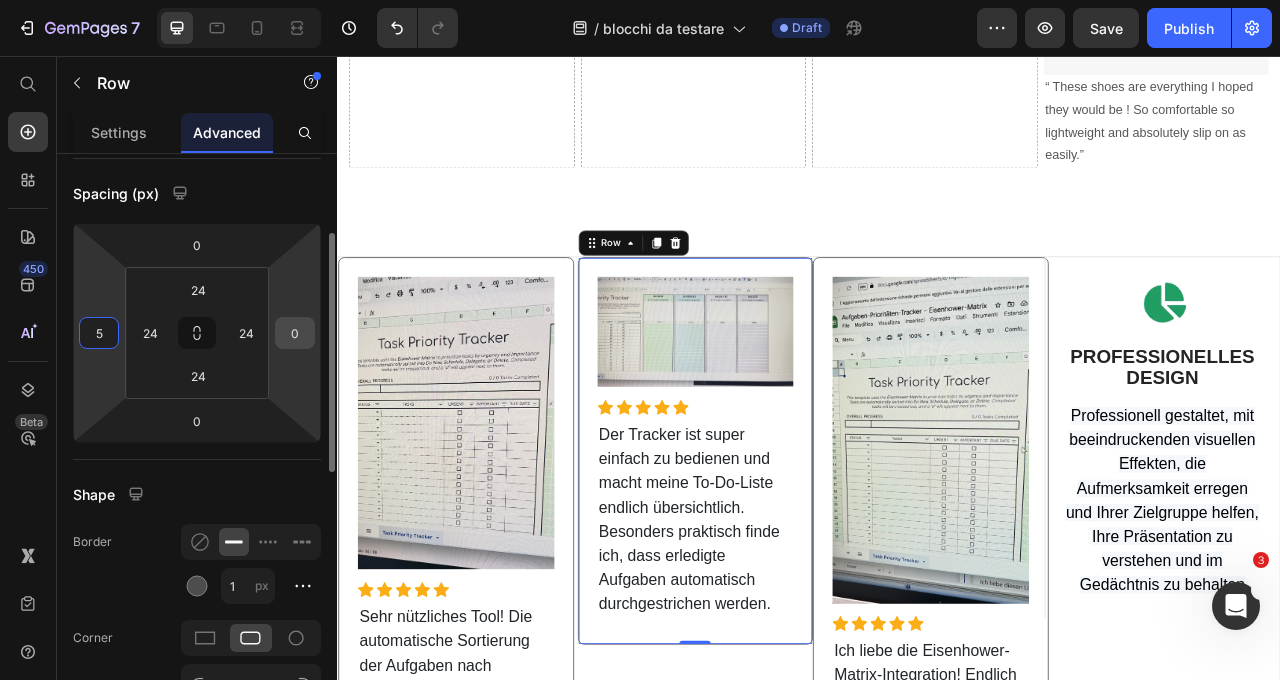 click on "0" at bounding box center [295, 333] 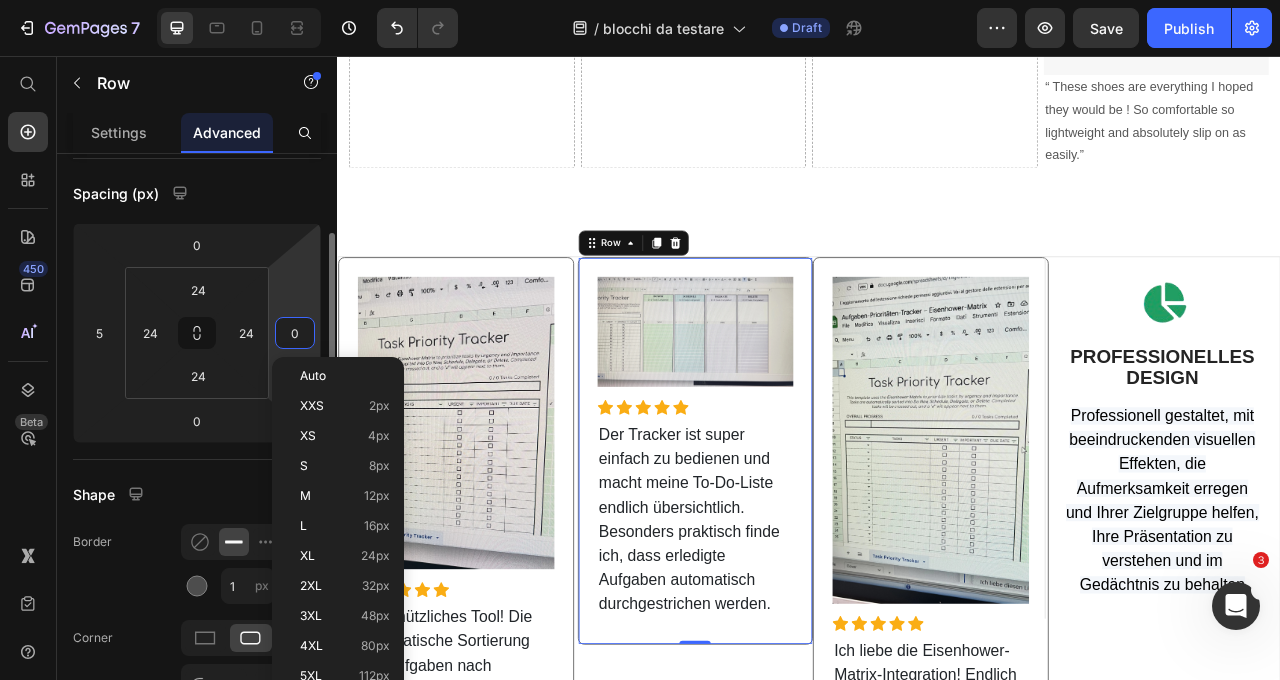 type on "5" 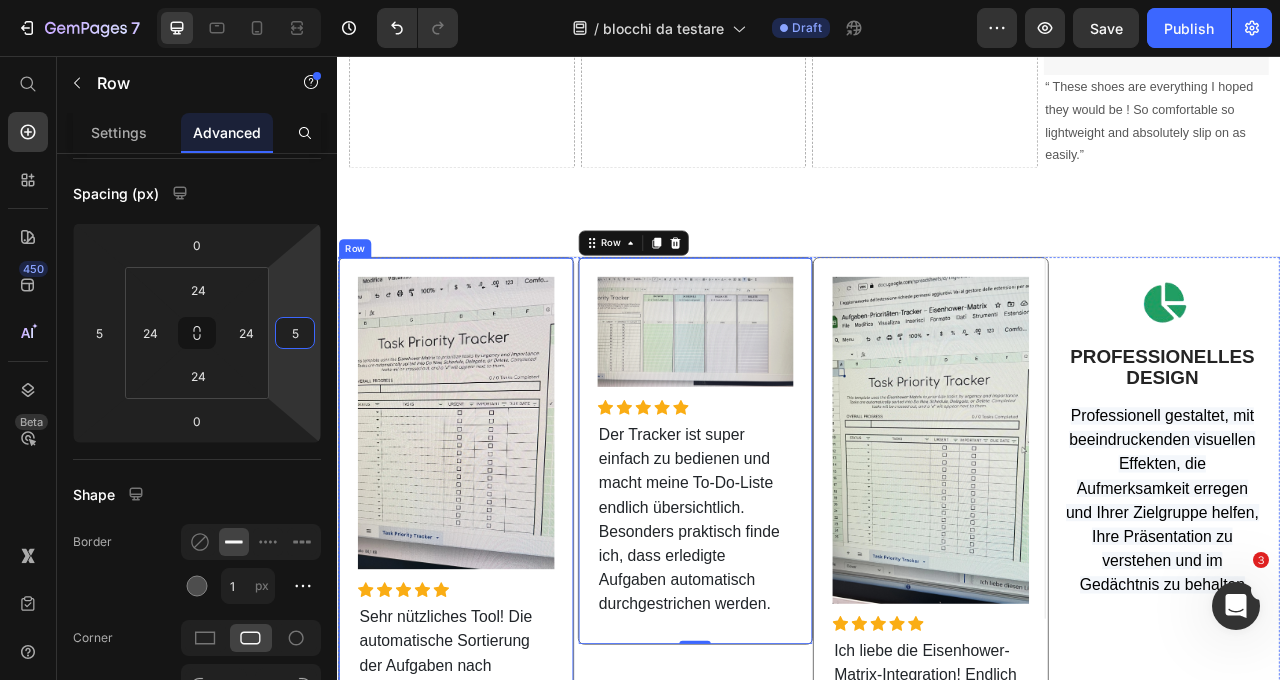 click on "Image                Icon                Icon                Icon                Icon                Icon Icon List Hoz Sehr nützliches Tool! Die automatische Sortierung der Aufgaben nach Dringlichkeit und Wichtigkeit hilft mir enorm, meinen Tag besser zu strukturieren. Klare Empfehlung! Text block Row" at bounding box center (488, 674) 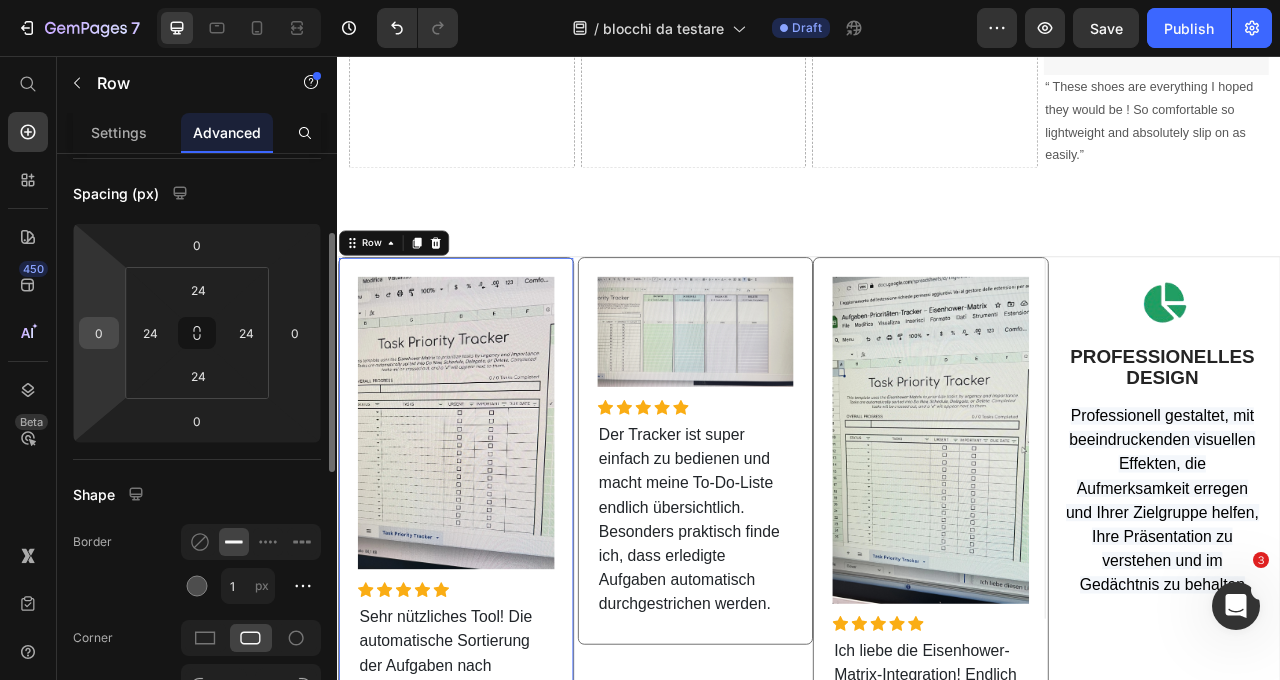 click on "0" at bounding box center (99, 333) 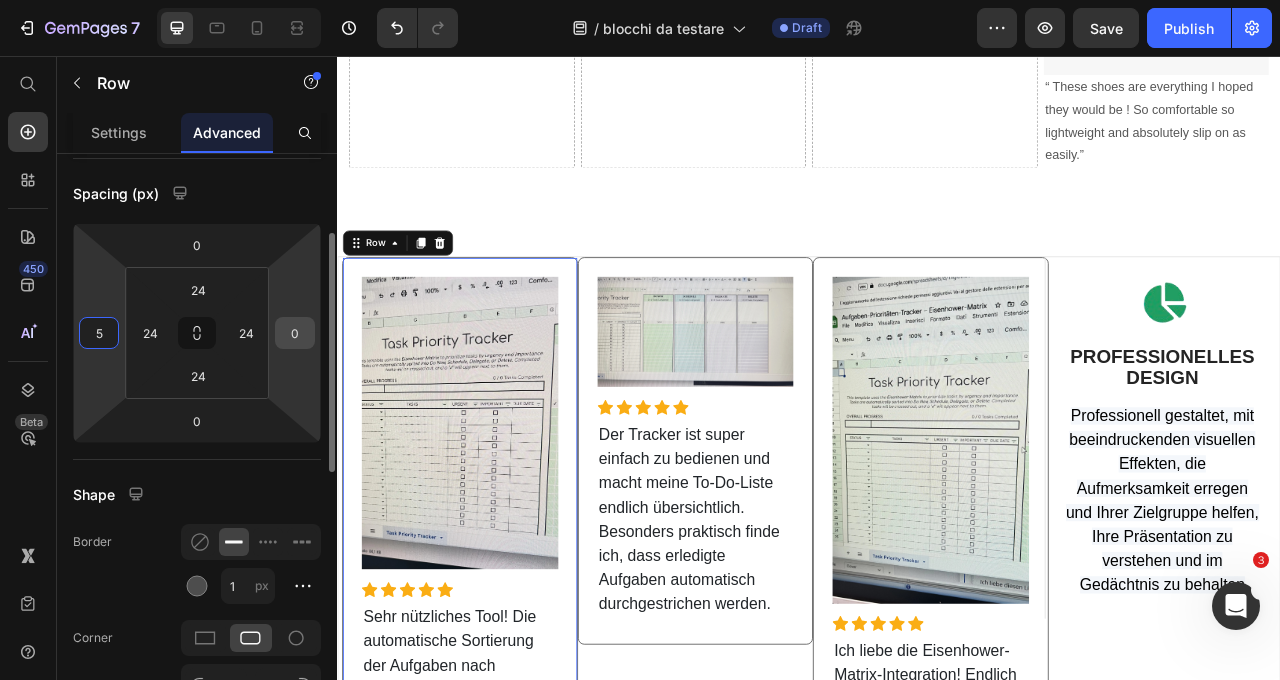type on "5" 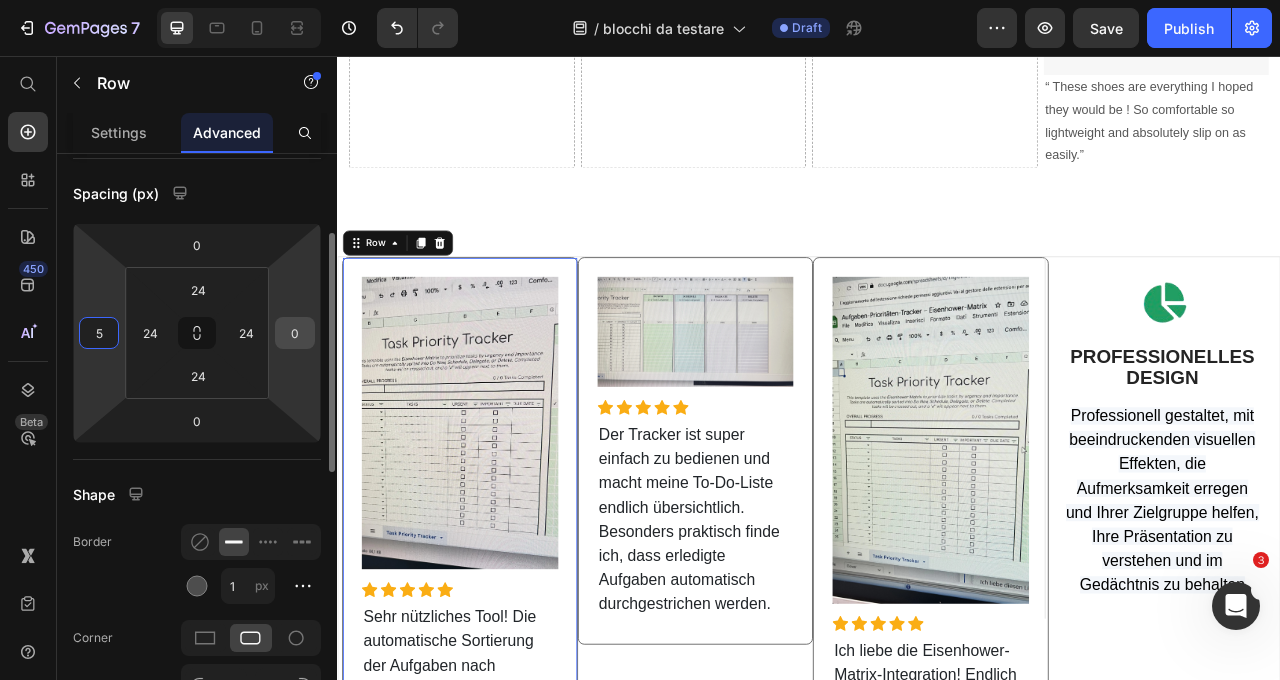click on "0" at bounding box center [295, 333] 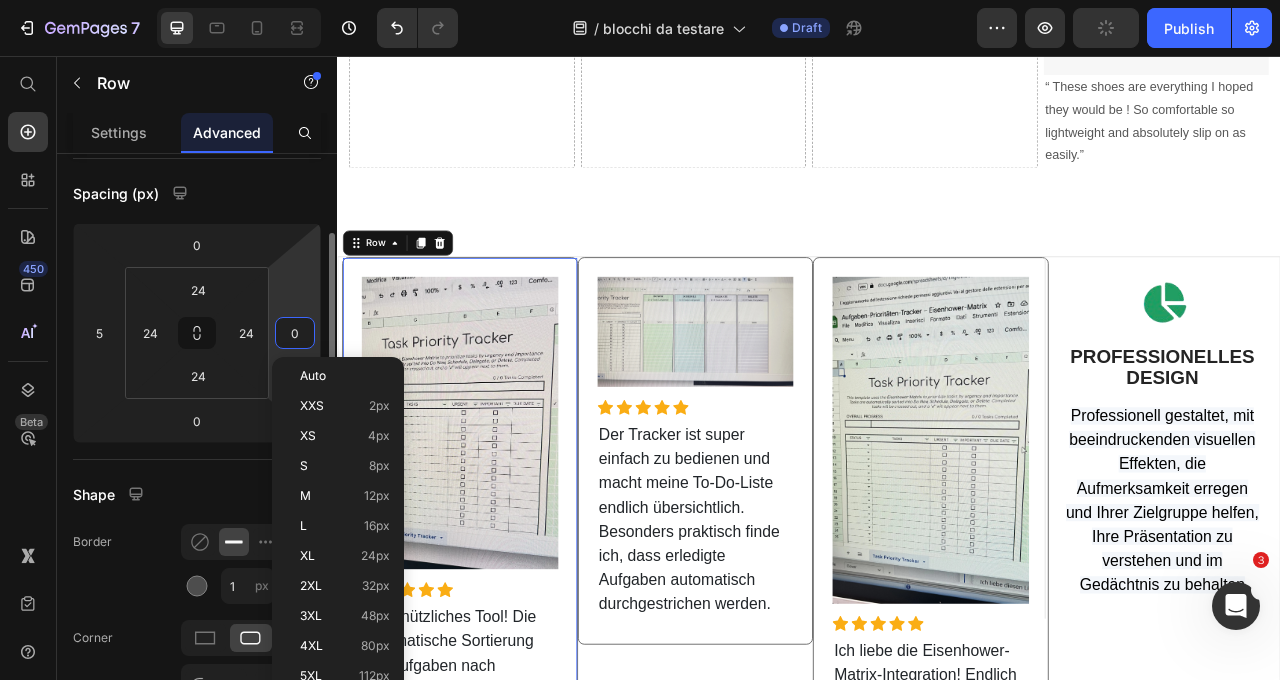 type on "5" 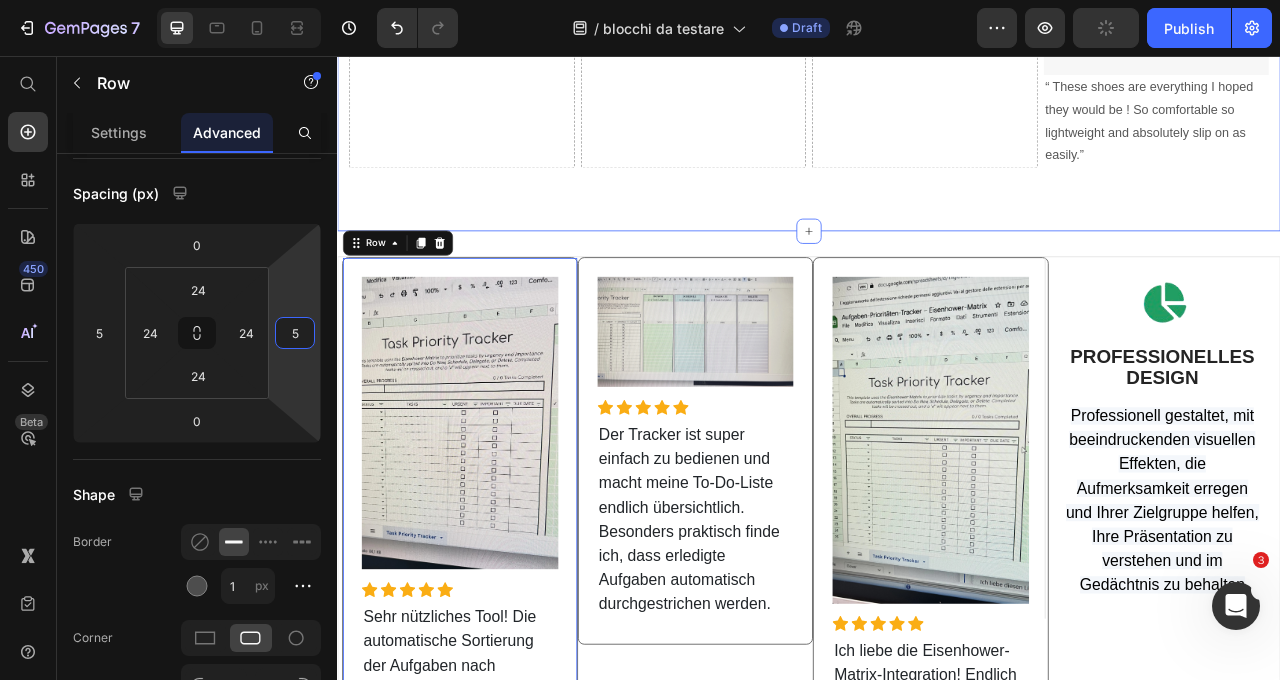 click on "Drop element here
Drop element here
Drop element here Image “ These shoes are everything I hoped they would be ! So comfortable so lightweight and absolutely slip on as easily.” Text block Row Row Section 1" at bounding box center [937, 32] 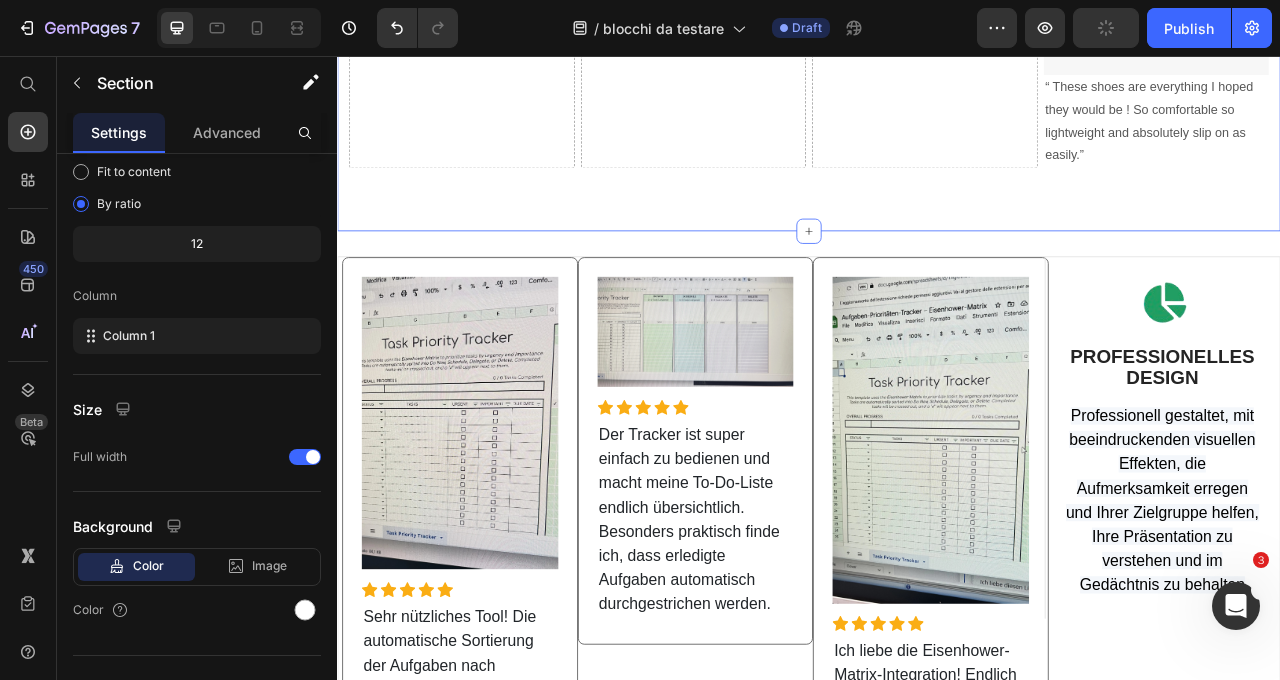 scroll, scrollTop: 0, scrollLeft: 0, axis: both 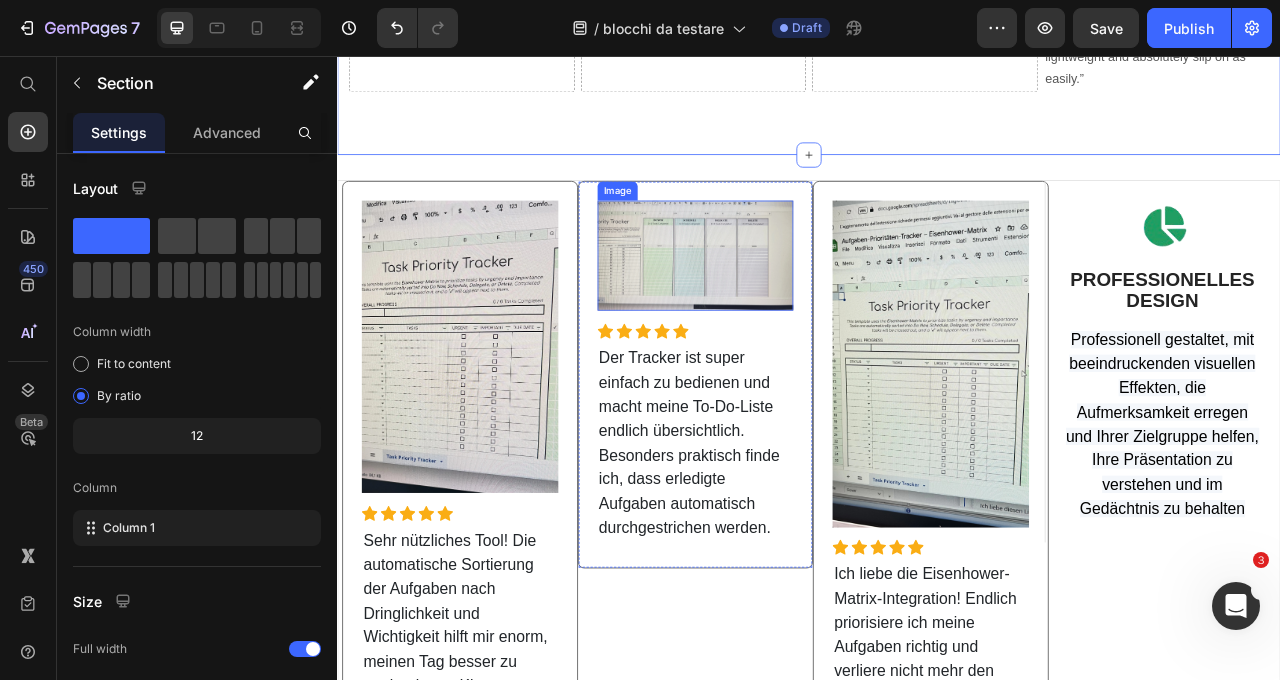 click at bounding box center [793, 310] 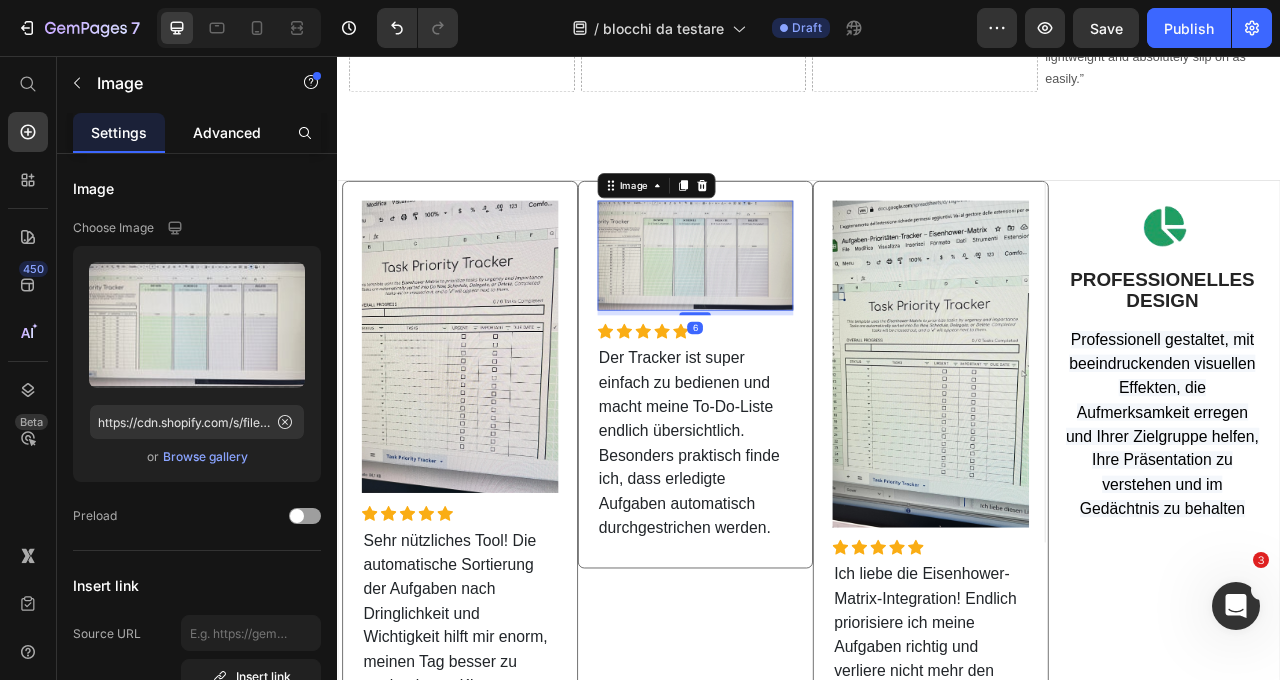 click on "Advanced" at bounding box center (227, 132) 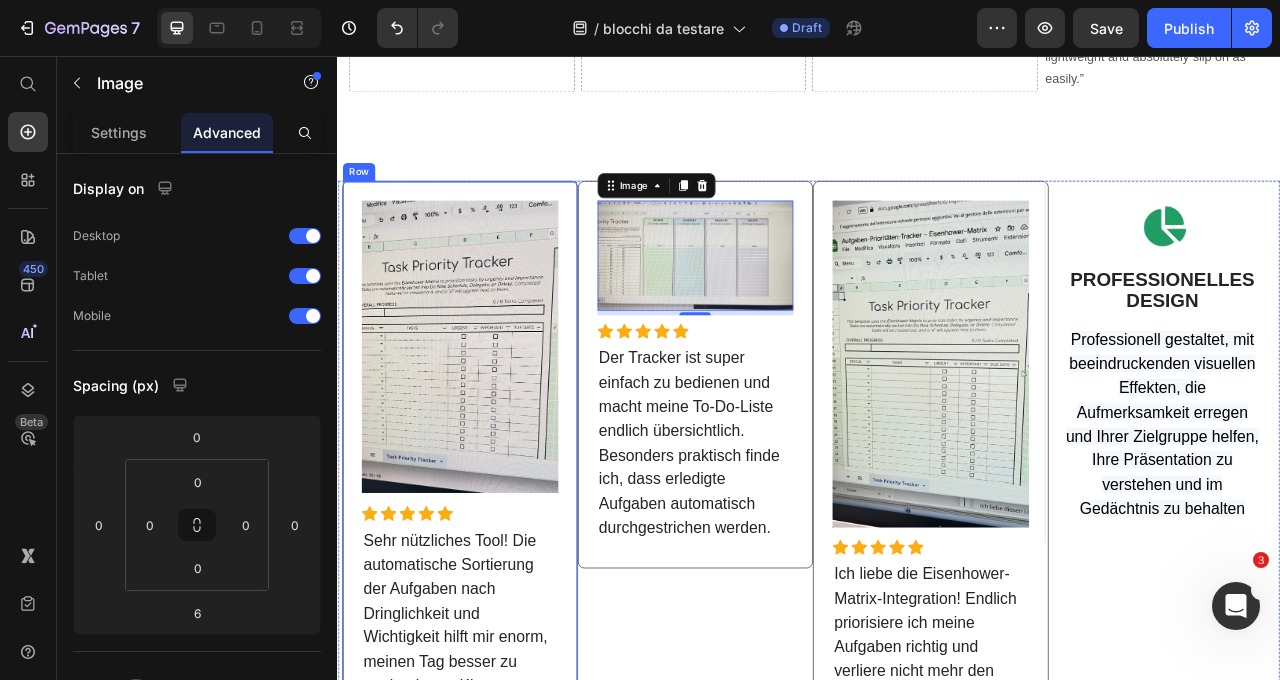 click on "Image                Icon                Icon                Icon                Icon                Icon Icon List Hoz Sehr nützliches Tool! Die automatische Sortierung der Aufgaben nach Dringlichkeit und Wichtigkeit hilft mir enorm, meinen Tag besser zu strukturieren. Klare Empfehlung! Text block Row" at bounding box center [493, 577] 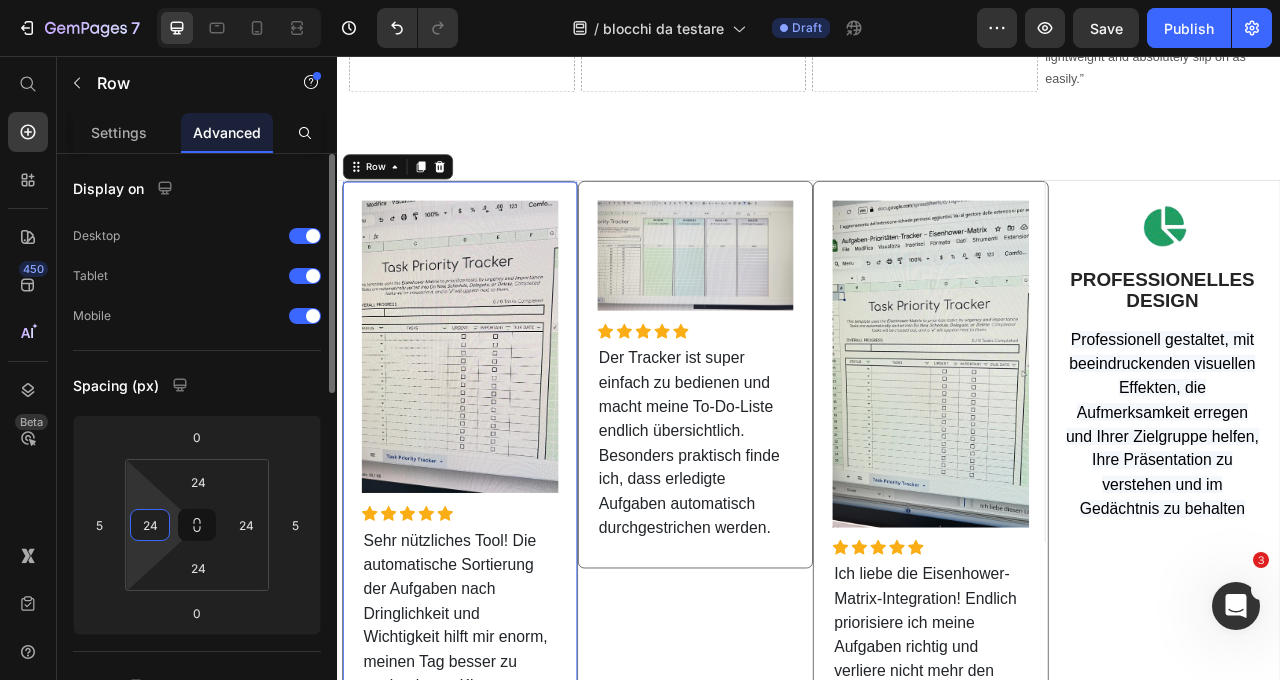click on "24" at bounding box center (150, 525) 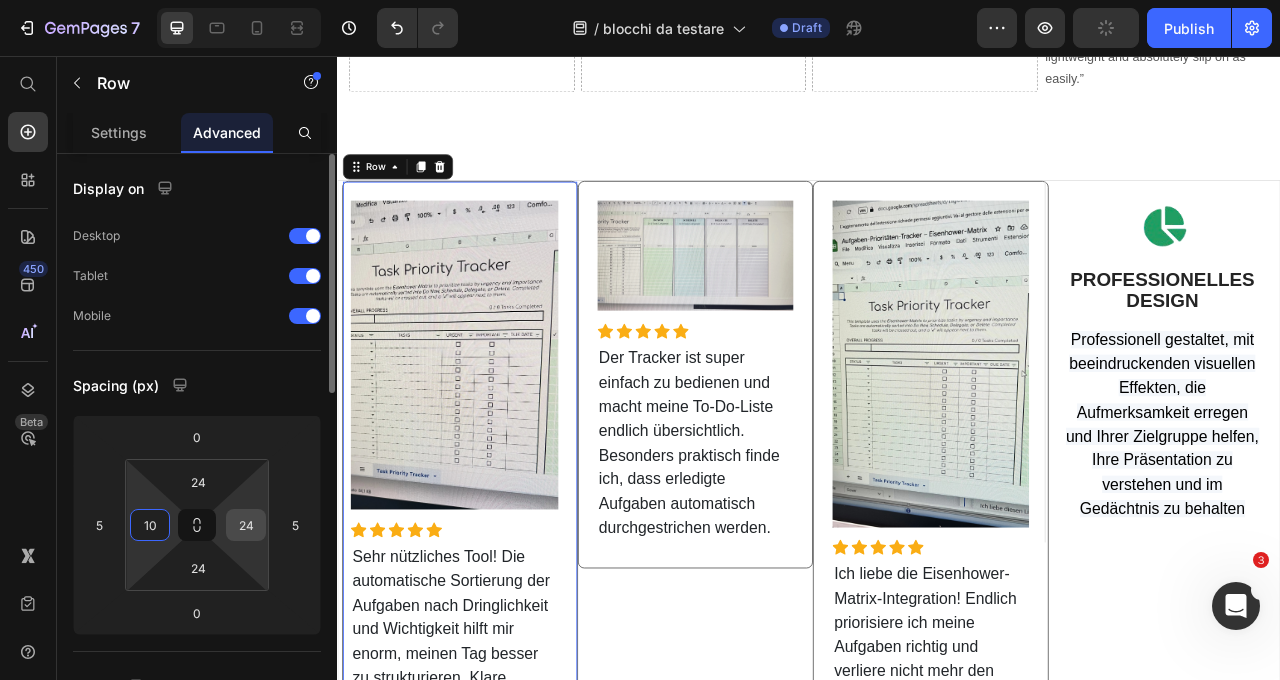 type on "10" 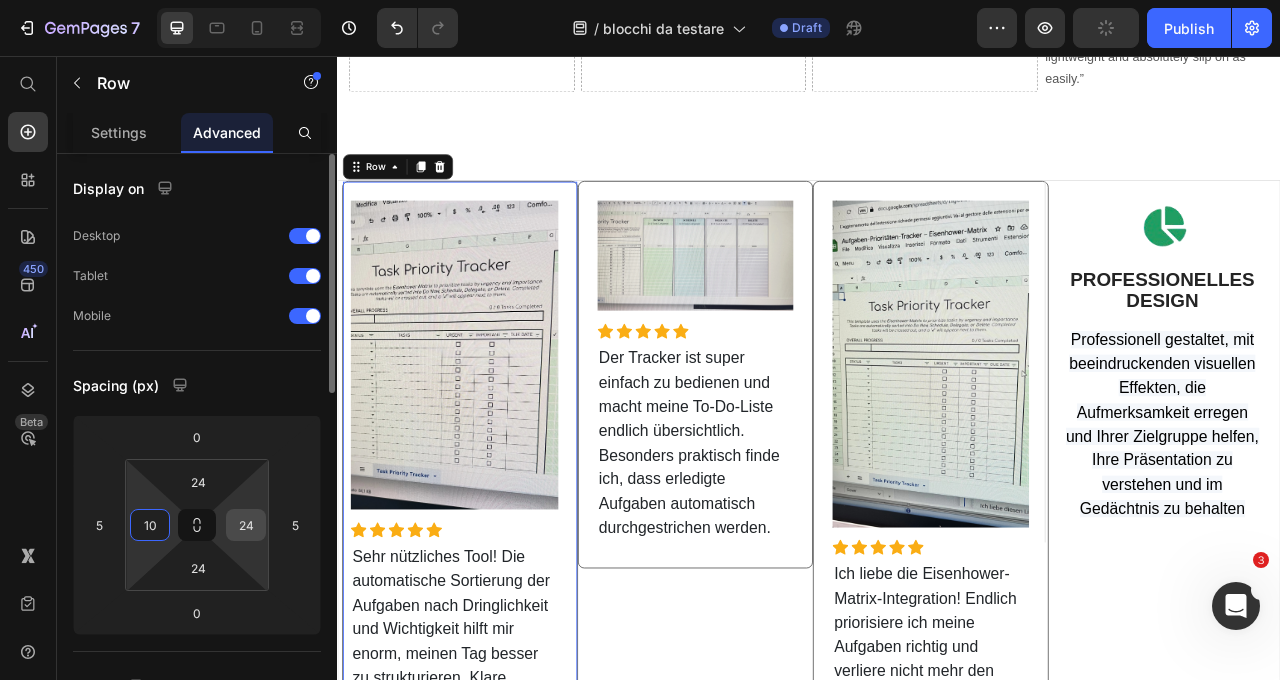 click on "24" at bounding box center [246, 525] 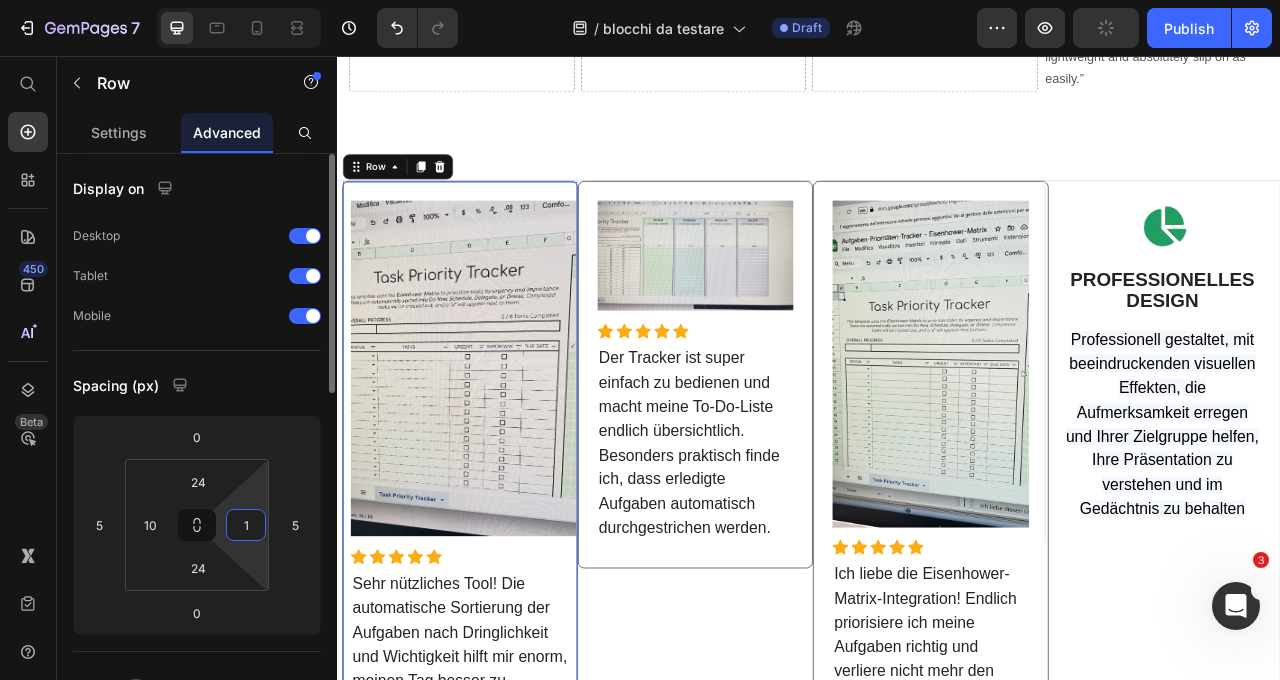 type on "10" 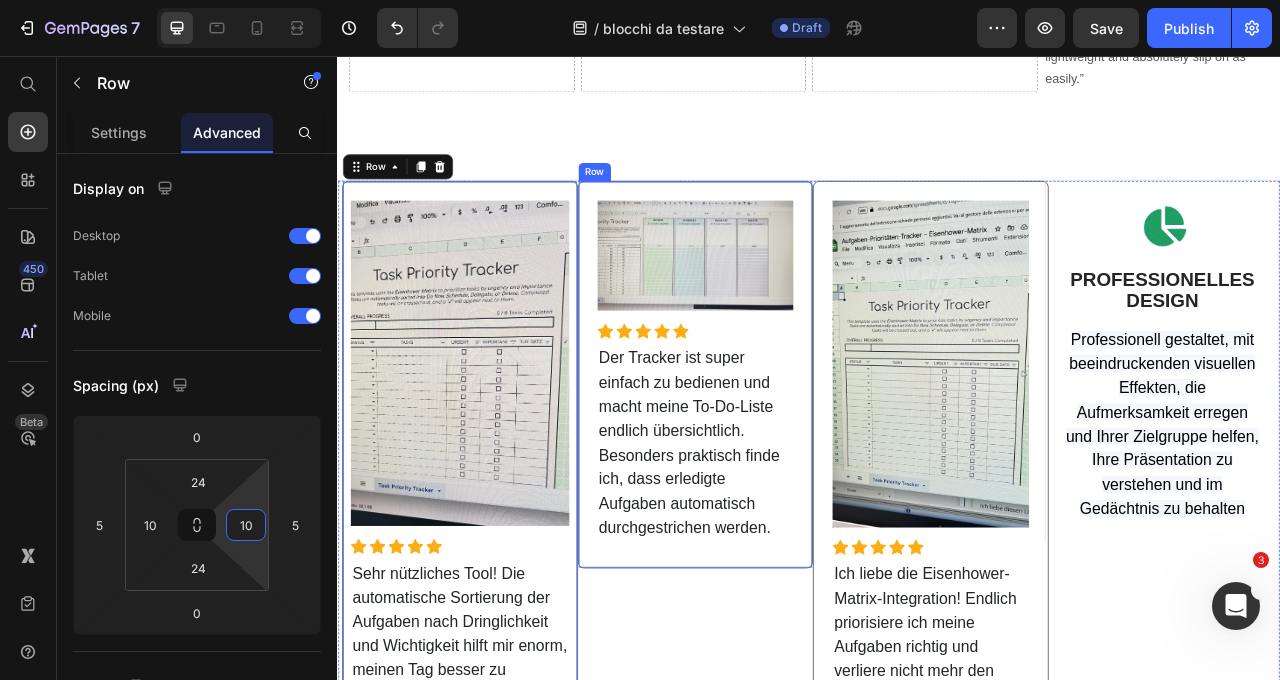 click on "Image                Icon                Icon                Icon                Icon                Icon Icon List Hoz Der Tracker ist super einfach zu bedienen und macht meine To-Do-Liste endlich übersichtlich. Besonders praktisch finde ich, dass erledigte Aufgaben automatisch durchgestrichen werden. Text block Row" at bounding box center [793, 461] 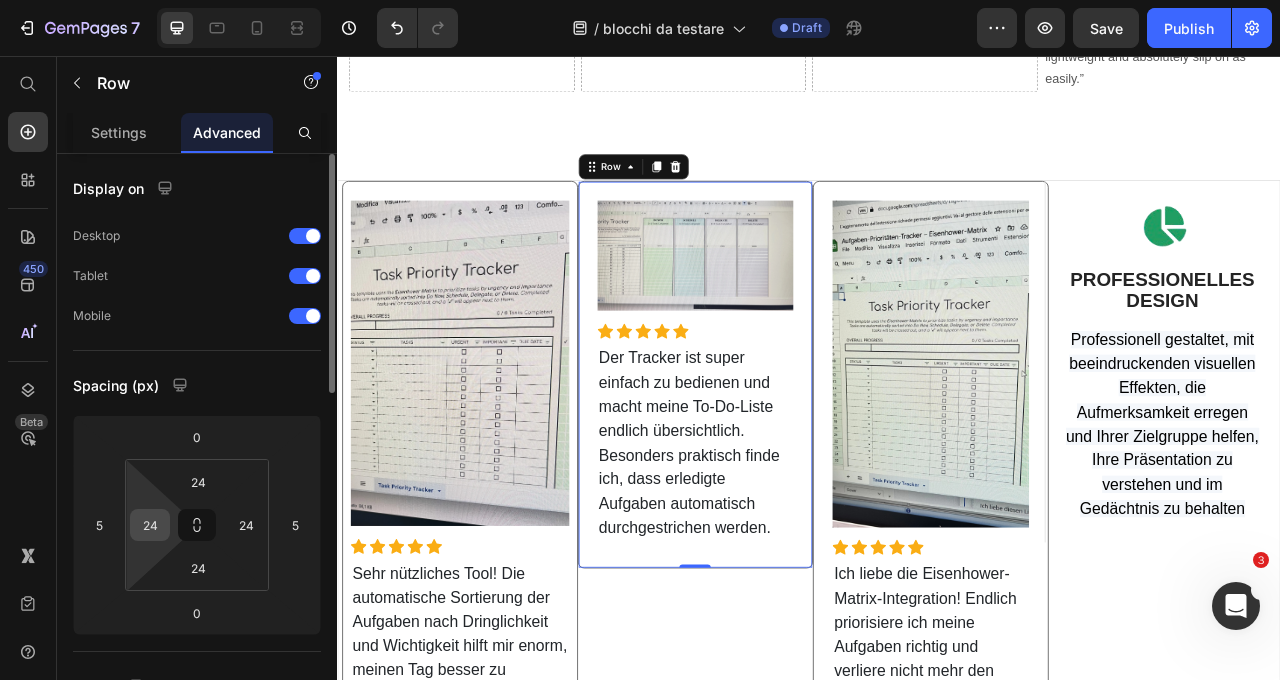 click on "24" at bounding box center (150, 525) 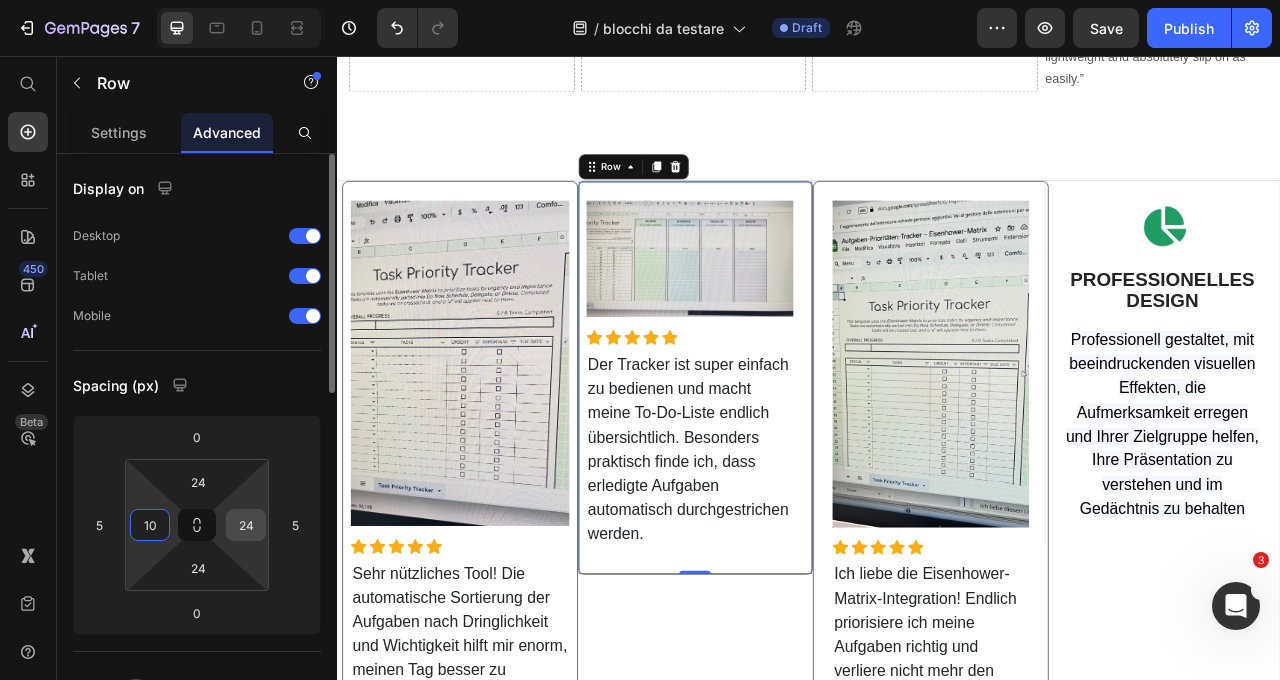 type on "10" 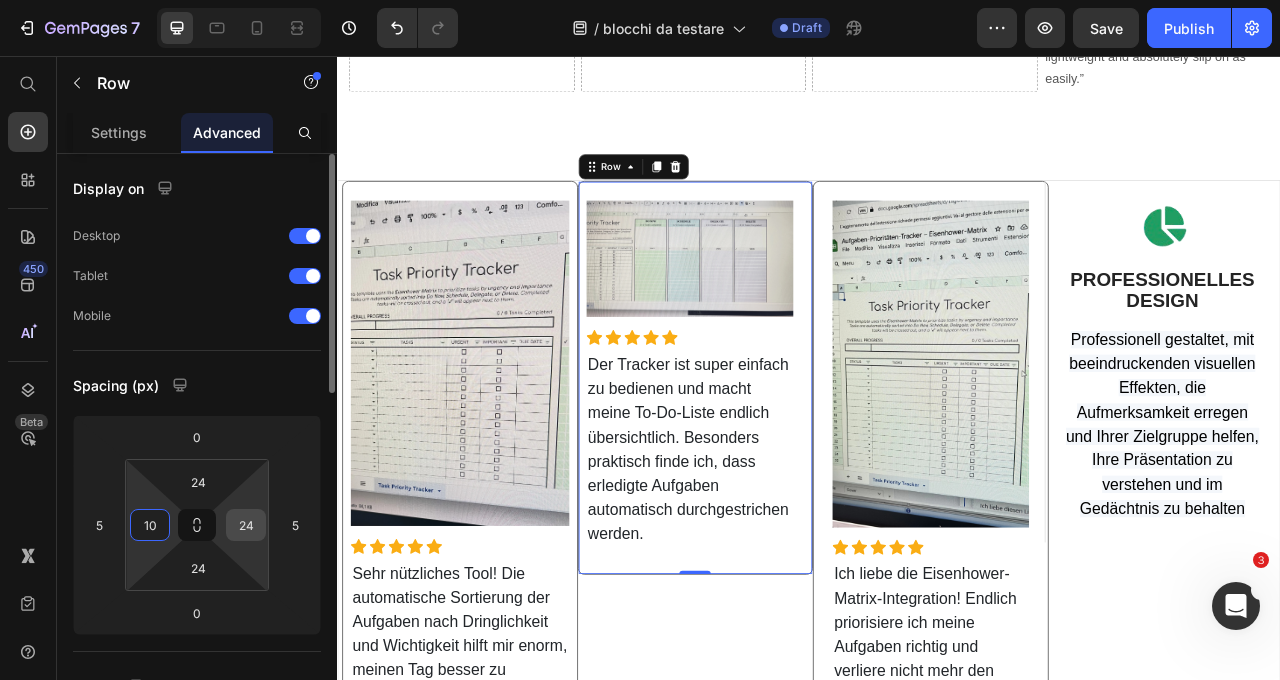 click on "24" at bounding box center [246, 525] 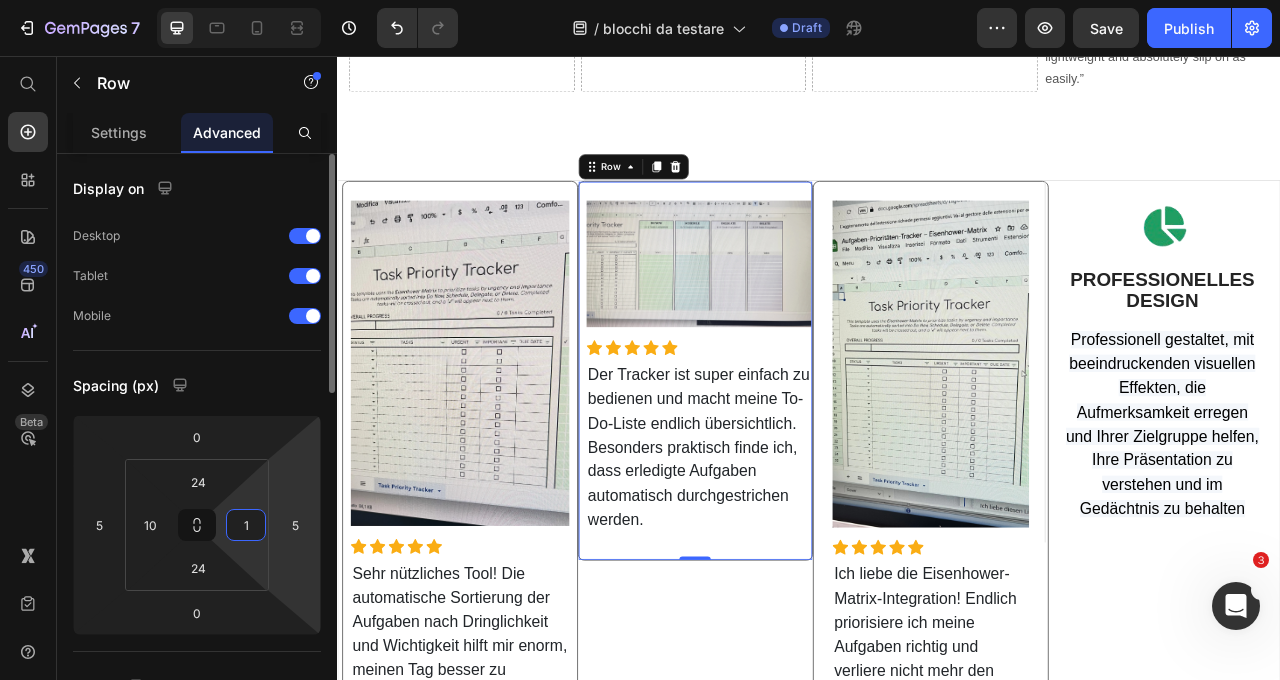 type on "10" 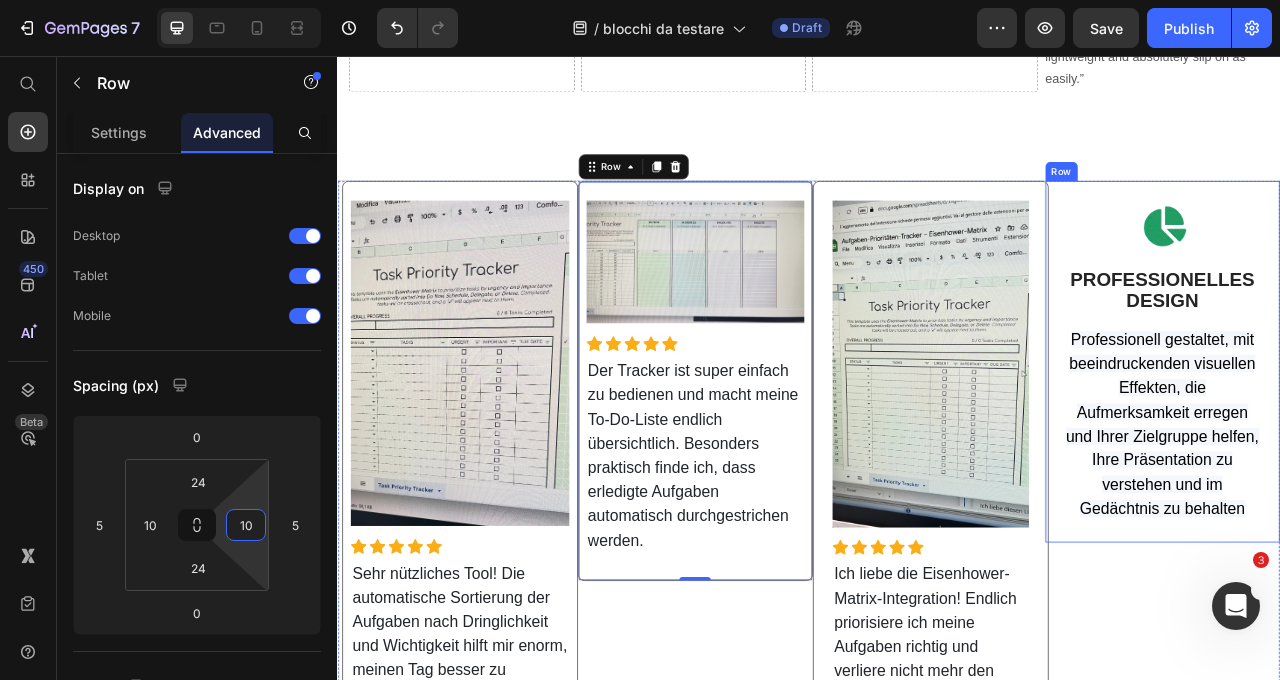 click on "Image PROFESSIONELLES DESIGN Text Block Professionell gestaltet, mit beeindruckenden visuellen Effekten, die Aufmerksamkeit erregen und Ihrer Zielgruppe helfen, Ihre Präsentation zu verstehen und im Gedächtnis zu behalten Text block Row" at bounding box center (1387, 445) 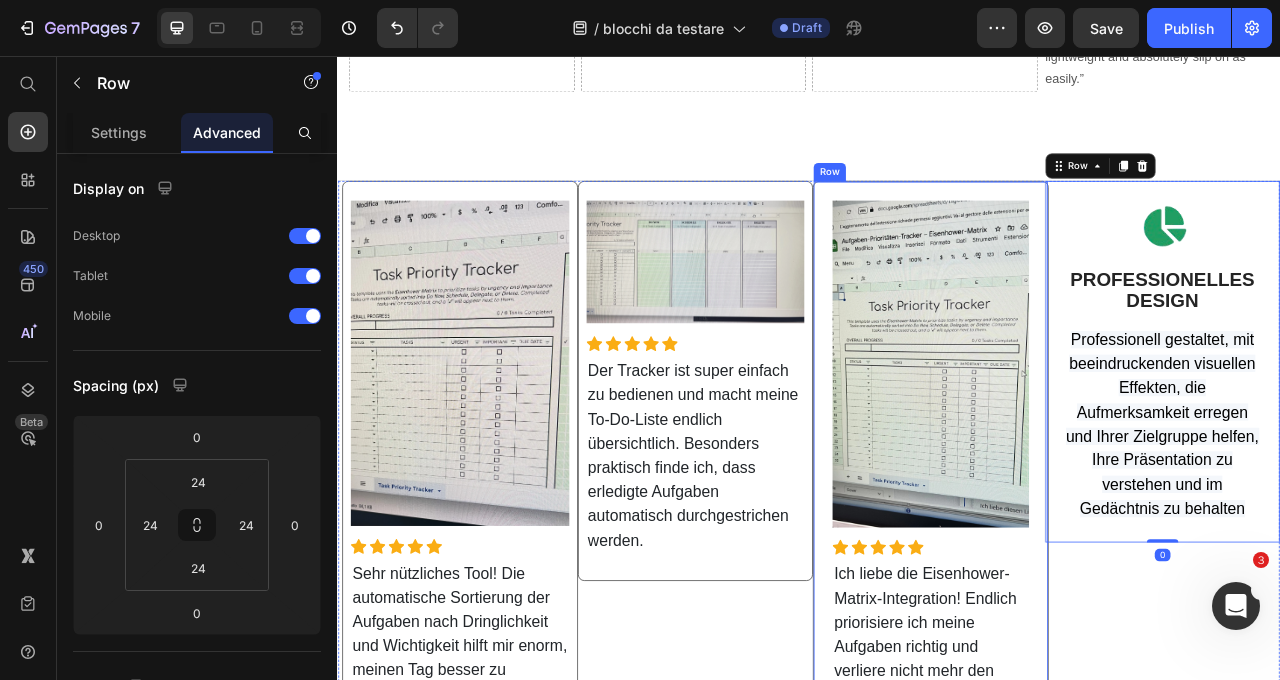 click on "Image                Icon                Icon                Icon                Icon                Icon Icon List Hoz Ich liebe die Eisenhower-Matrix-Integration! Endlich priorisiere ich meine Aufgaben richtig und verliere nicht mehr den Überblick. Für mich ein Gamechanger. Text block Row" at bounding box center [1092, 583] 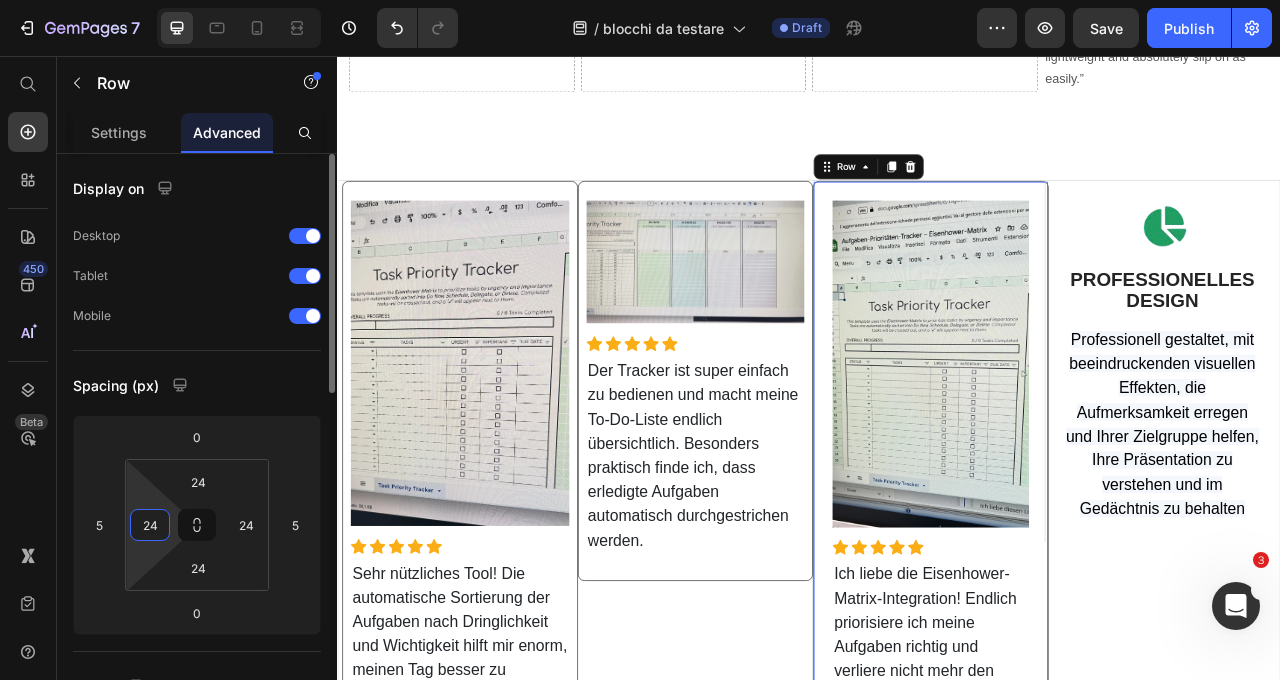 click on "24" at bounding box center (150, 525) 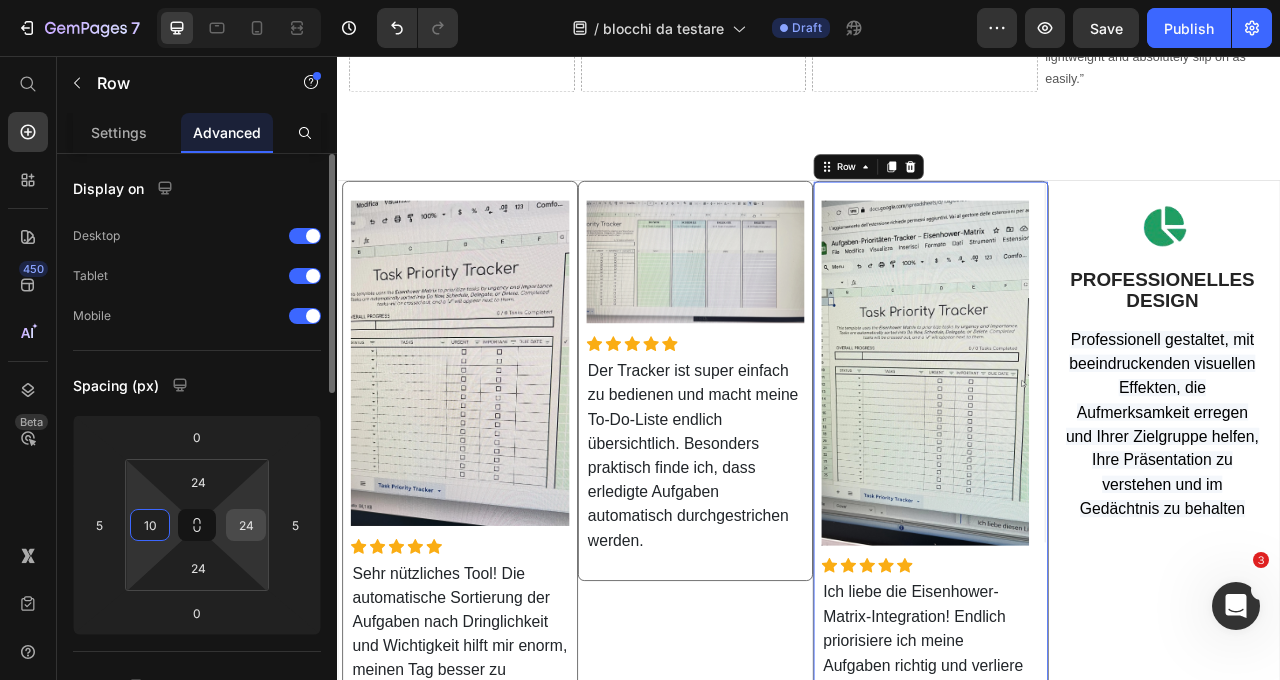 type on "10" 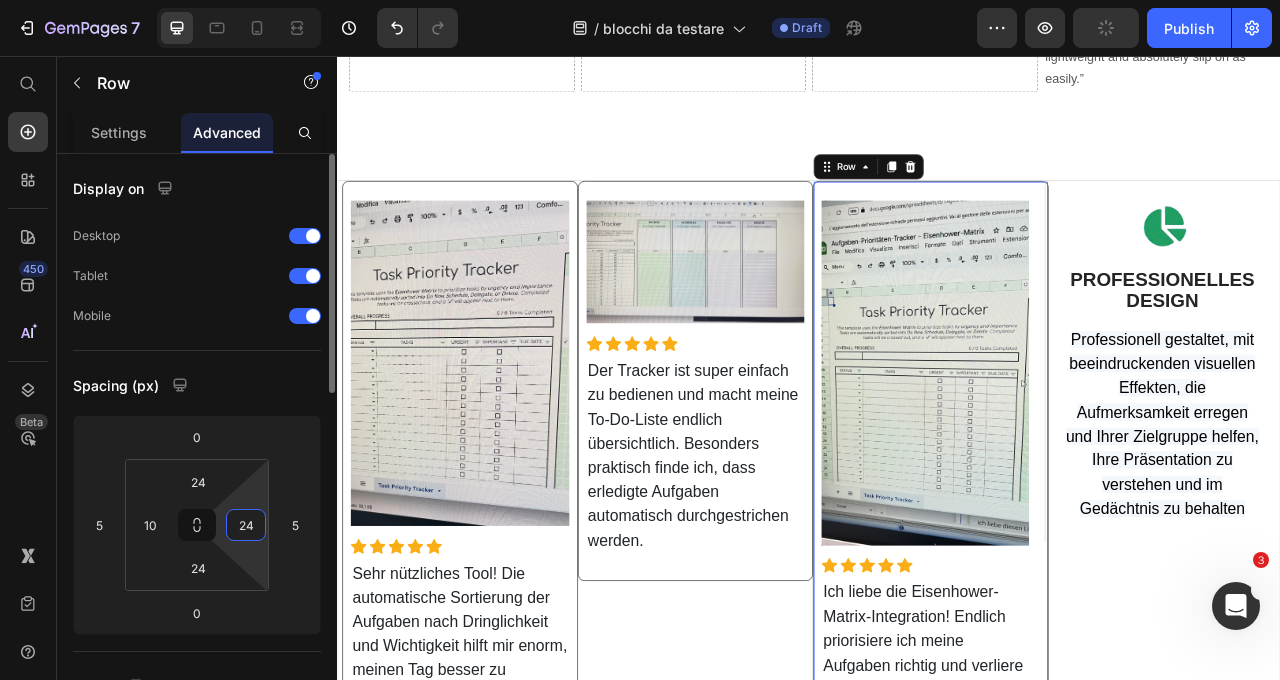 click on "24" at bounding box center [246, 525] 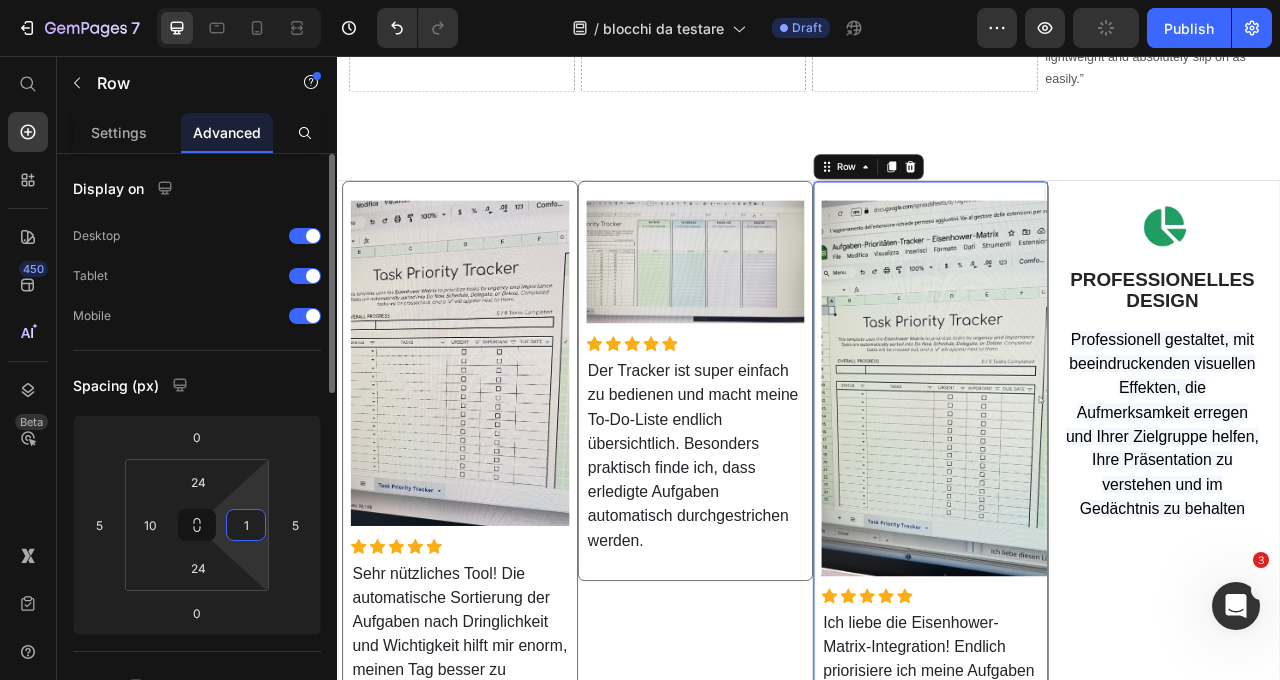 type on "10" 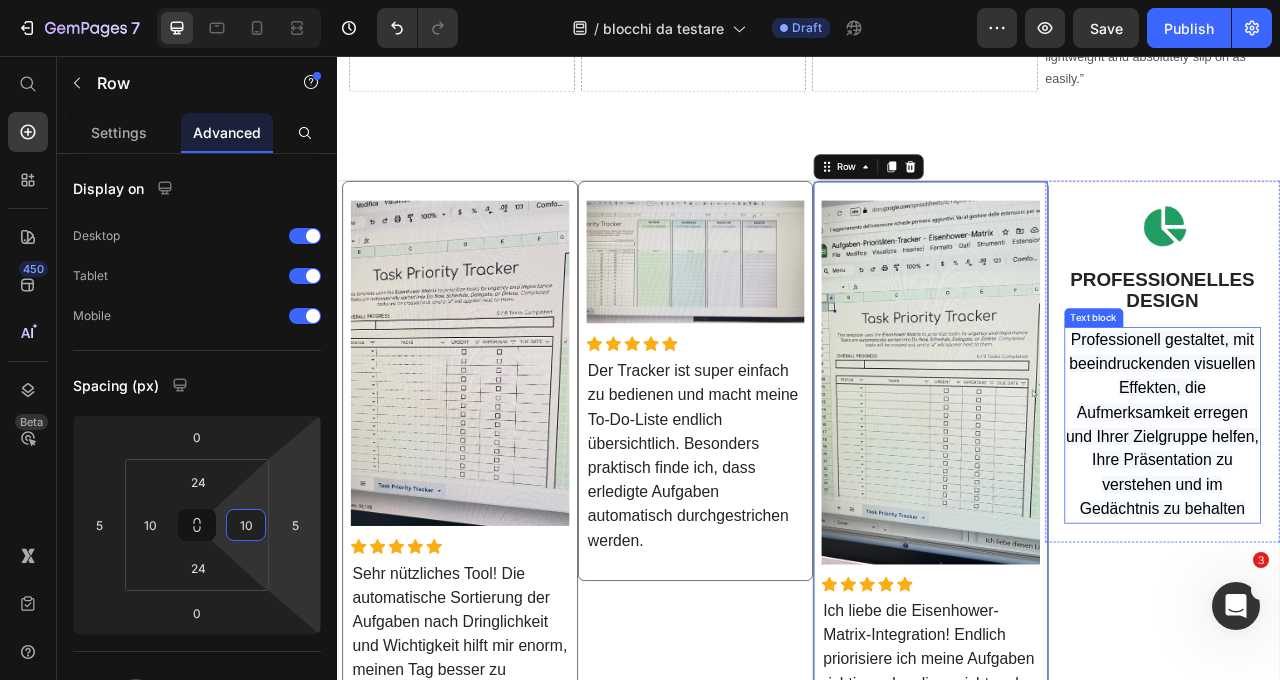 click on "Professionell gestaltet, mit beeindruckenden visuellen Effekten, die Aufmerksamkeit erregen und Ihrer Zielgruppe helfen, Ihre Präsentation zu verstehen und im Gedächtnis zu behalten" at bounding box center (1387, 526) 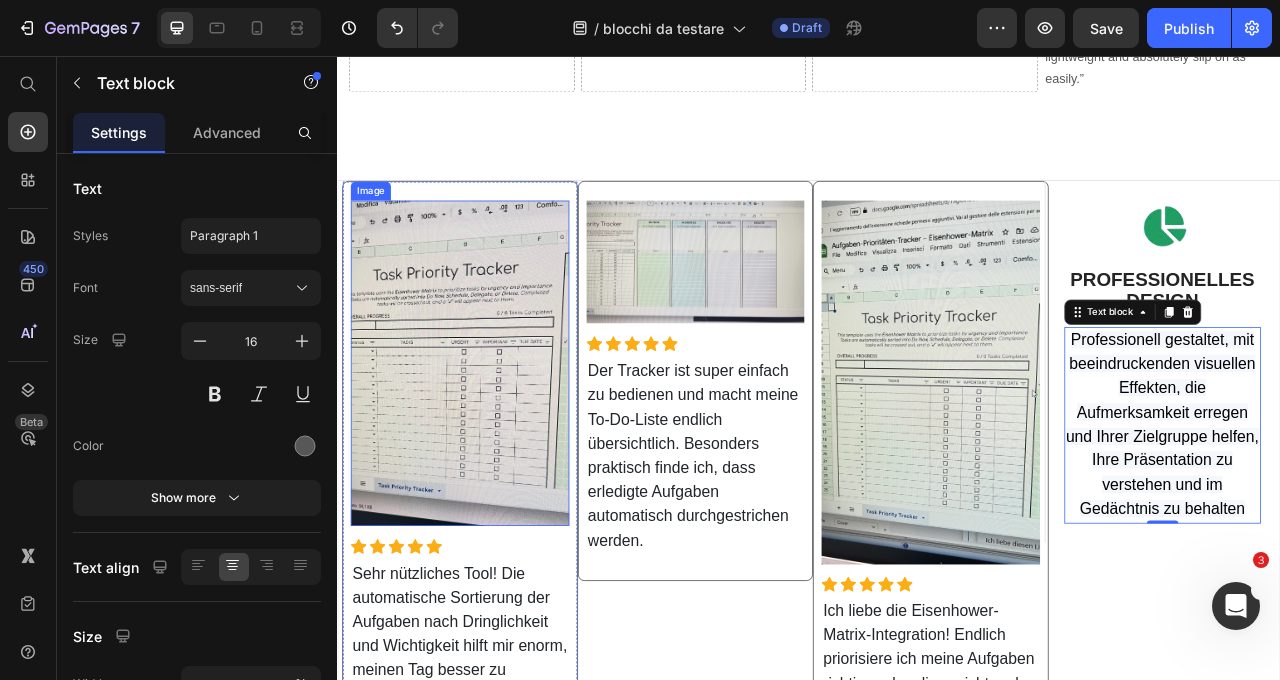 click at bounding box center (493, 447) 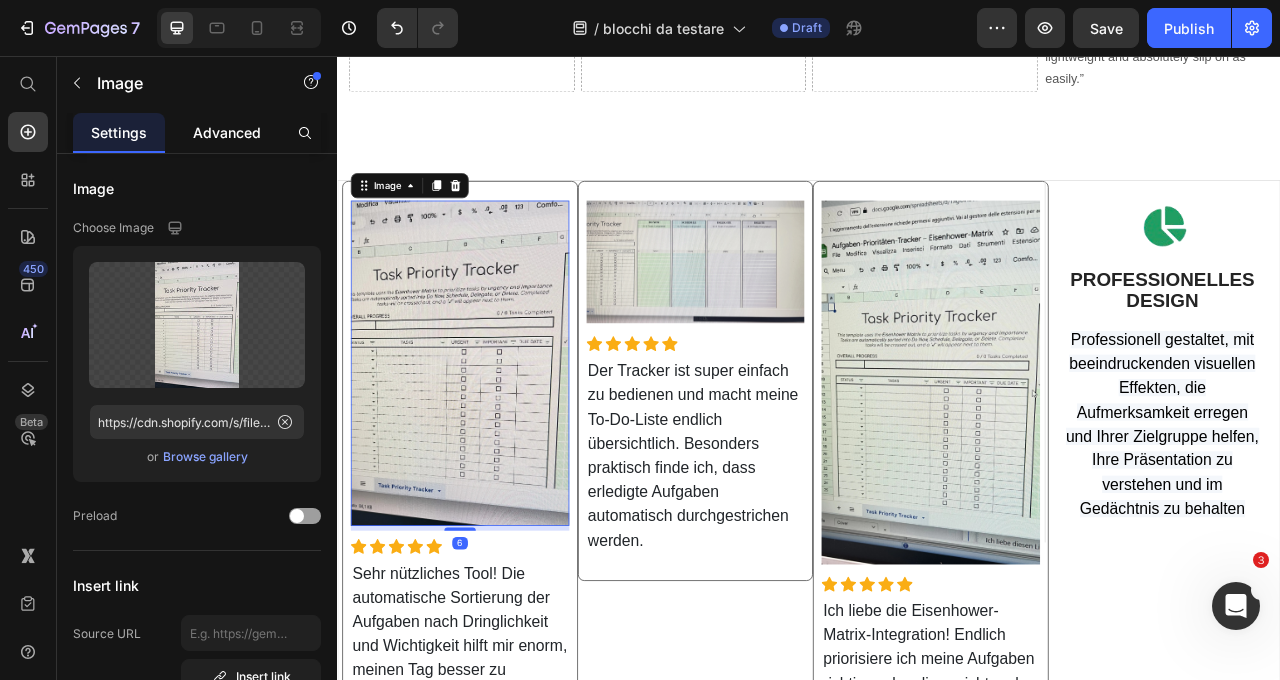 click on "Advanced" at bounding box center [227, 132] 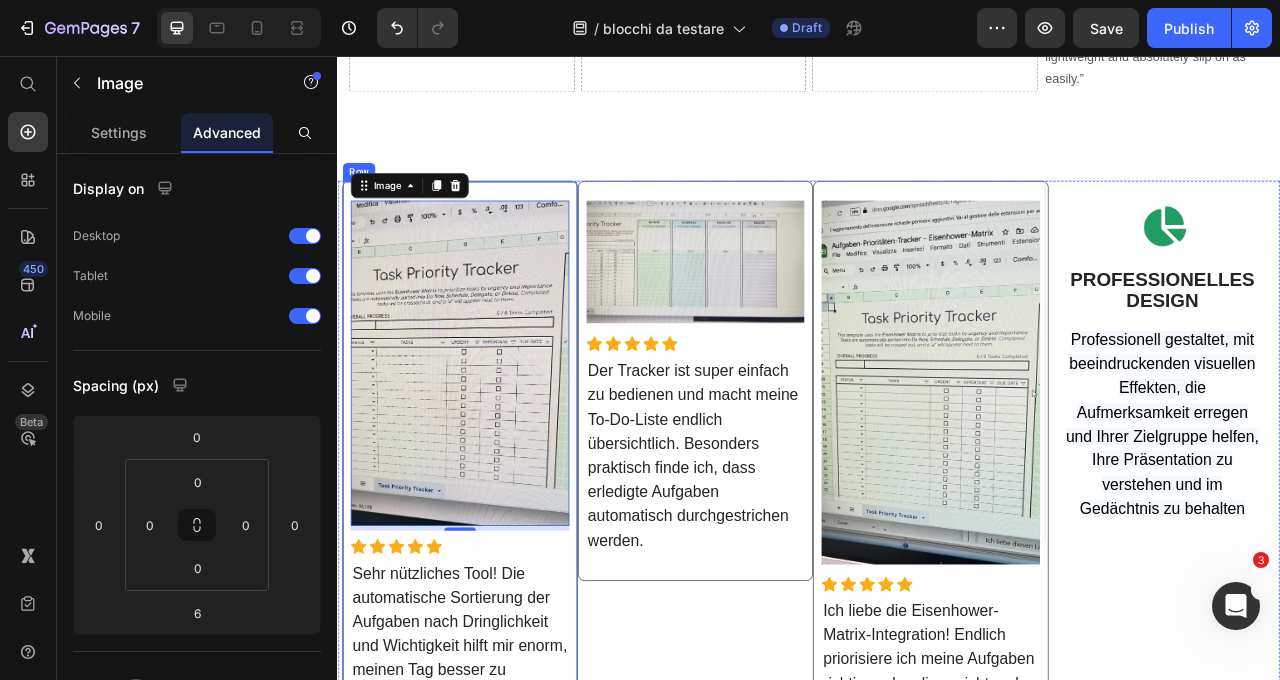 click on "Image   6                Icon                Icon                Icon                Icon                Icon Icon List Hoz Sehr nützliches Tool! Die automatische Sortierung der Aufgaben nach Dringlichkeit und Wichtigkeit hilft mir enorm, meinen Tag besser zu strukturieren. Klare Empfehlung! Text block Row" at bounding box center [493, 582] 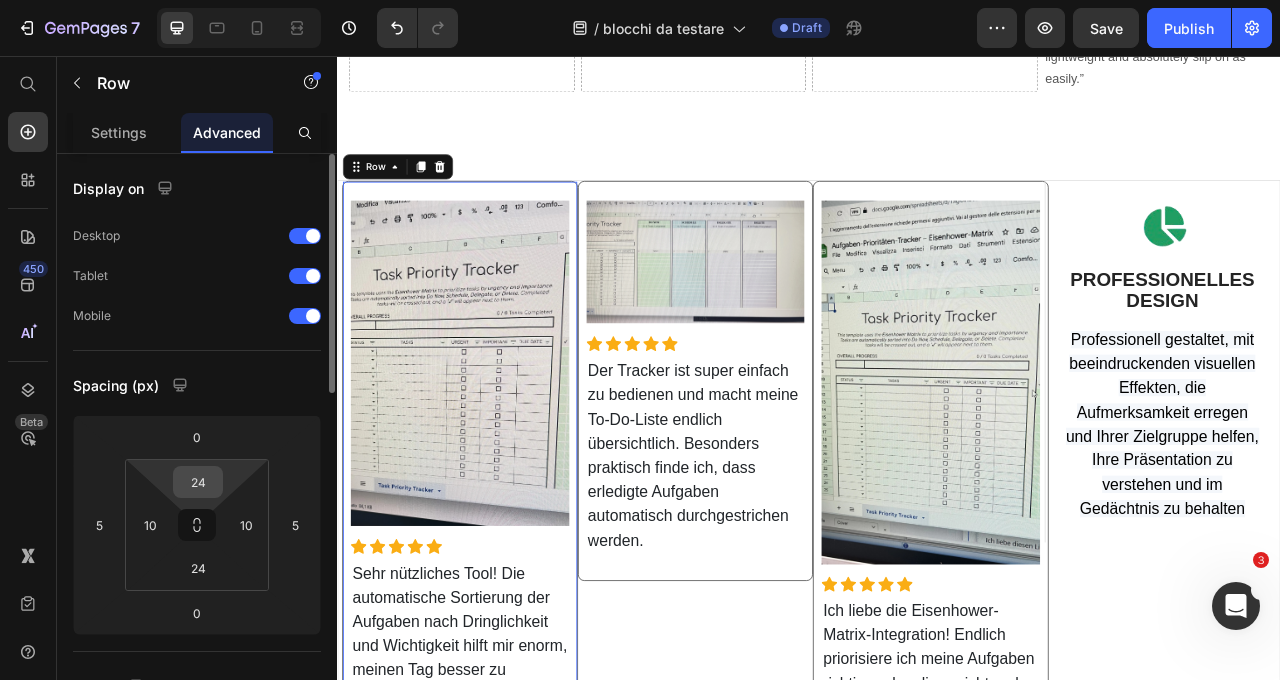 click on "24" at bounding box center [198, 482] 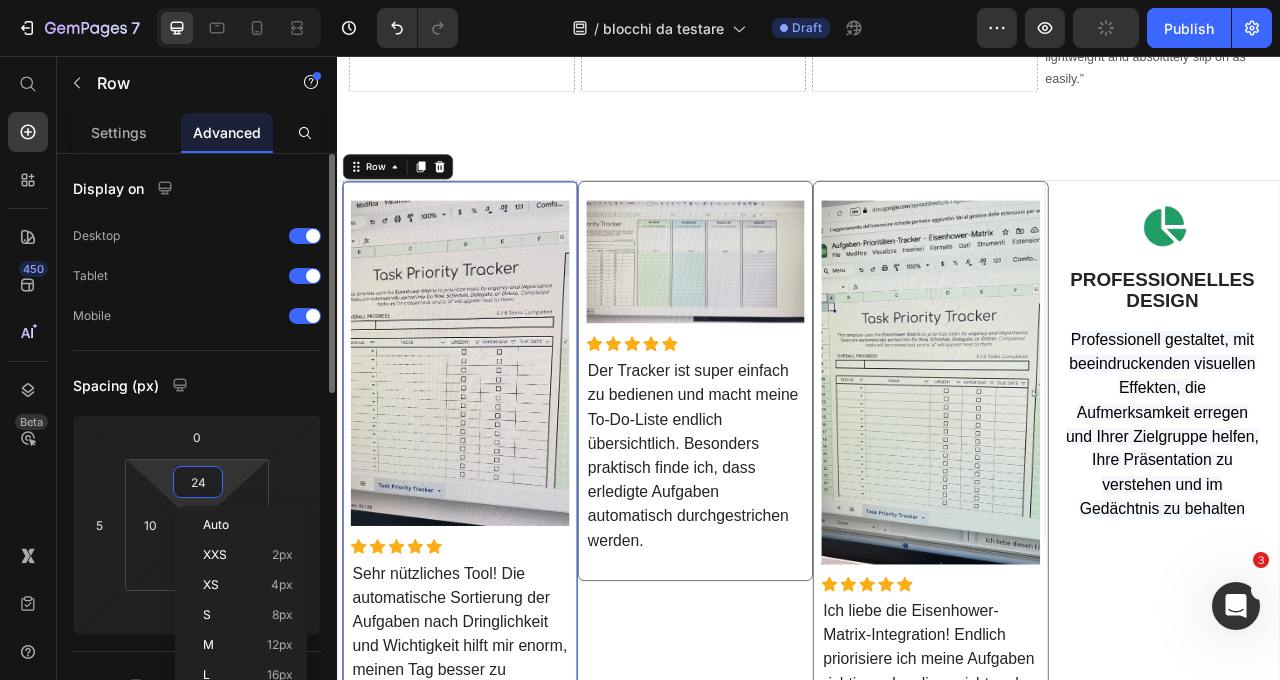 type on "8" 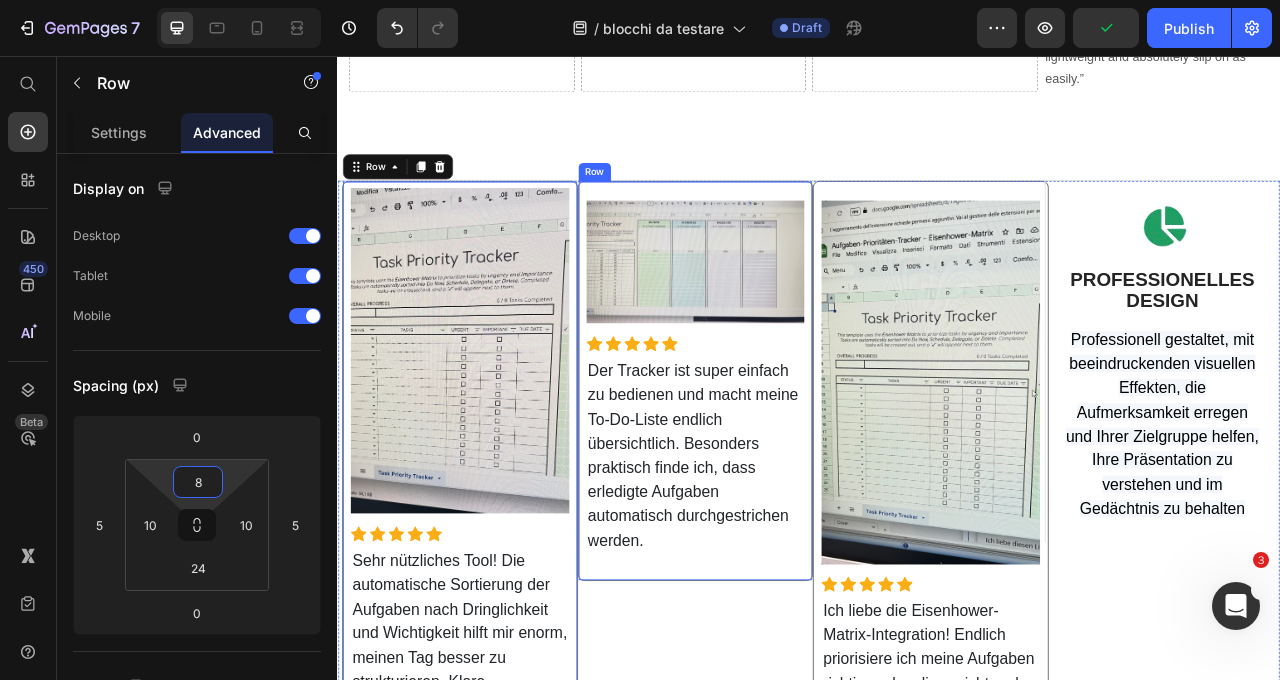 click on "Image                Icon                Icon                Icon                Icon                Icon Icon List Hoz Der Tracker ist super einfach zu bedienen und macht meine To-Do-Liste endlich übersichtlich. Besonders praktisch finde ich, dass erledigte Aufgaben automatisch durchgestrichen werden. Text block Row" at bounding box center (793, 469) 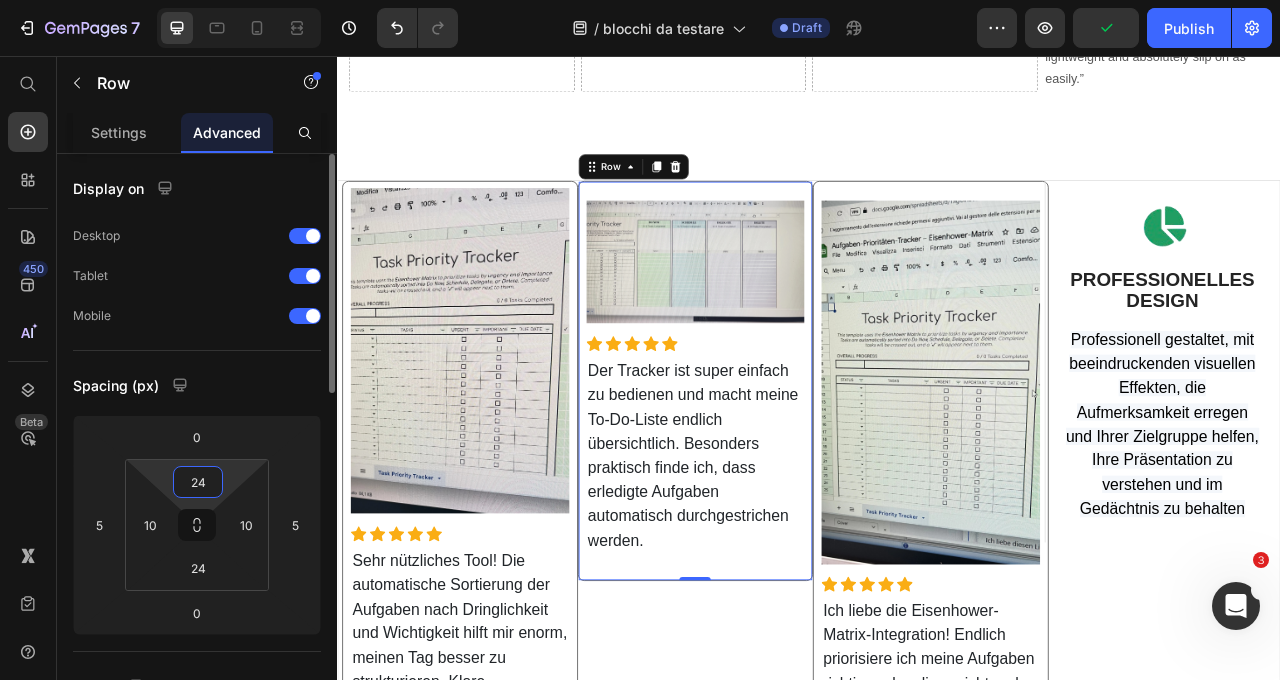 click on "24" at bounding box center [198, 482] 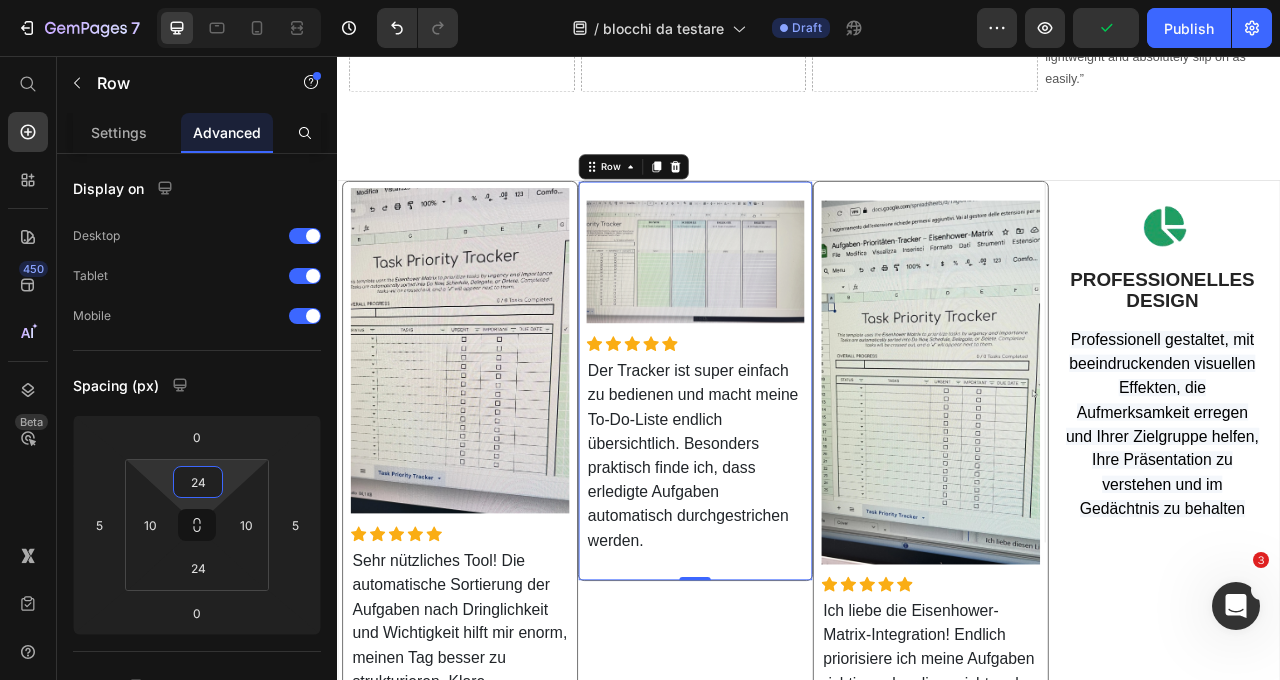 type on "8" 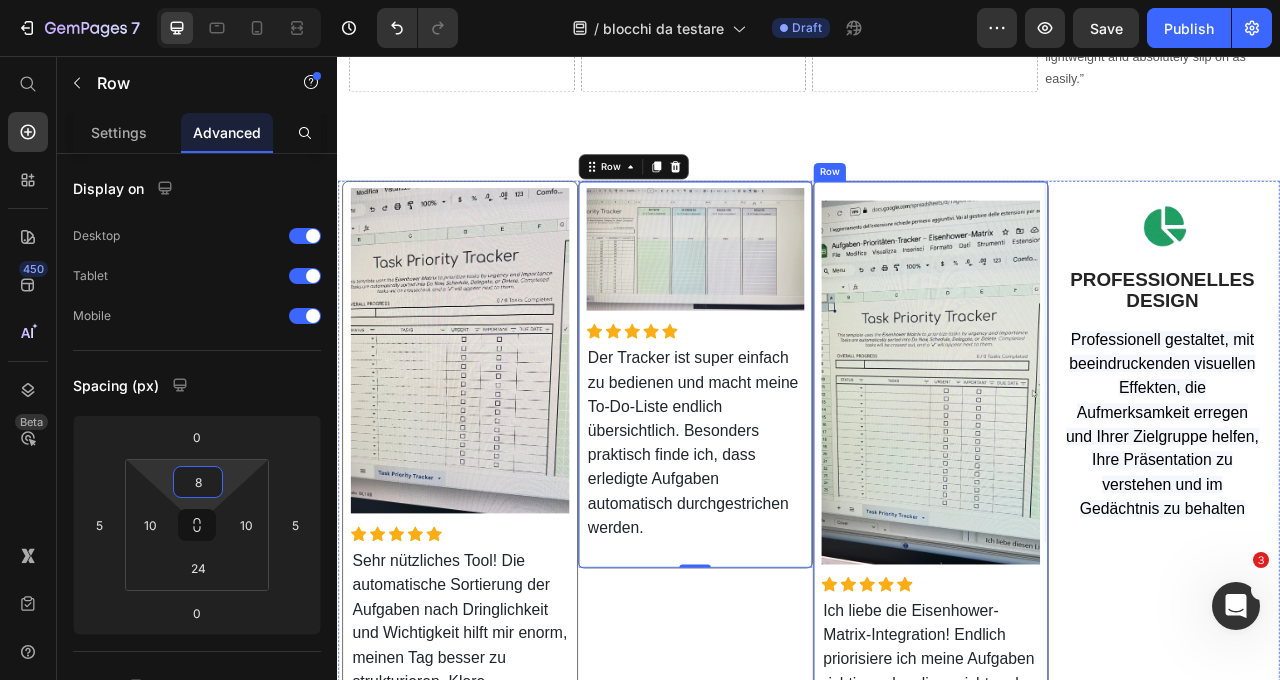 click on "Image                Icon                Icon                Icon                Icon                Icon Icon List Hoz Ich liebe die Eisenhower-Matrix-Integration! Endlich priorisiere ich meine Aufgaben richtig und verliere nicht mehr den Überblick. Für mich ein Gamechanger. Text block Row" at bounding box center (1092, 591) 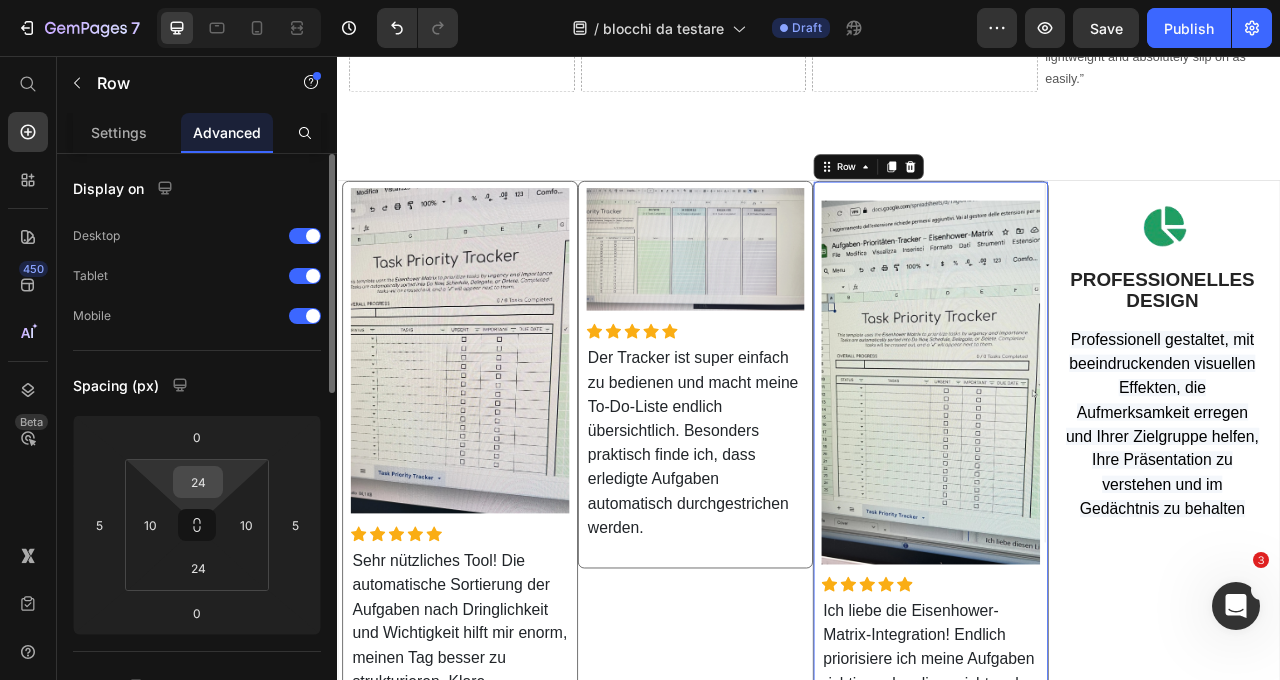 click on "24" at bounding box center [198, 482] 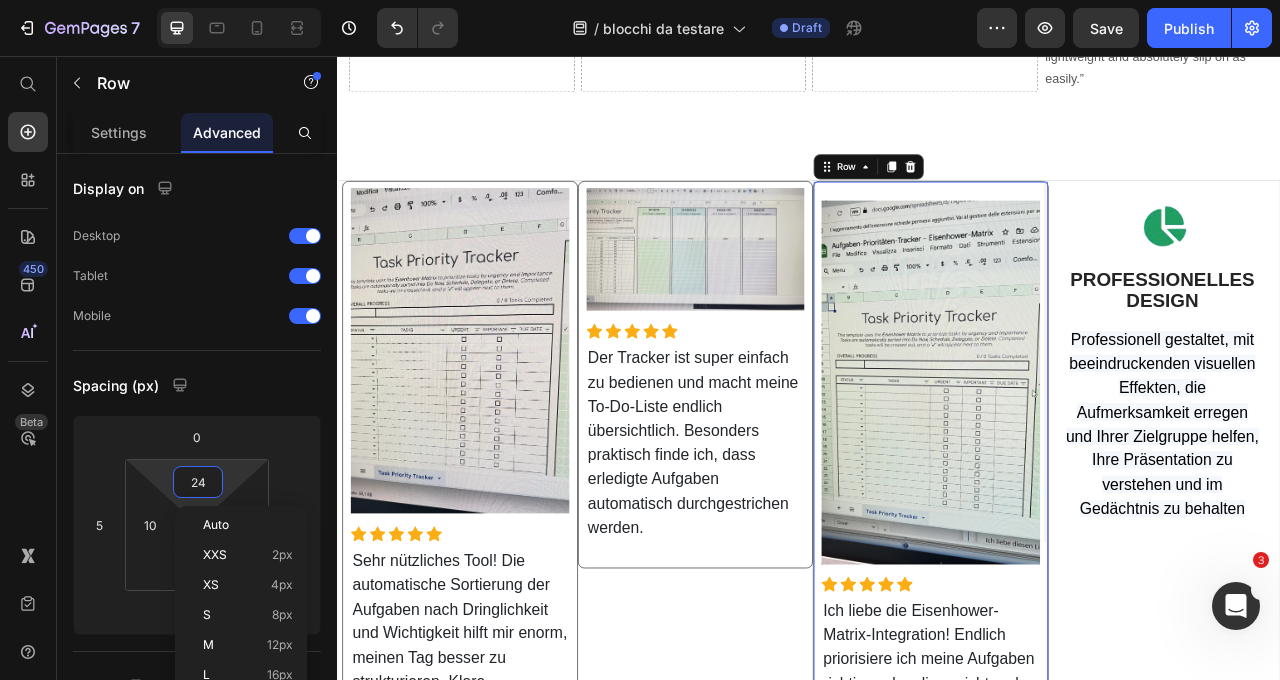 type on "8" 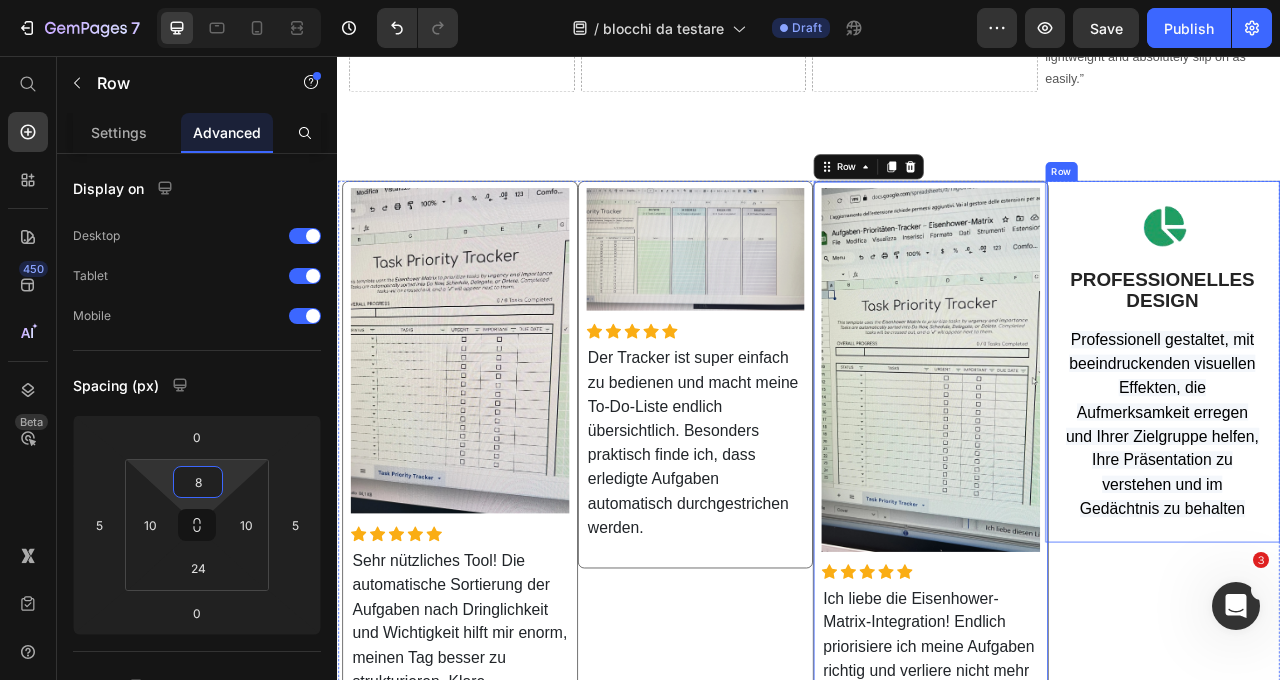 click on "Image PROFESSIONELLES DESIGN Text Block Professionell gestaltet, mit beeindruckenden visuellen Effekten, die Aufmerksamkeit erregen und Ihrer Zielgruppe helfen, Ihre Präsentation zu verstehen und im Gedächtnis zu behalten Text block Row" at bounding box center (1387, 445) 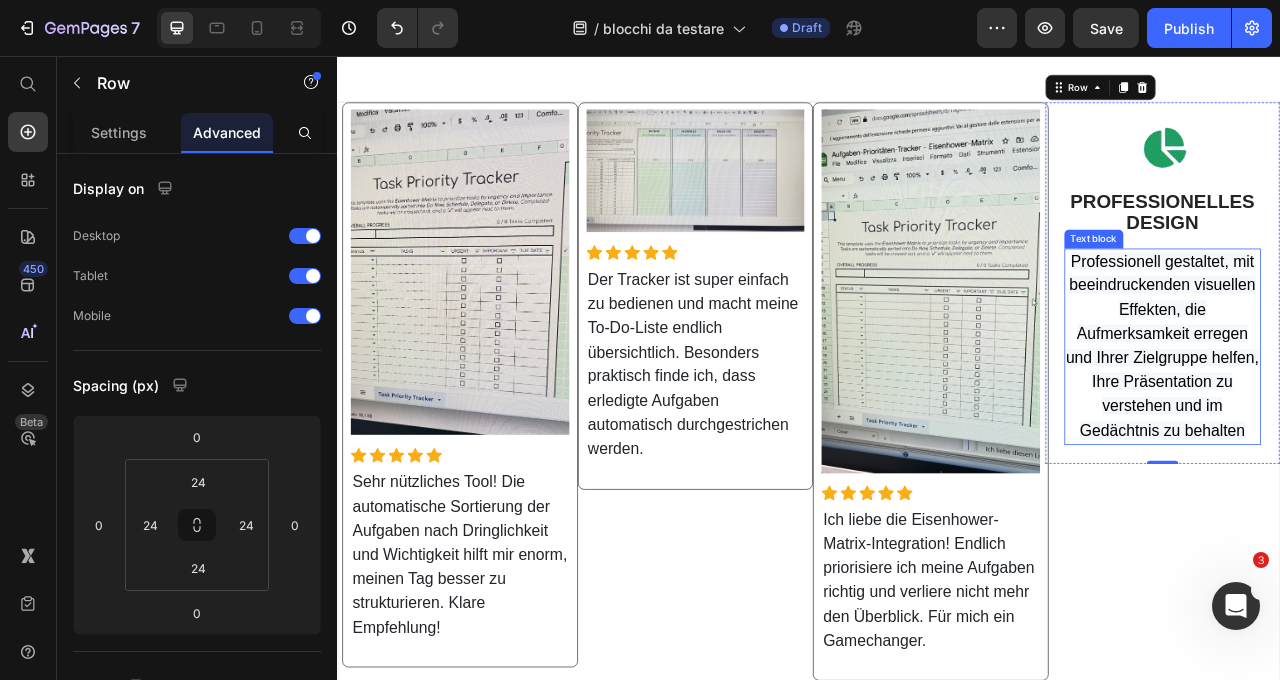 scroll, scrollTop: 507, scrollLeft: 0, axis: vertical 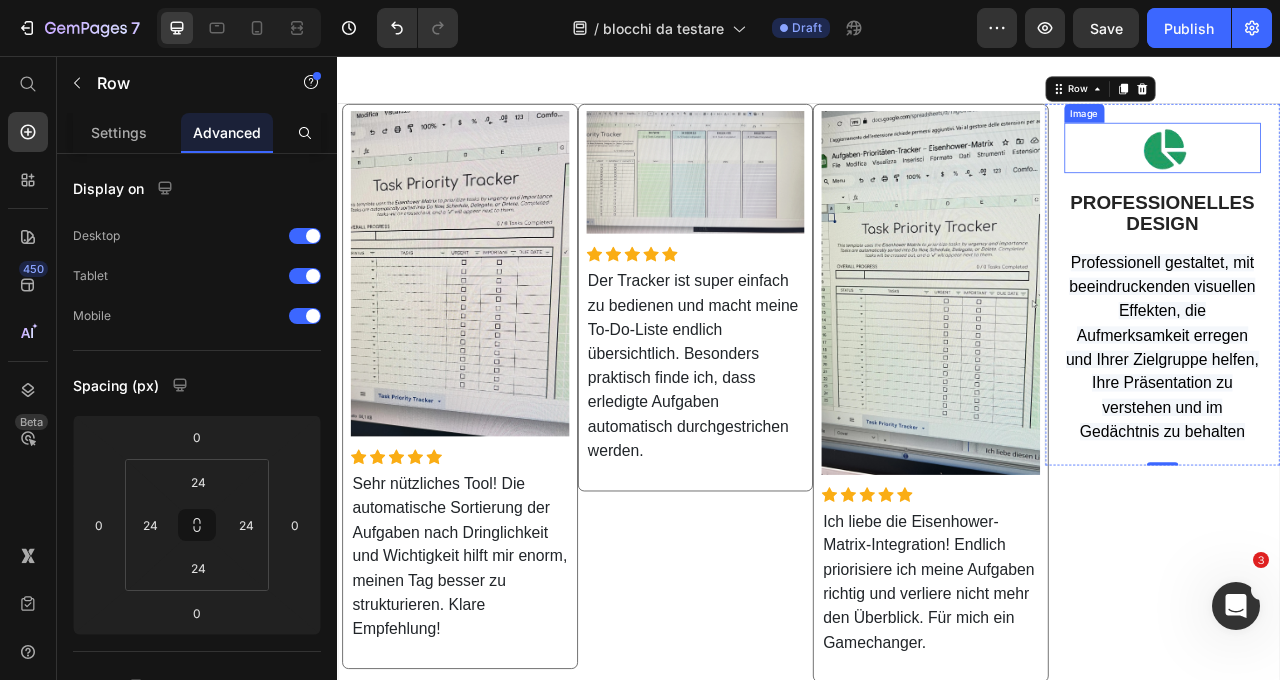 click at bounding box center [1387, 173] 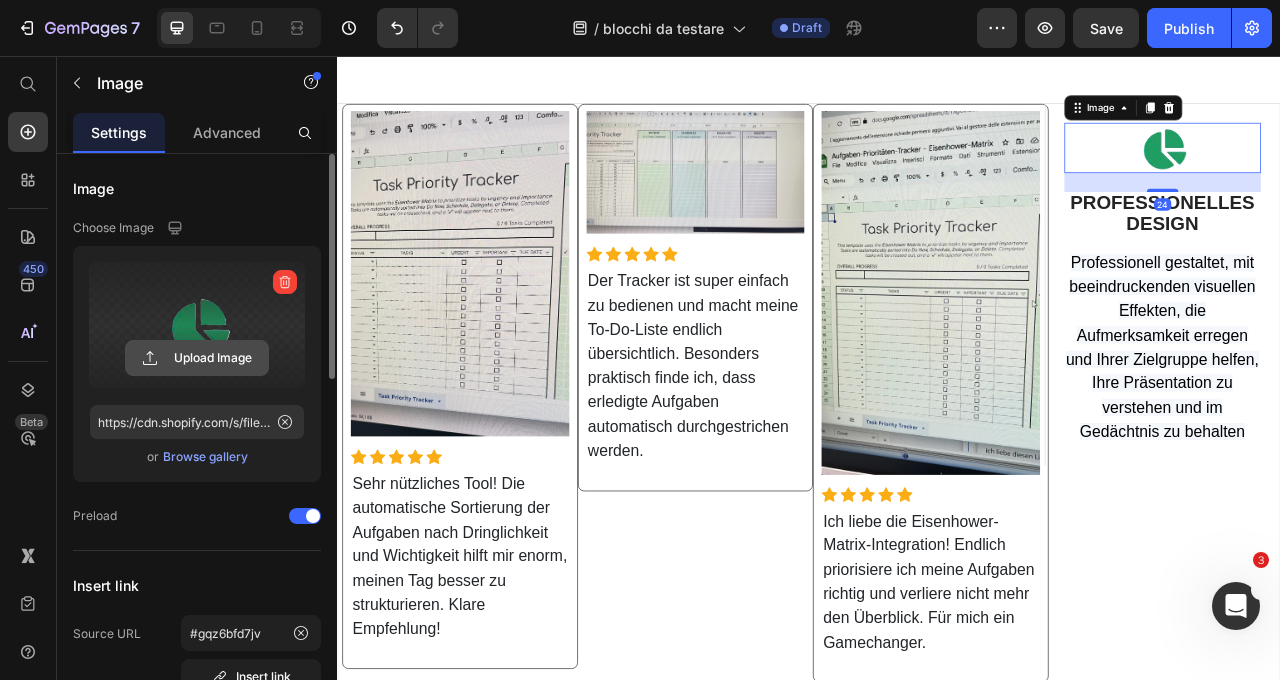 click 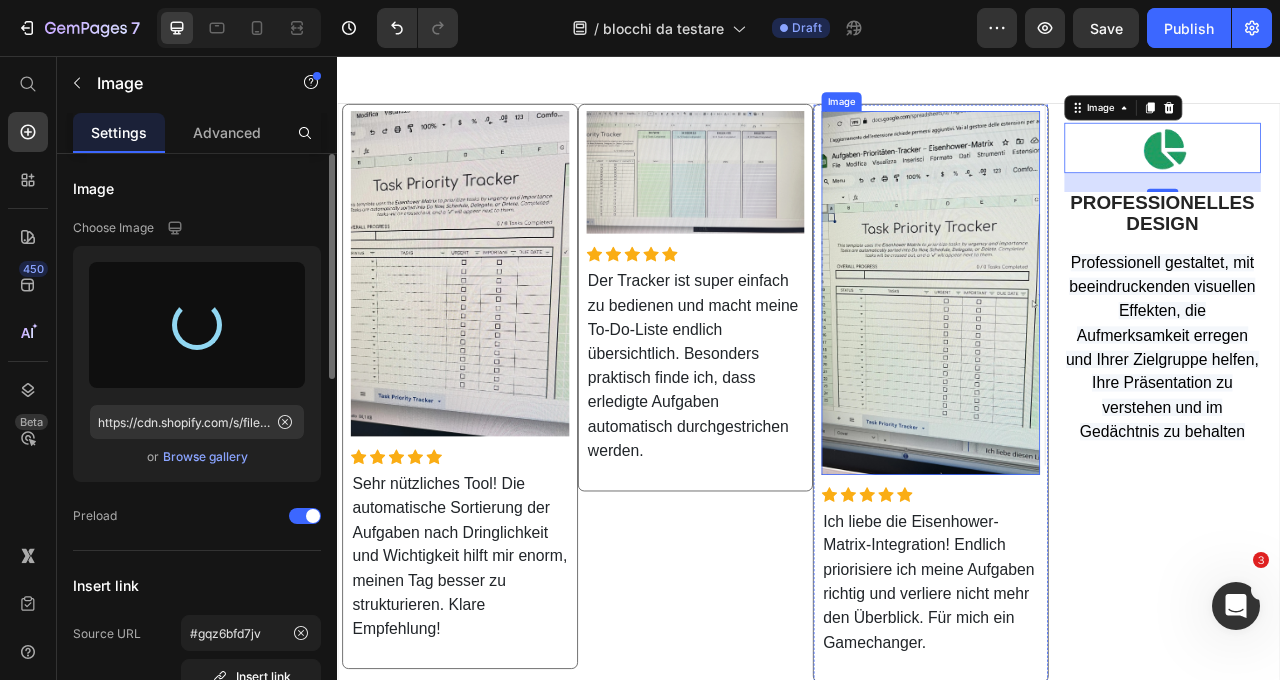 type on "https://cdn.shopify.com/s/files/1/0950/6124/6291/files/gempages_559937963773920037-512ff7ab-ebc2-42d4-95be-a502023ce6ad.jpg" 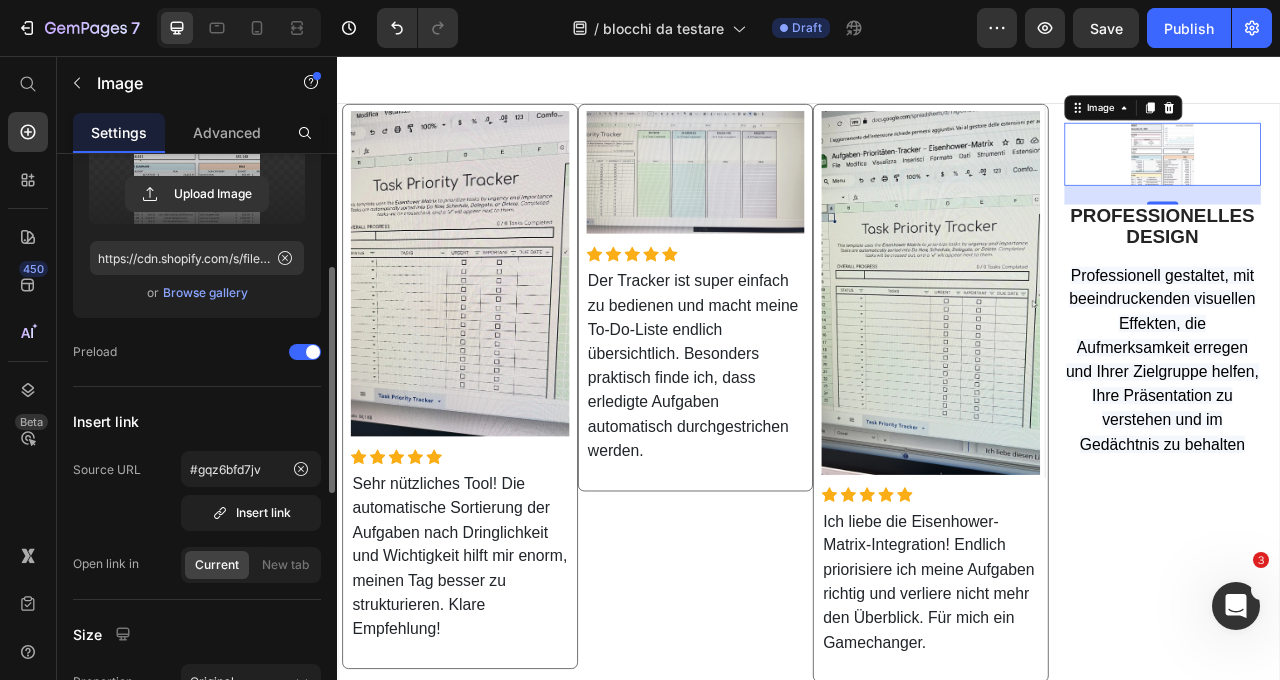scroll, scrollTop: 520, scrollLeft: 0, axis: vertical 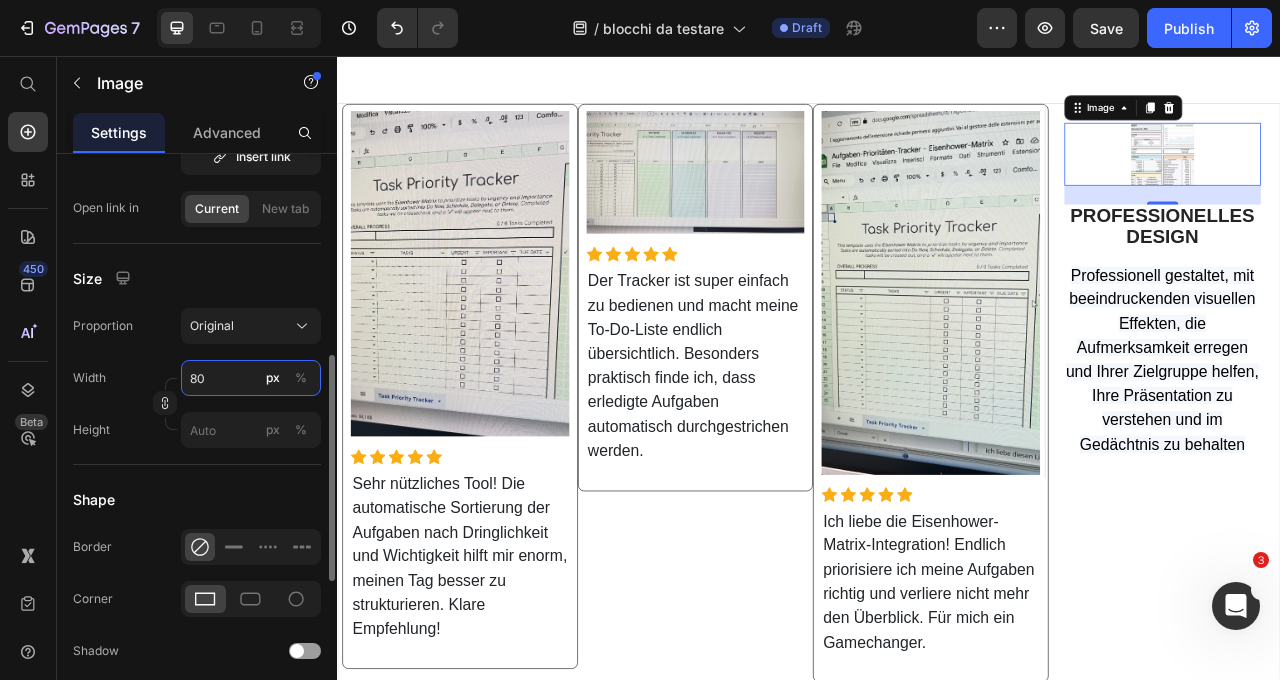 click on "80" at bounding box center [251, 378] 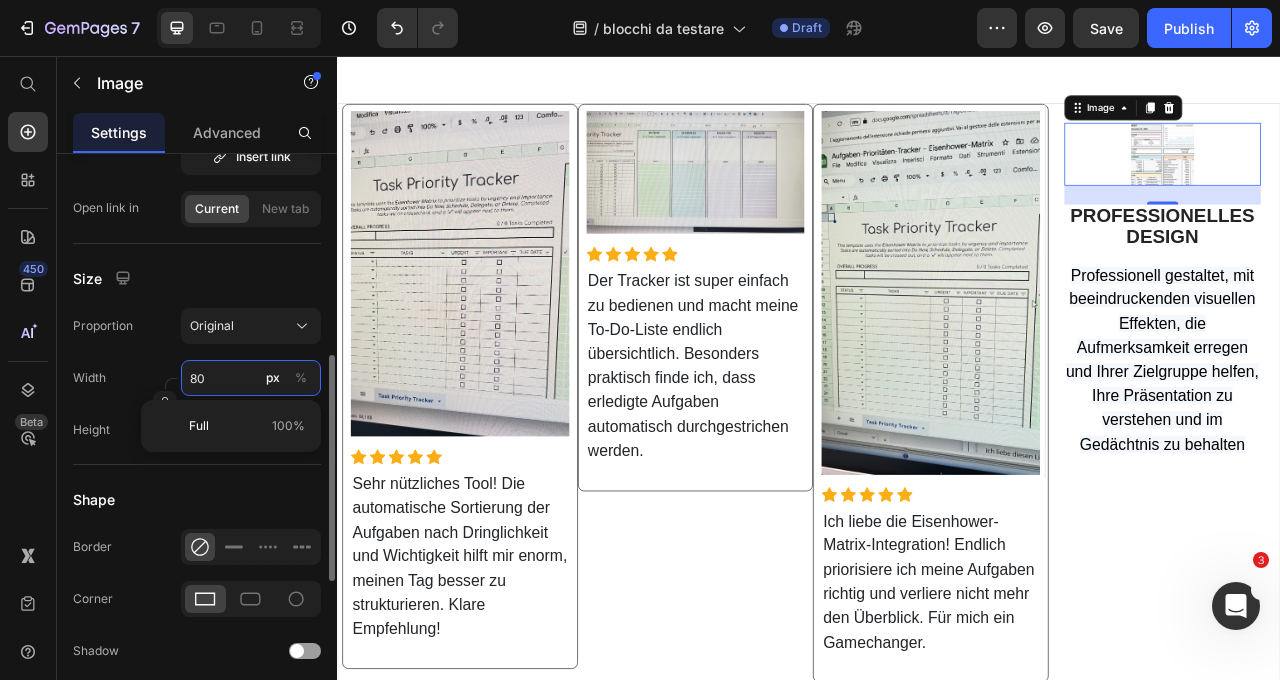 type 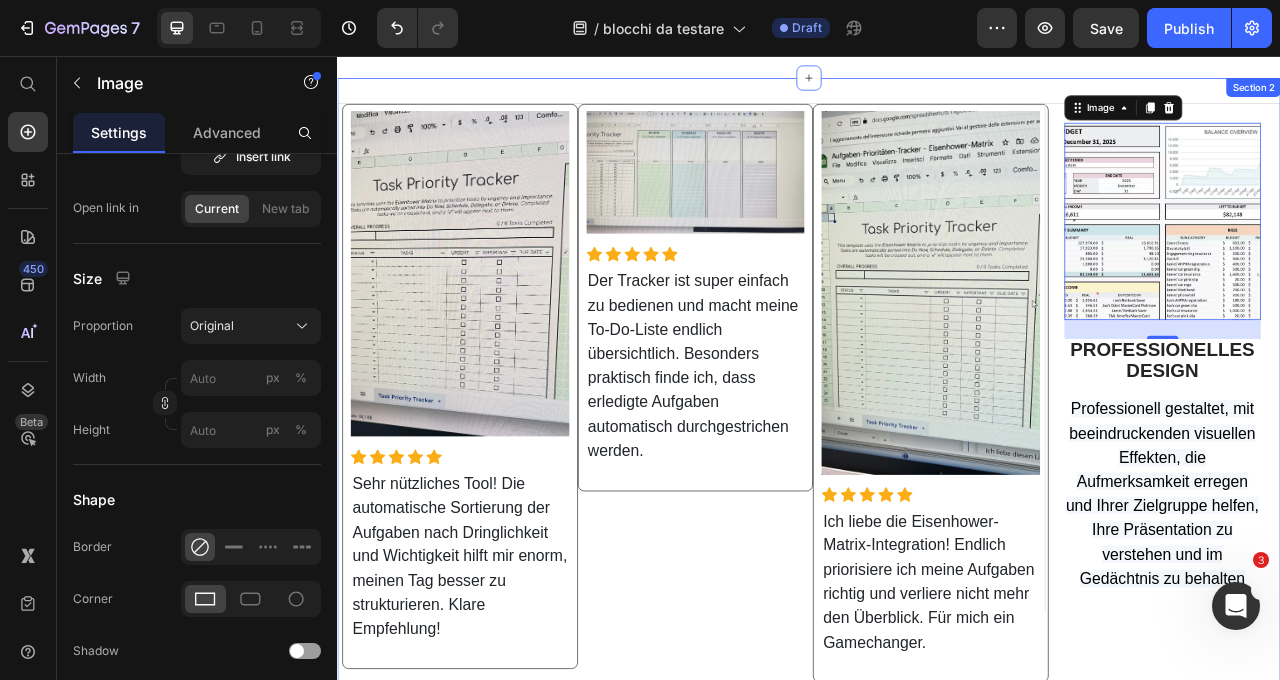 click on "Image                Icon                Icon                Icon                Icon                Icon Icon List Hoz Sehr nützliches Tool! Die automatische Sortierung der Aufgaben nach Dringlichkeit und Wichtigkeit hilft mir enorm, meinen Tag besser zu strukturieren. Klare Empfehlung! Text block Row Image                Icon                Icon                Icon                Icon                Icon Icon List Hoz Der Tracker ist super einfach zu bedienen und macht meine To-Do-Liste endlich übersichtlich. Besonders praktisch finde ich, dass erledigte Aufgaben automatisch durchgestrichen werden. Text block Row Image                Icon                Icon                Icon                Icon                Icon Icon List Hoz Ich liebe die Eisenhower-Matrix-Integration! Endlich priorisiere ich meine Aufgaben richtig und verliere nicht mehr den Überblick. Für mich ein Gamechanger. Text block Row Image   24 PROFESSIONELLES DESIGN Text Block Text block Row Row Section 2" at bounding box center (937, 485) 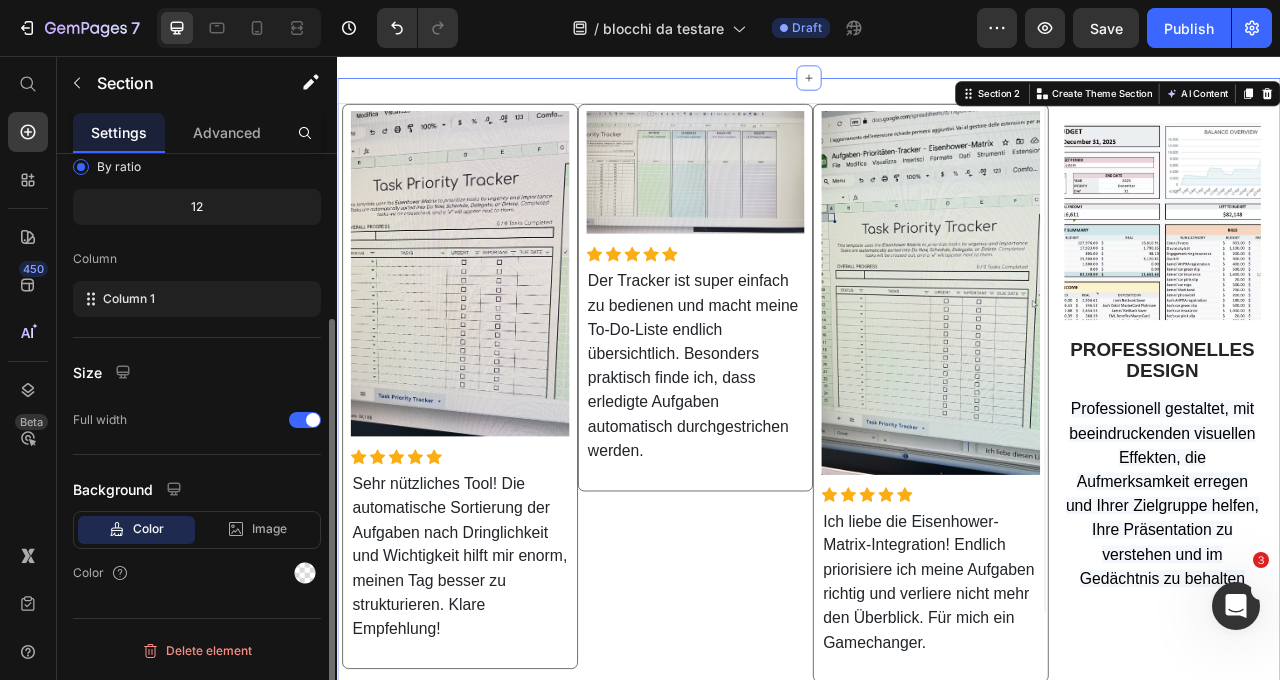 scroll, scrollTop: 0, scrollLeft: 0, axis: both 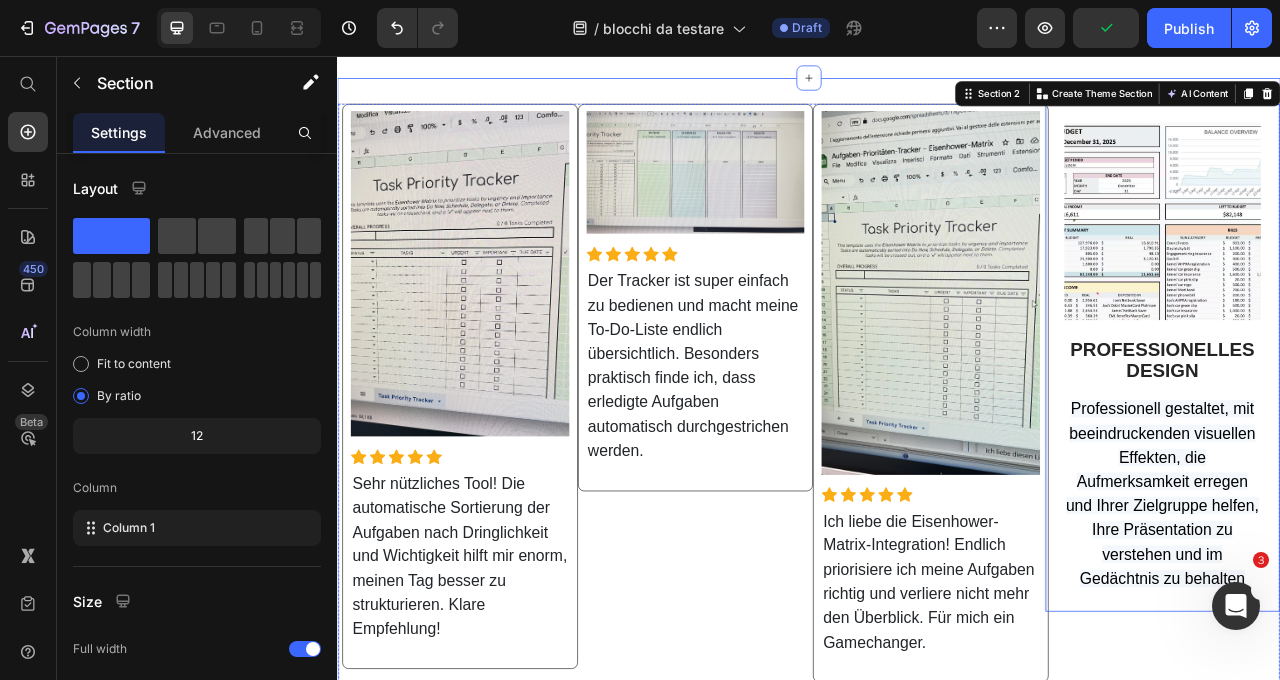 click on "Image PROFESSIONELLES DESIGN Text Block Professionell gestaltet, mit beeindruckenden visuellen Effekten, die Aufmerksamkeit erregen und Ihrer Zielgruppe helfen, Ihre Präsentation zu verstehen und im Gedächtnis zu behalten Text block Row" at bounding box center (1387, 440) 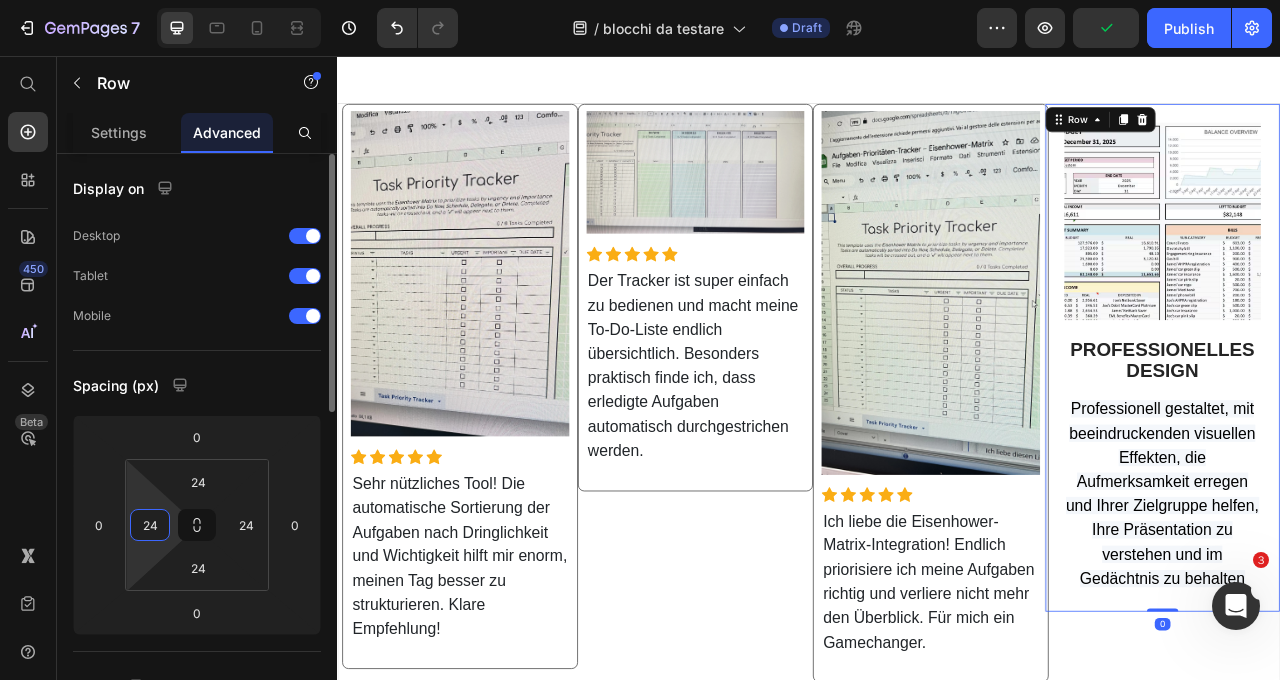 click on "24" at bounding box center [150, 525] 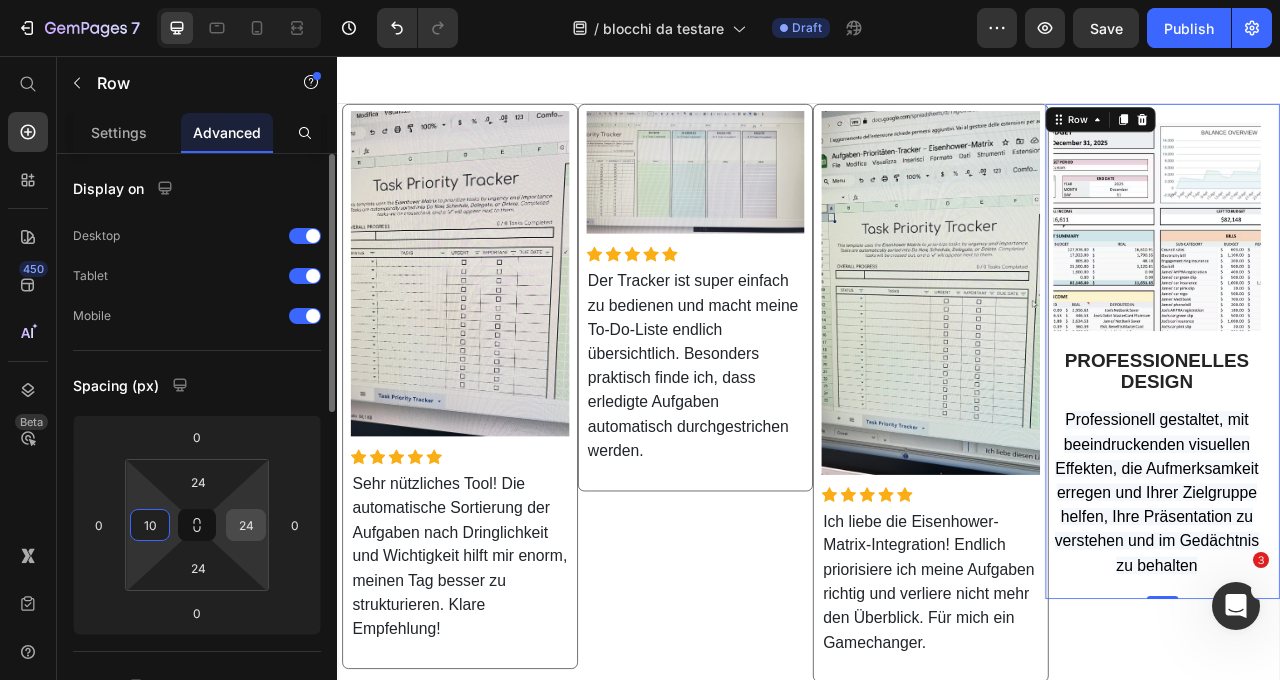 type on "10" 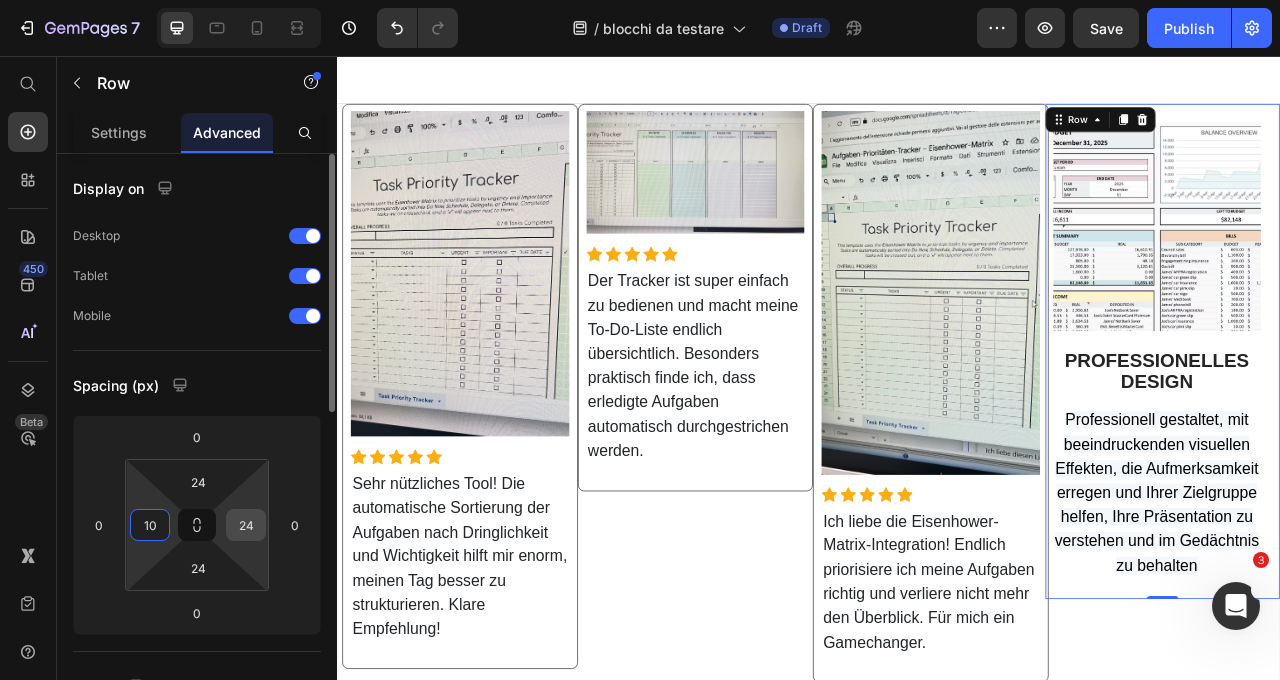 click on "24" at bounding box center (246, 525) 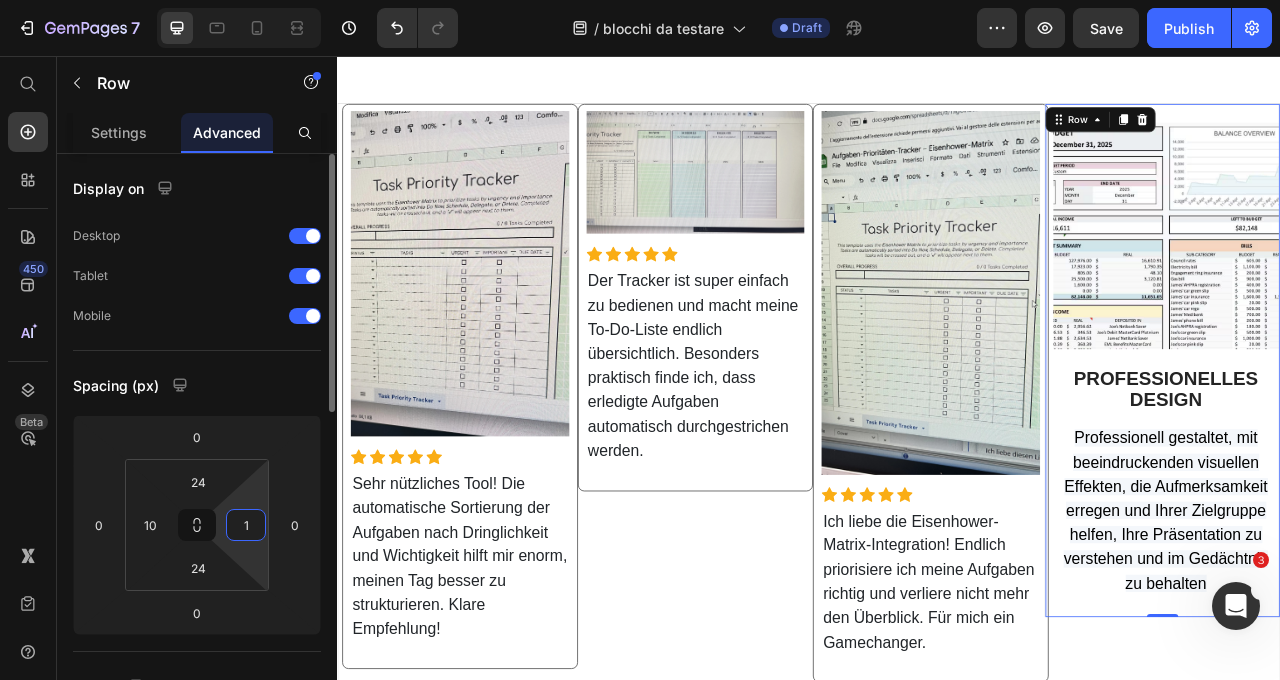 type on "10" 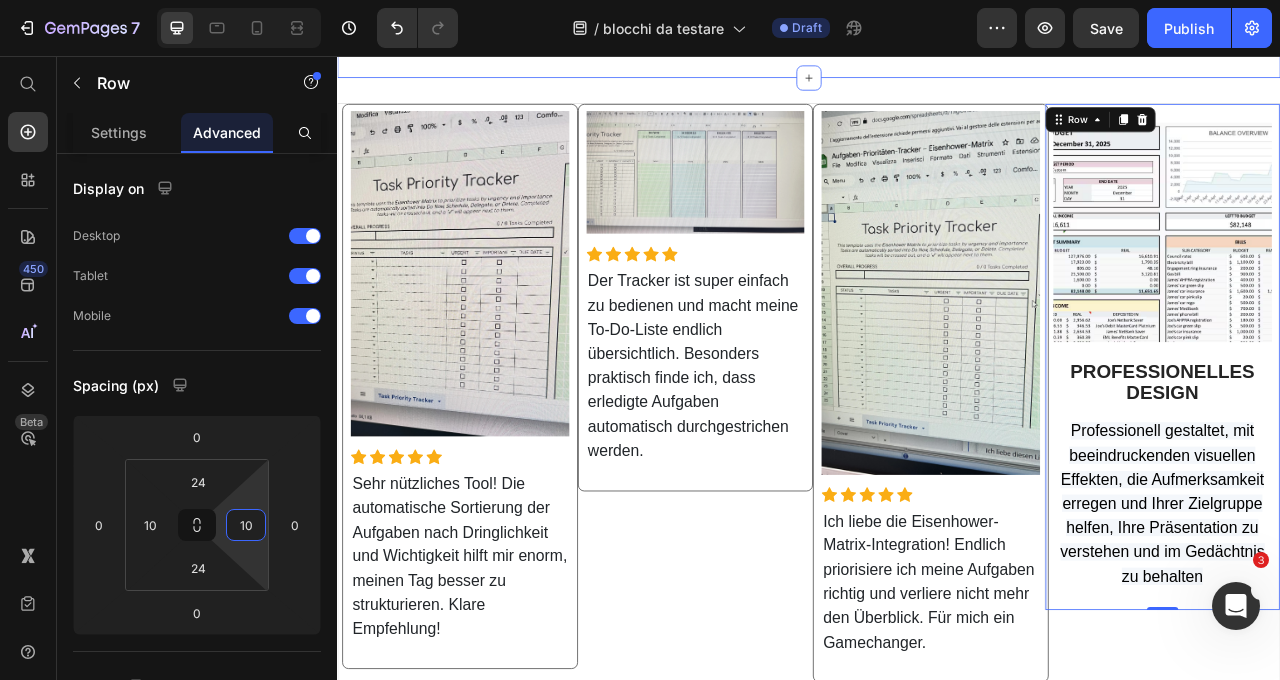click on "Drop element here
Drop element here
Drop element here Image “ These shoes are everything I hoped they would be ! So comfortable so lightweight and absolutely slip on as easily.” Text block Row Row Section 1" at bounding box center (937, -163) 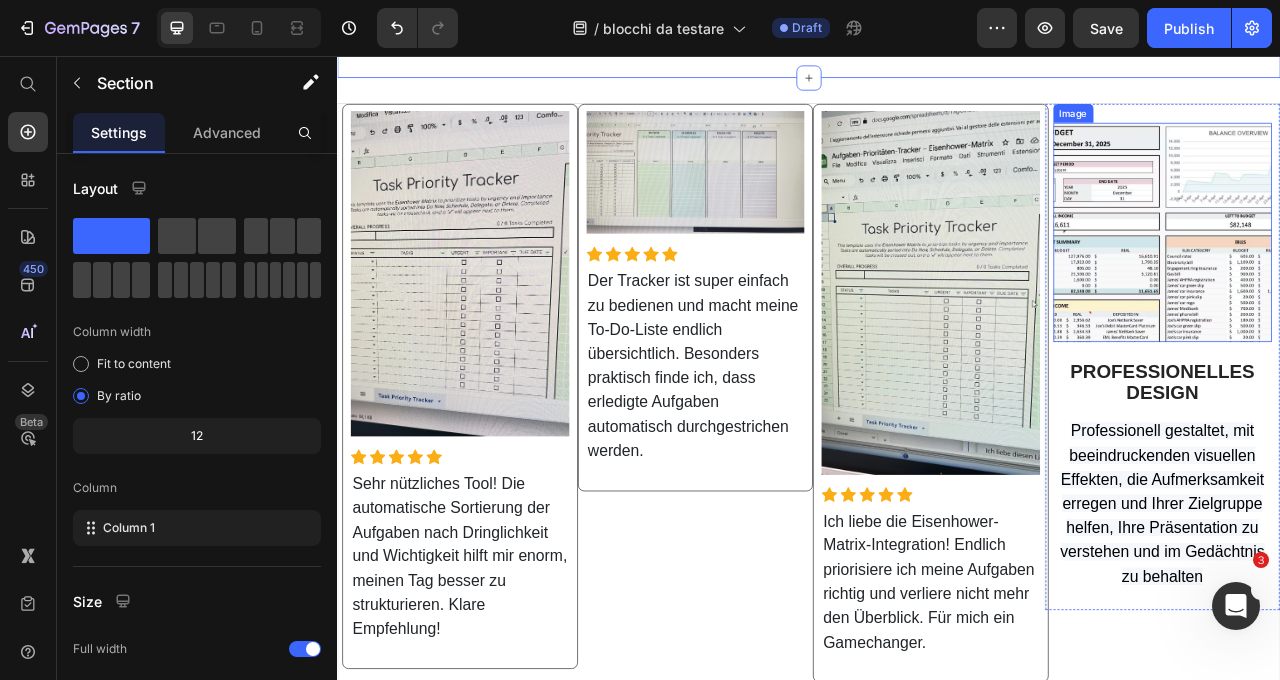 click at bounding box center [1387, 280] 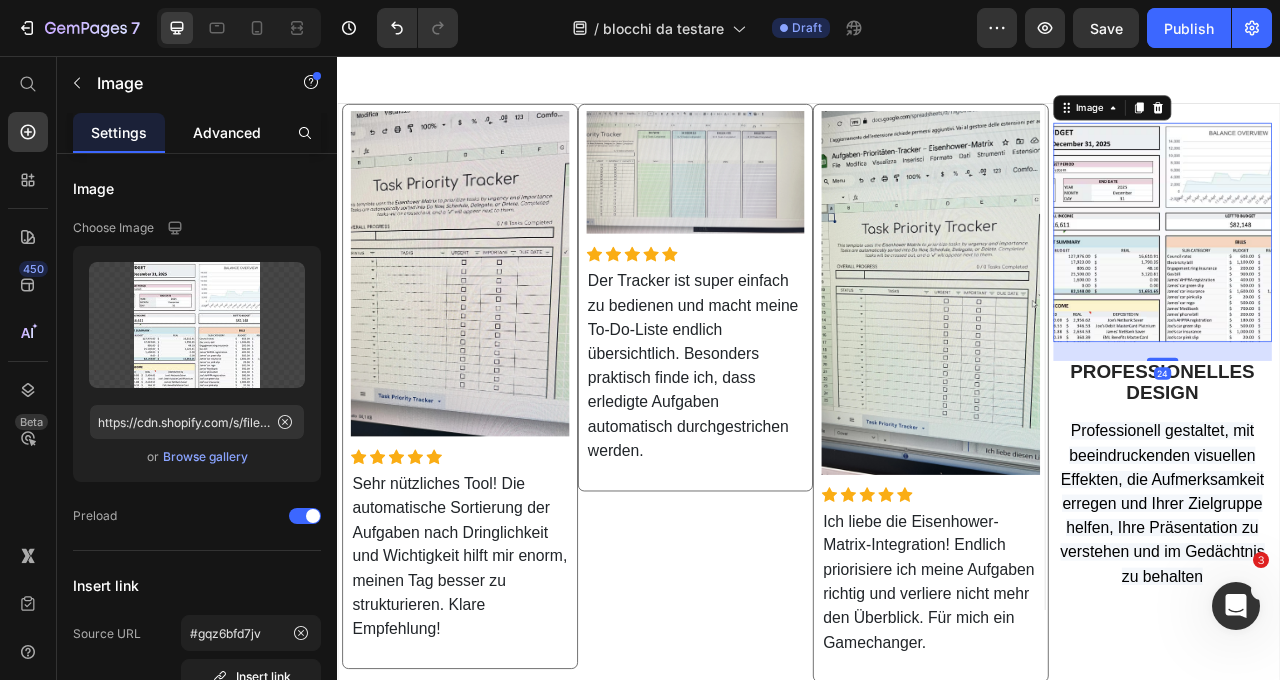 click on "Advanced" at bounding box center (227, 132) 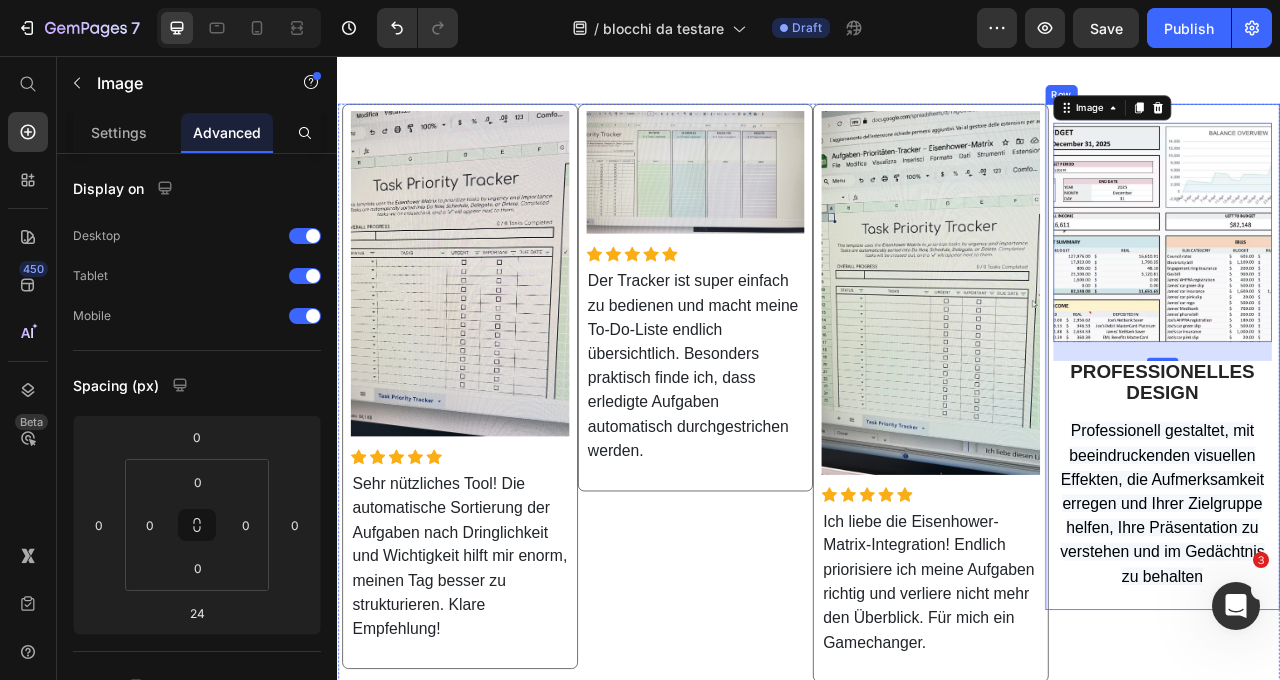 click on "Image   24 PROFESSIONELLES DESIGN Text Block Professionell gestaltet, mit beeindruckenden visuellen Effekten, die Aufmerksamkeit erregen und Ihrer Zielgruppe helfen, Ihre Präsentation zu verstehen und im Gedächtnis zu behalten Text block Row" at bounding box center (1387, 438) 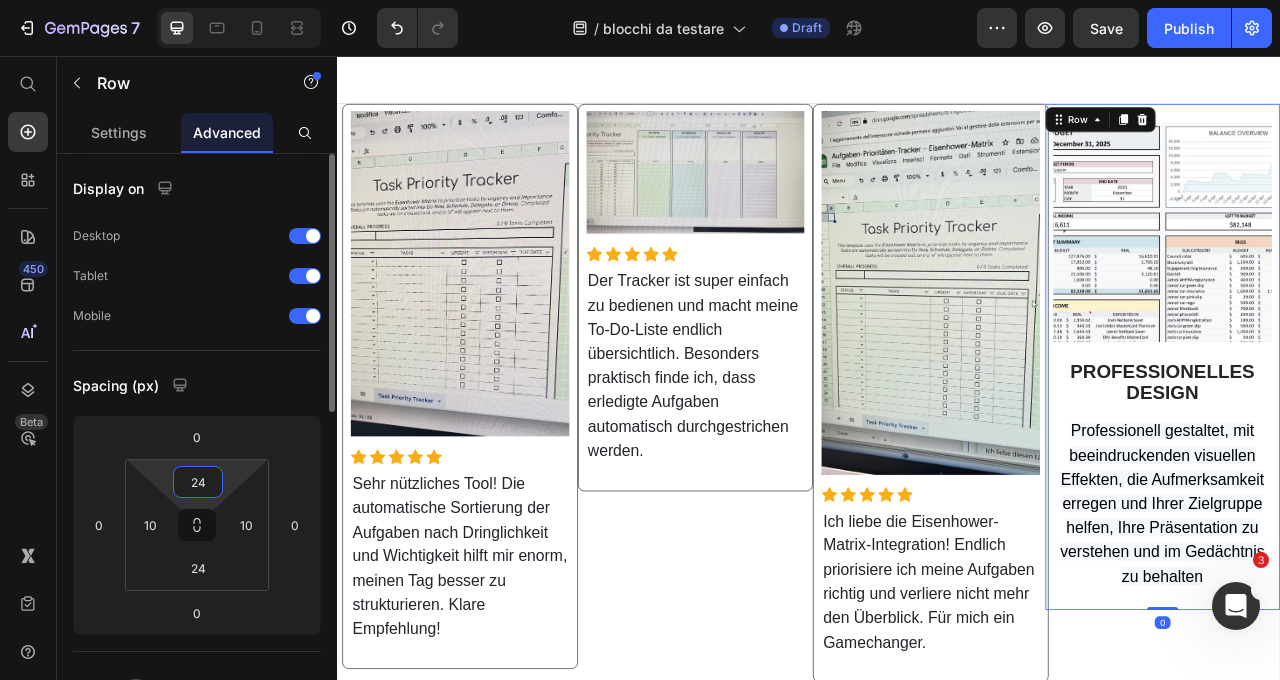 click on "24" at bounding box center [198, 482] 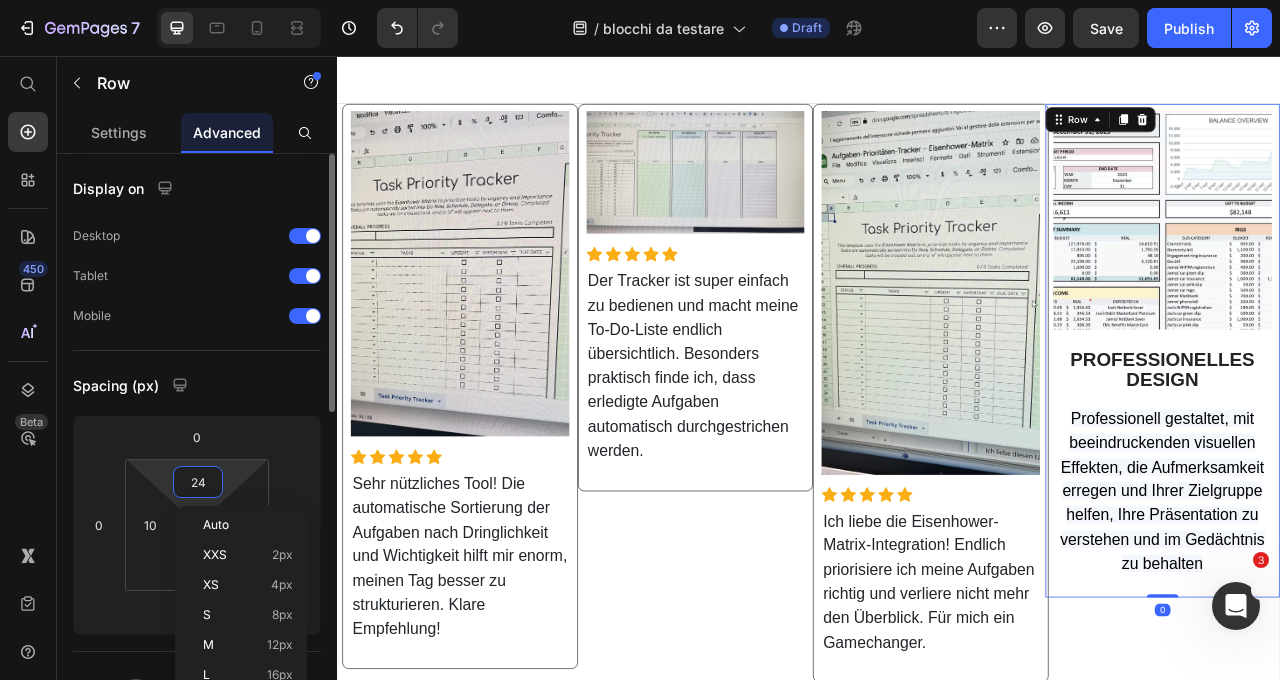 type on "8" 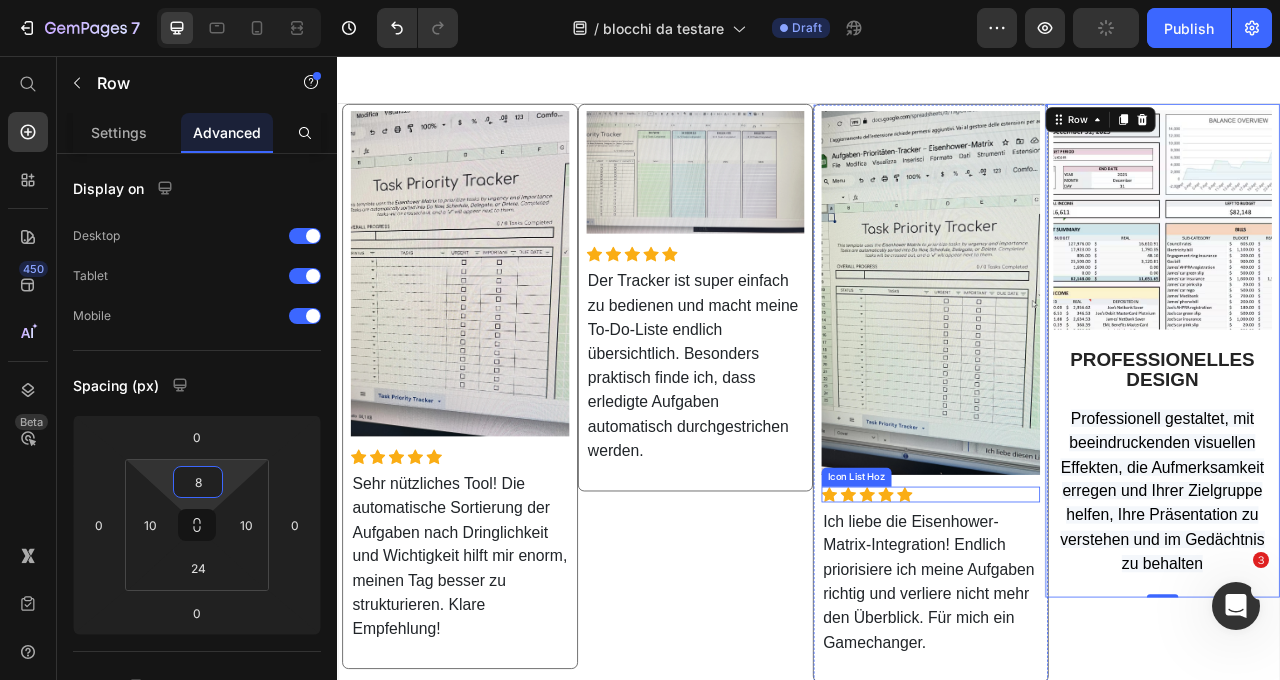 click on "Icon                Icon                Icon                Icon                Icon" at bounding box center [1092, 614] 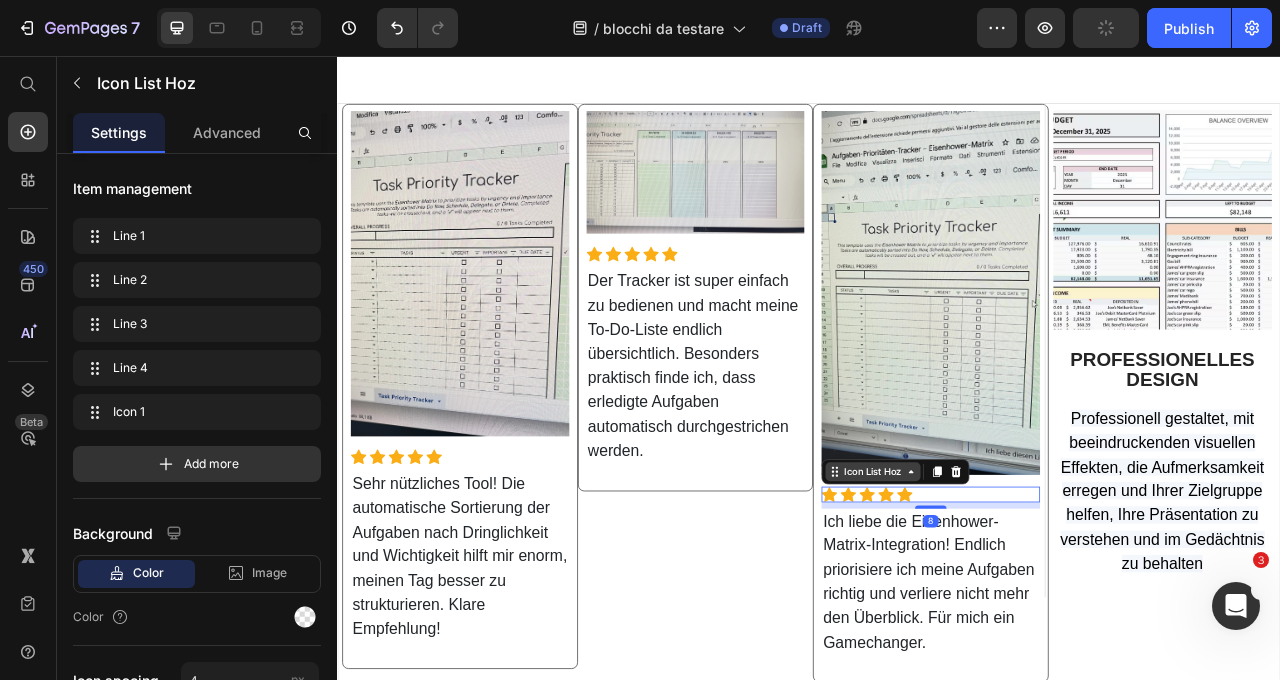 click on "Icon List Hoz" at bounding box center (1018, 585) 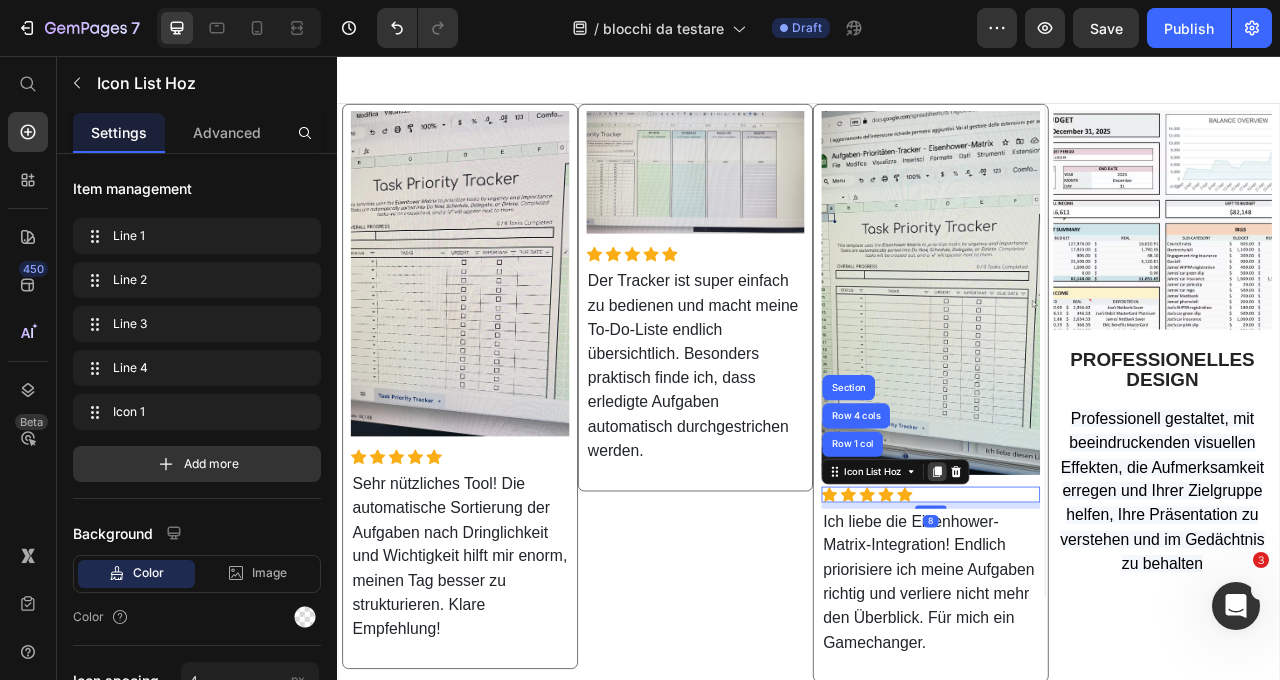 click 